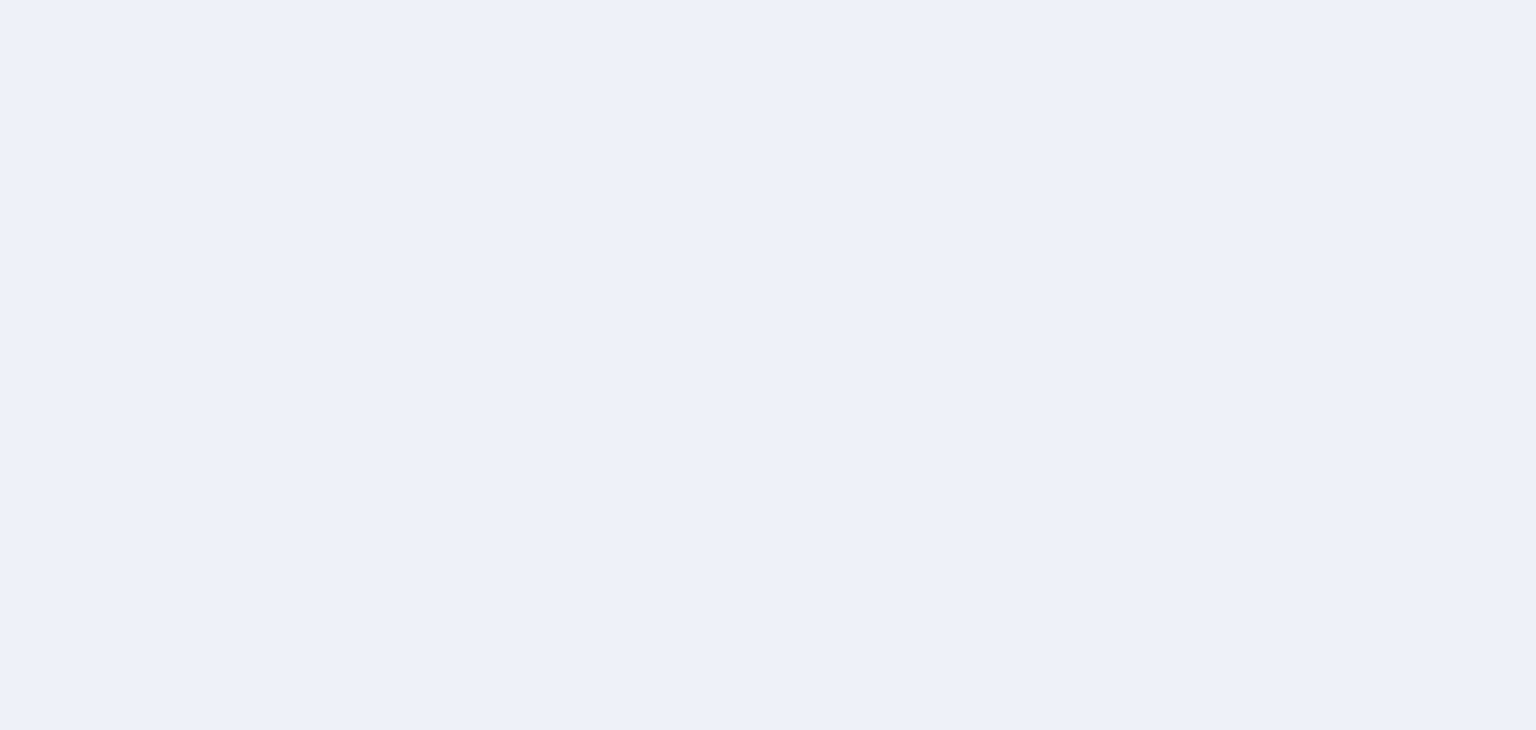 scroll, scrollTop: 0, scrollLeft: 0, axis: both 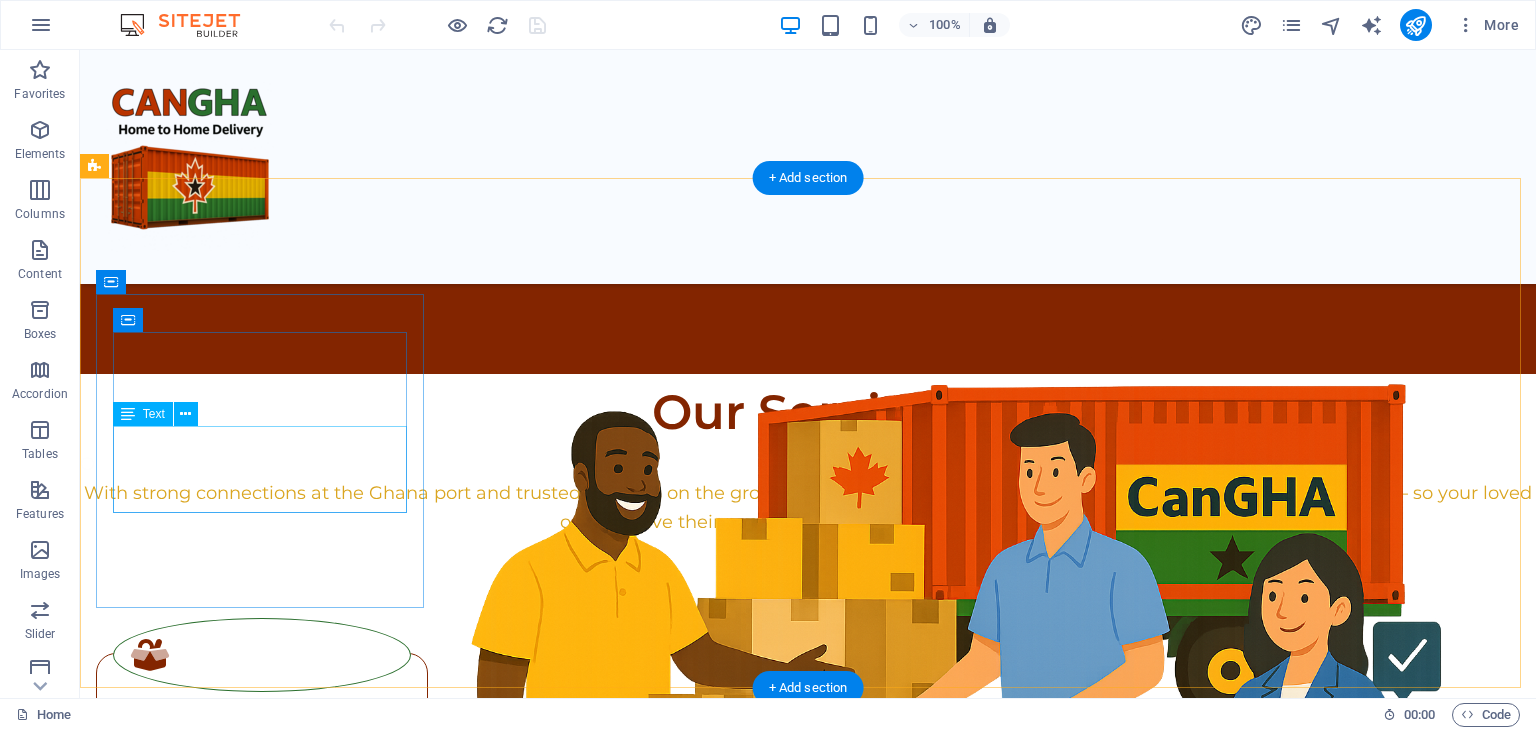 click on "We accept boxes, totes, barrels - even those tricky odd shaped items." at bounding box center [262, 829] 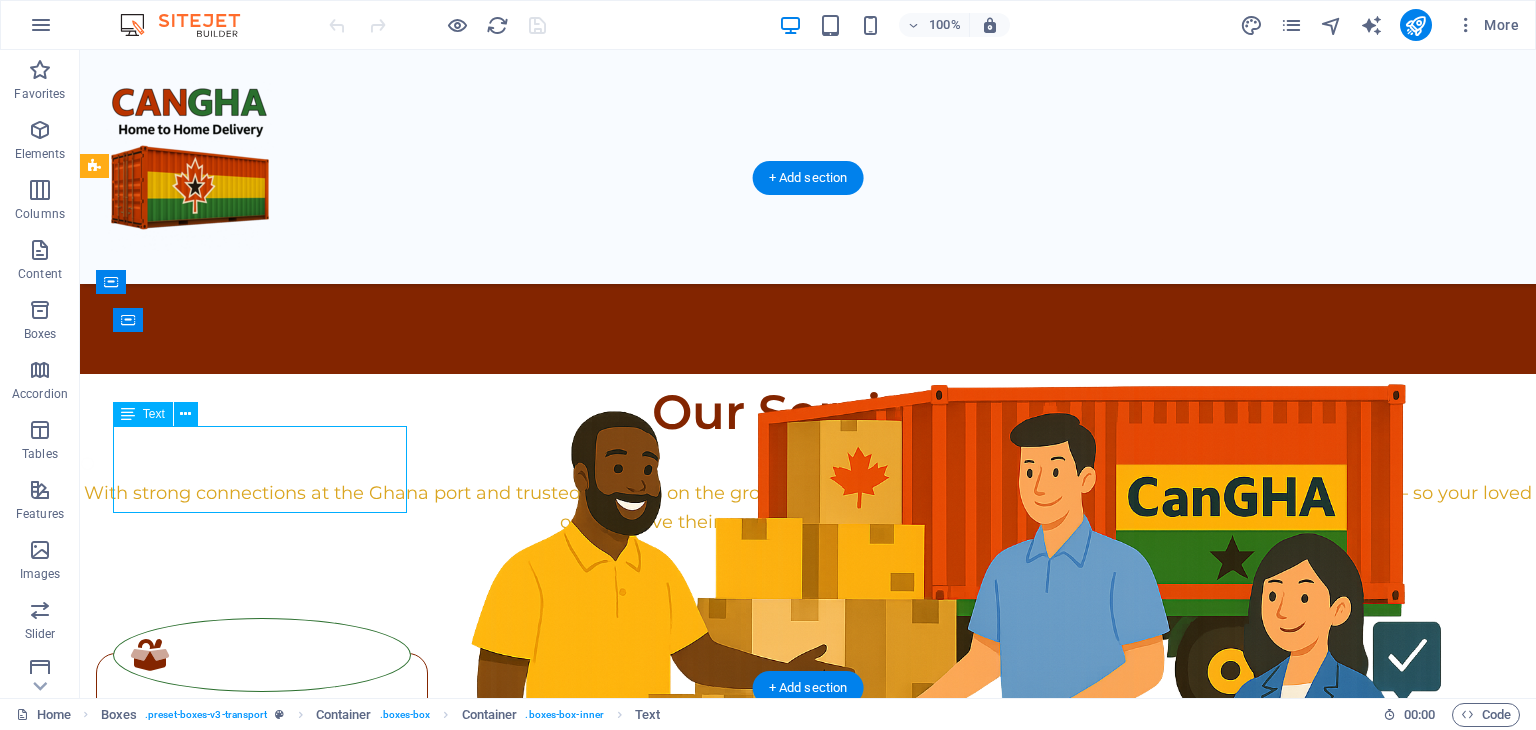 click on "We accept boxes, totes, barrels - even those tricky odd shaped items." at bounding box center (262, 829) 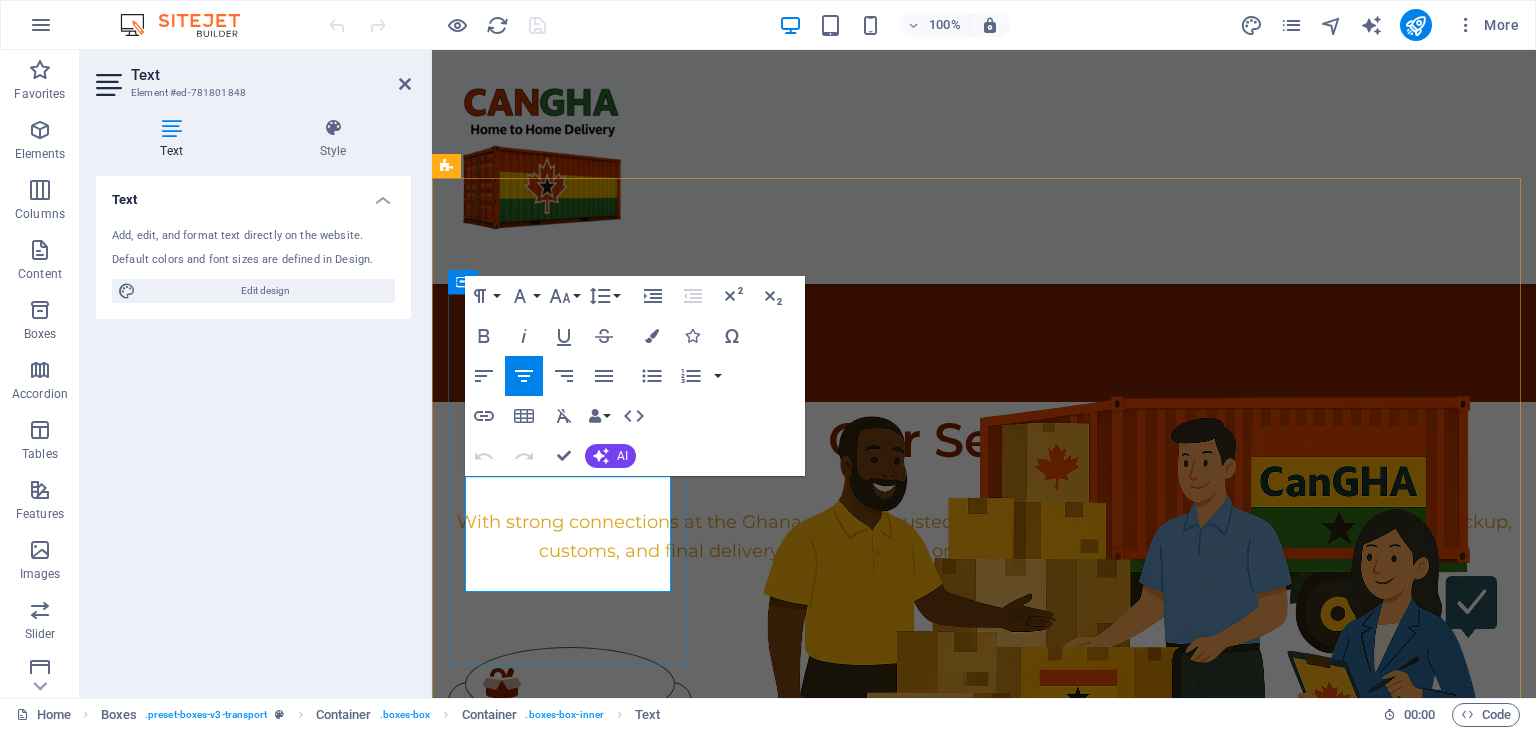 drag, startPoint x: 534, startPoint y: 526, endPoint x: 597, endPoint y: 523, distance: 63.07139 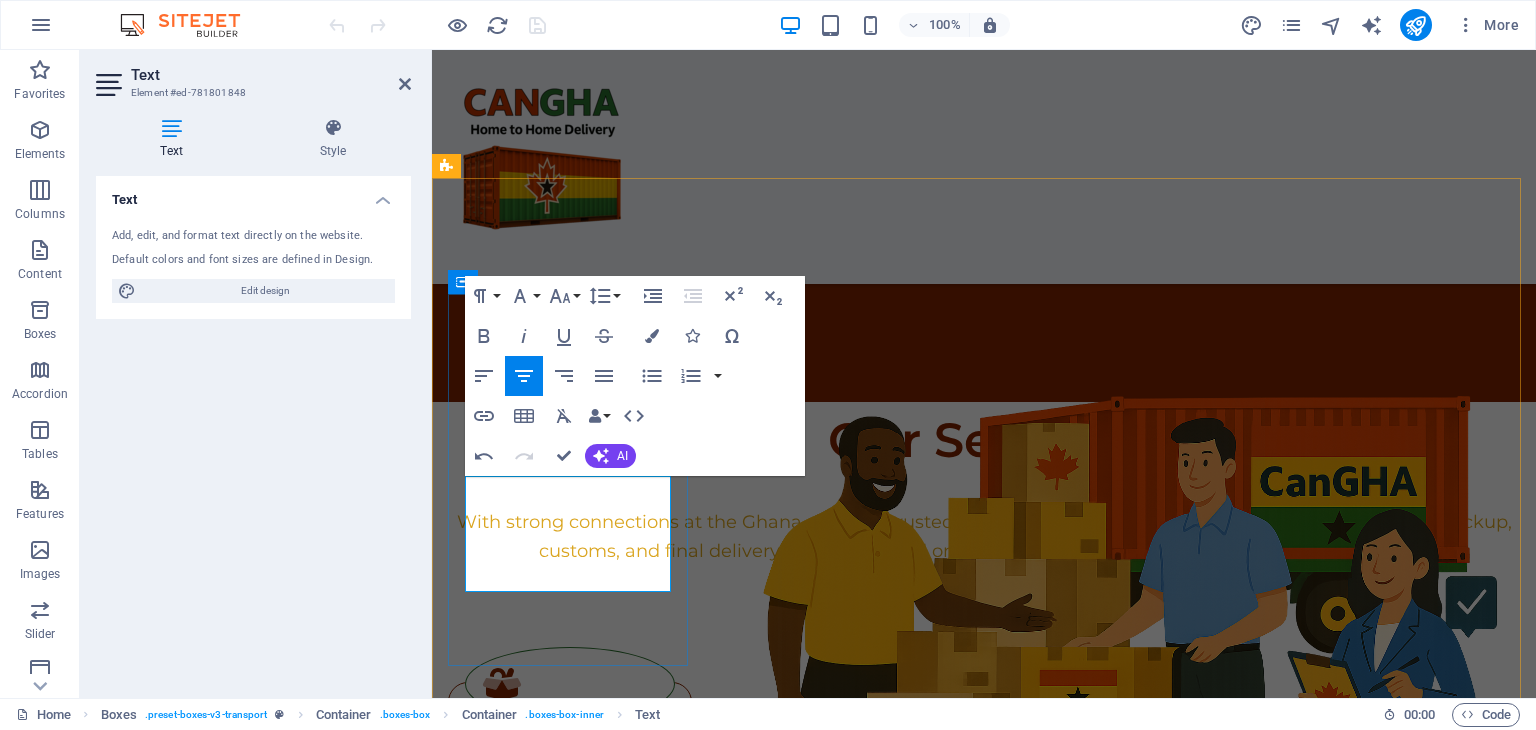 drag, startPoint x: 575, startPoint y: 525, endPoint x: 635, endPoint y: 525, distance: 60 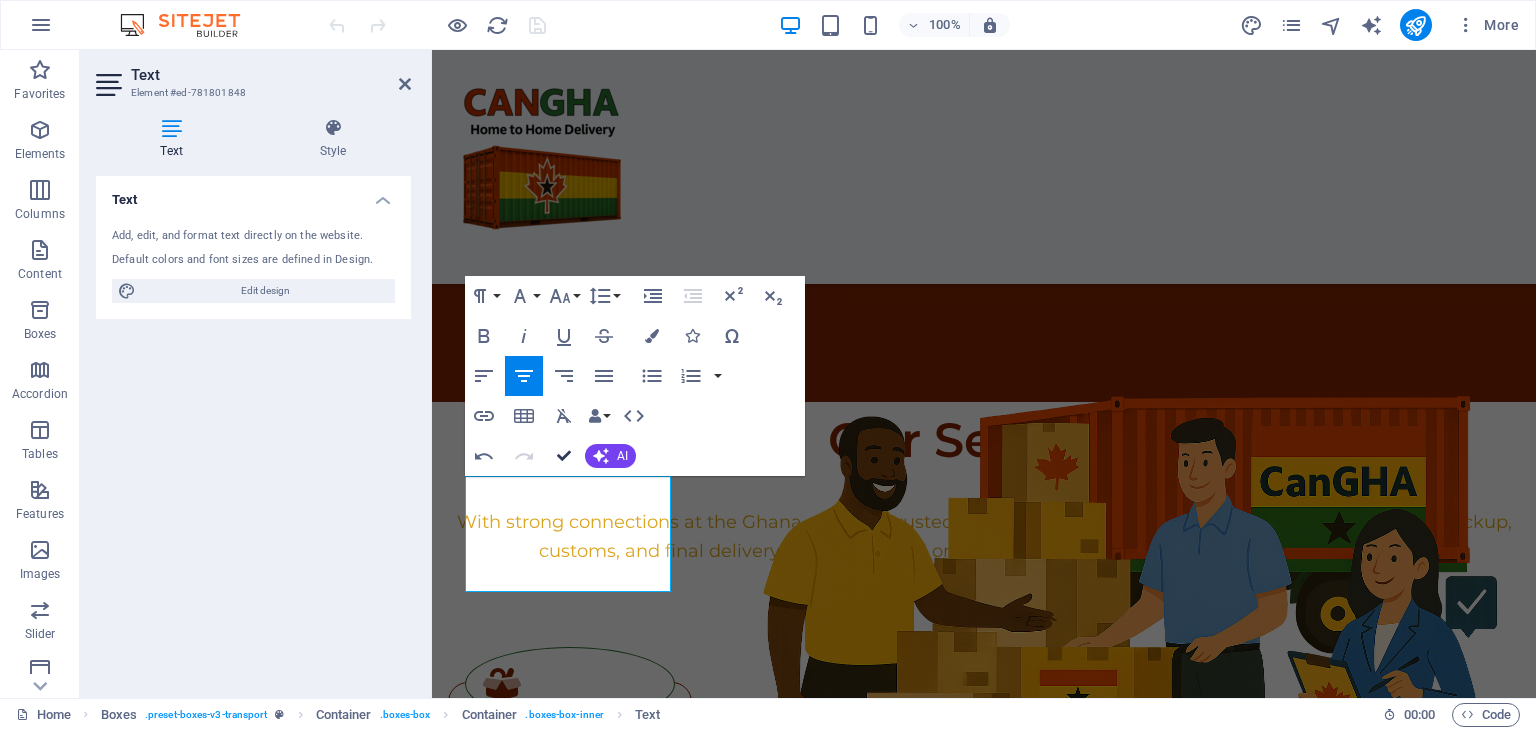 scroll, scrollTop: 1450, scrollLeft: 0, axis: vertical 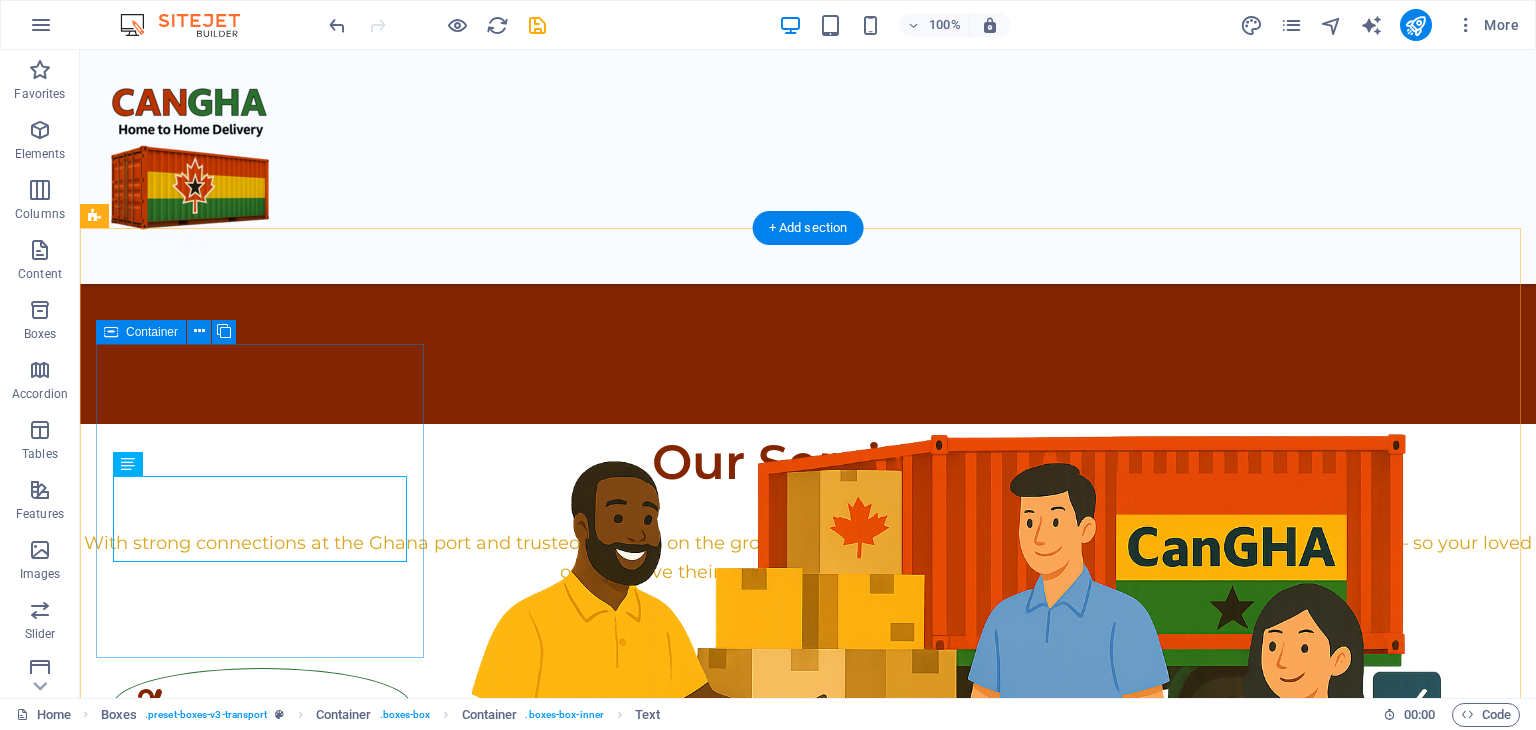 click on ".fa-secondary{opacity:.4} What Can You Ship We accept boxes, furniture, appliances  - even those tricky odd shaped items." at bounding box center (262, 821) 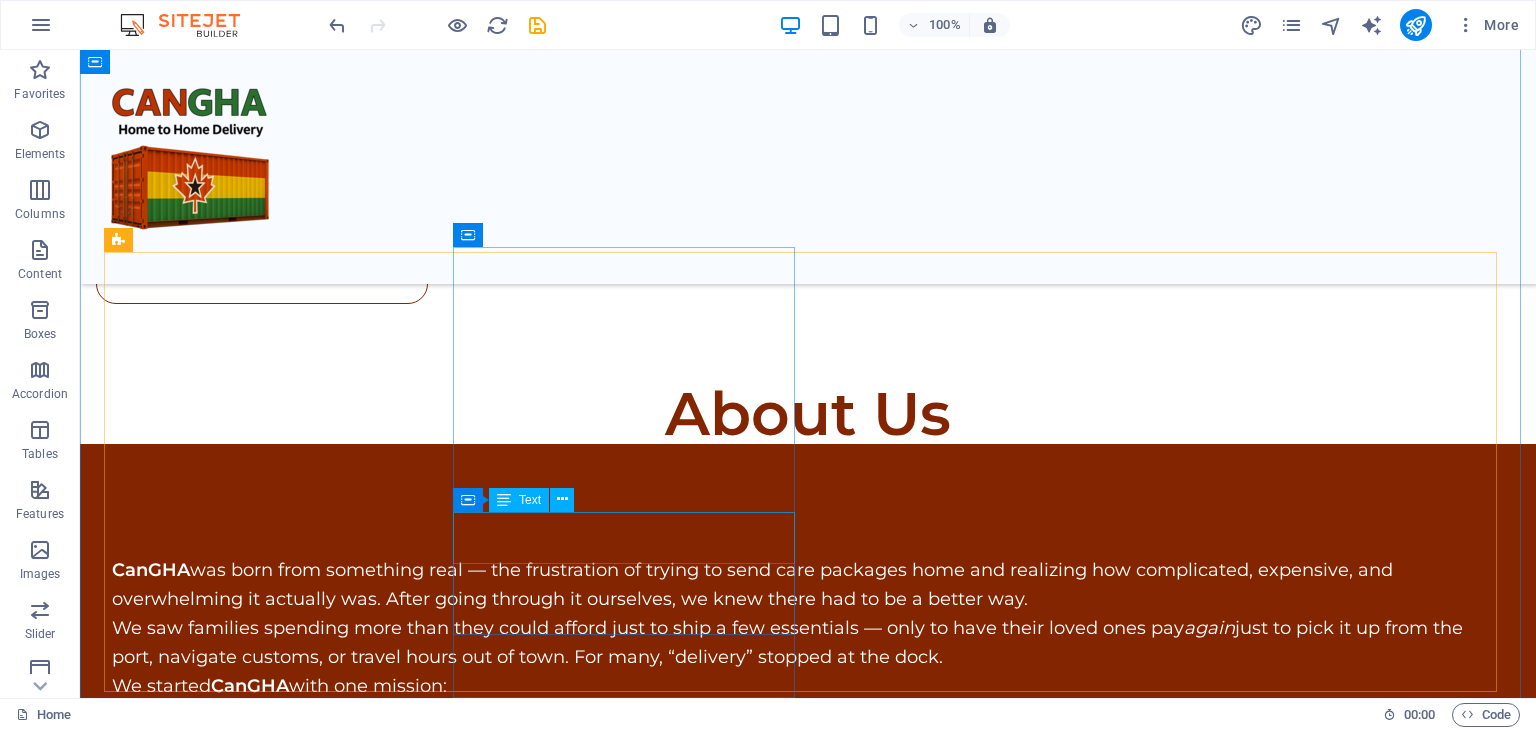 scroll, scrollTop: 3150, scrollLeft: 0, axis: vertical 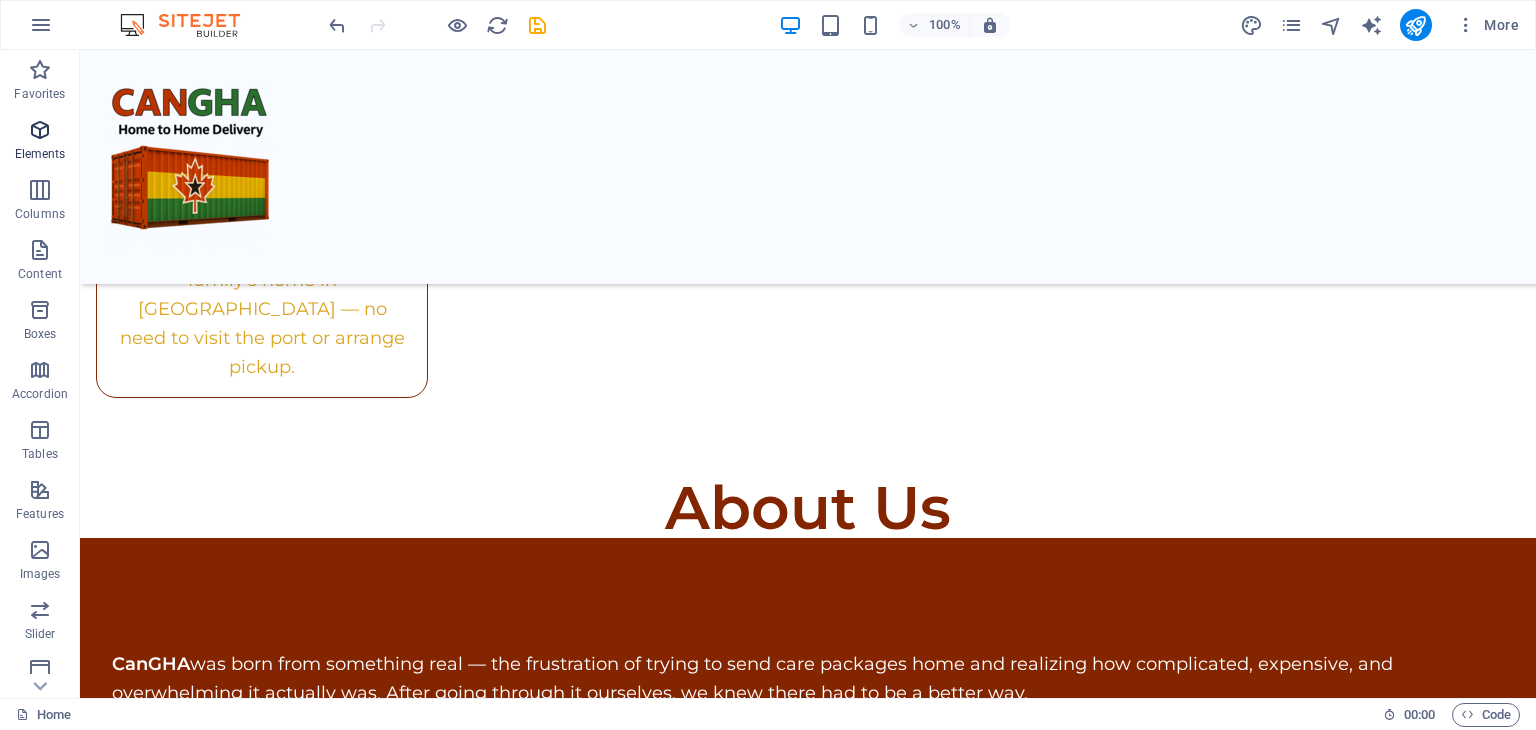click at bounding box center [40, 130] 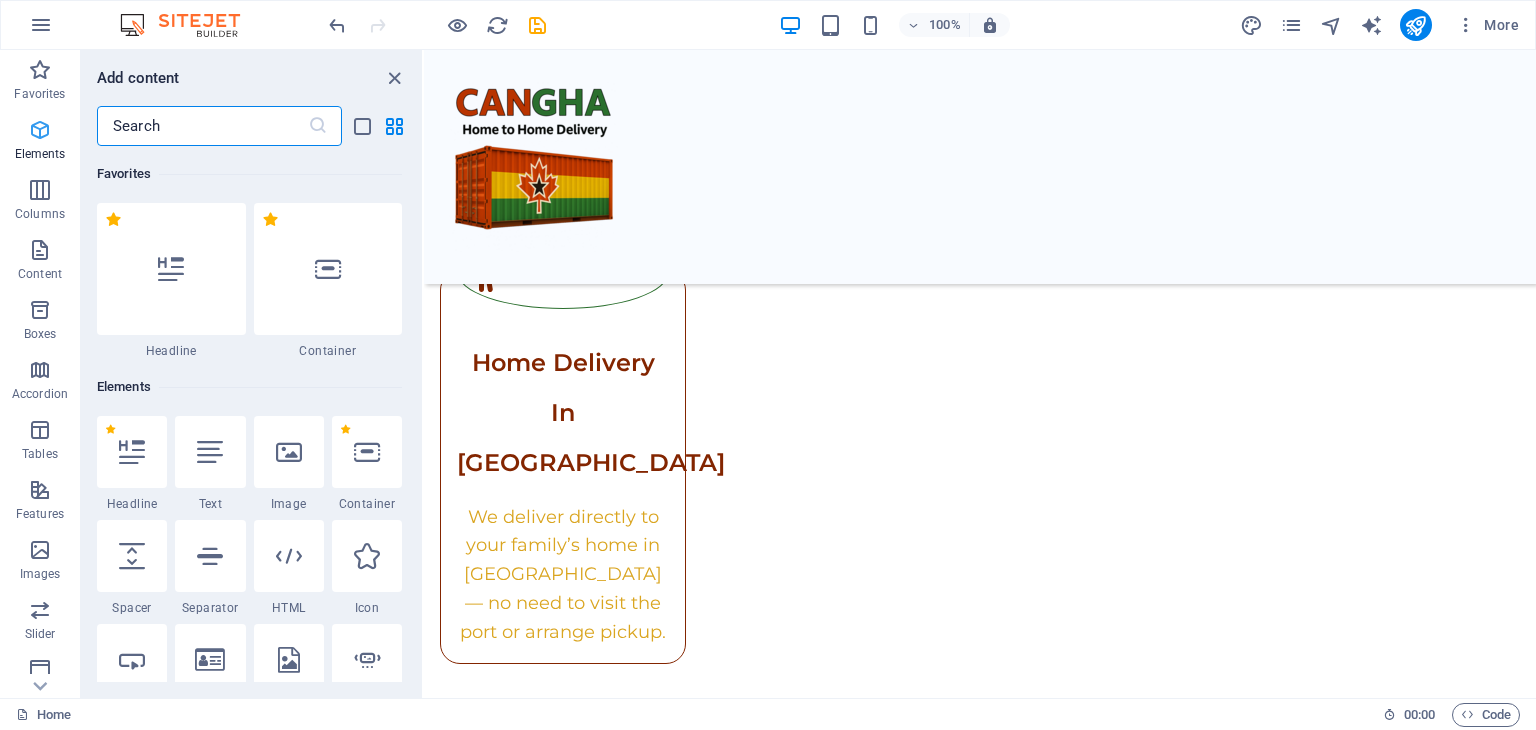 scroll, scrollTop: 3380, scrollLeft: 0, axis: vertical 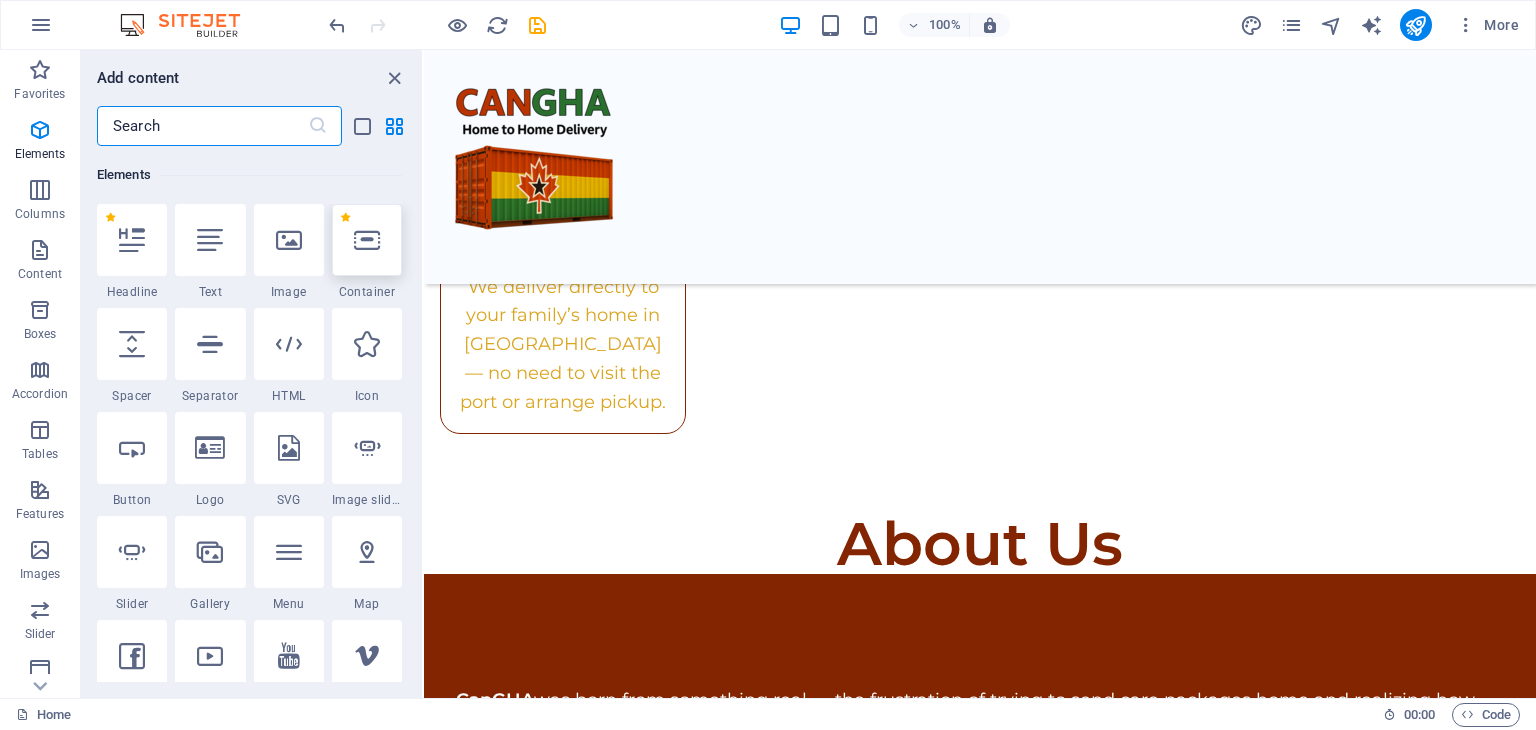 click at bounding box center [367, 240] 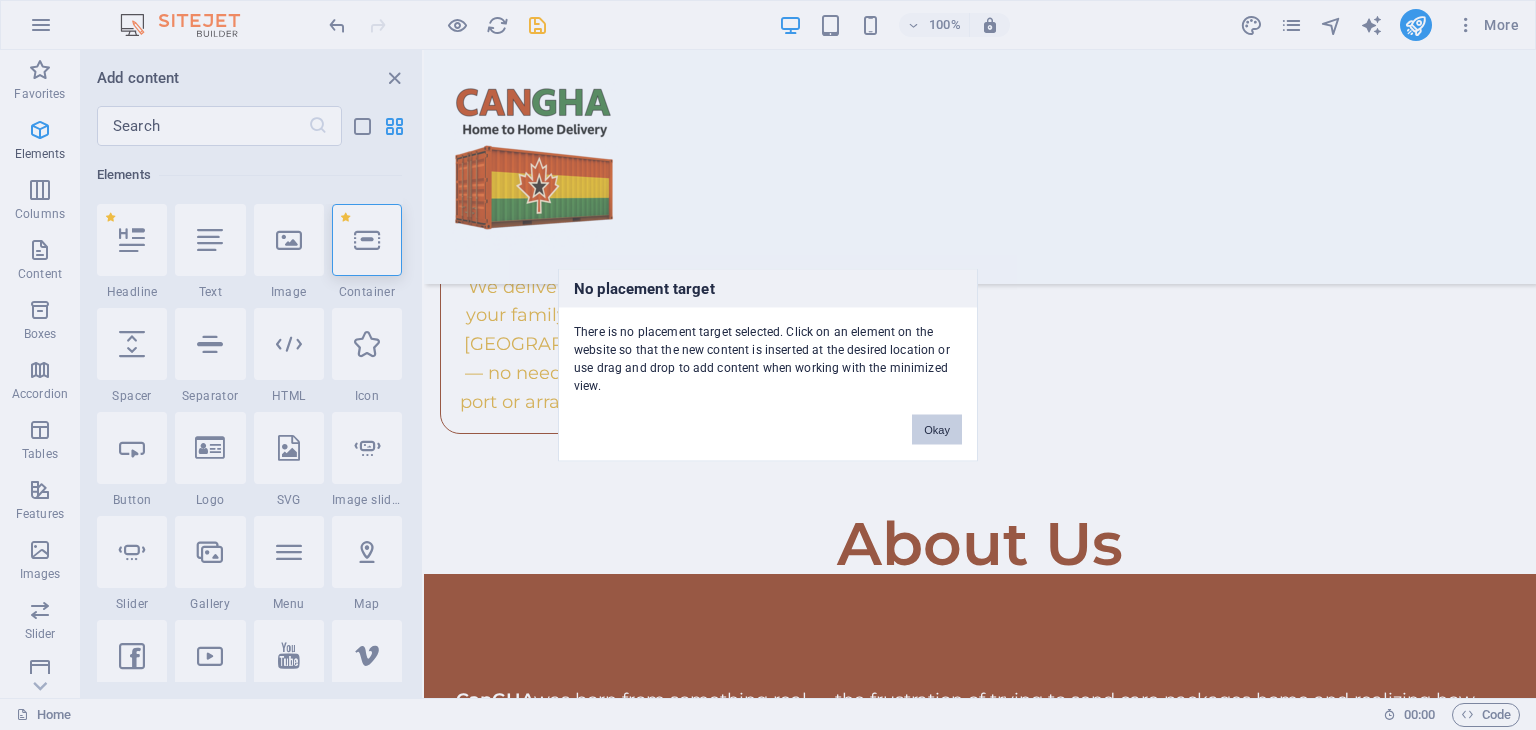 click on "Okay" at bounding box center [937, 430] 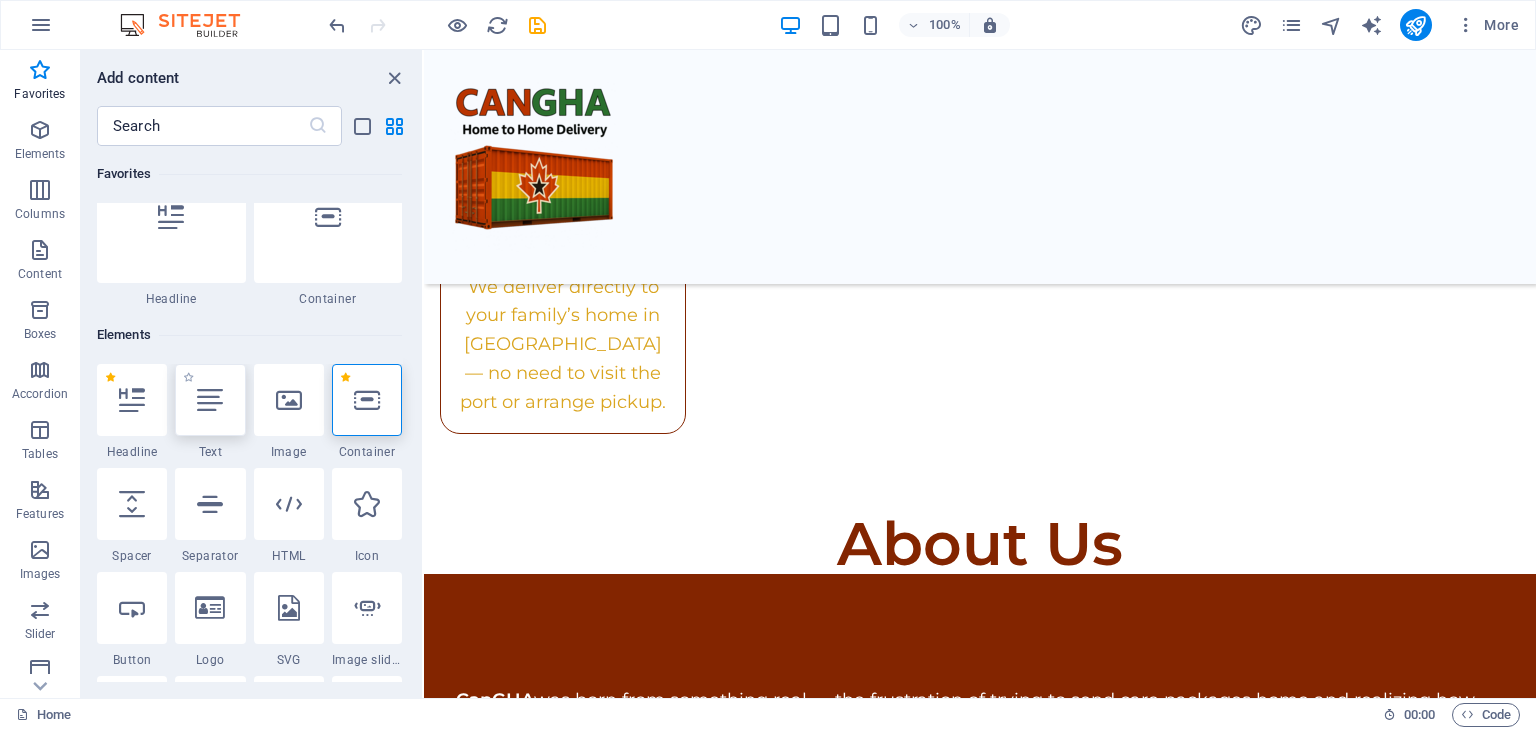 scroll, scrollTop: 0, scrollLeft: 0, axis: both 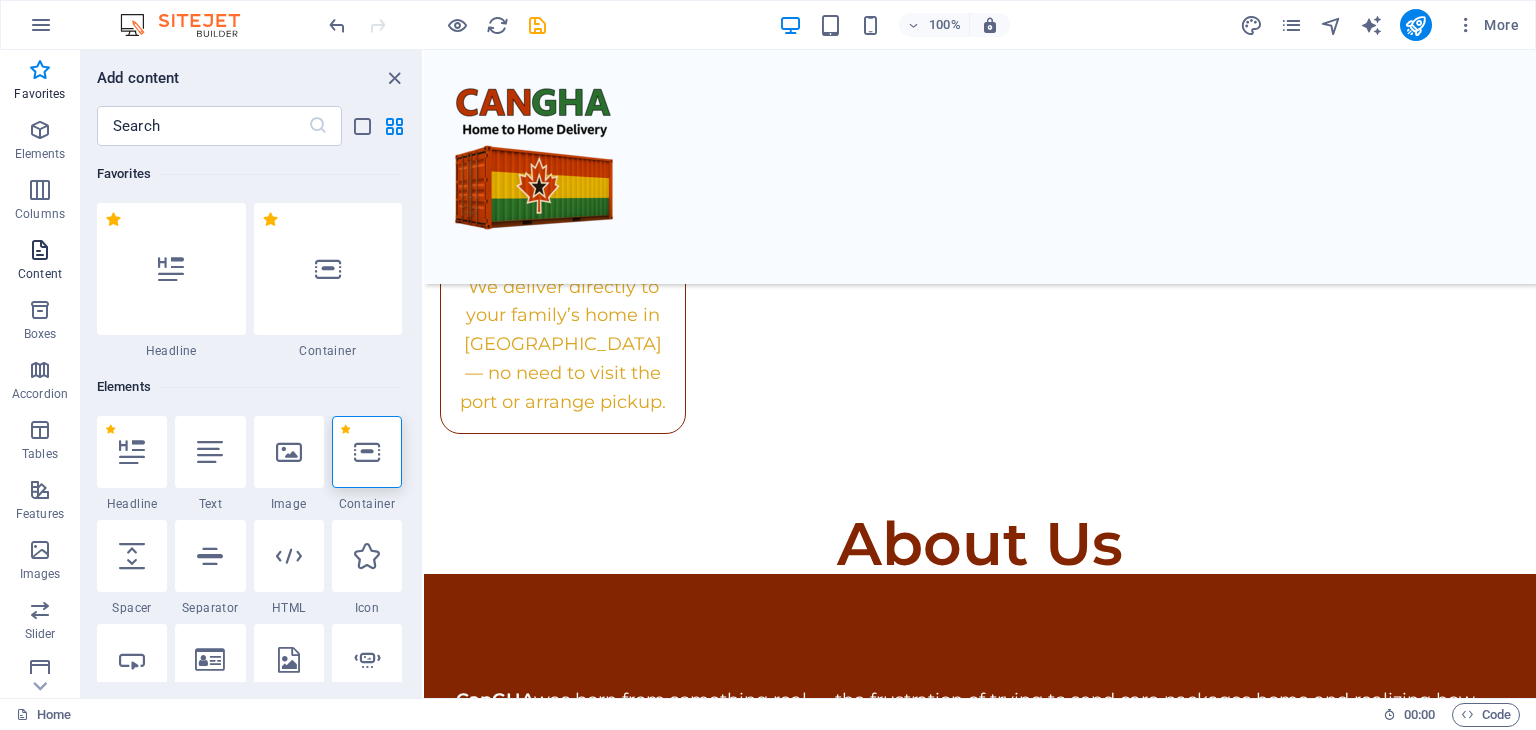 click on "Content" at bounding box center (40, 262) 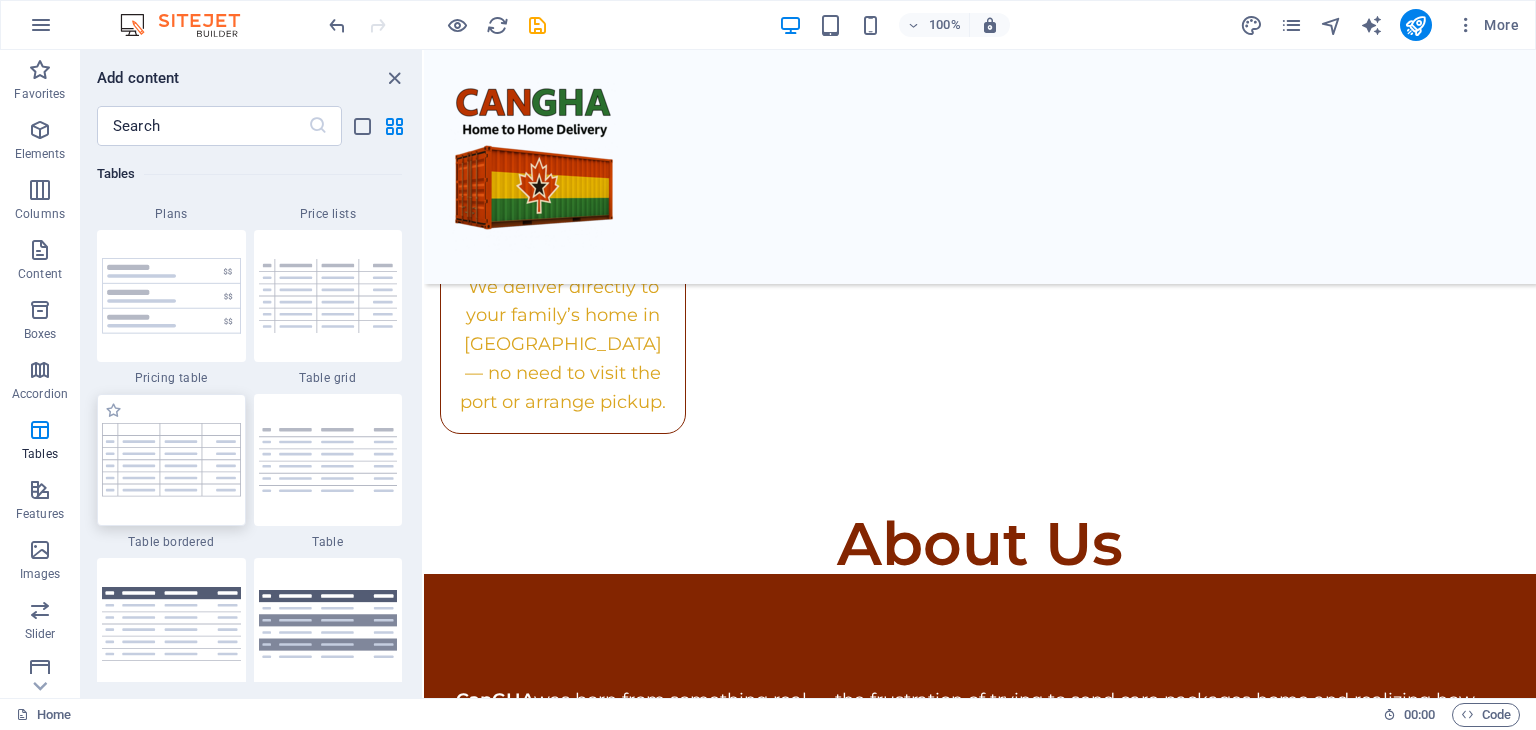 scroll, scrollTop: 6799, scrollLeft: 0, axis: vertical 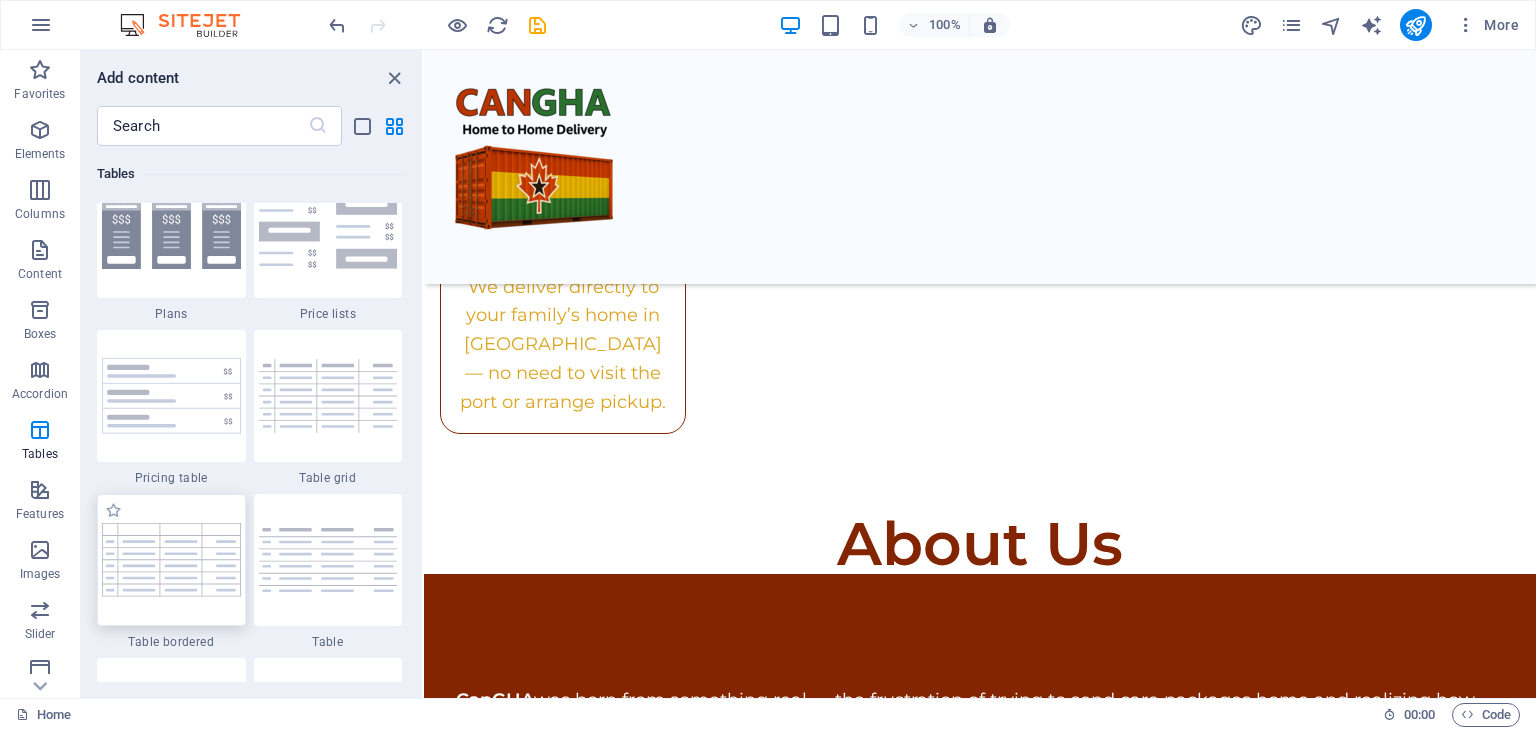 click at bounding box center [171, 396] 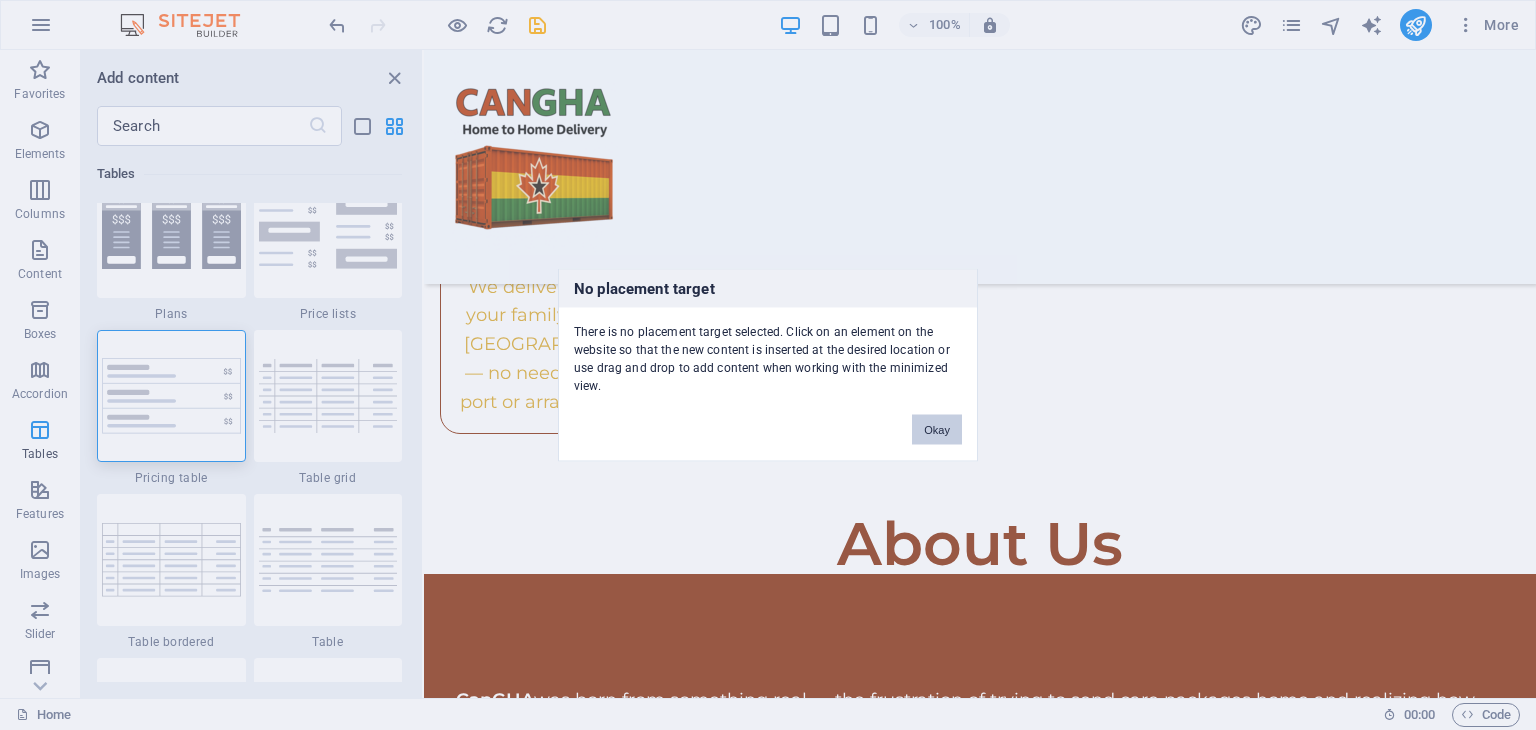 click on "Okay" at bounding box center (937, 430) 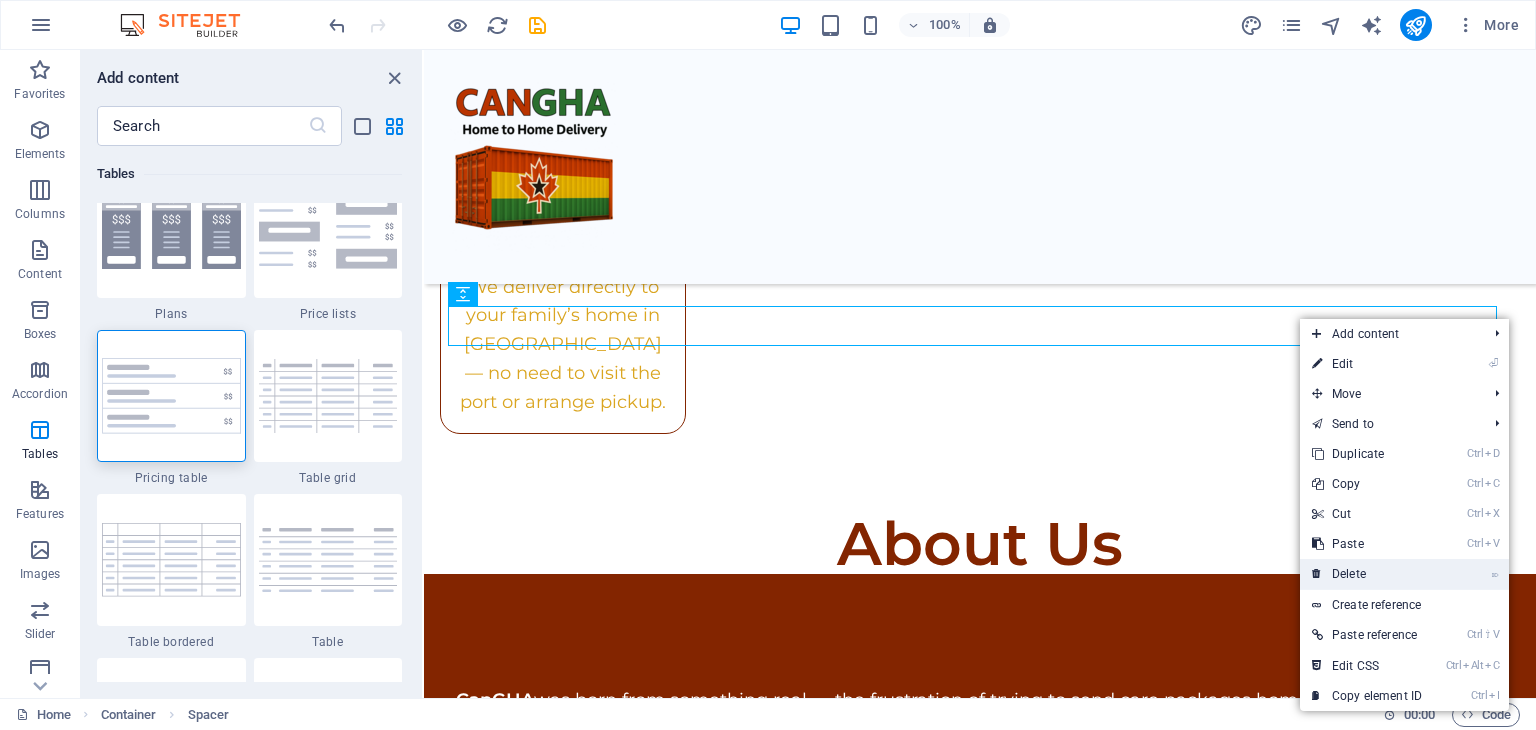 click on "⌦  Delete" at bounding box center [1367, 574] 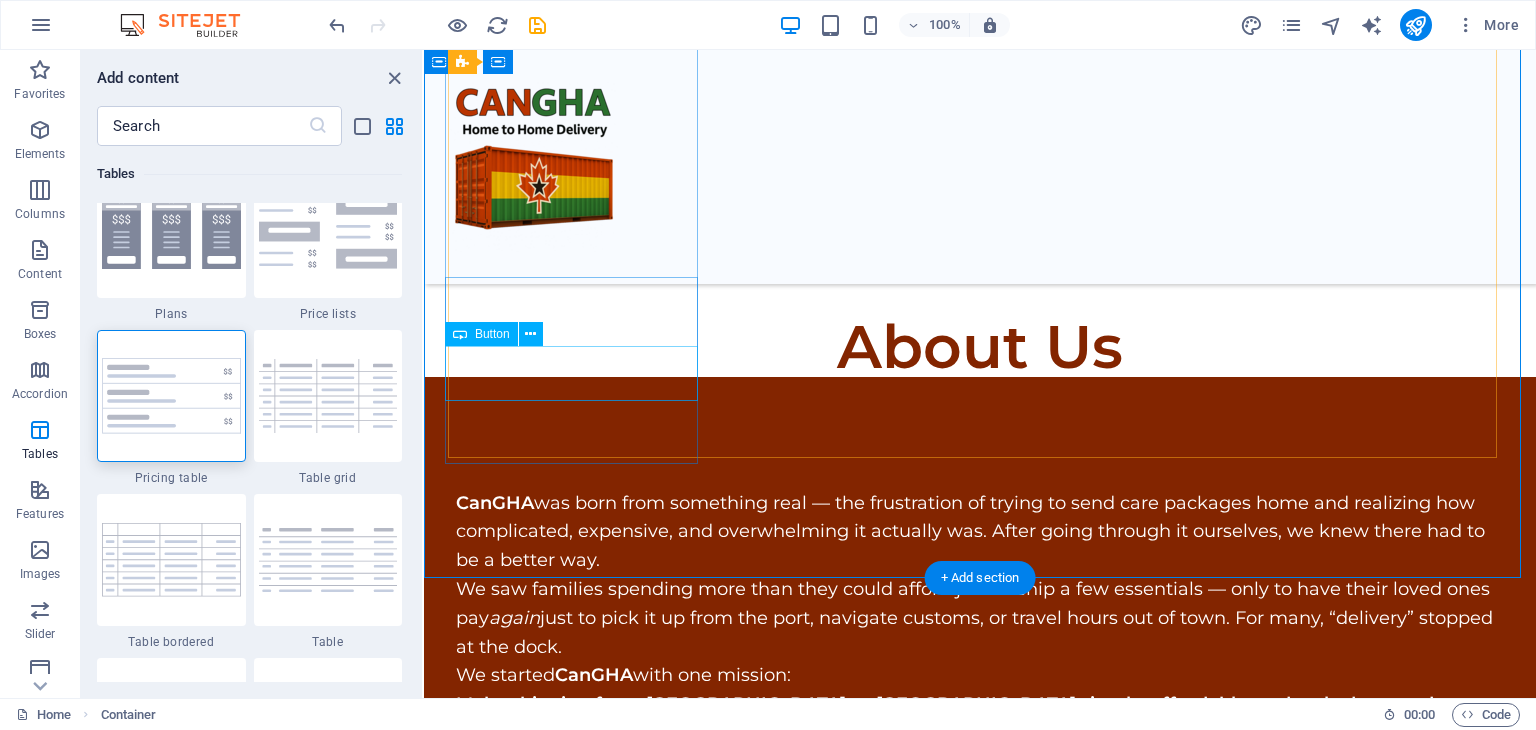 scroll, scrollTop: 3680, scrollLeft: 0, axis: vertical 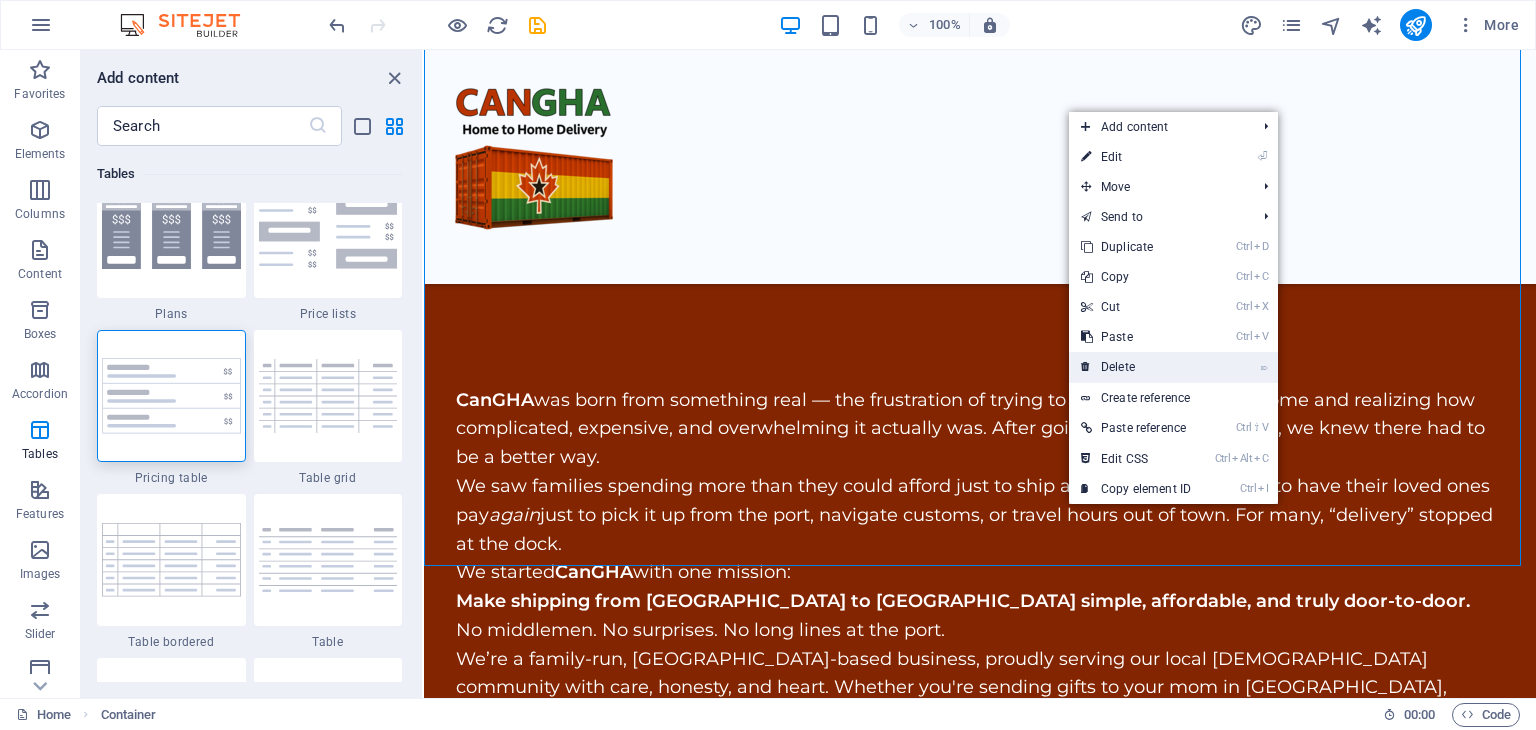 click on "⌦  Delete" at bounding box center [1136, 367] 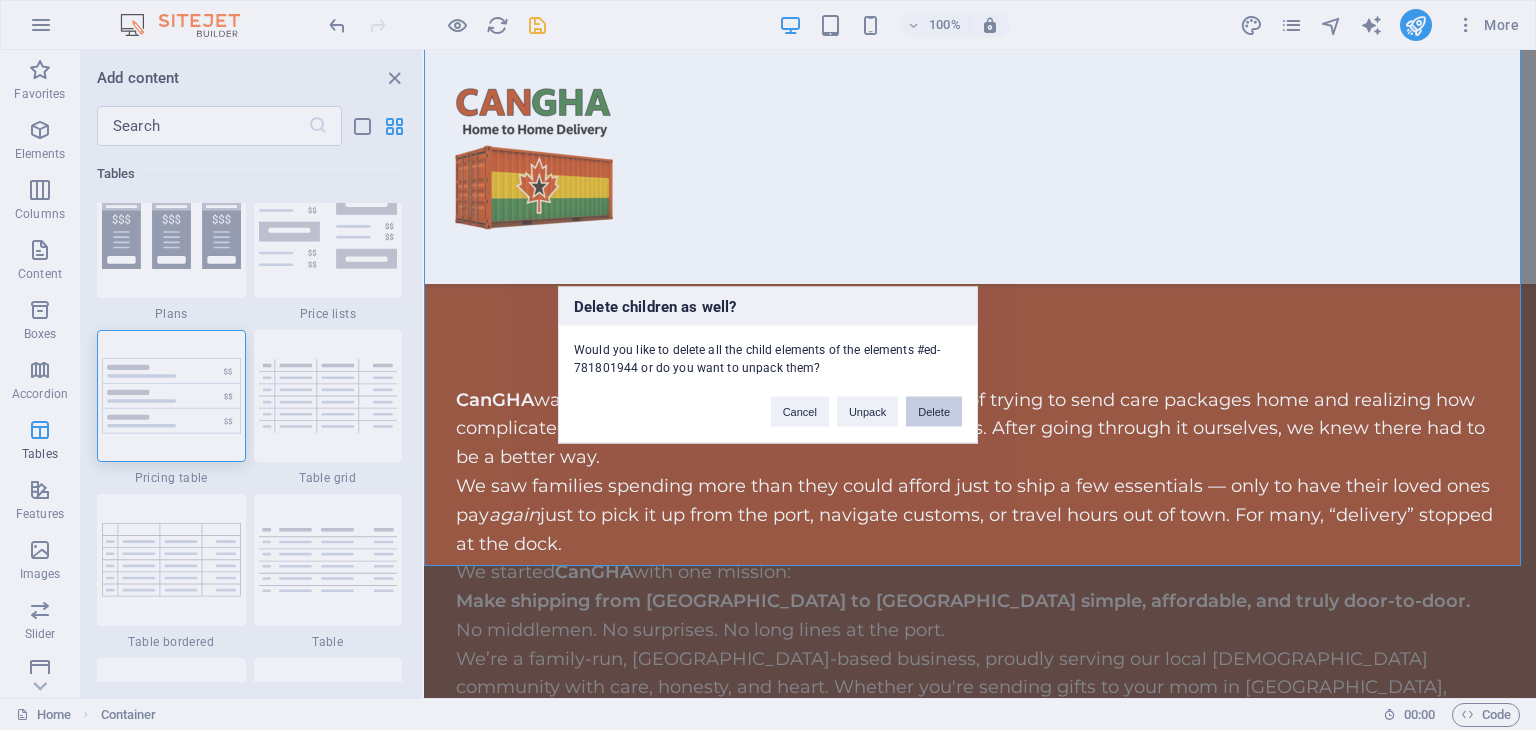 click on "Delete" at bounding box center [934, 412] 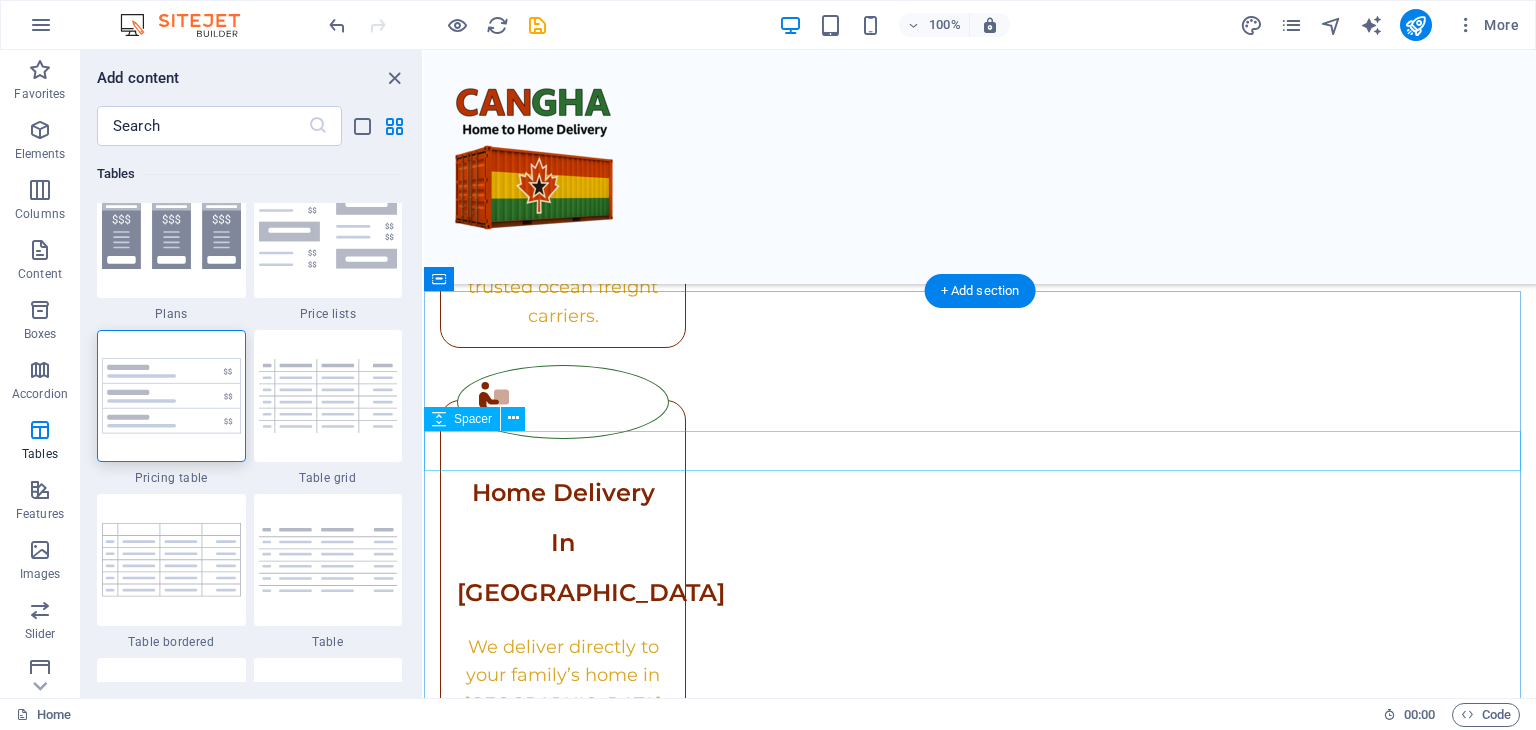scroll, scrollTop: 2959, scrollLeft: 0, axis: vertical 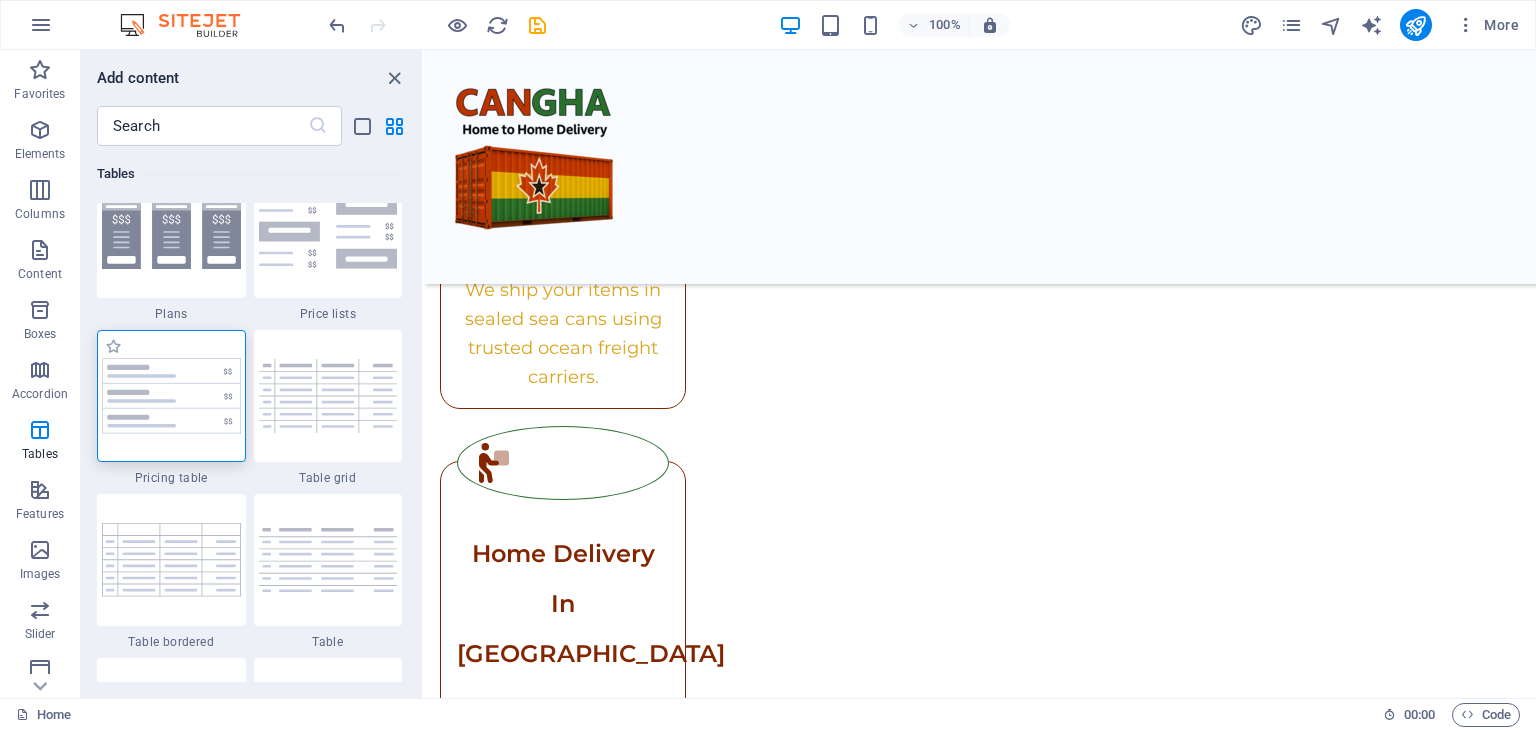 click at bounding box center [171, 396] 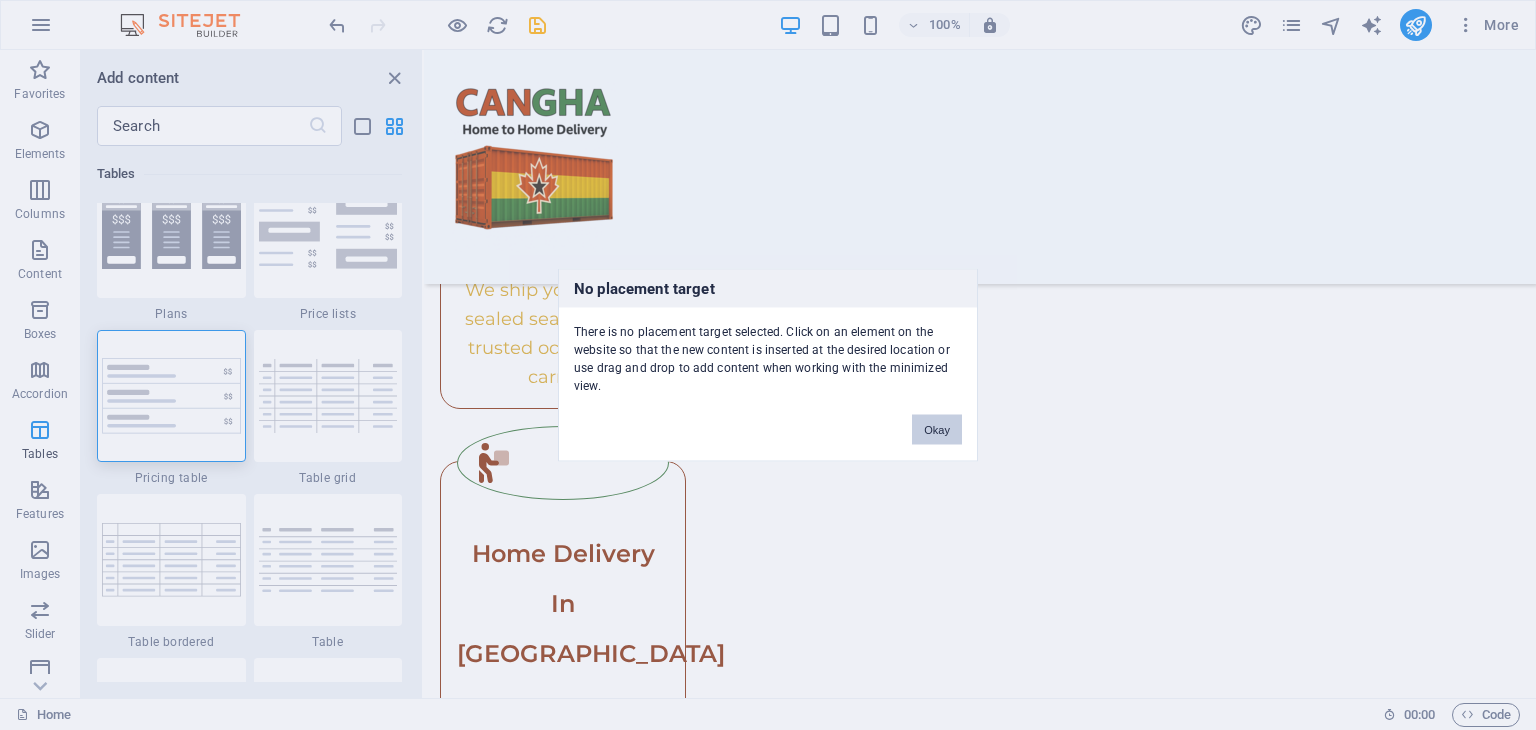 click on "Okay" at bounding box center (937, 430) 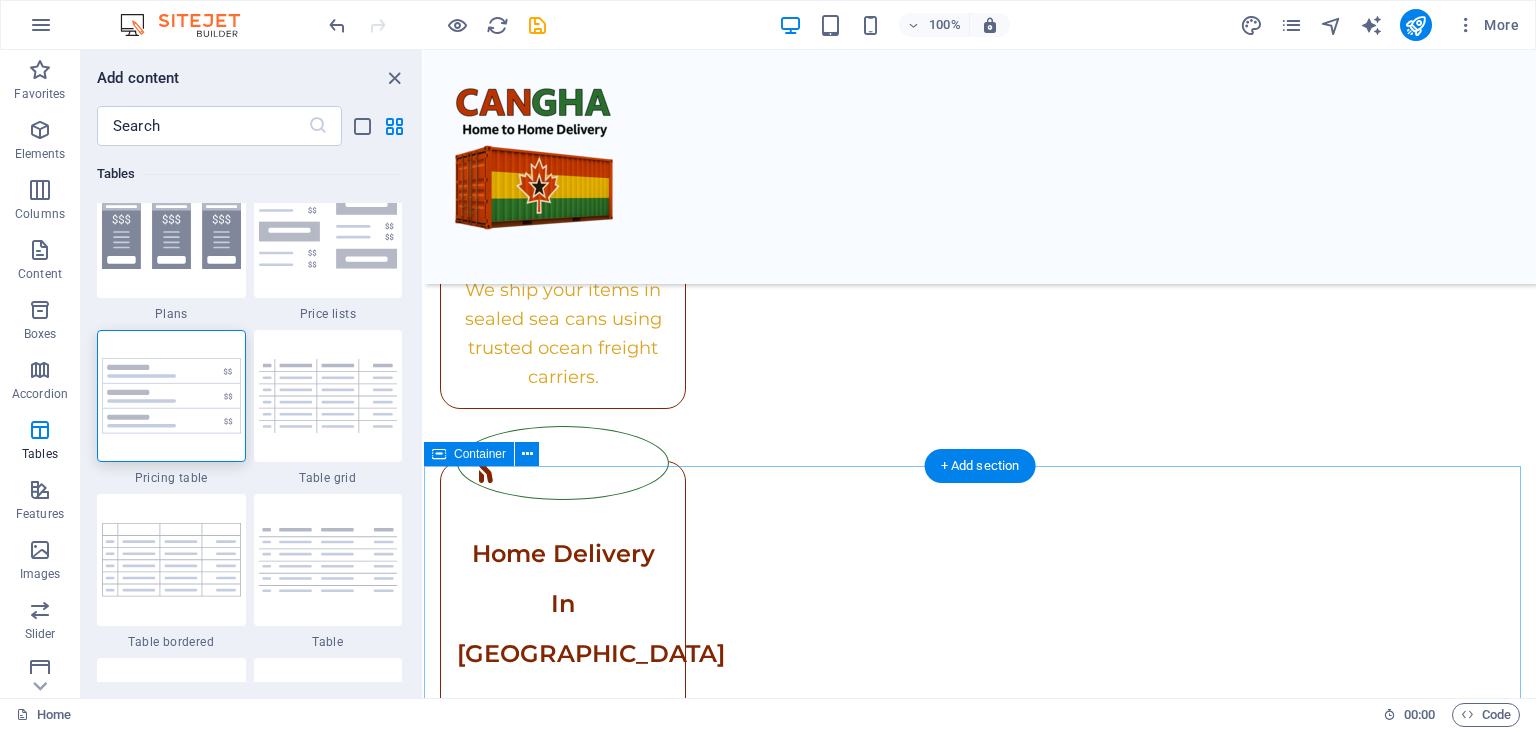 click on "Contact Us Contact Us   I have read and understand the privacy policy. Unreadable? Regenerate Submit" at bounding box center [980, 2230] 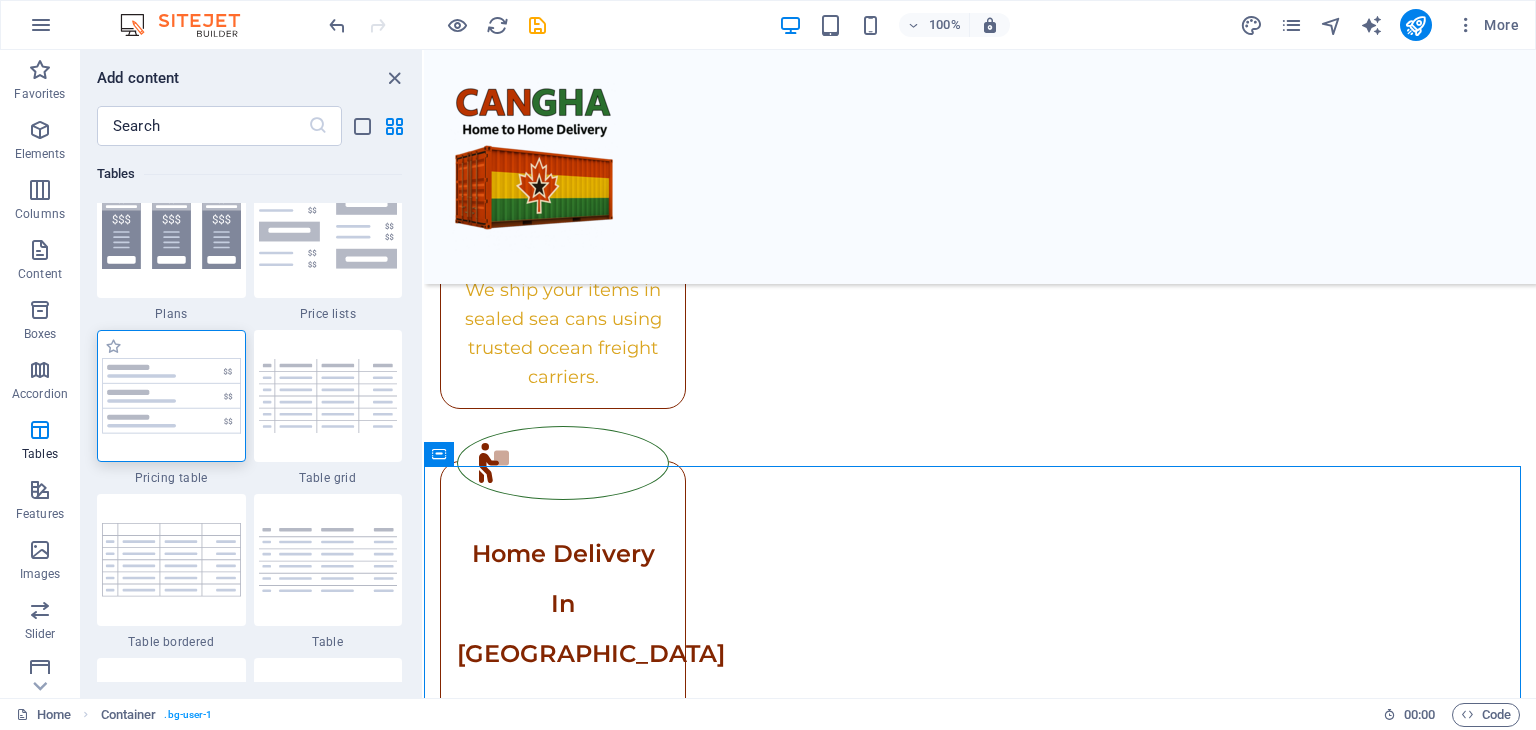 click at bounding box center [171, 396] 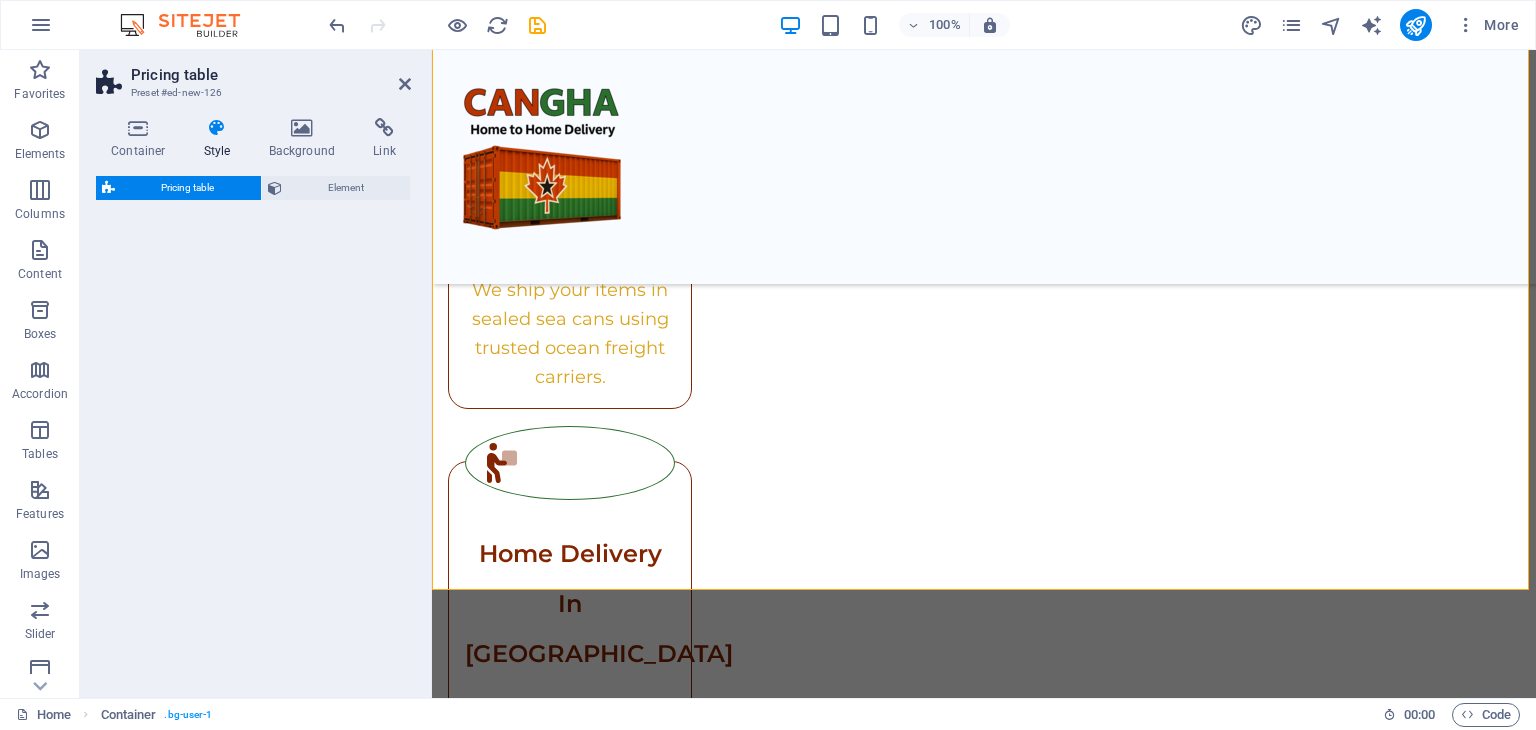 select on "rem" 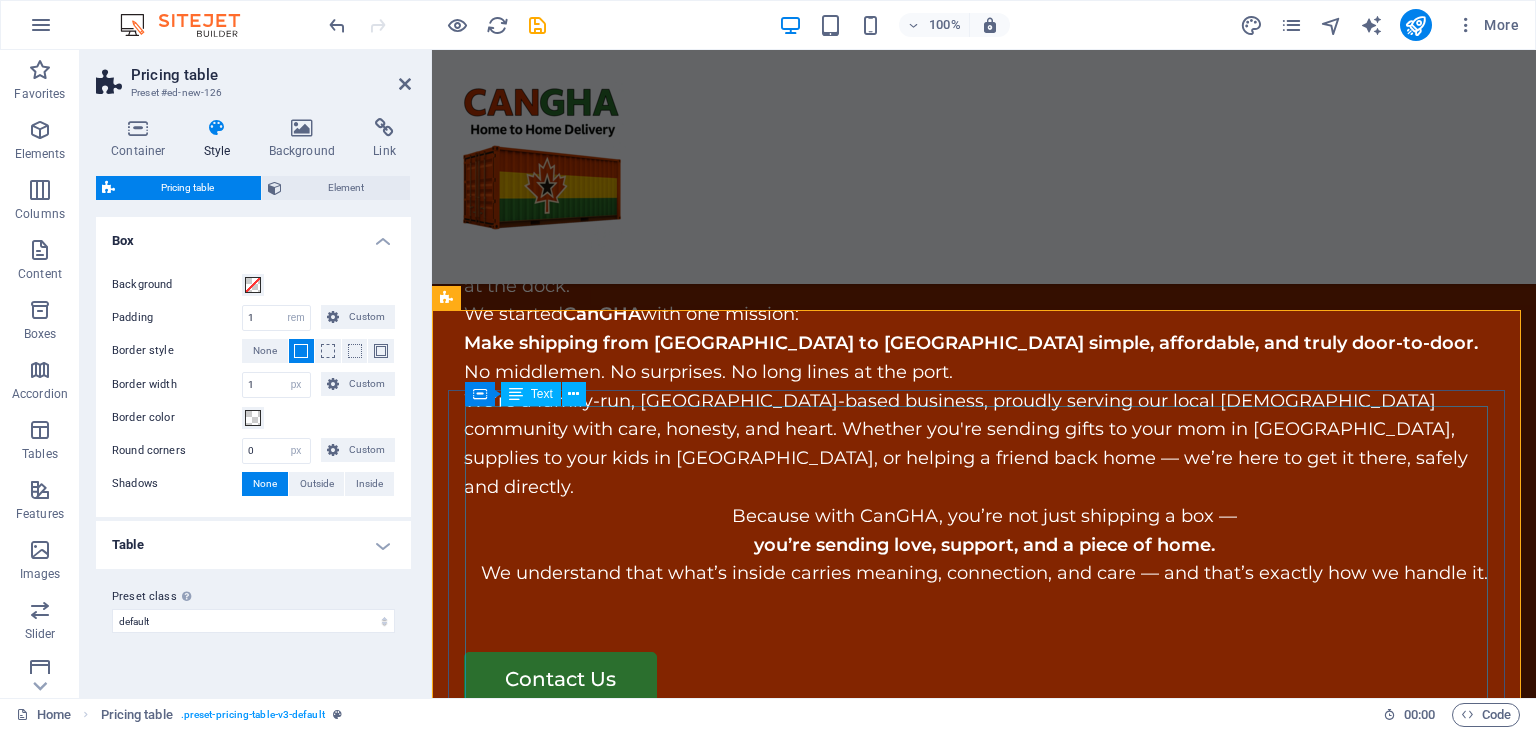 scroll, scrollTop: 3907, scrollLeft: 0, axis: vertical 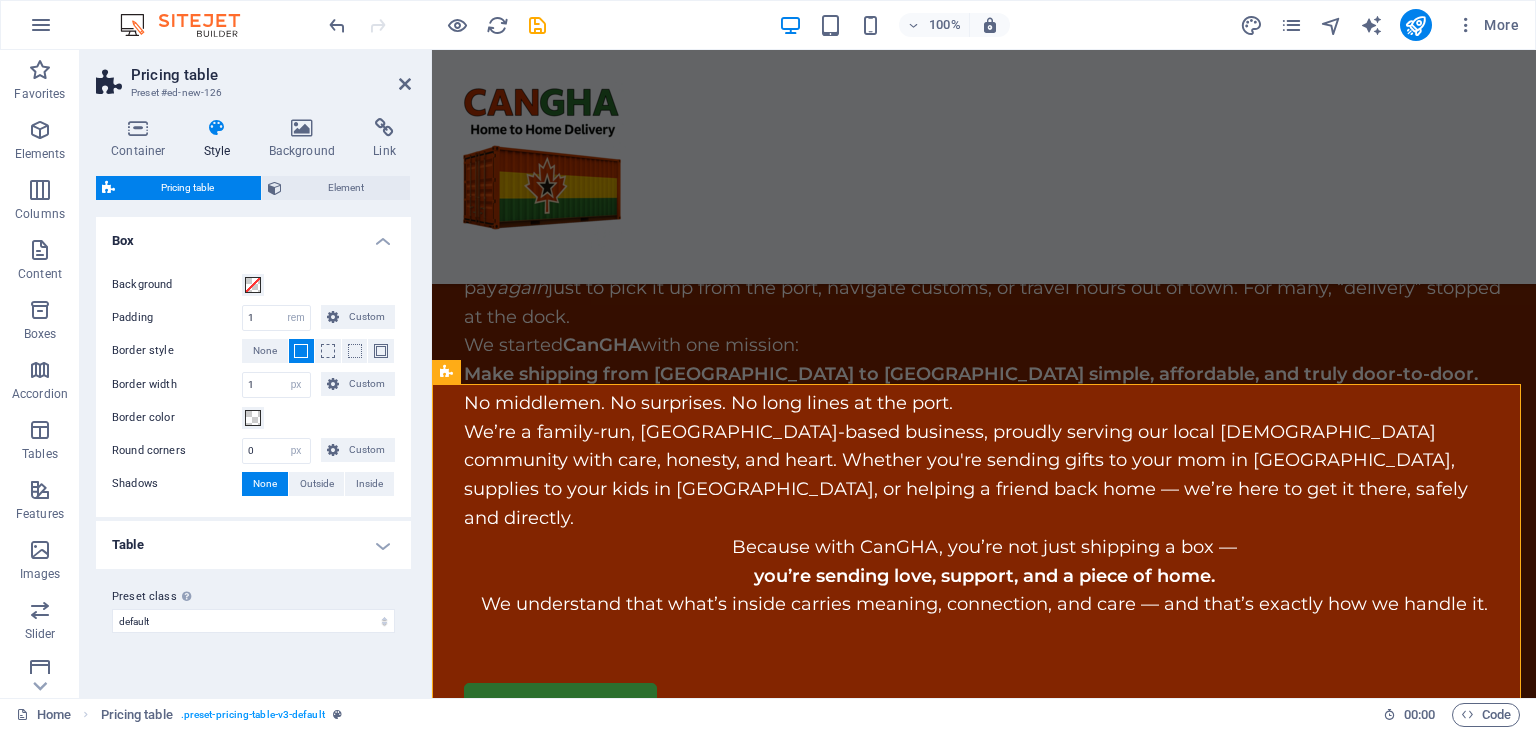 click on "Pricing table" at bounding box center [188, 188] 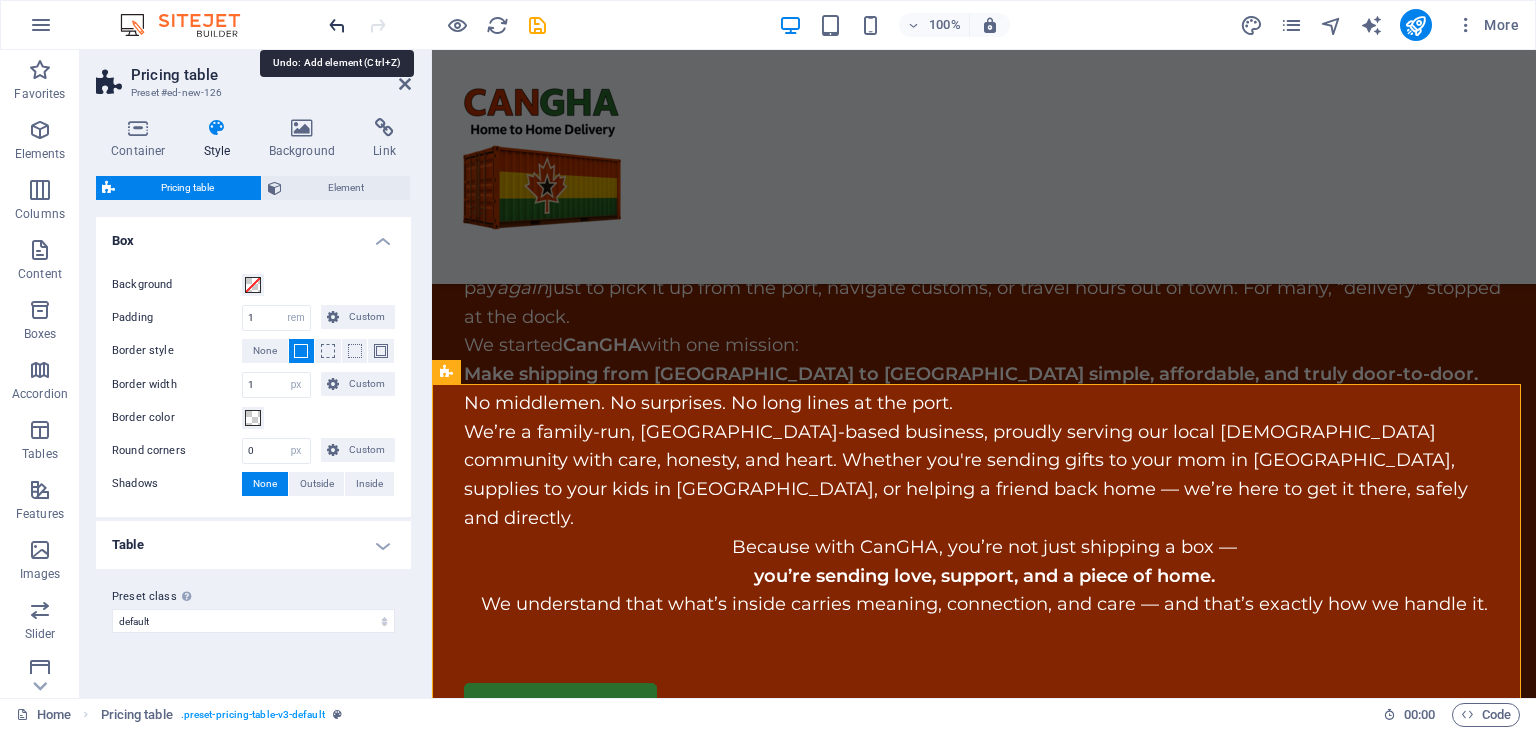 click at bounding box center (337, 25) 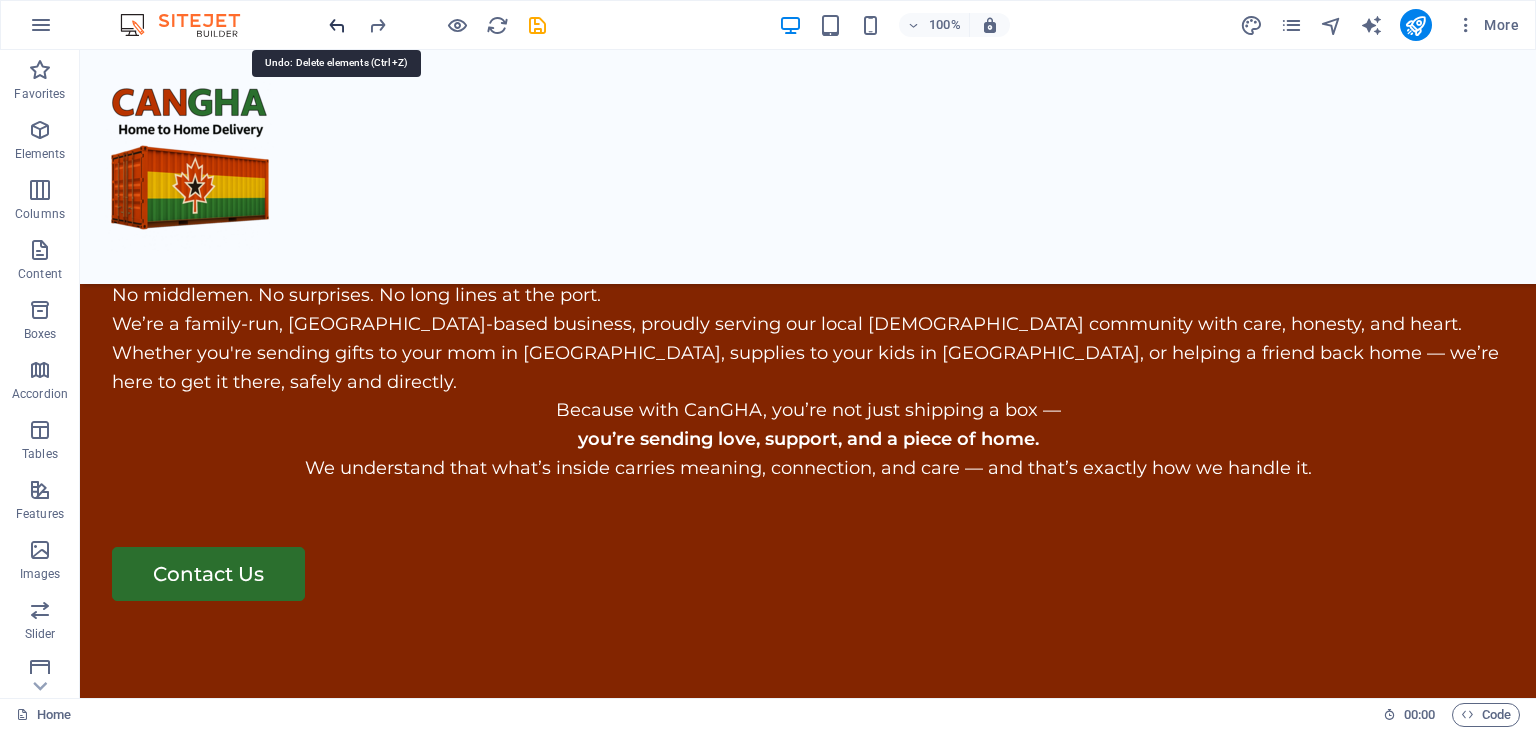 click at bounding box center [337, 25] 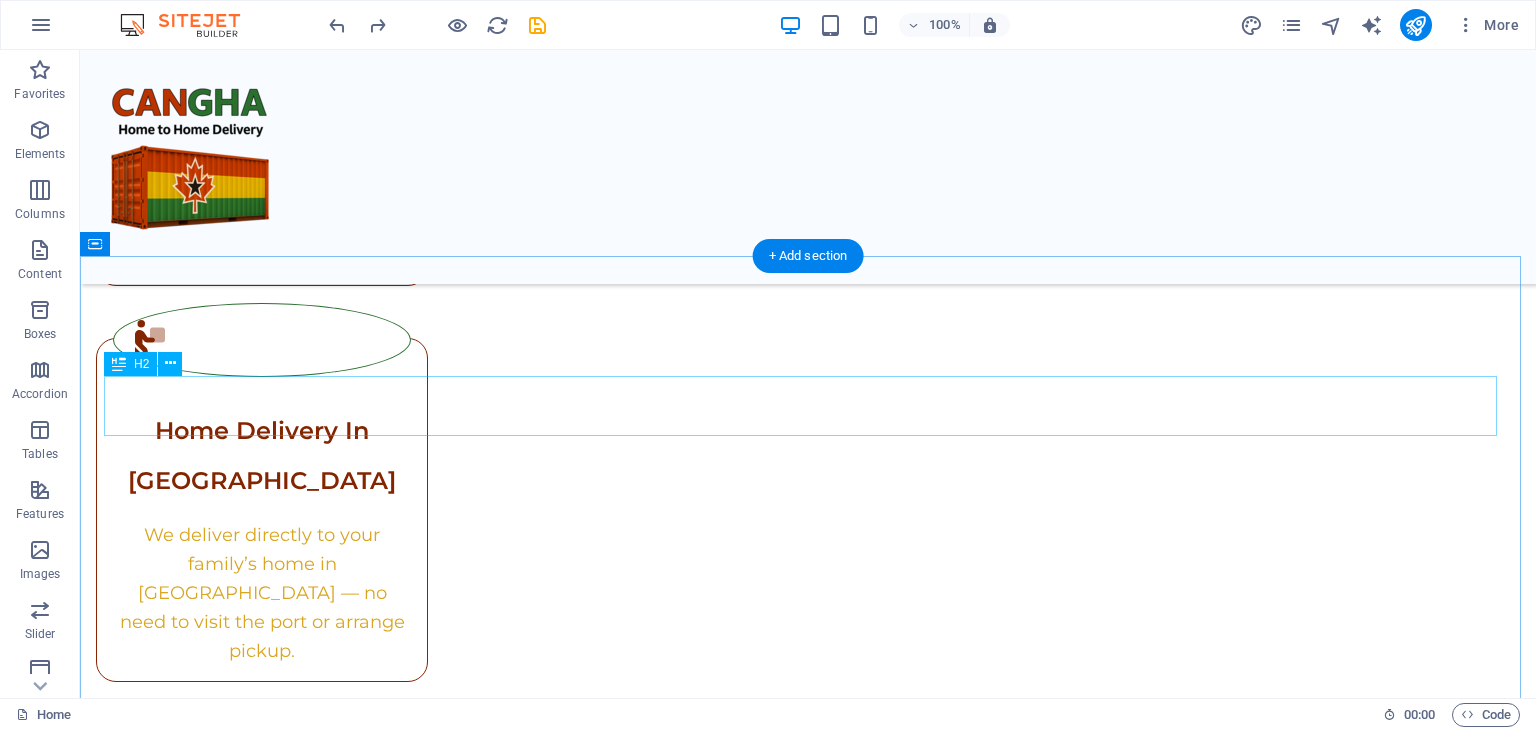 scroll, scrollTop: 2839, scrollLeft: 0, axis: vertical 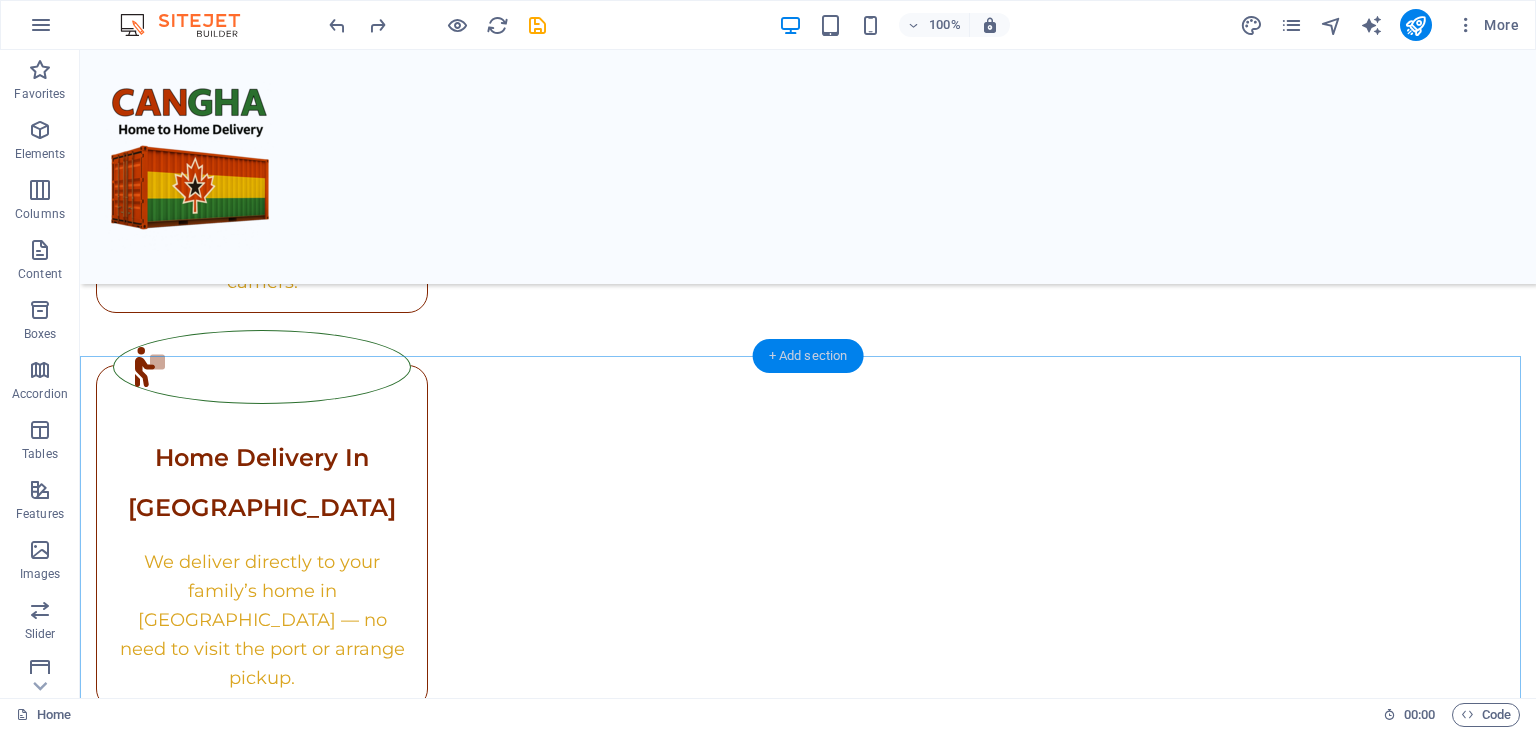 click on "+ Add section" at bounding box center [808, 356] 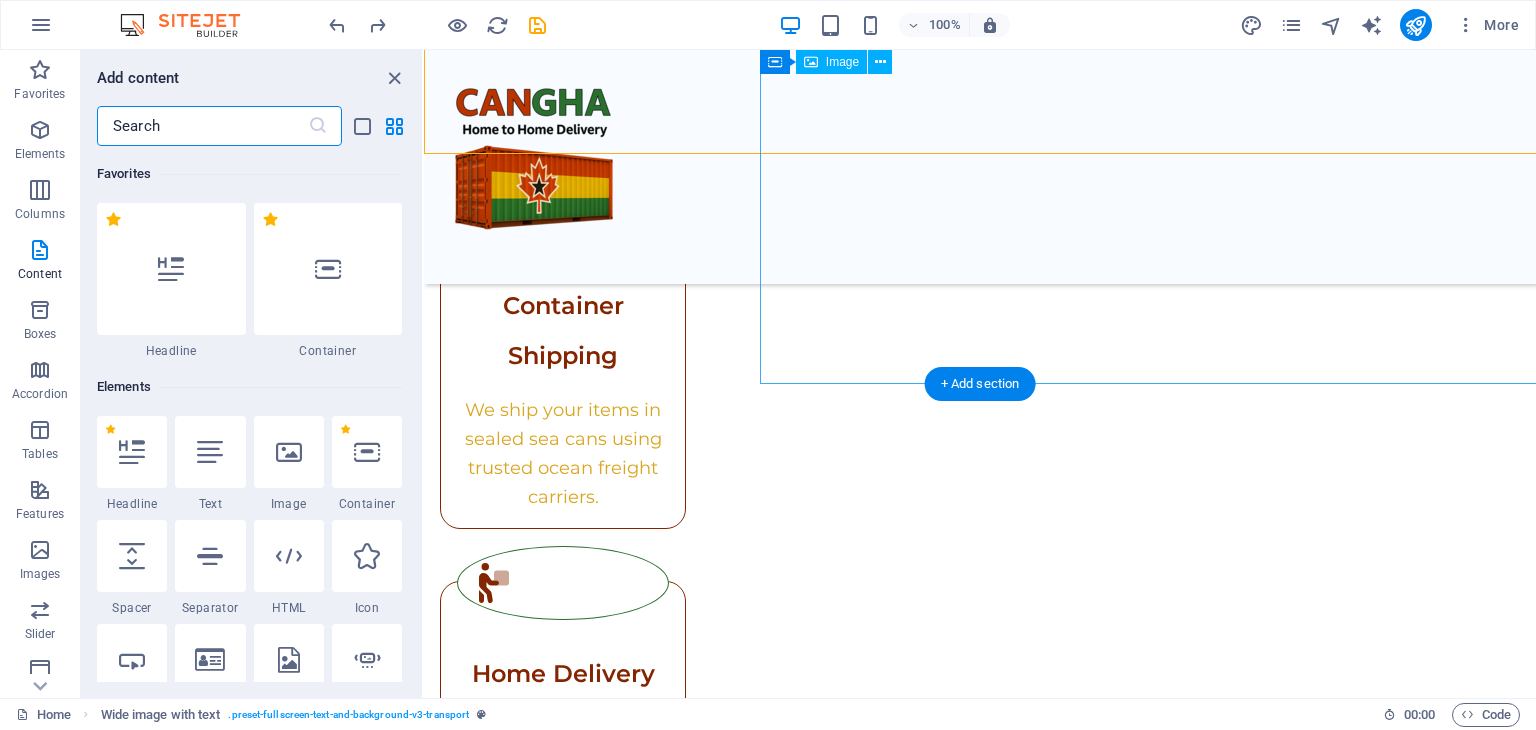 scroll, scrollTop: 3040, scrollLeft: 0, axis: vertical 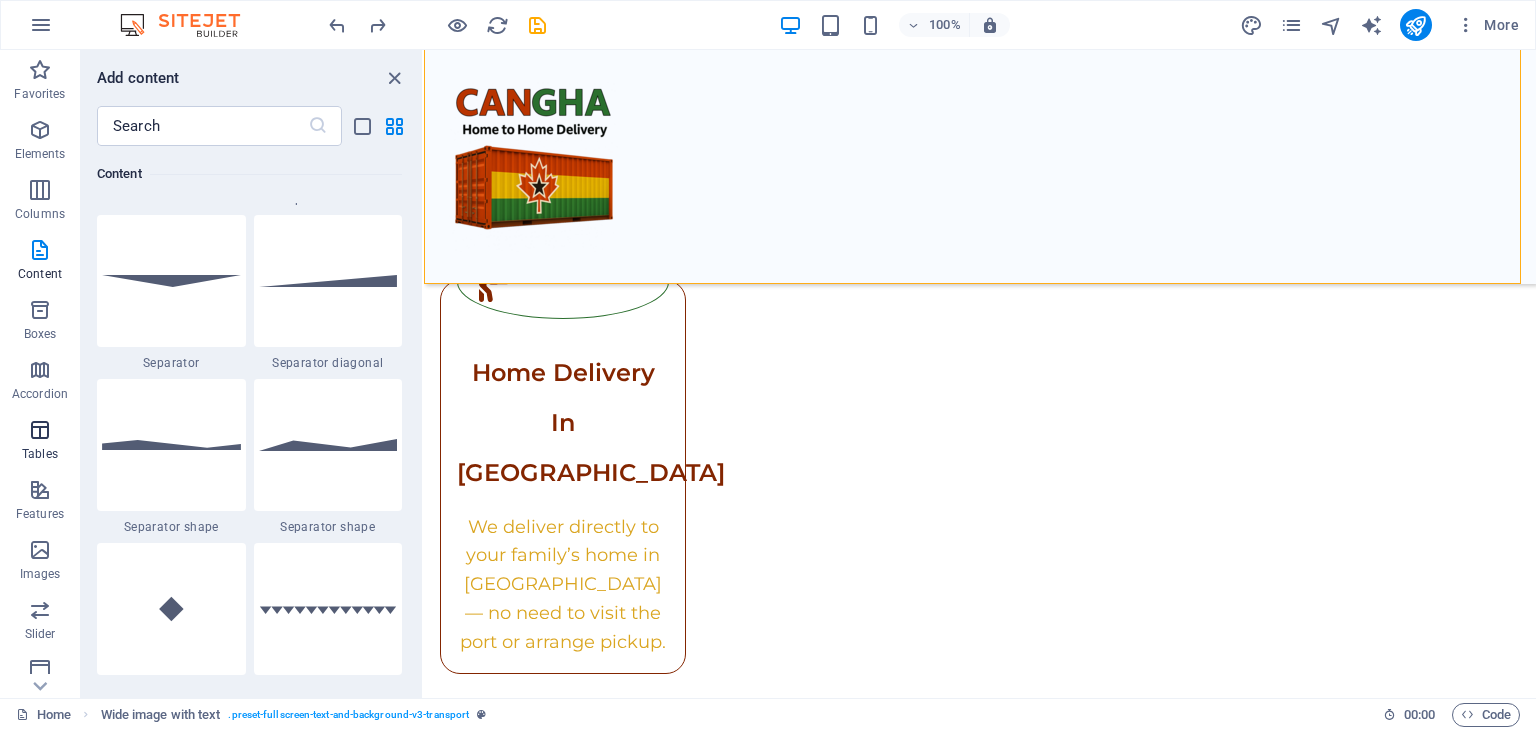click on "Tables" at bounding box center [40, 454] 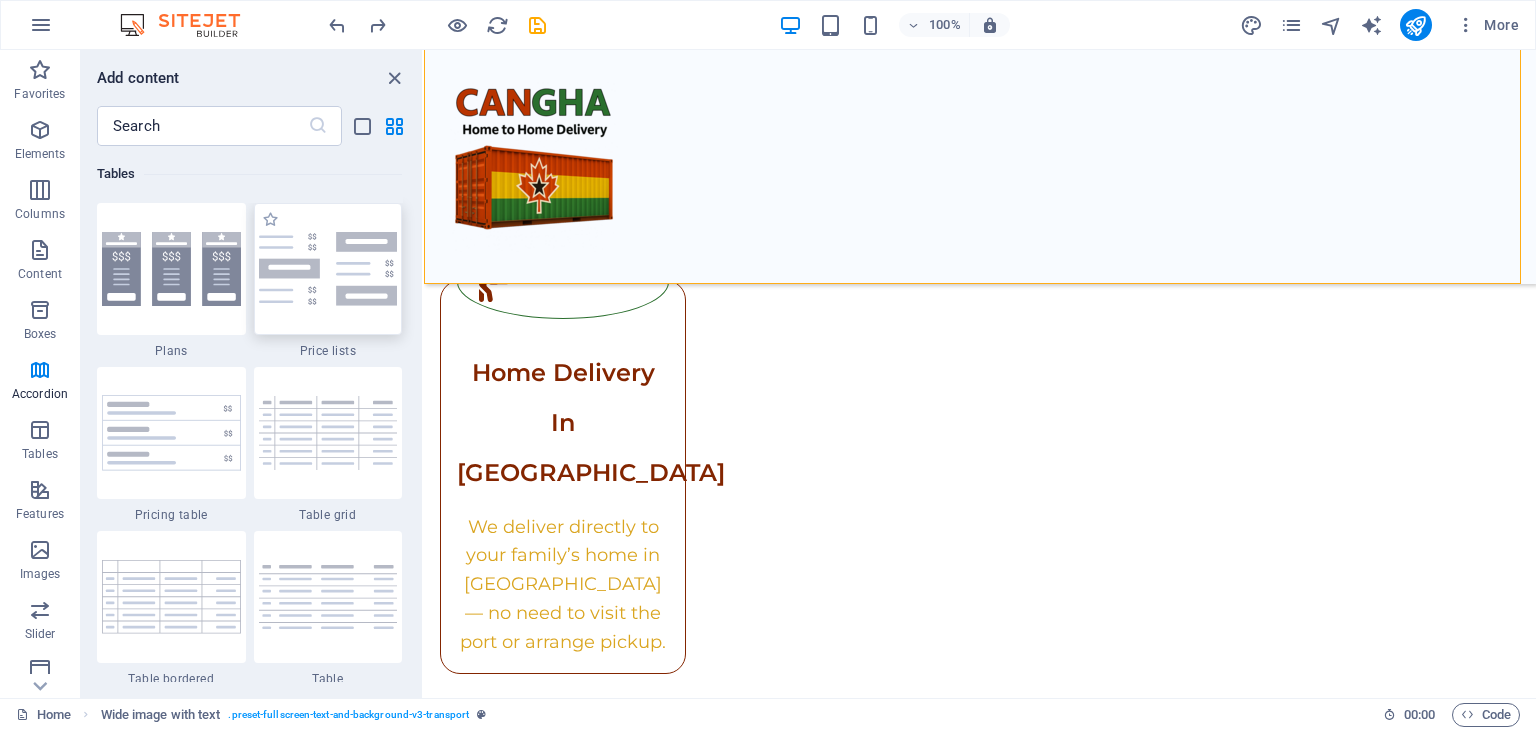scroll, scrollTop: 6662, scrollLeft: 0, axis: vertical 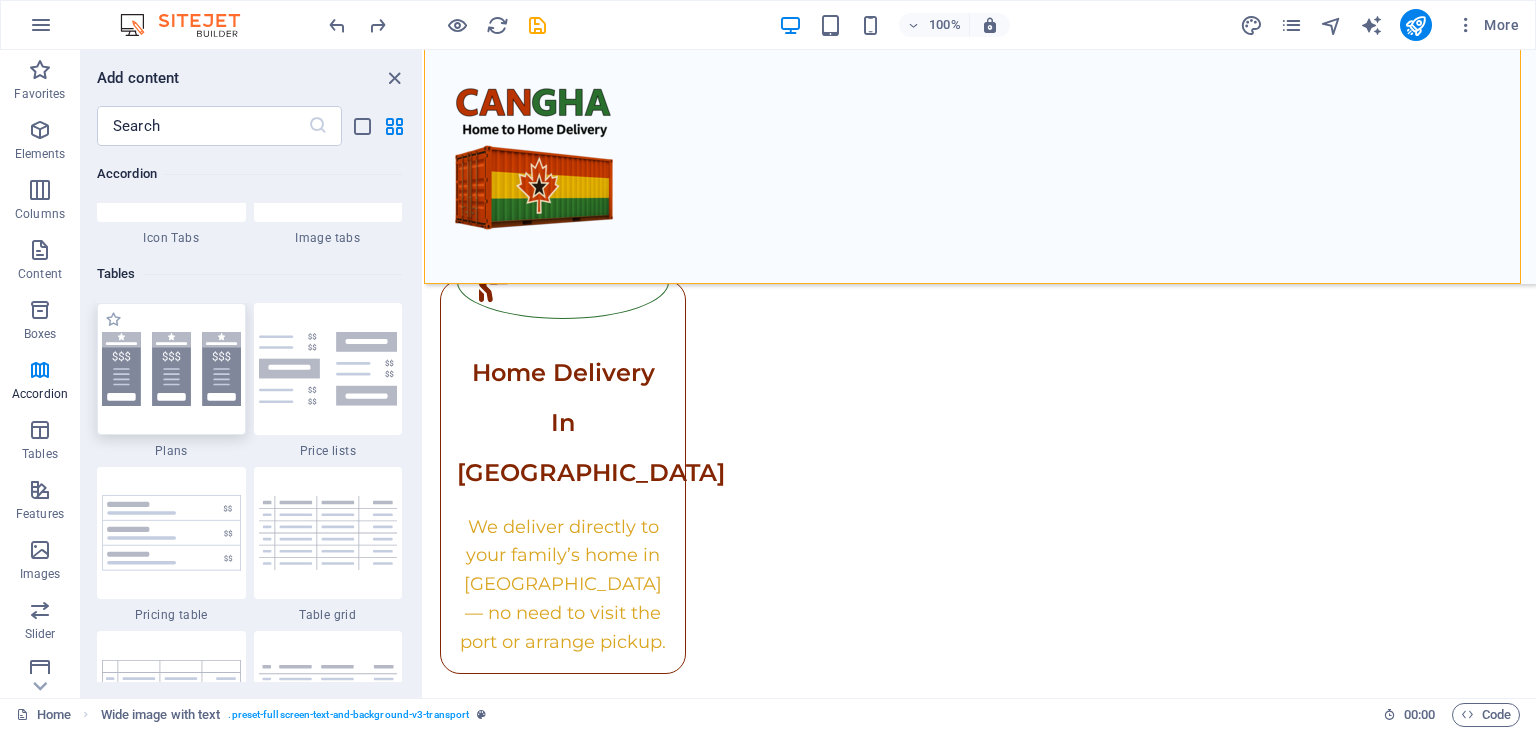 click at bounding box center (171, 369) 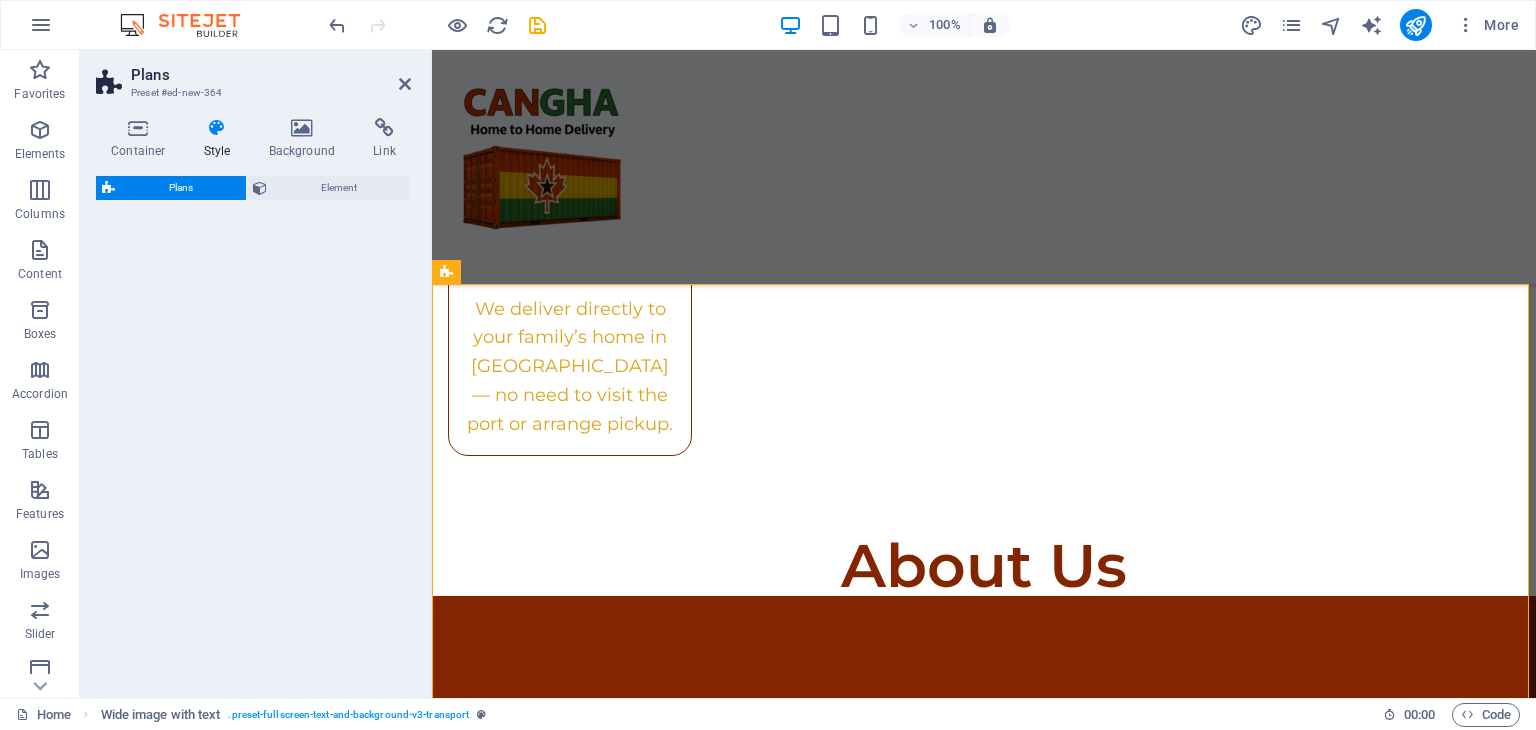 select on "rem" 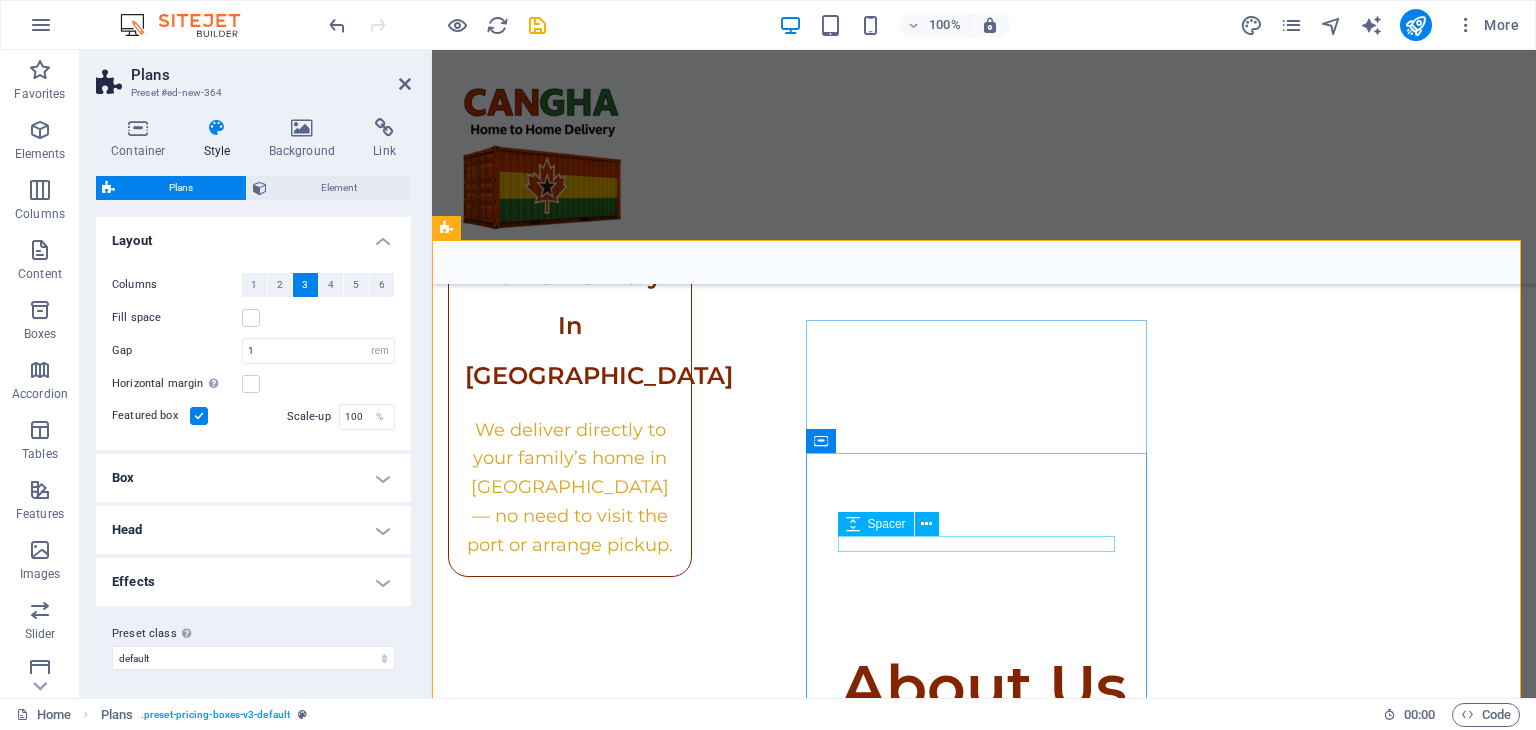 scroll, scrollTop: 3140, scrollLeft: 0, axis: vertical 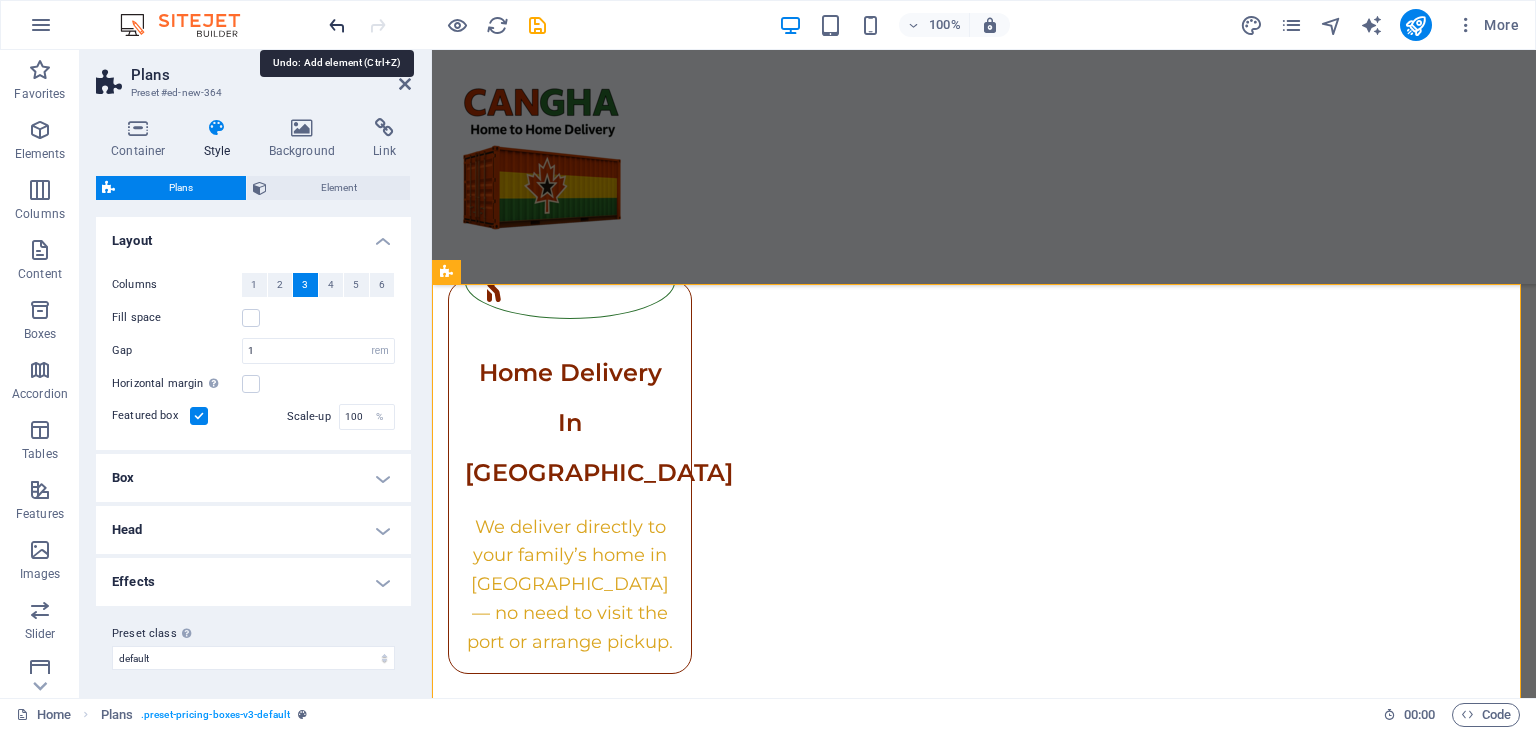 click at bounding box center (337, 25) 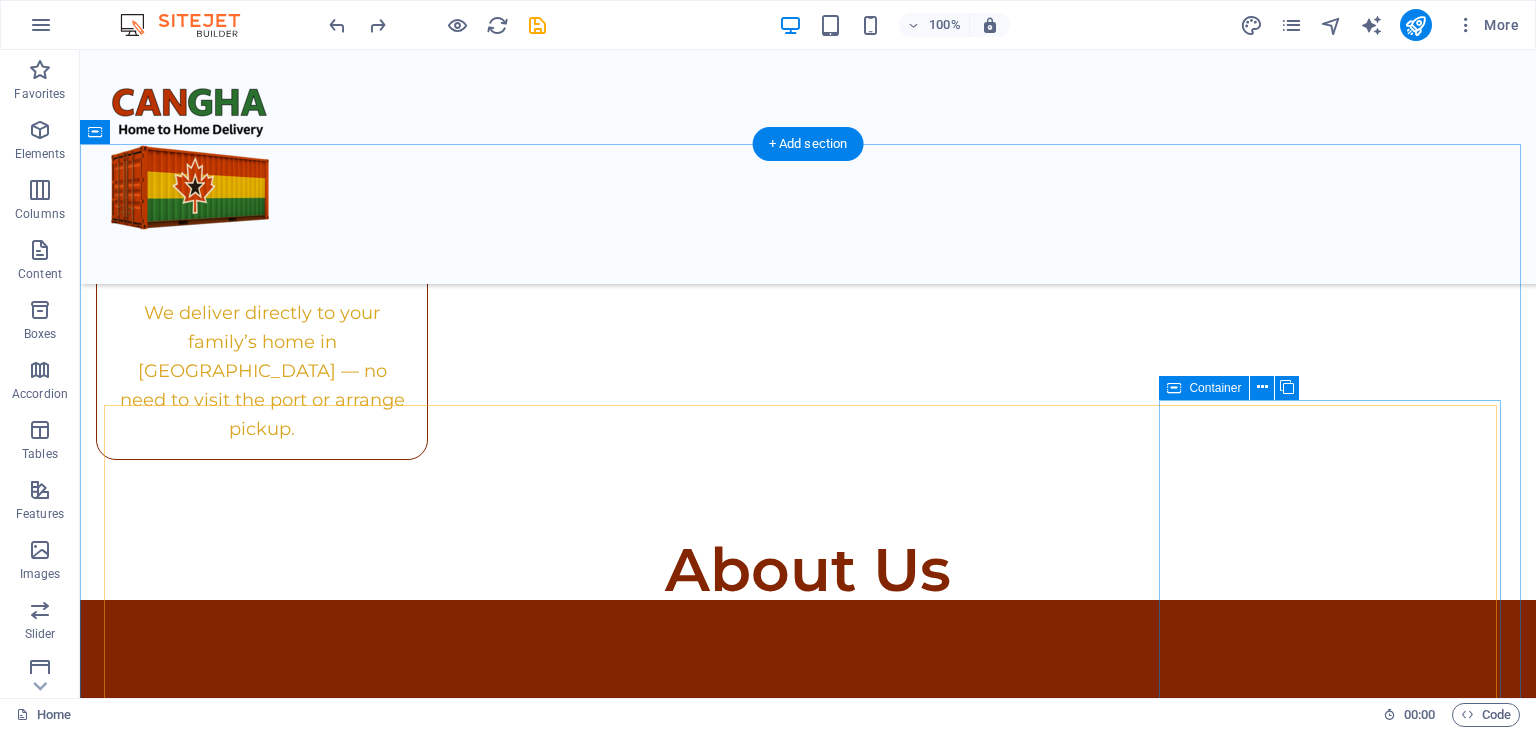 scroll, scrollTop: 3039, scrollLeft: 0, axis: vertical 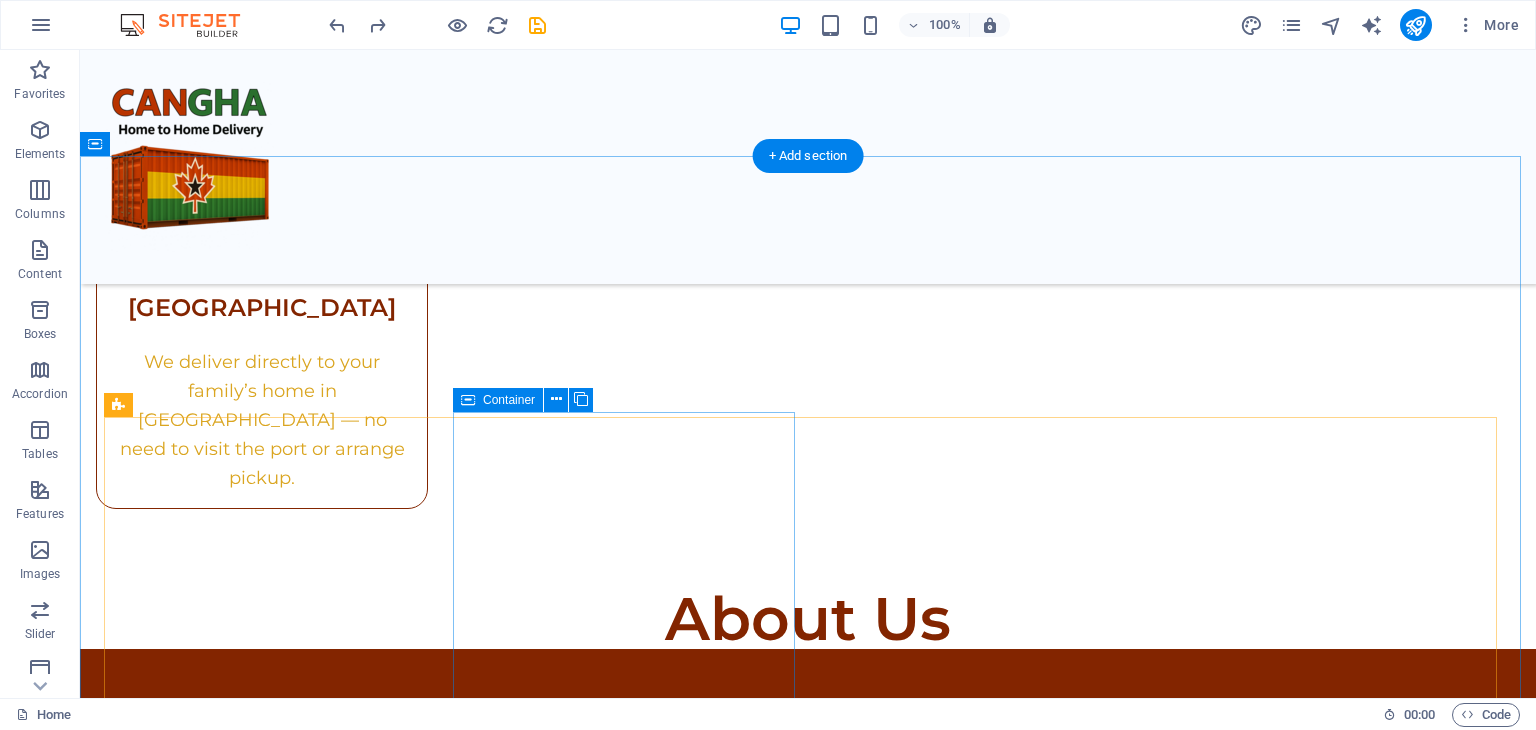 click on "Standard Packing Transport $400 Contact Us" at bounding box center (807, 2352) 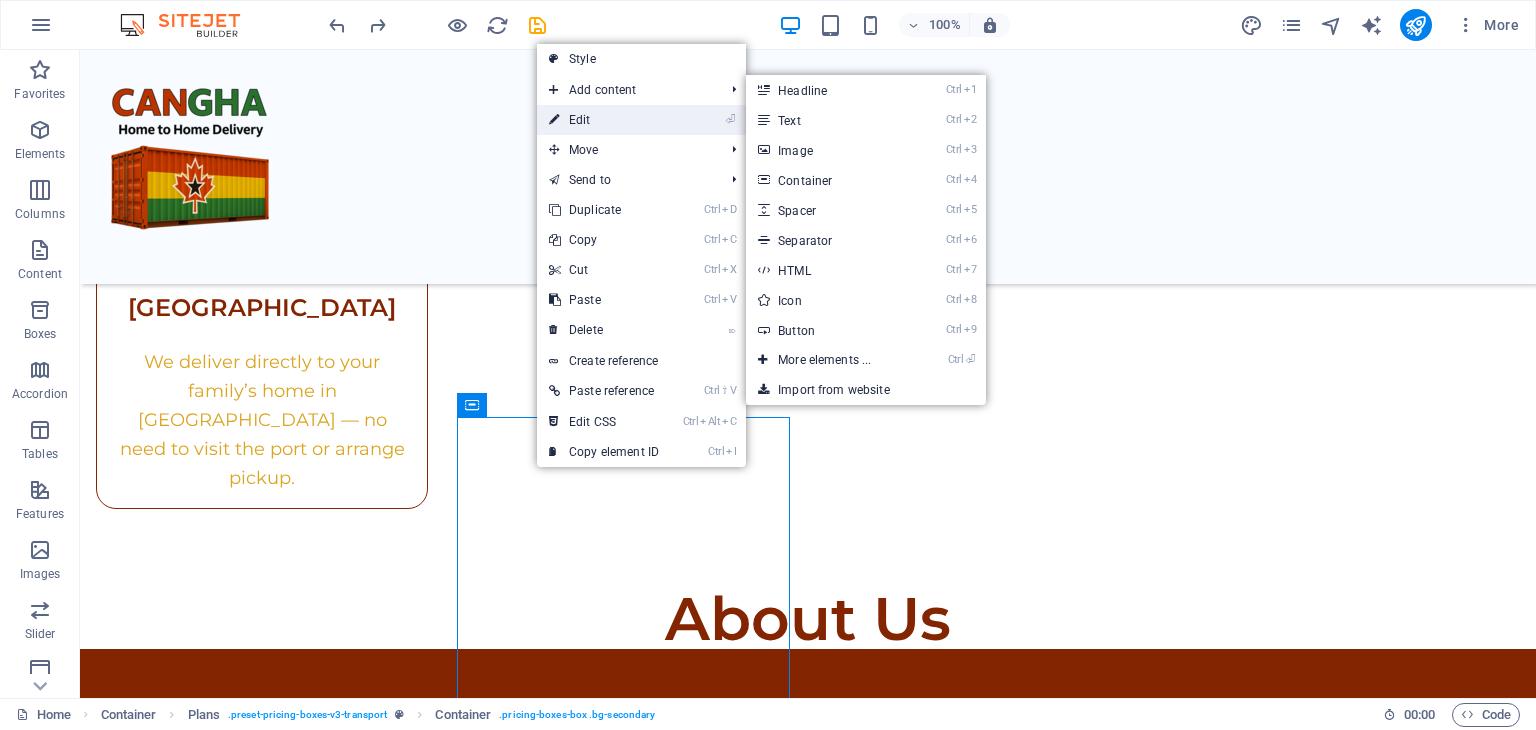 click on "⏎  Edit" at bounding box center [604, 120] 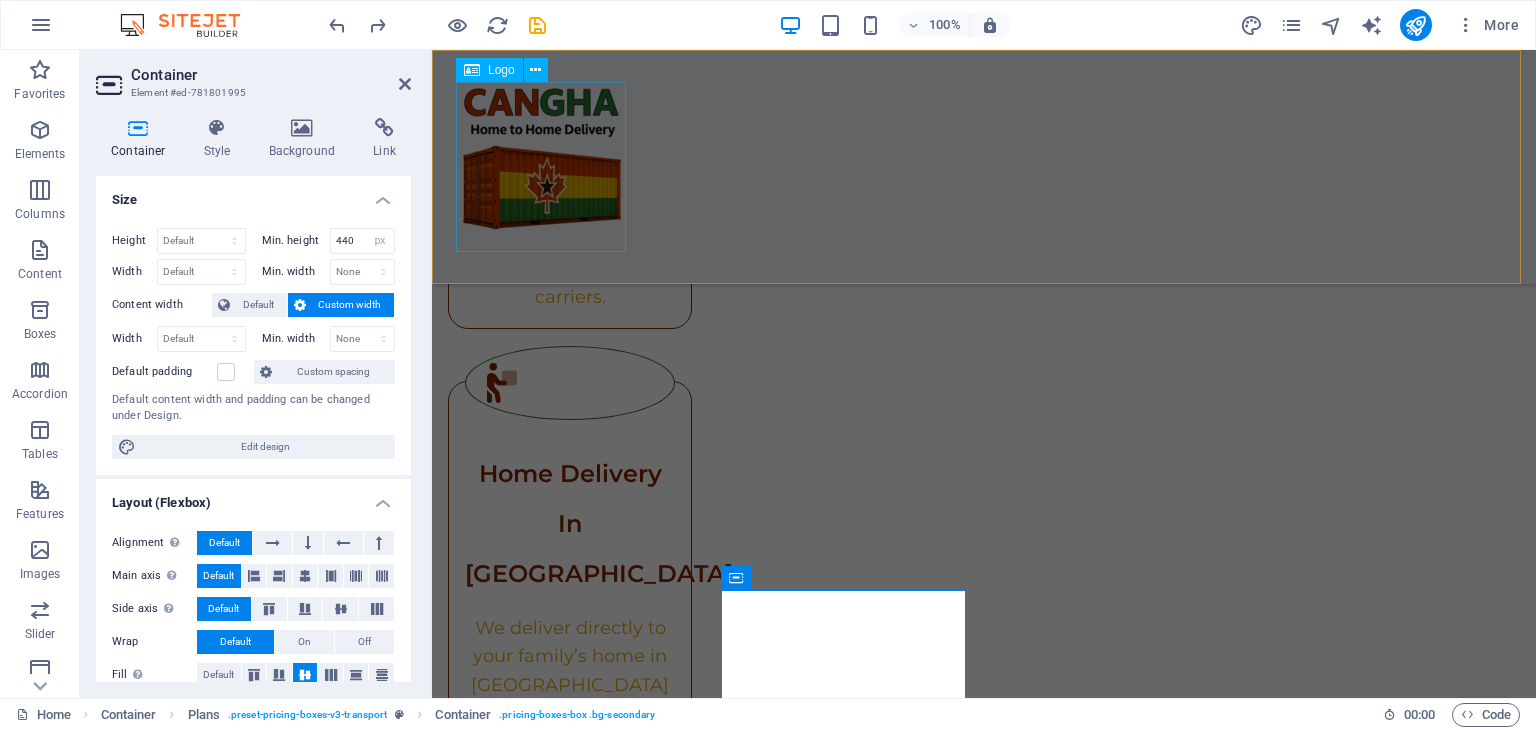 scroll, scrollTop: 3096, scrollLeft: 0, axis: vertical 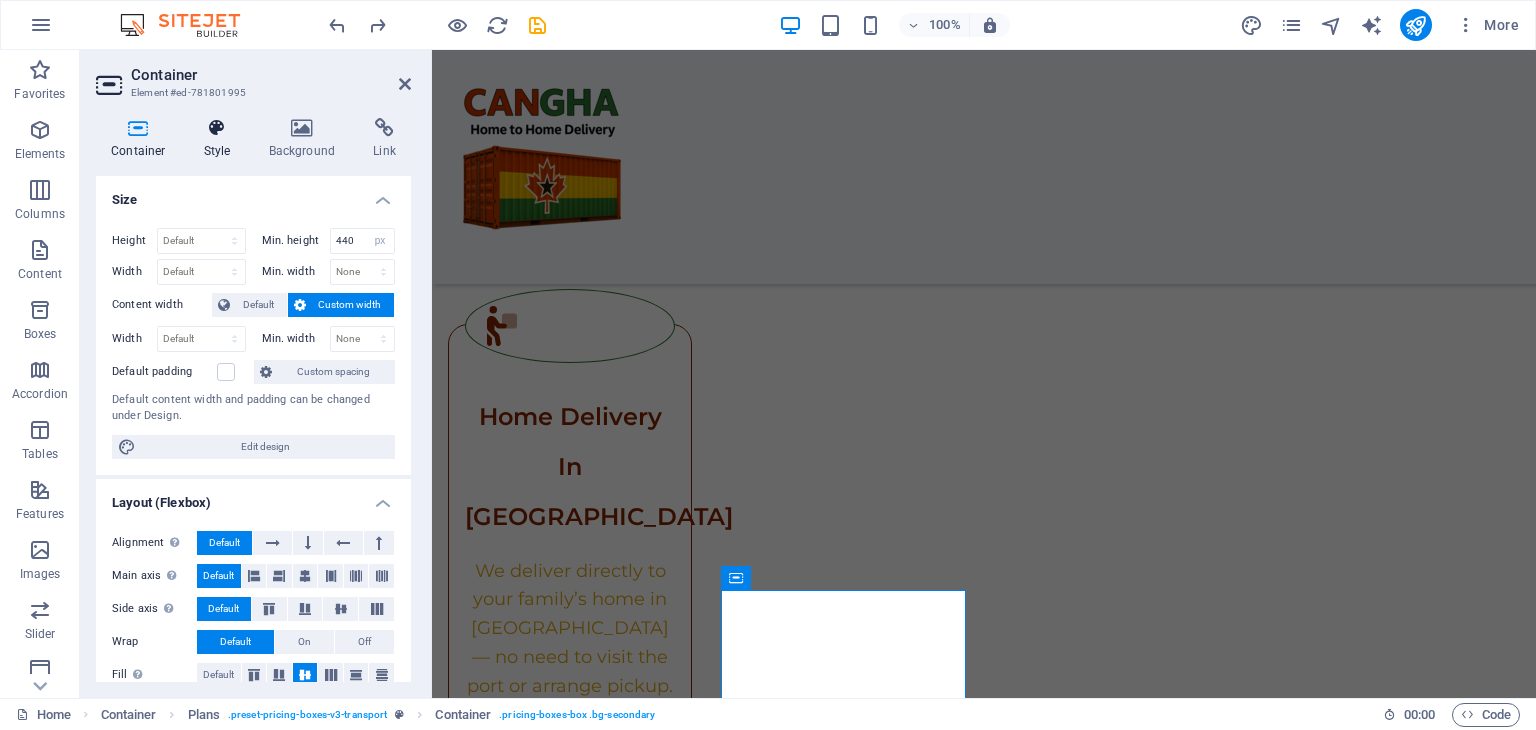 click on "Style" at bounding box center [221, 139] 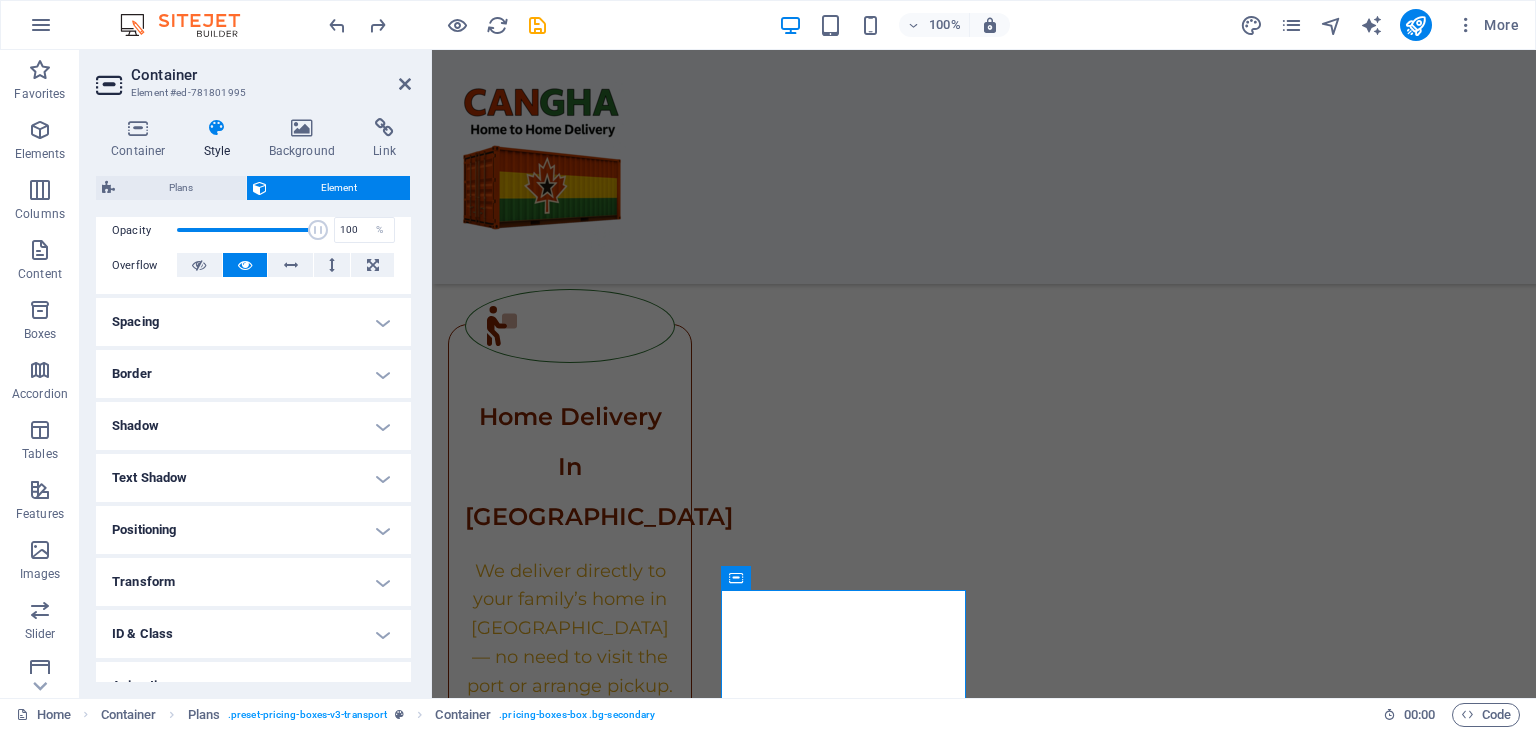scroll, scrollTop: 0, scrollLeft: 0, axis: both 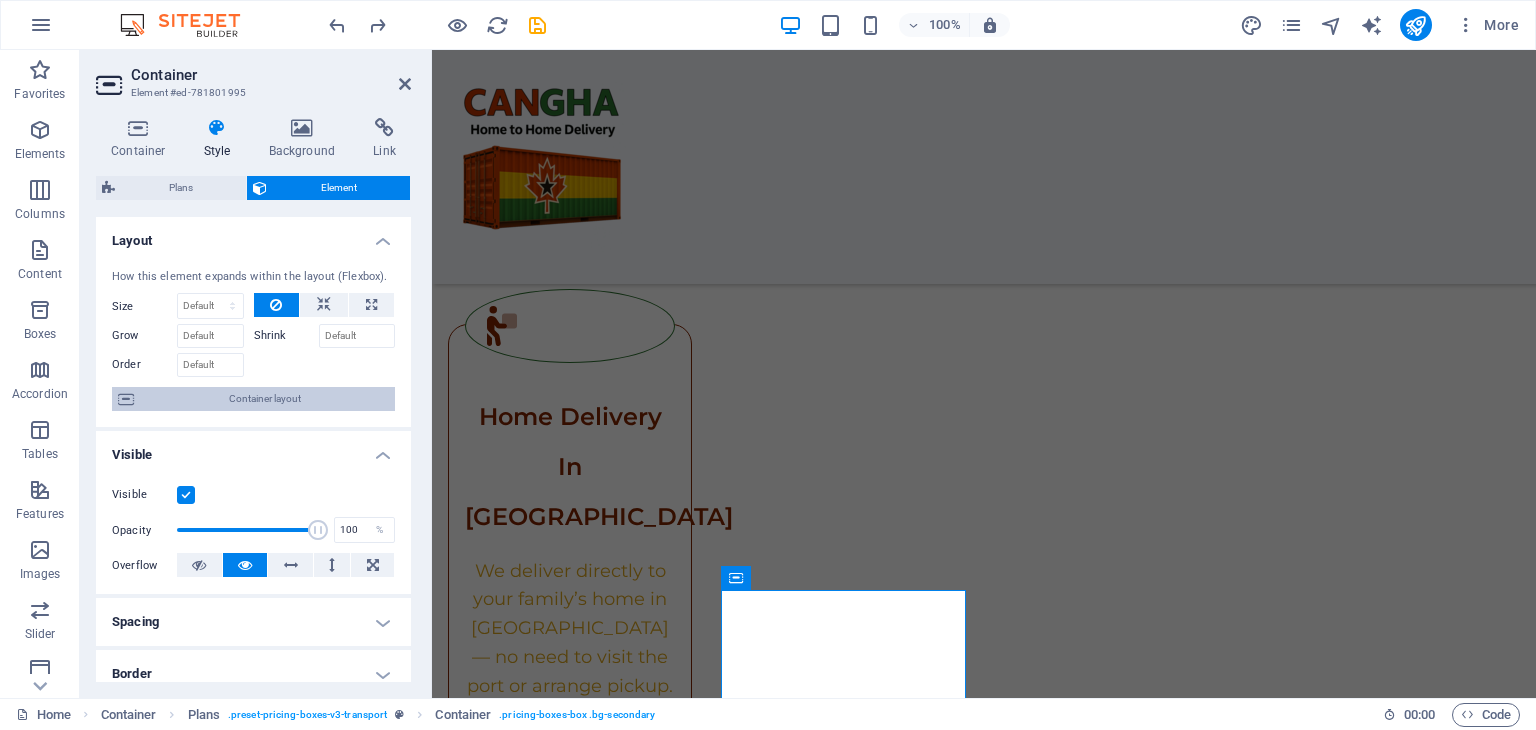 click on "Container layout" at bounding box center (264, 399) 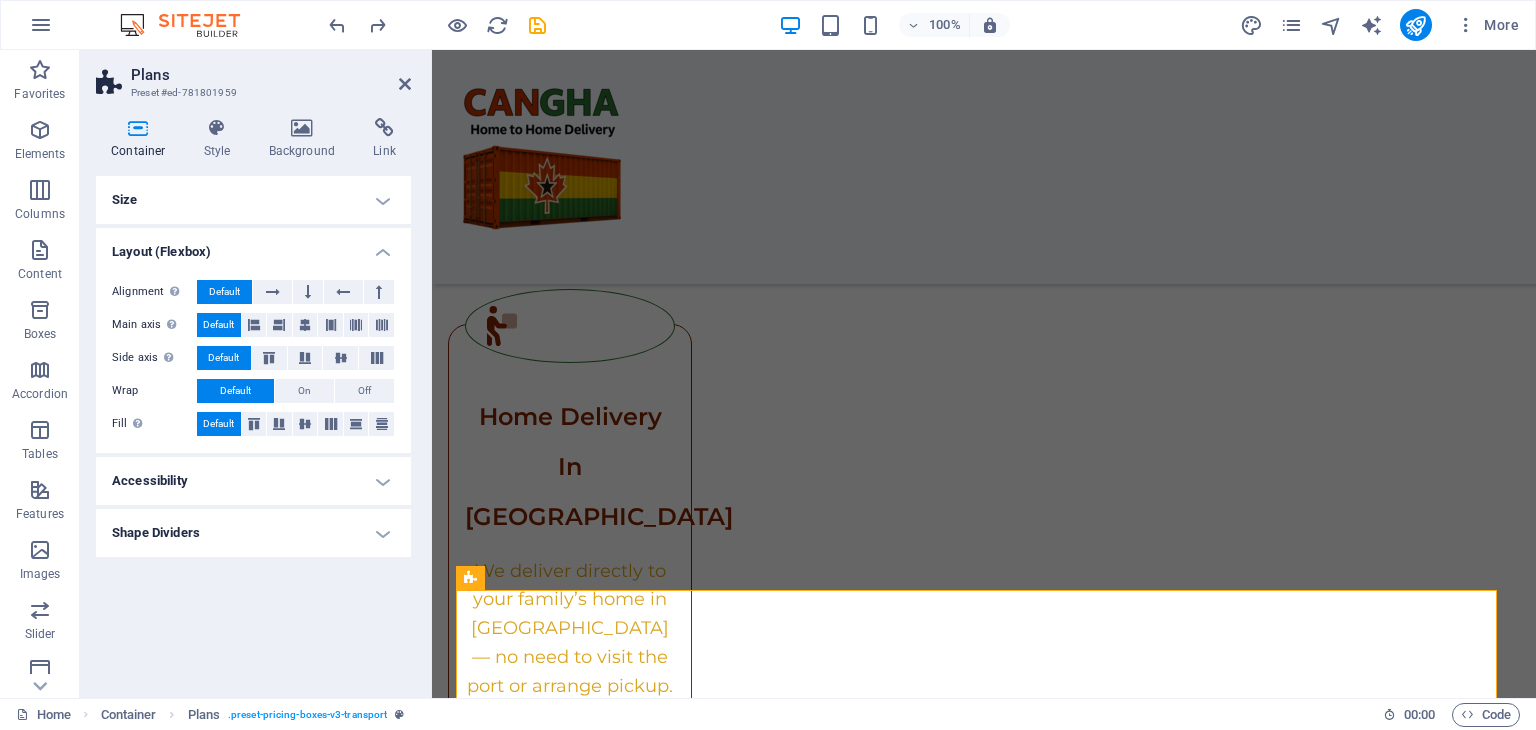 click on "Shape Dividers" at bounding box center (253, 533) 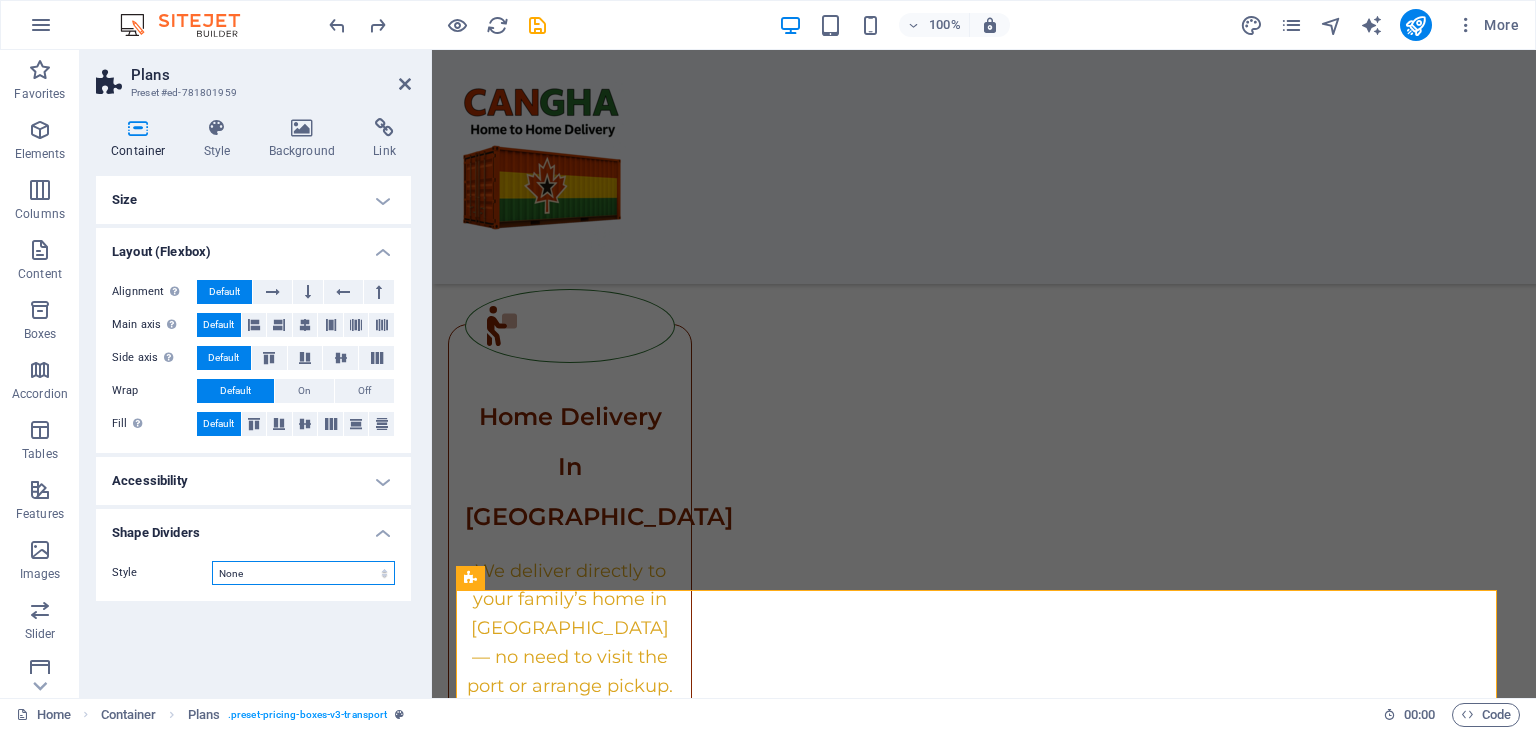 click on "None Triangle Square Diagonal Polygon 1 Polygon 2 Zigzag Multiple Zigzags Waves Multiple Waves Half Circle Circle Circle Shadow Blocks Hexagons Clouds Multiple Clouds Fan Pyramids Book Paint Drip Fire Shredded Paper Arrow" at bounding box center (303, 573) 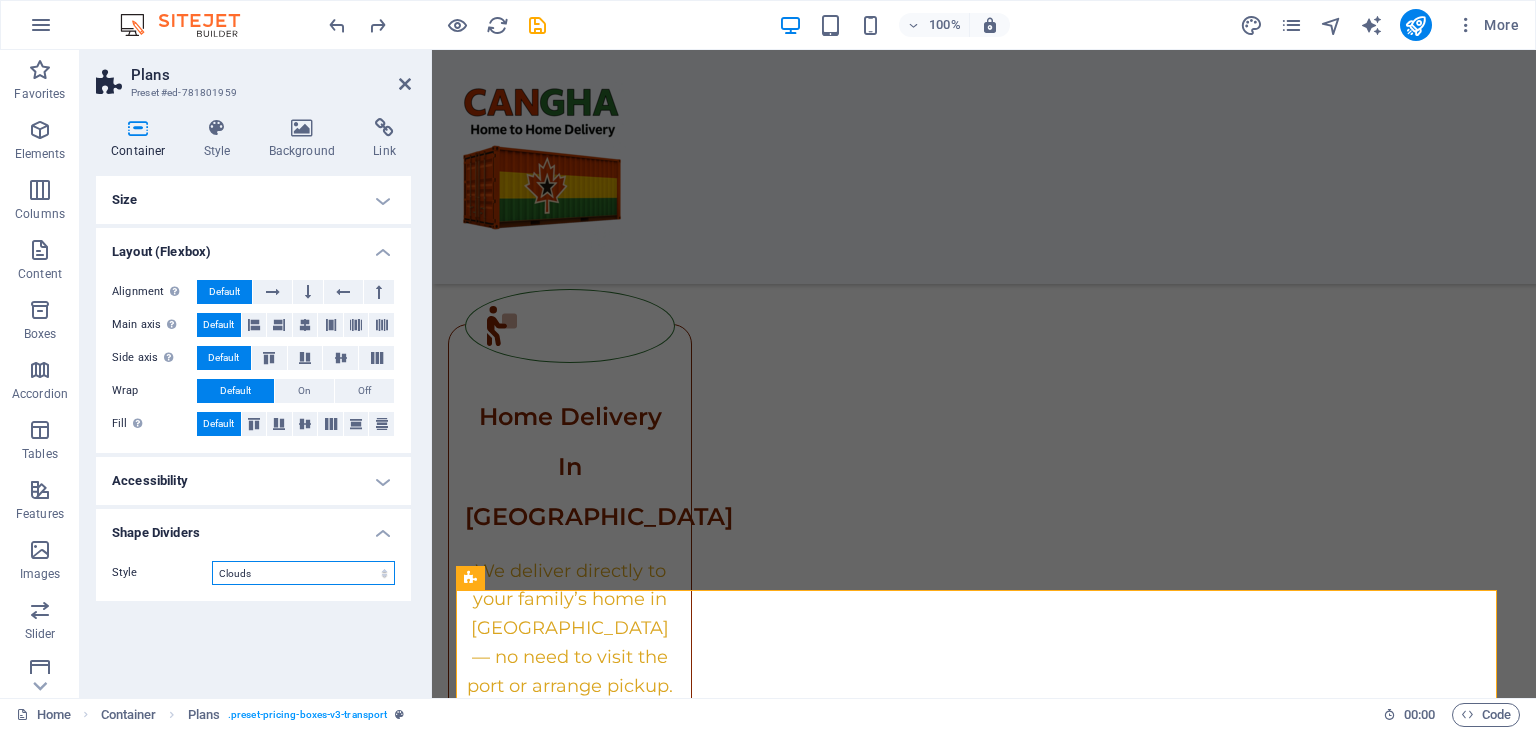 click on "None Triangle Square Diagonal Polygon 1 Polygon 2 Zigzag Multiple Zigzags Waves Multiple Waves Half Circle Circle Circle Shadow Blocks Hexagons Clouds Multiple Clouds Fan Pyramids Book Paint Drip Fire Shredded Paper Arrow" at bounding box center (303, 573) 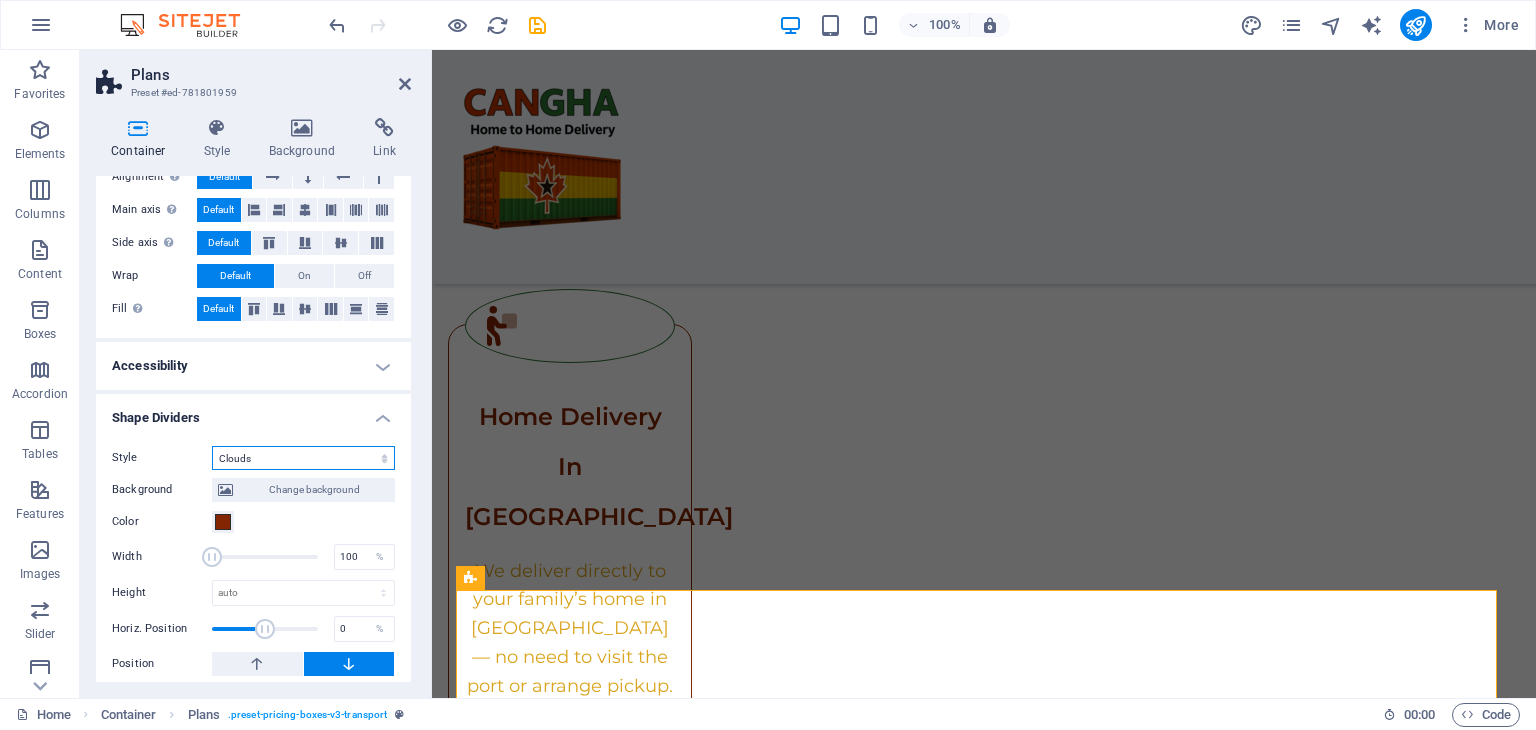 scroll, scrollTop: 224, scrollLeft: 0, axis: vertical 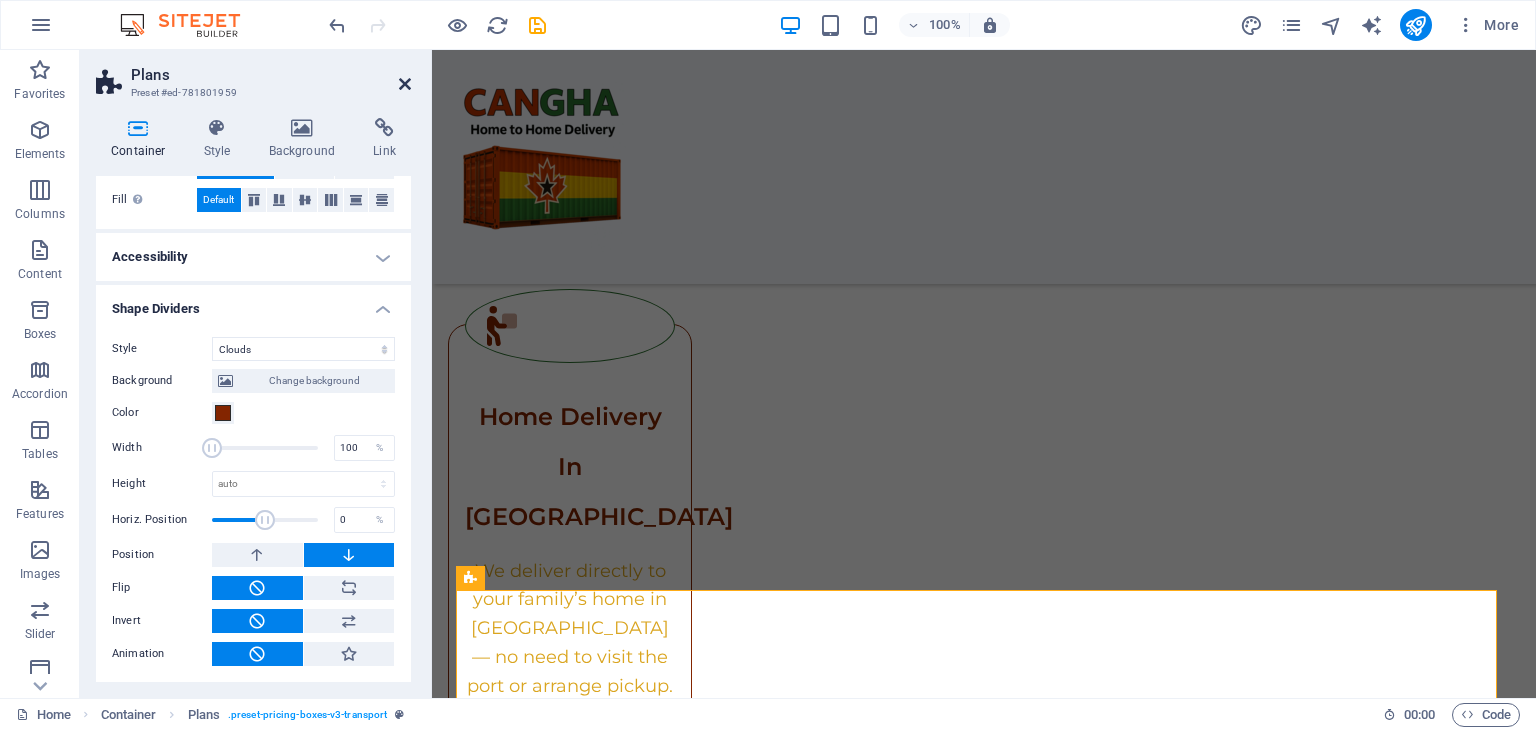 click at bounding box center (405, 84) 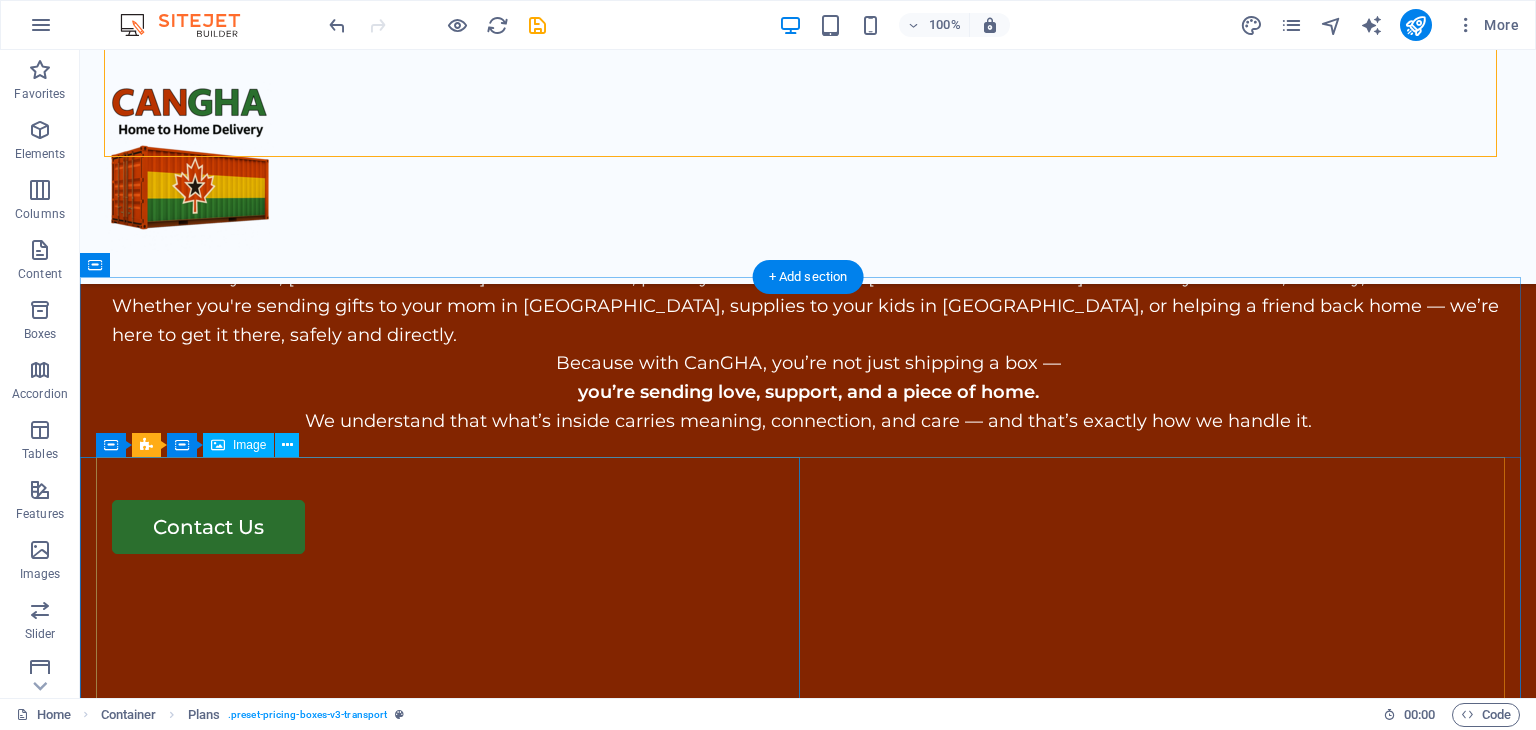 scroll, scrollTop: 3539, scrollLeft: 0, axis: vertical 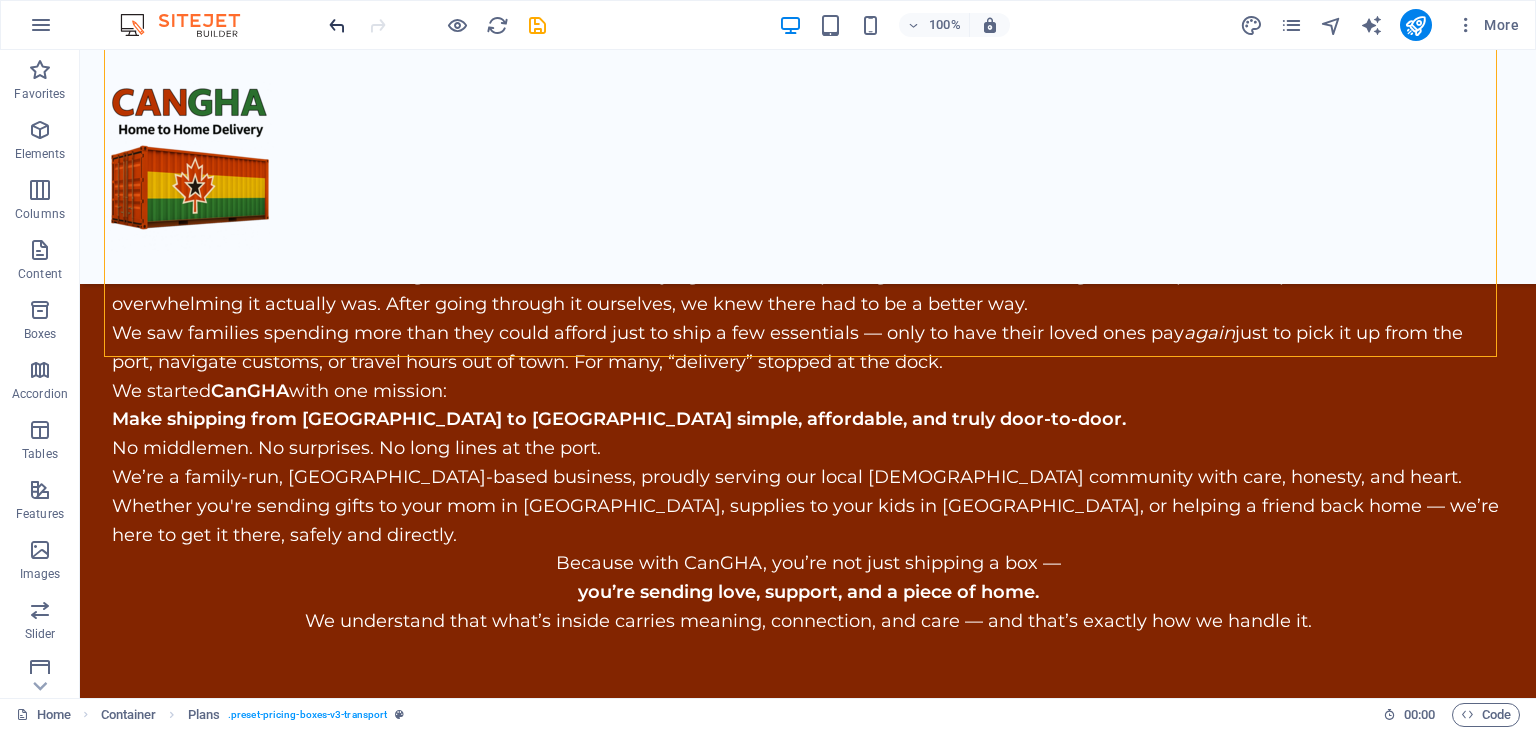 click at bounding box center (337, 25) 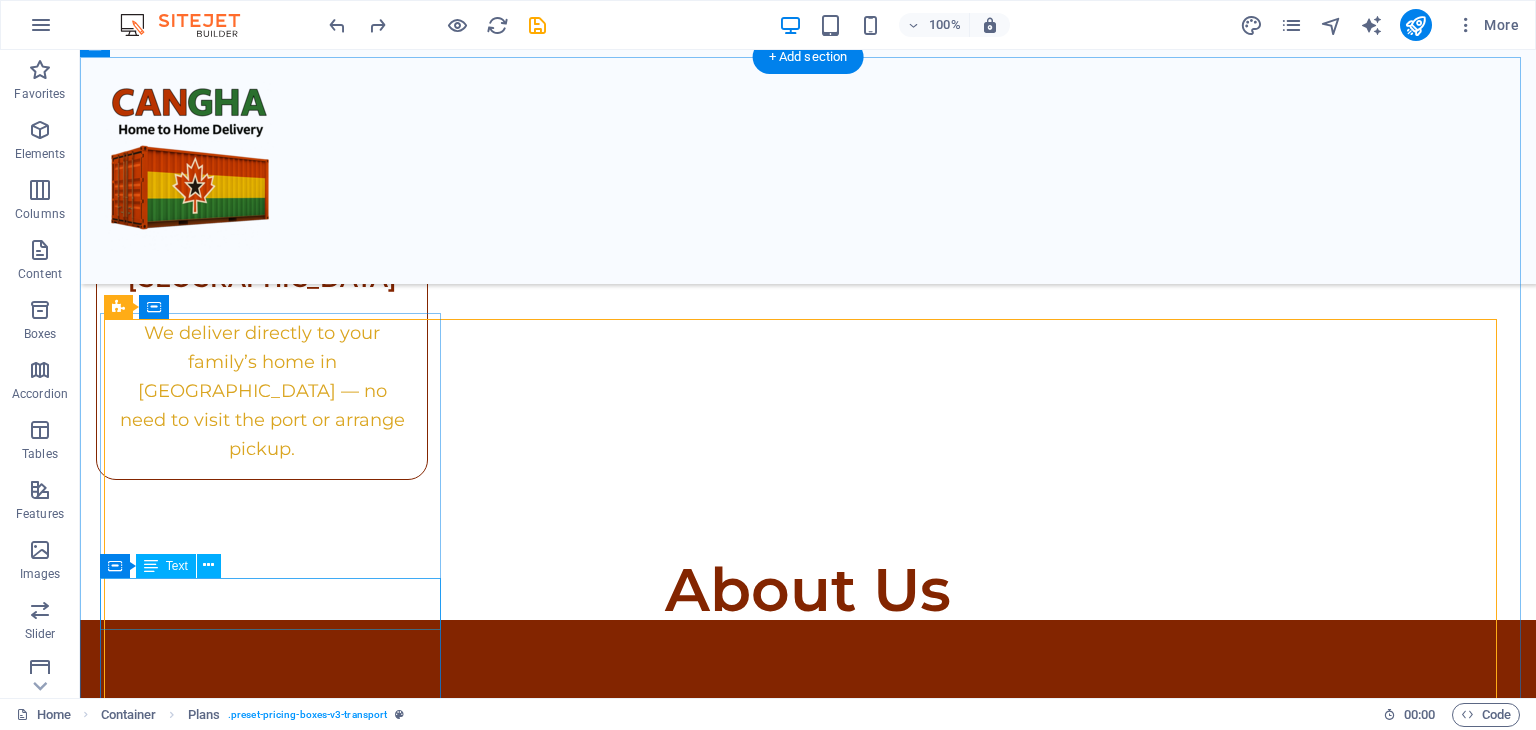 scroll, scrollTop: 3039, scrollLeft: 0, axis: vertical 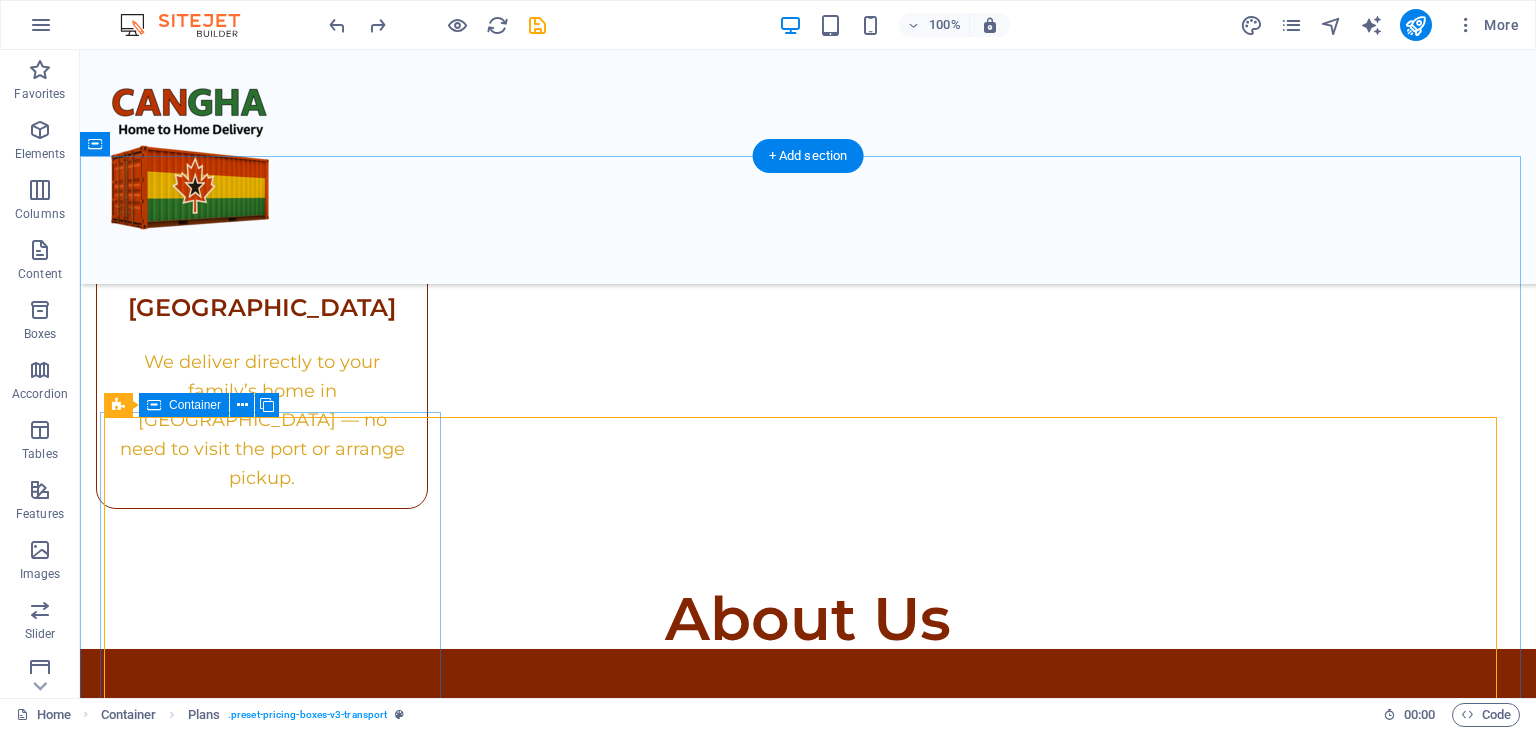 click on "Essential Transport $300 Contact Us" at bounding box center (807, 1902) 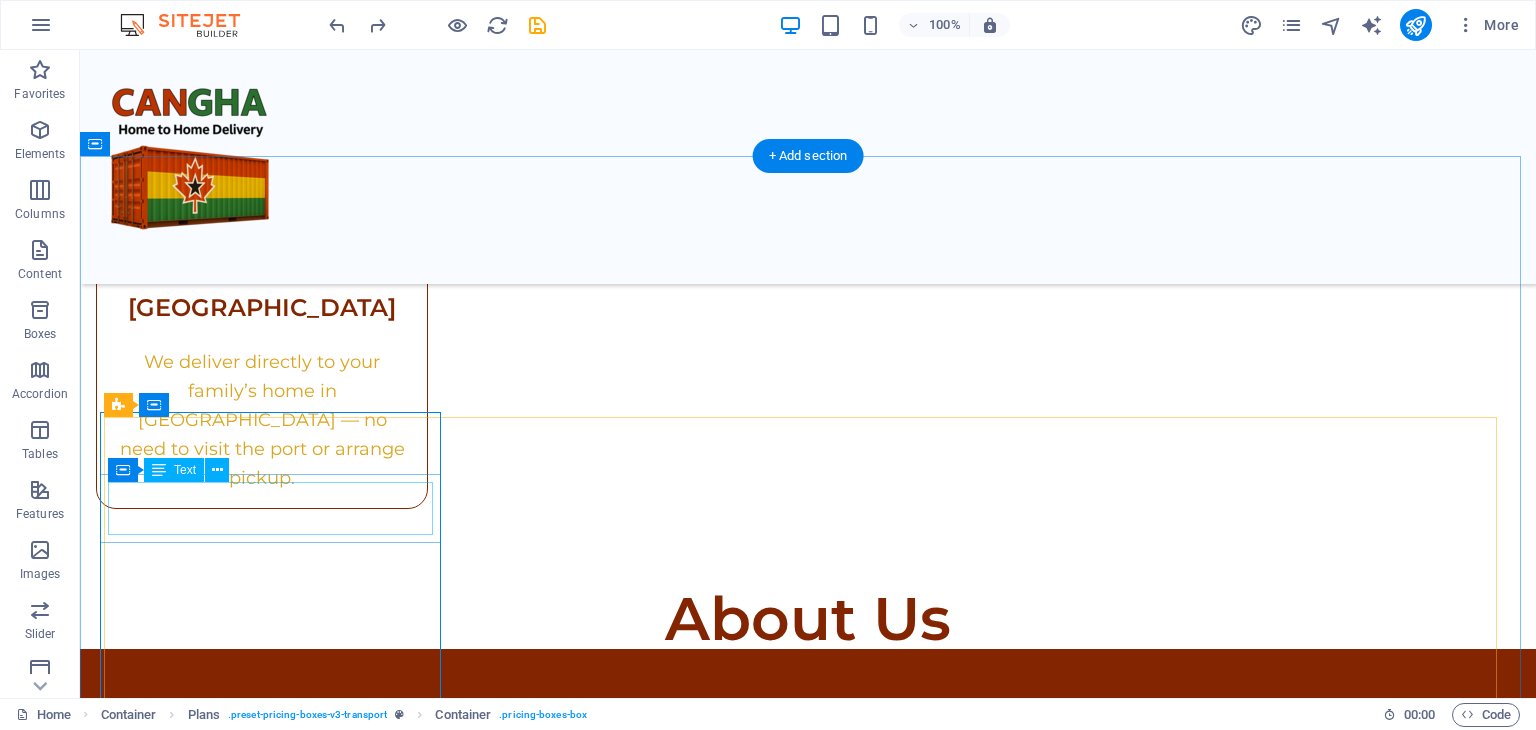click on "Essential" at bounding box center [808, 1719] 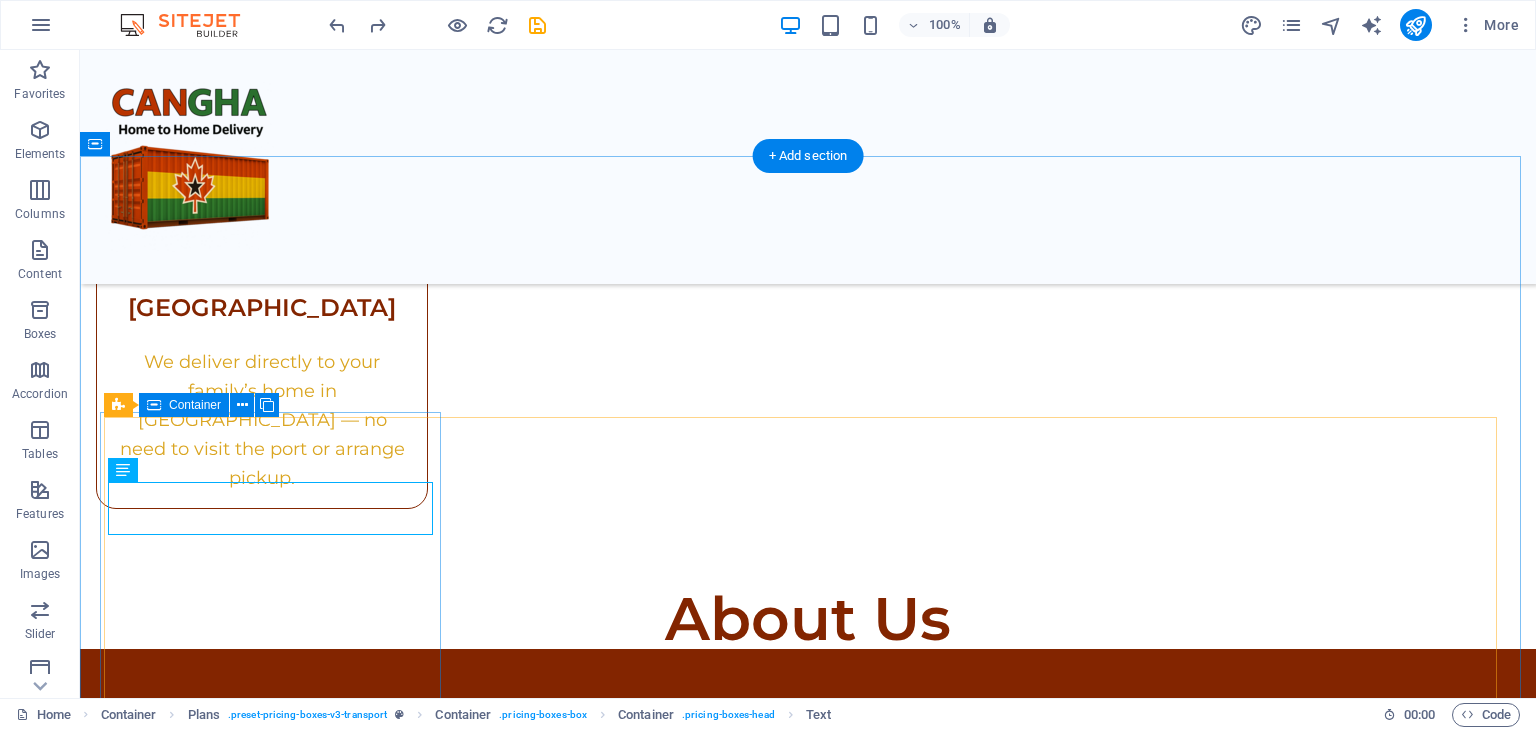 click on "Essential Transport $300 Contact Us" at bounding box center (807, 1902) 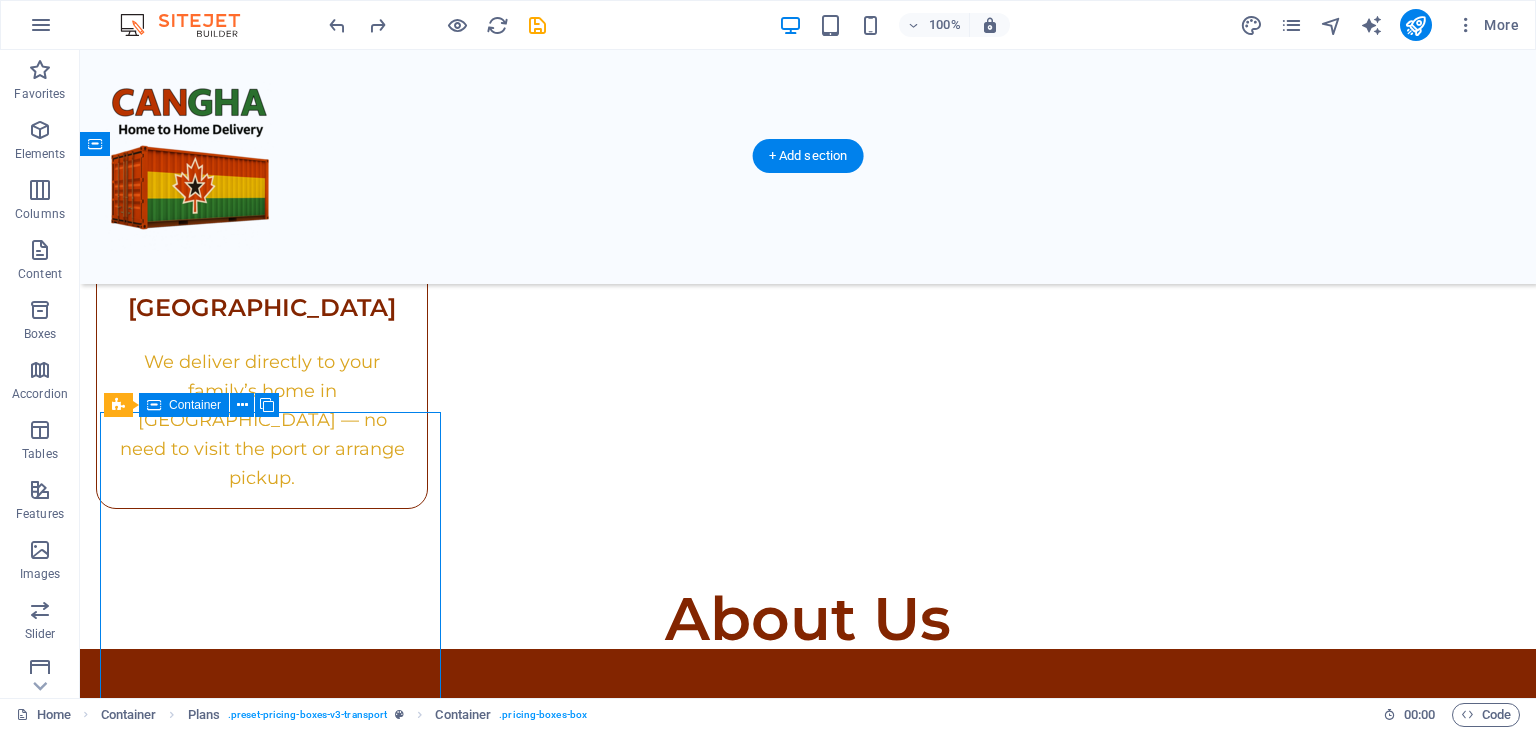 click on "Essential Transport $300 Contact Us" at bounding box center (807, 1902) 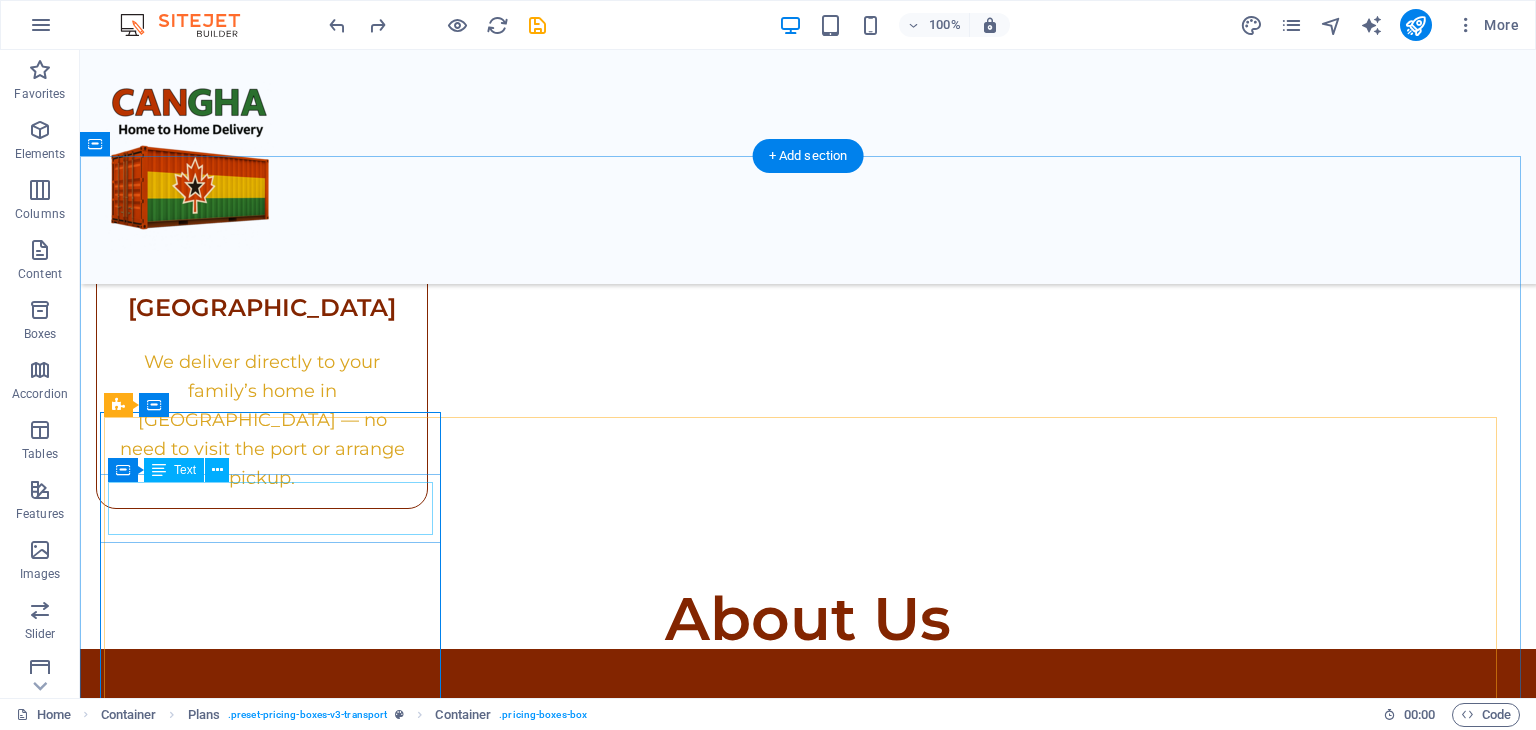 click on "Essential" at bounding box center [808, 1719] 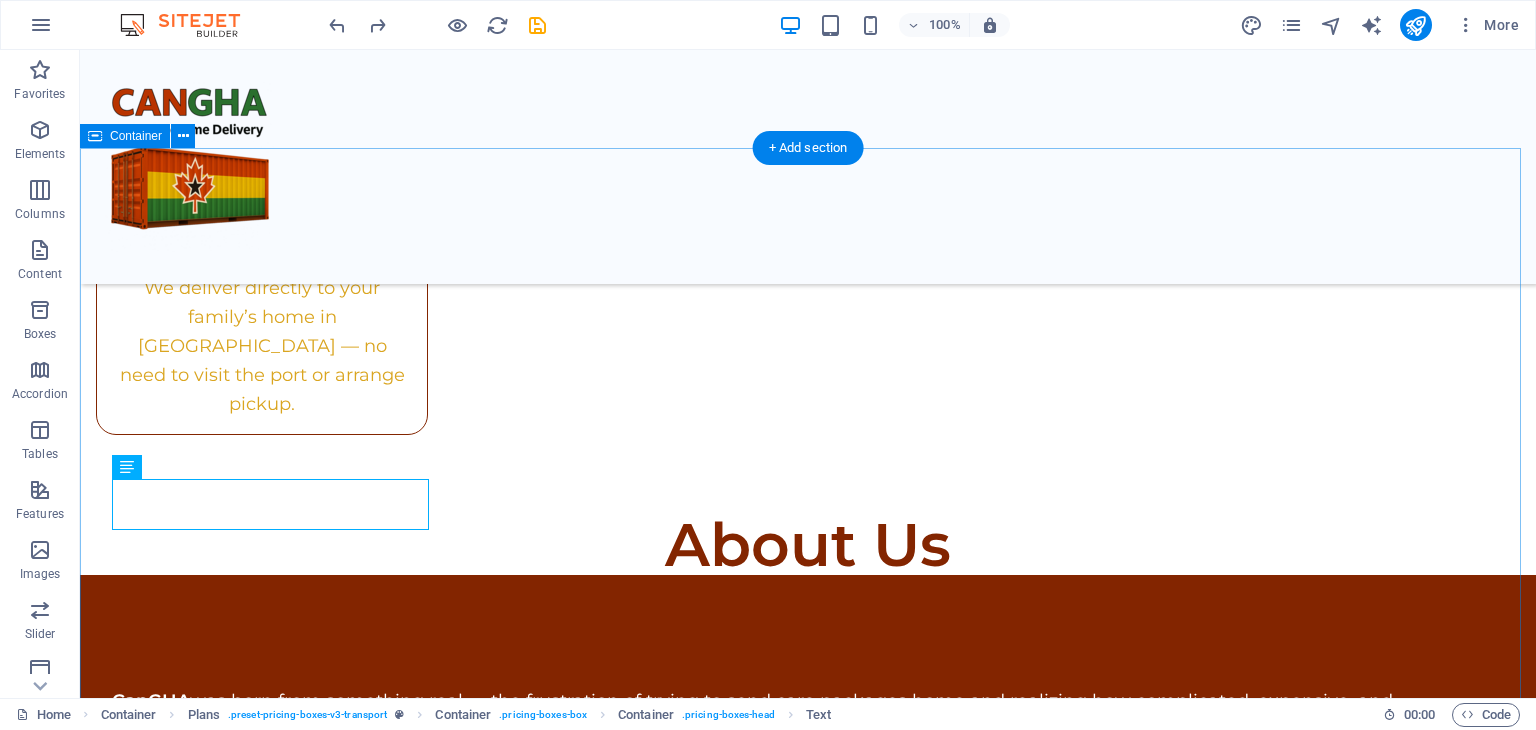 scroll, scrollTop: 3139, scrollLeft: 0, axis: vertical 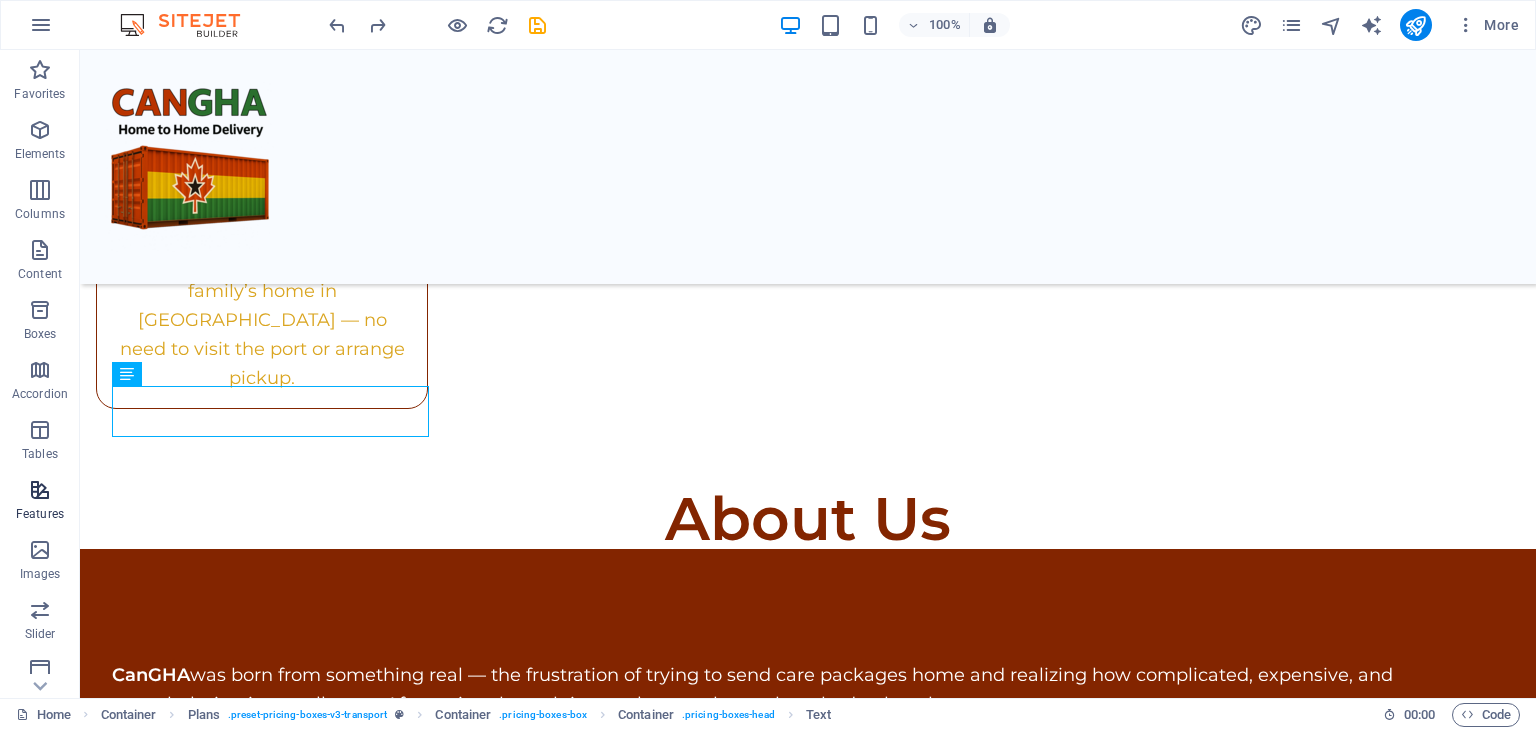 click at bounding box center [40, 490] 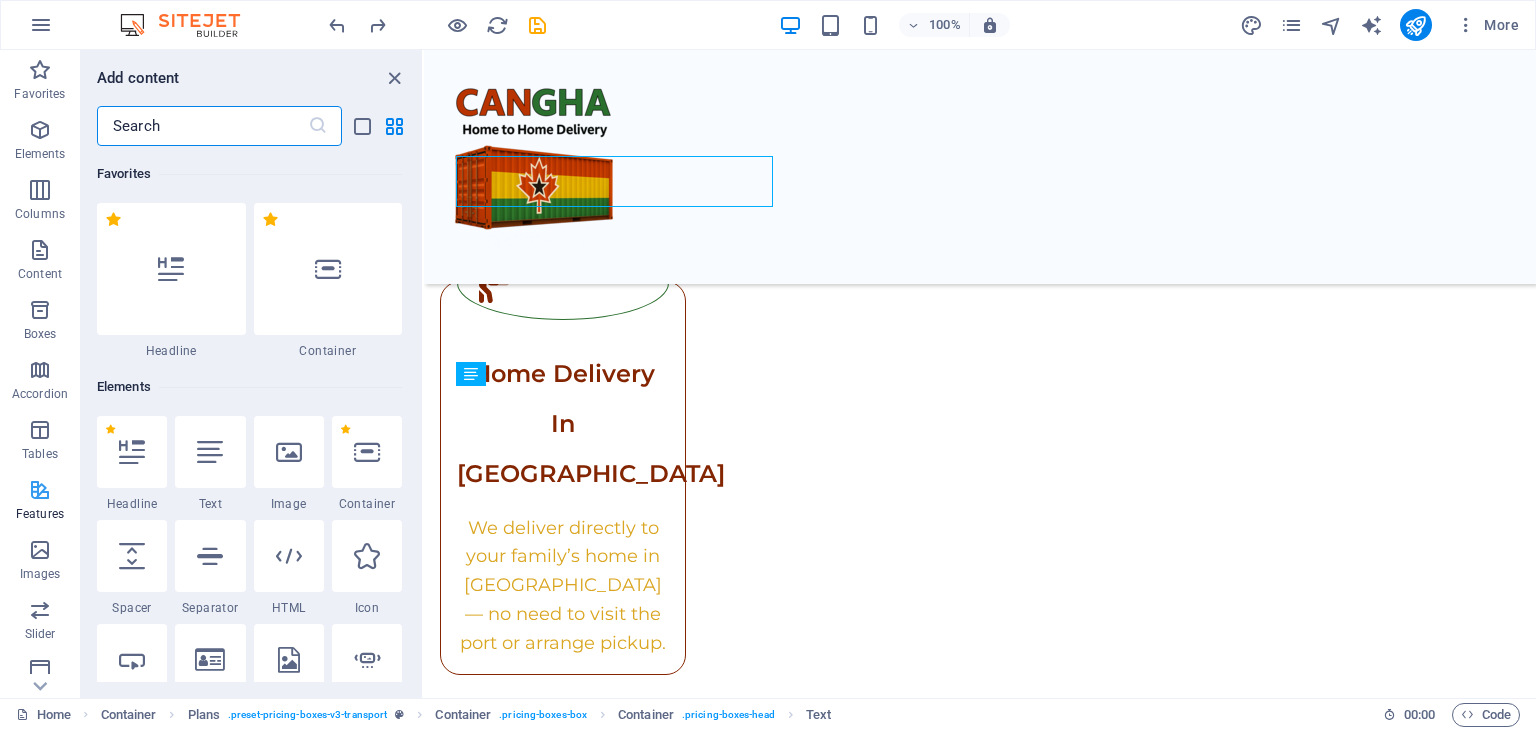 scroll, scrollTop: 3369, scrollLeft: 0, axis: vertical 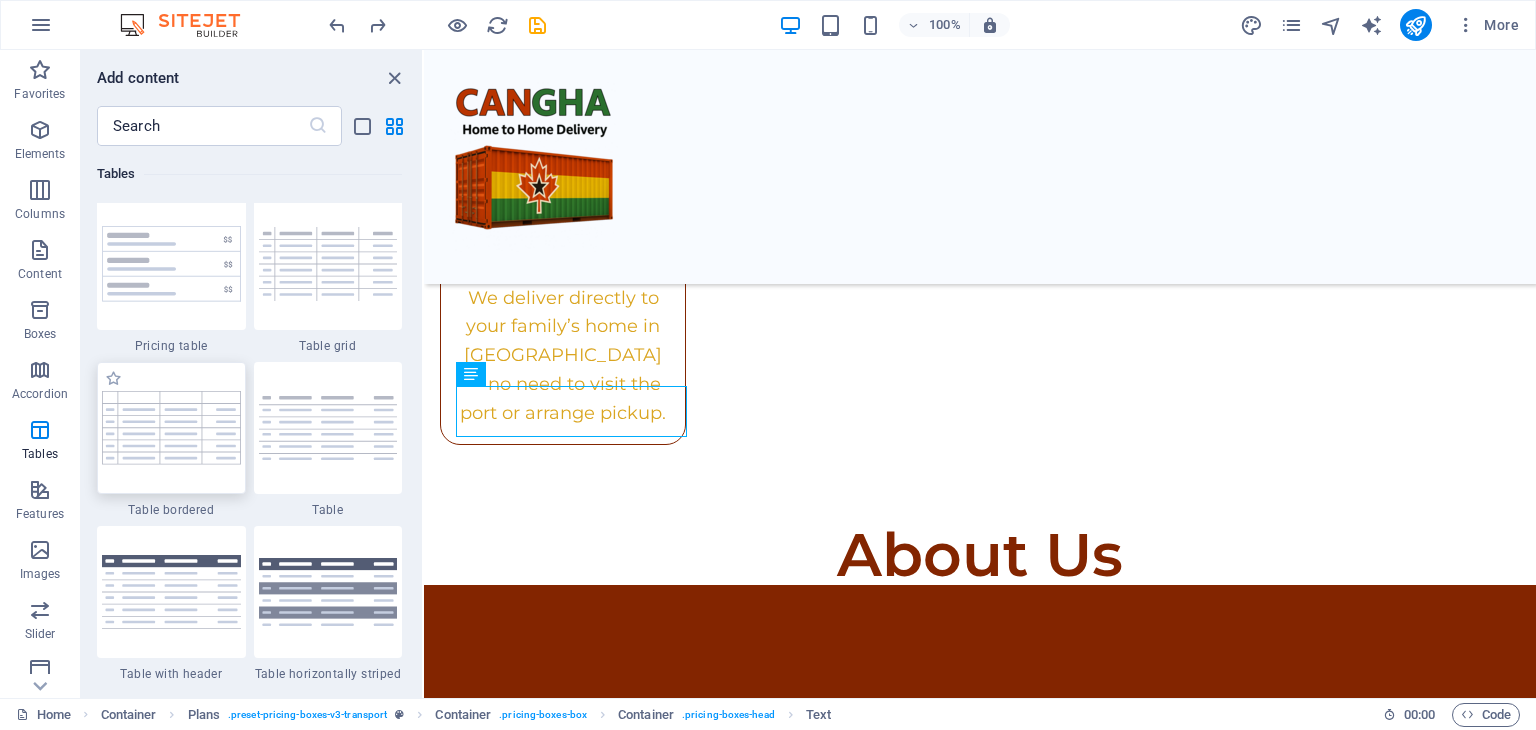 click at bounding box center [171, 427] 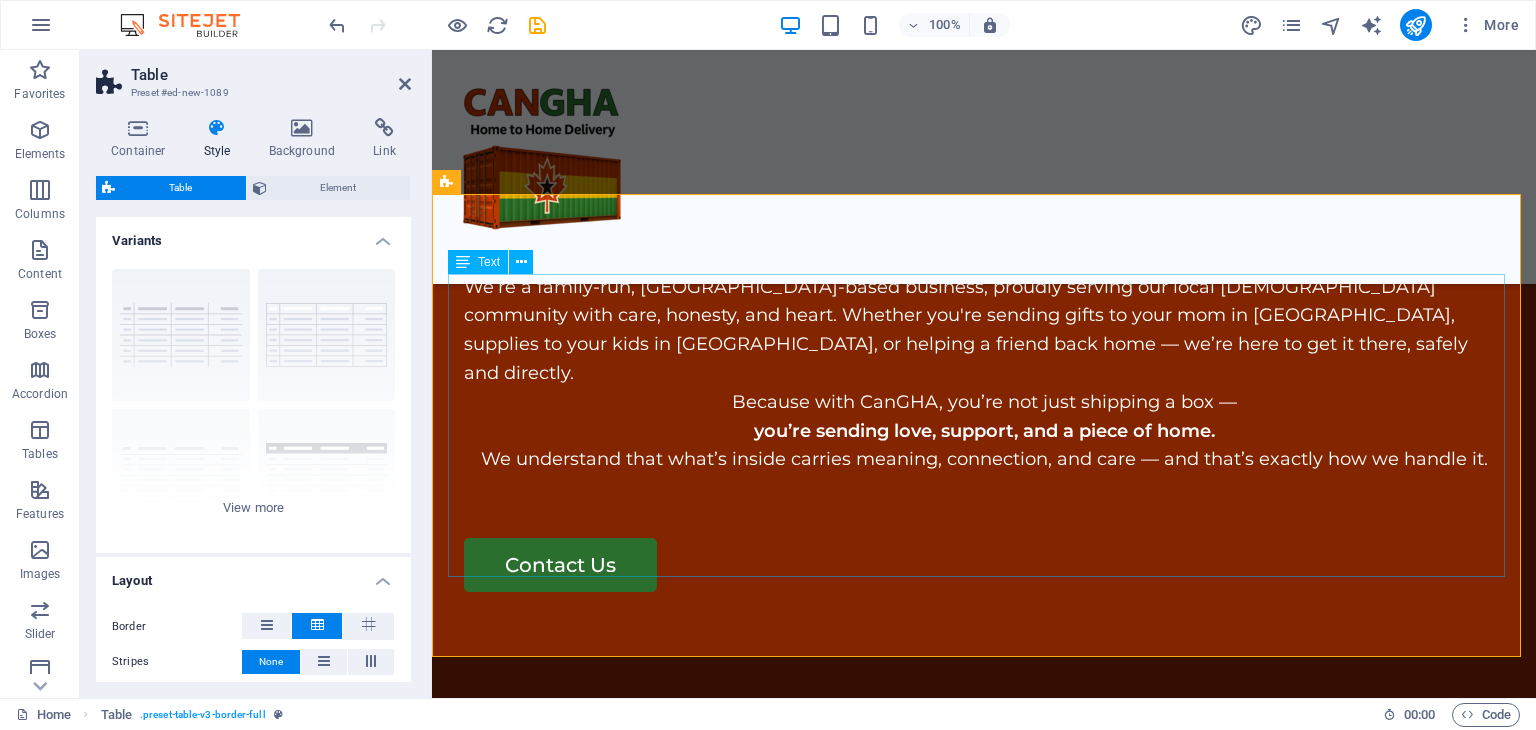 scroll, scrollTop: 3952, scrollLeft: 0, axis: vertical 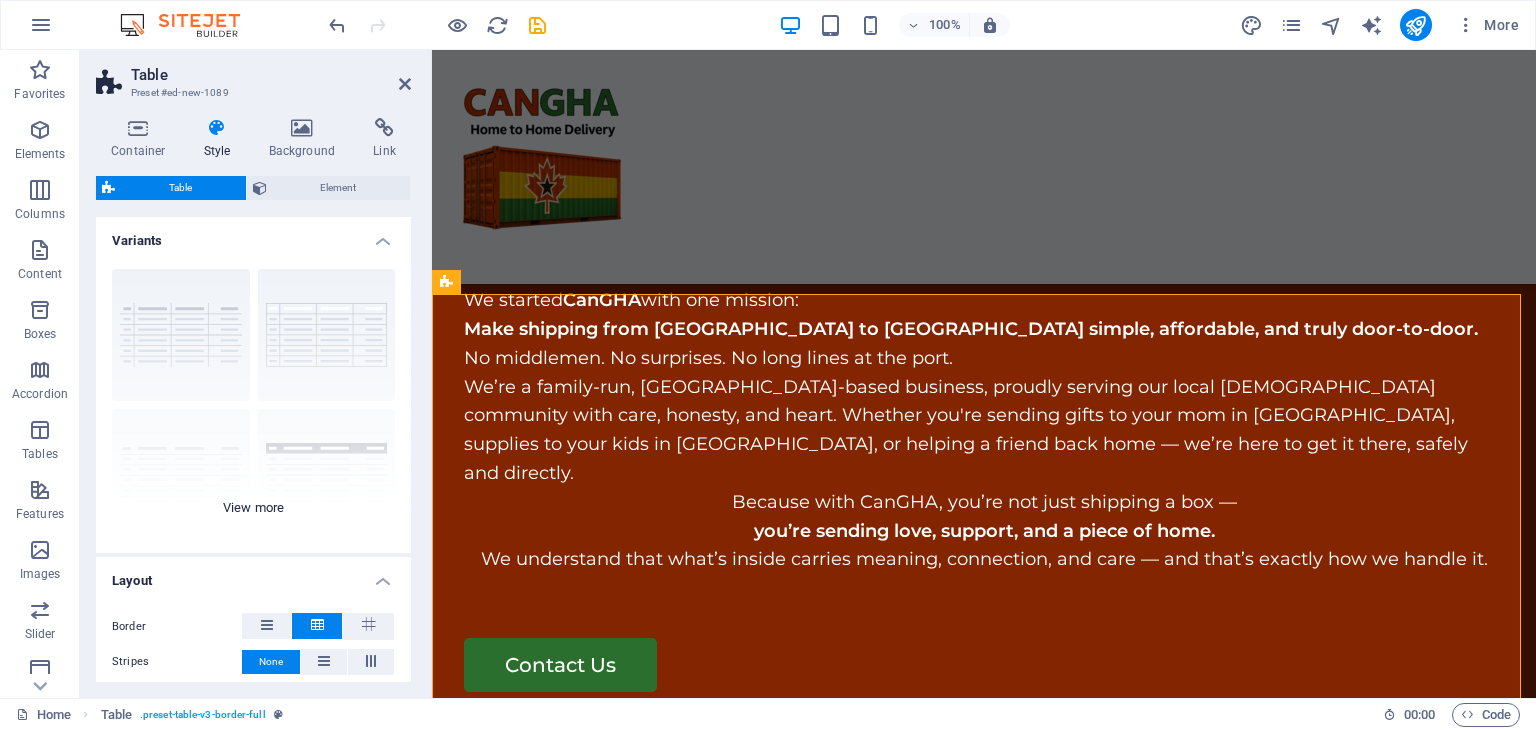 click on "grid bordered Default with header horizontally striped vertically striped" at bounding box center [253, 403] 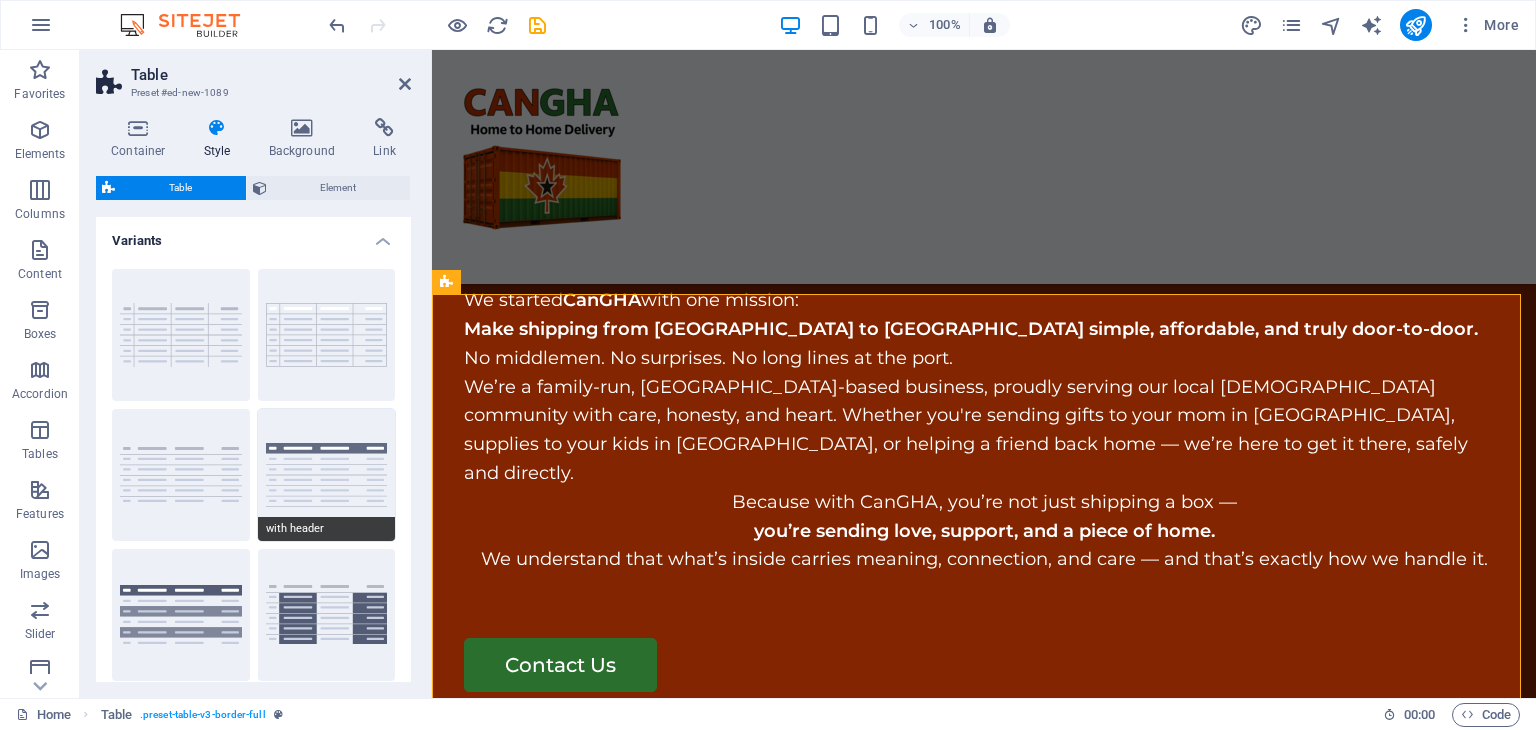 click on "with header" at bounding box center (327, 475) 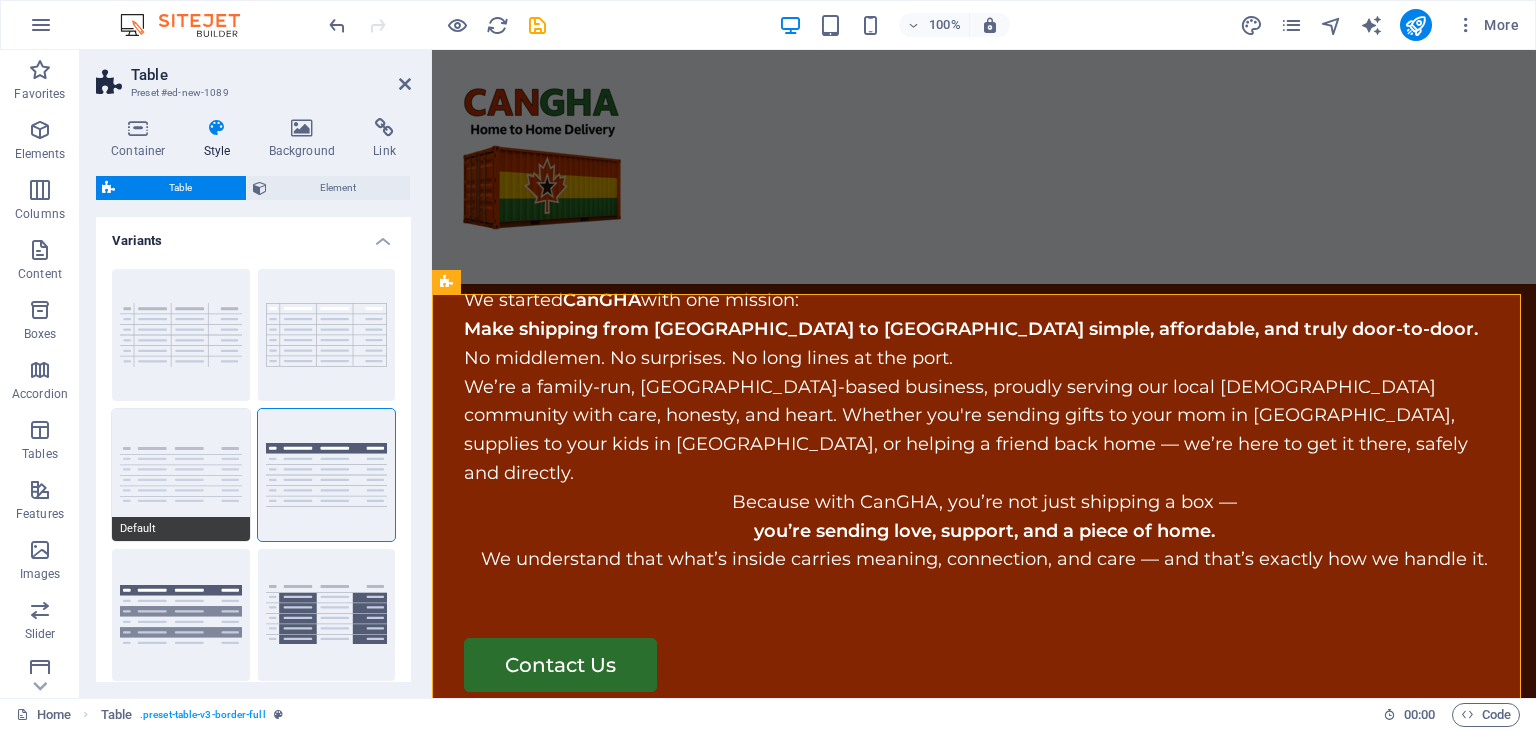 click on "Default" at bounding box center (181, 475) 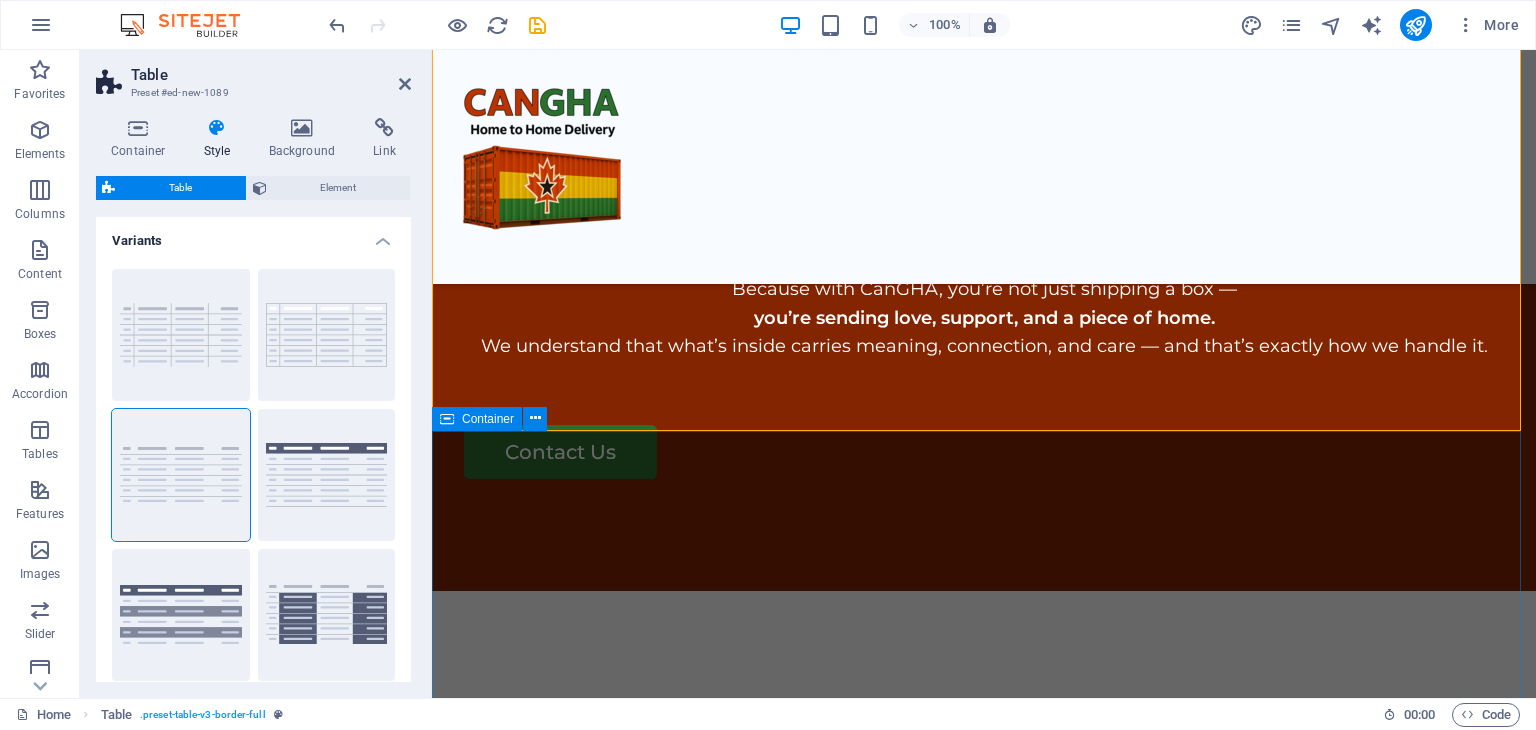scroll, scrollTop: 4152, scrollLeft: 0, axis: vertical 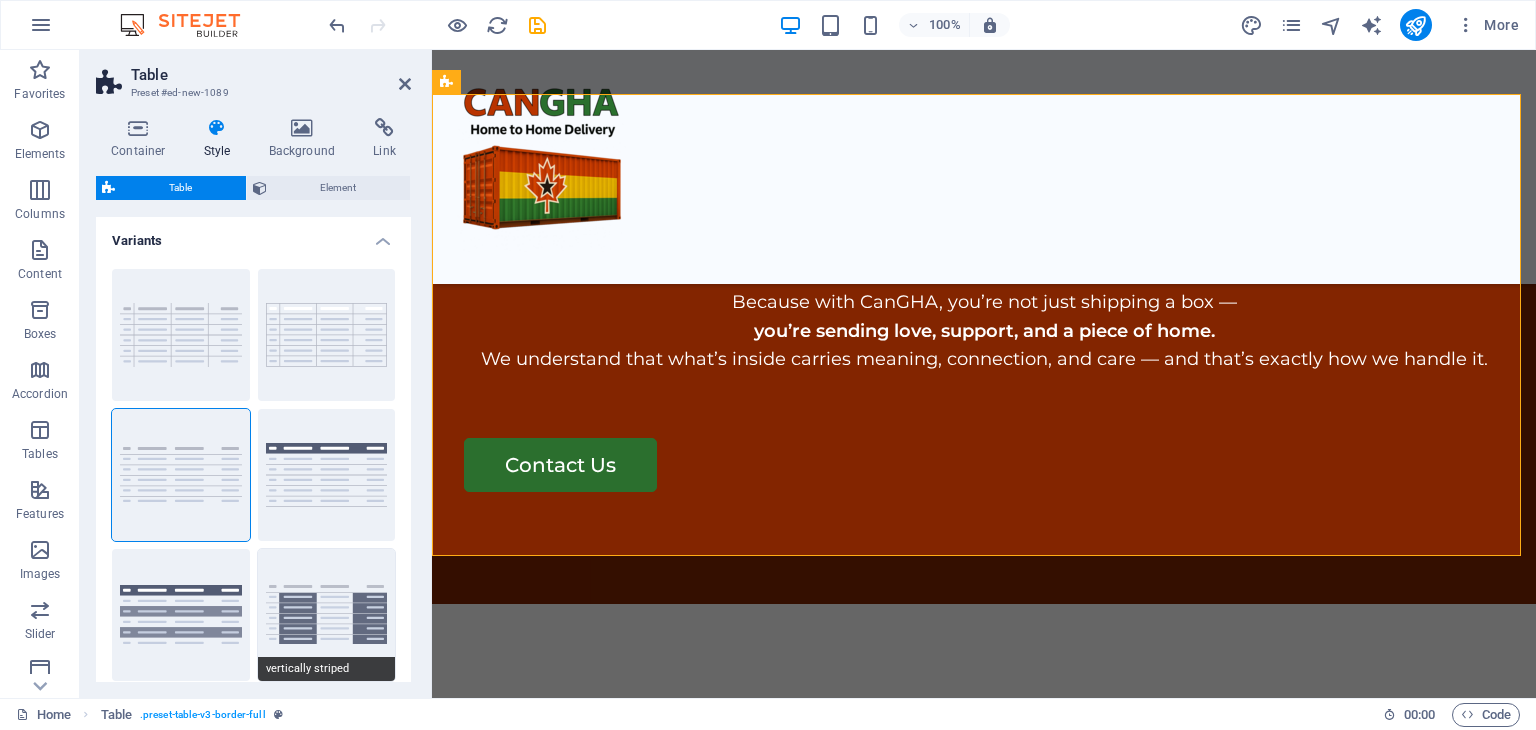 click on "vertically striped" at bounding box center (327, 615) 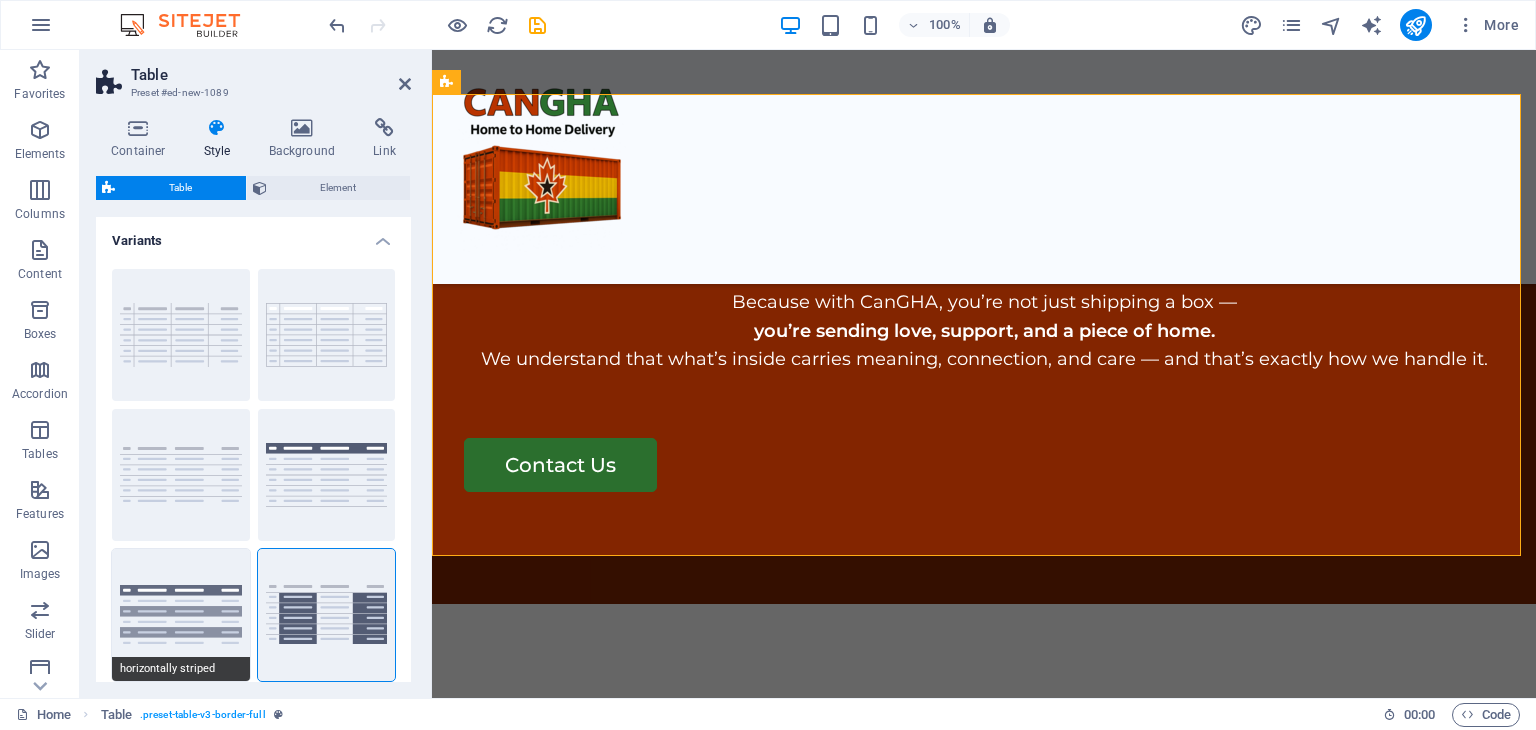 click on "horizontally striped" at bounding box center (181, 615) 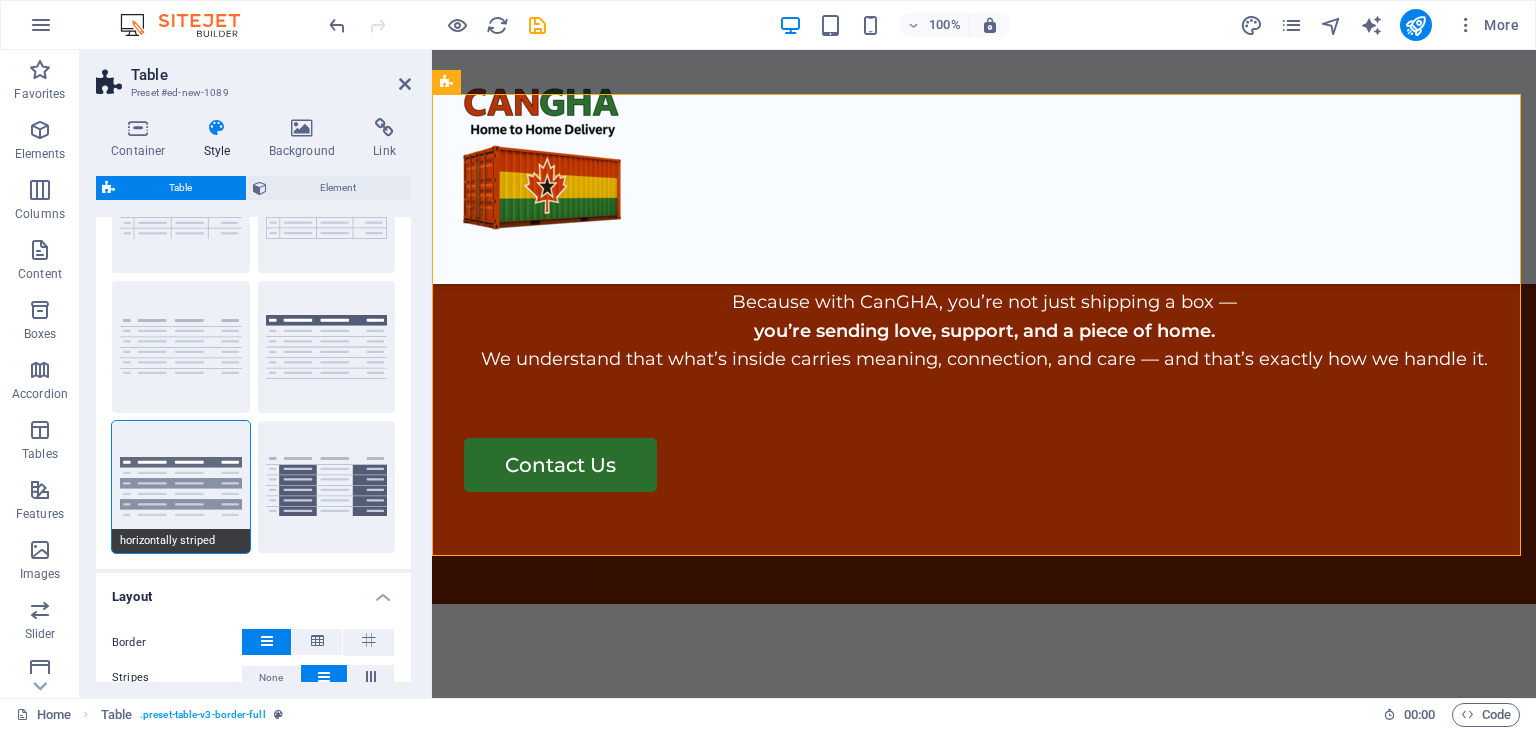 scroll, scrollTop: 100, scrollLeft: 0, axis: vertical 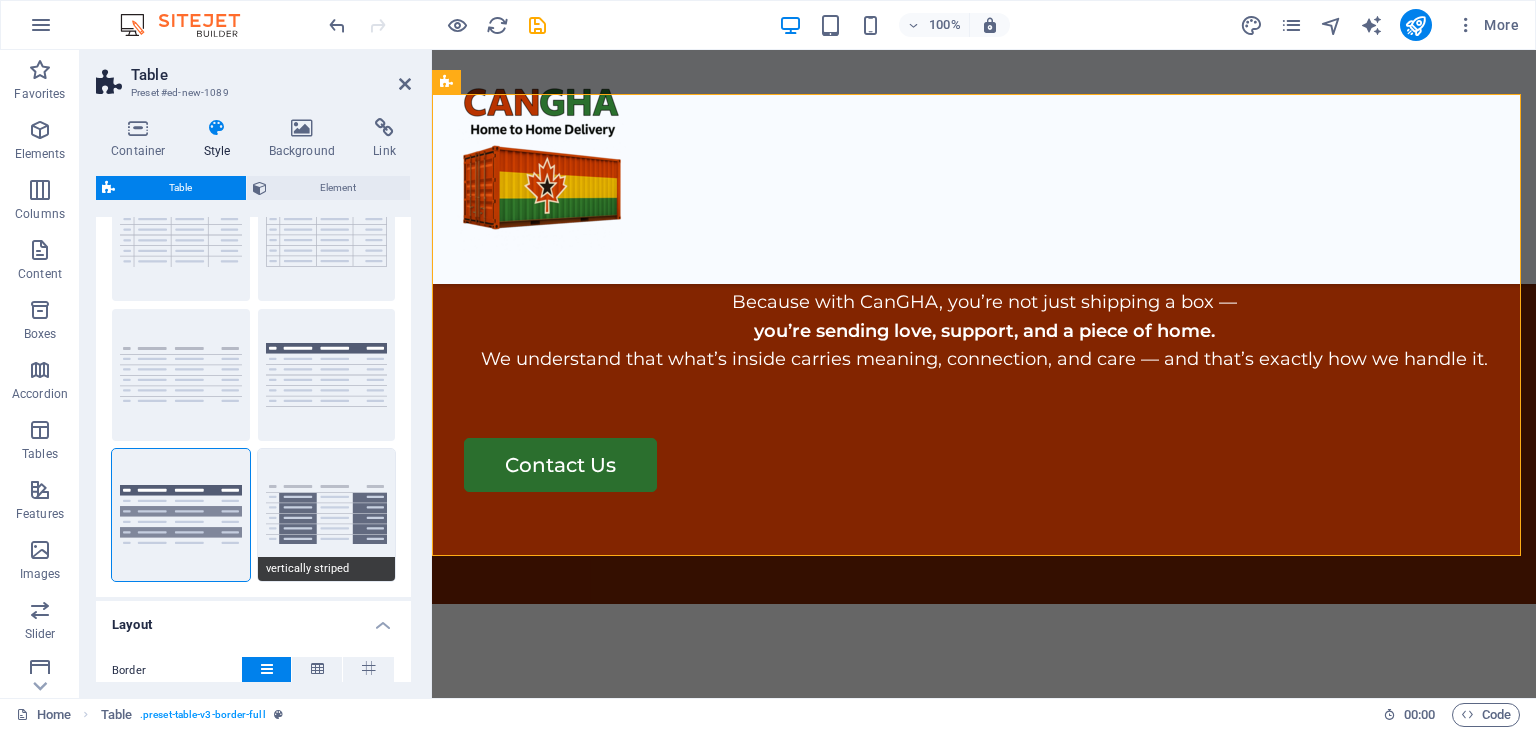 click on "vertically striped" at bounding box center [327, 515] 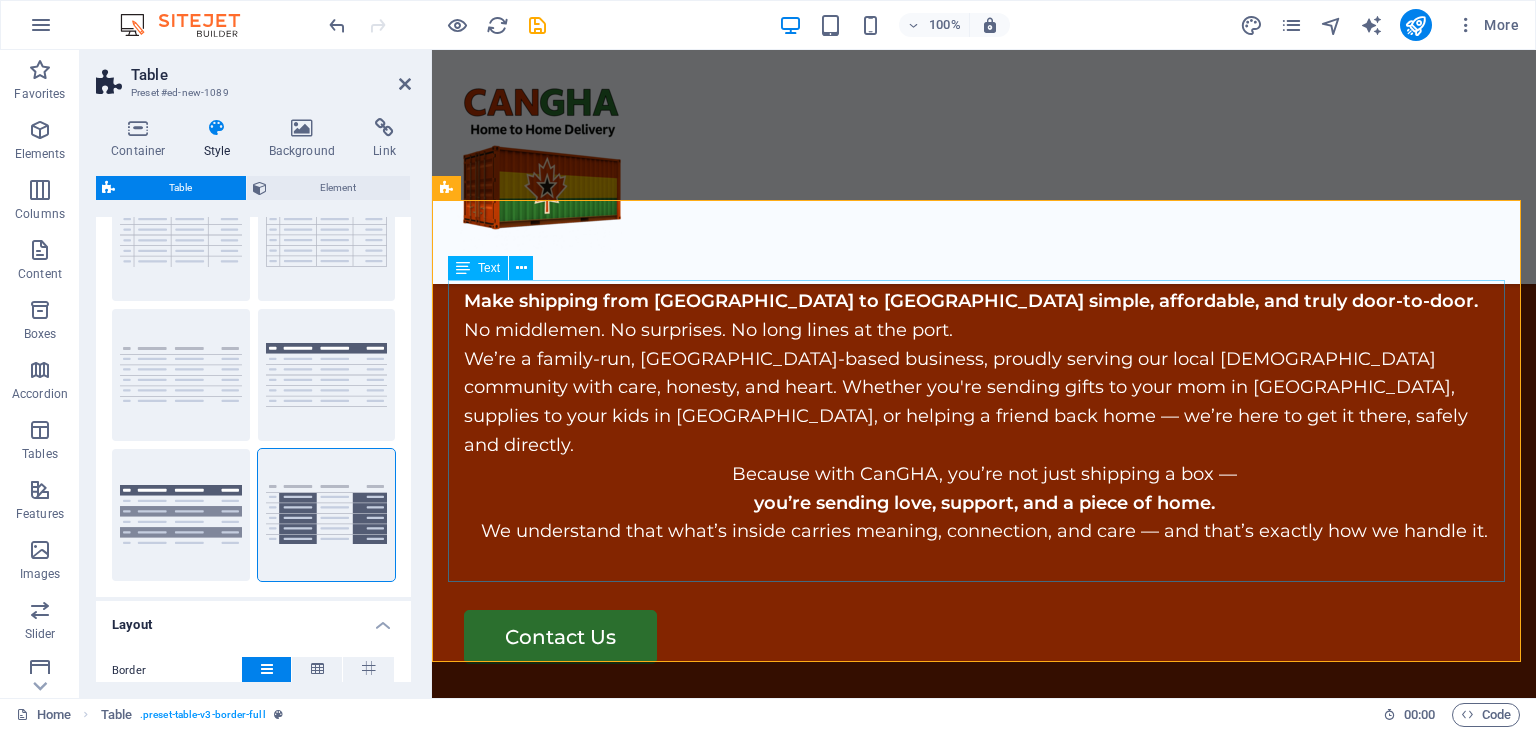 scroll, scrollTop: 3952, scrollLeft: 0, axis: vertical 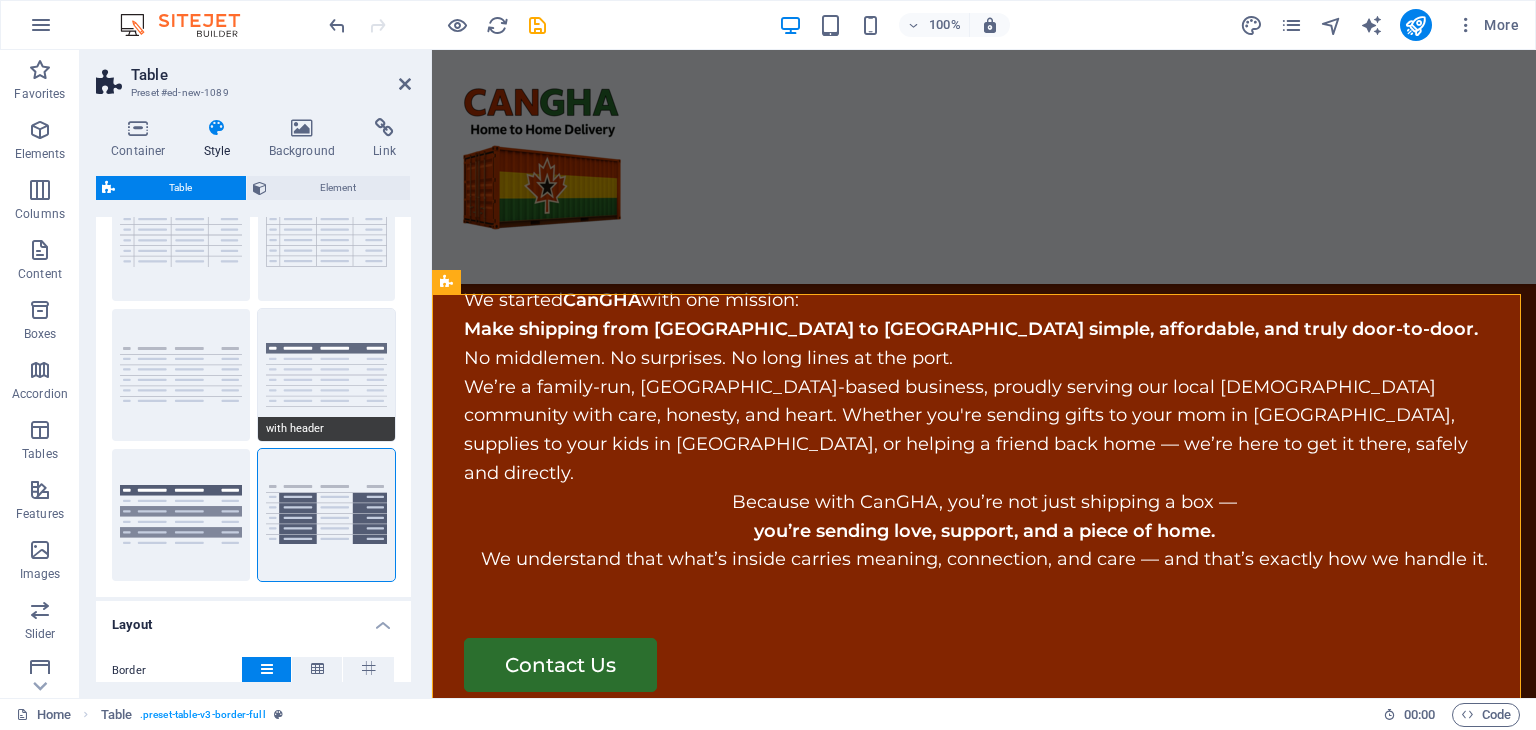 click on "with header" at bounding box center [327, 375] 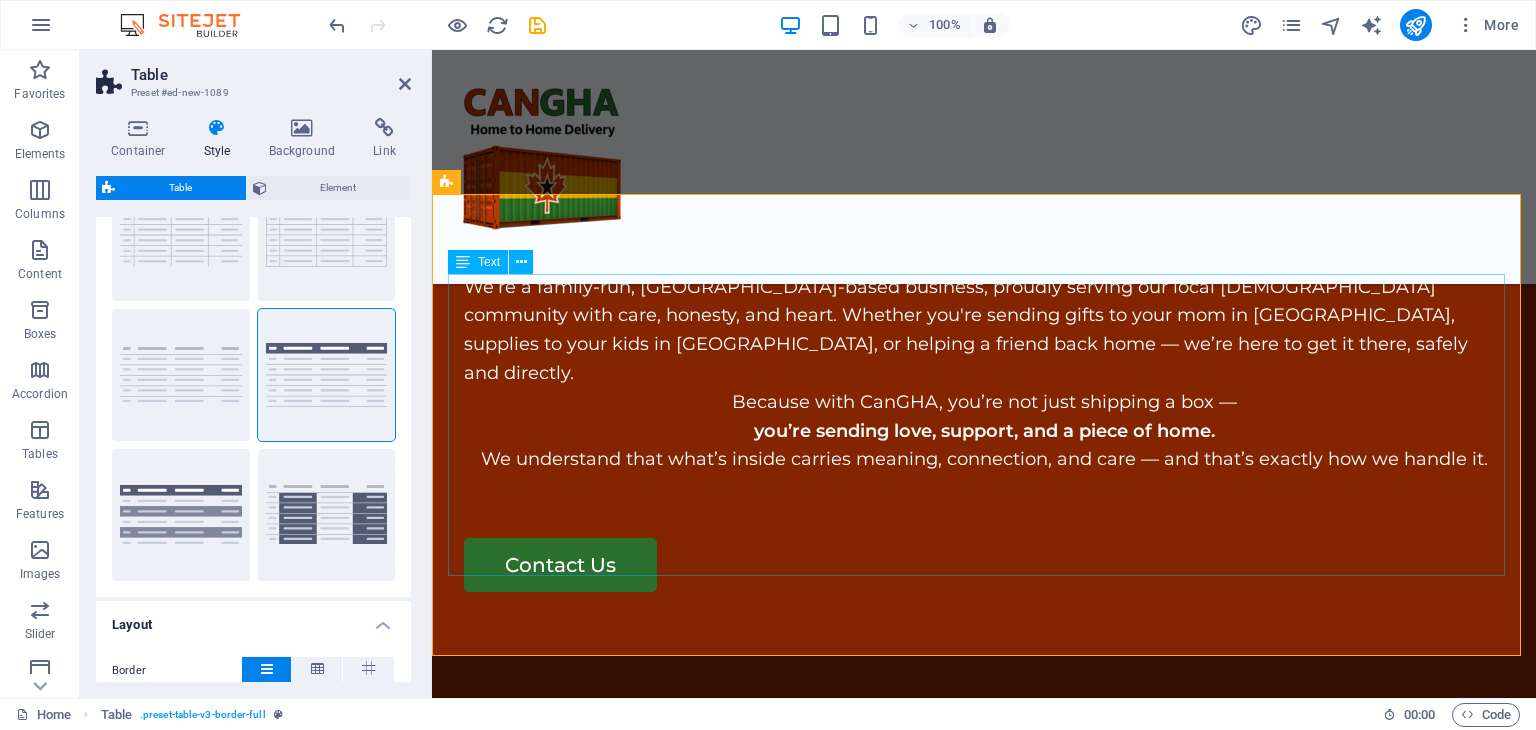 scroll, scrollTop: 3752, scrollLeft: 0, axis: vertical 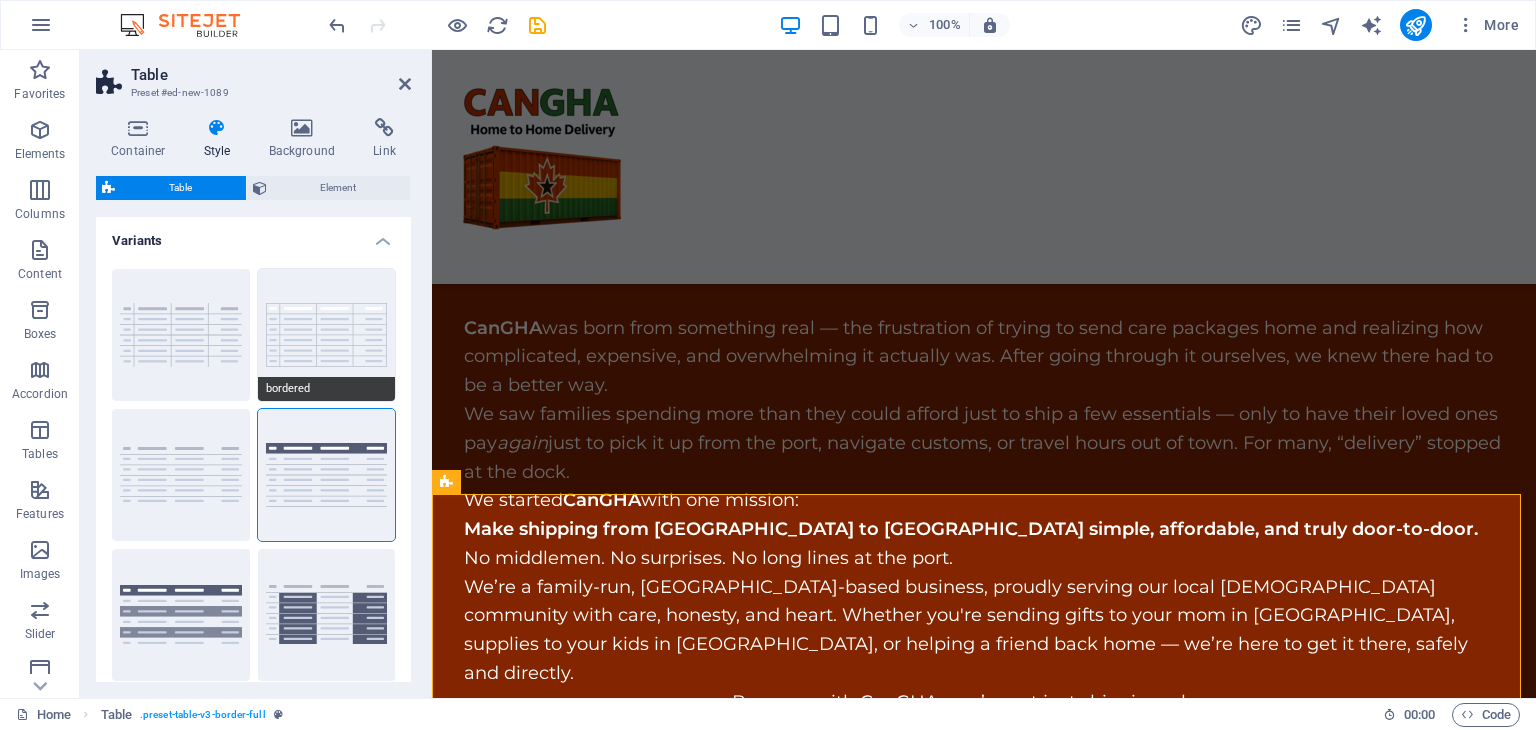 click on "bordered" at bounding box center [327, 335] 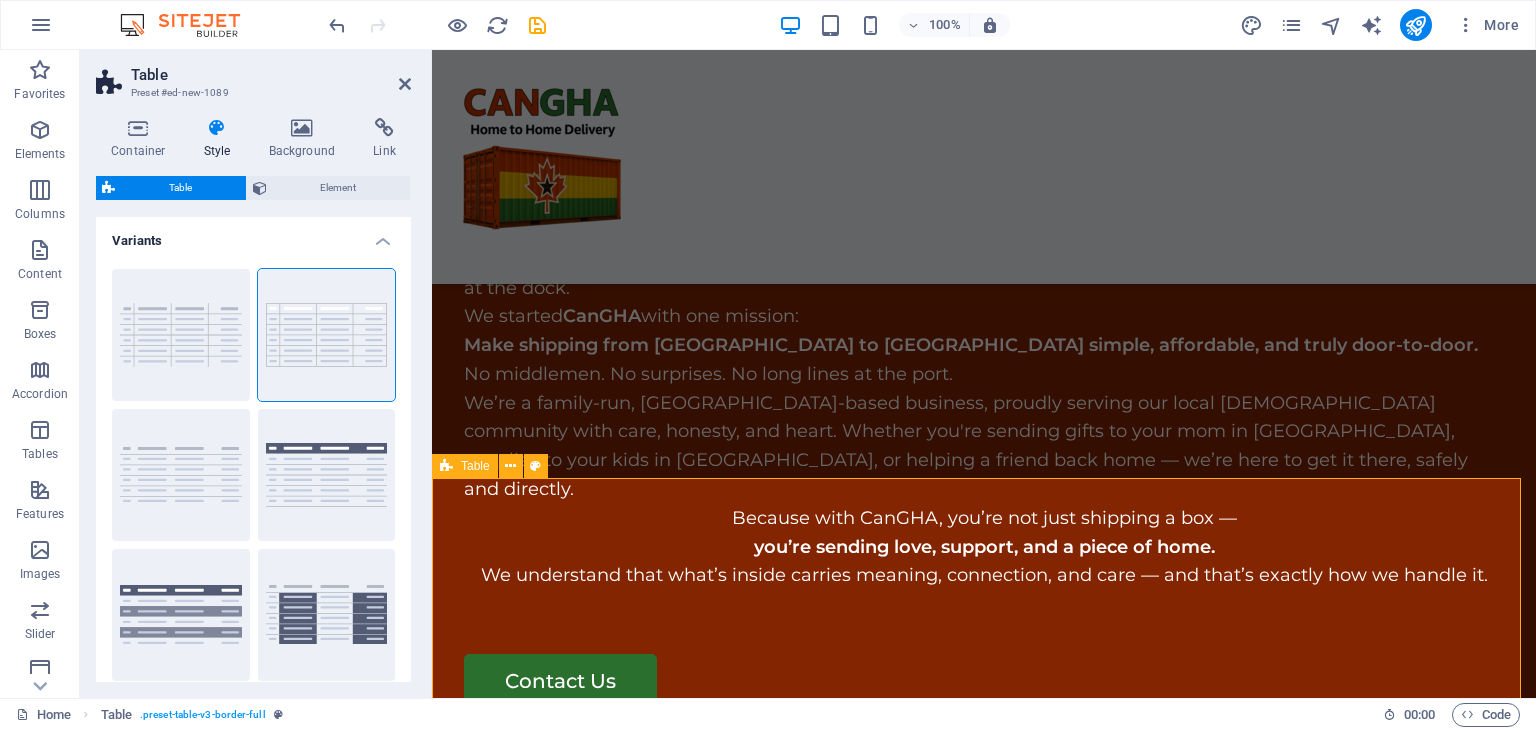 scroll, scrollTop: 3952, scrollLeft: 0, axis: vertical 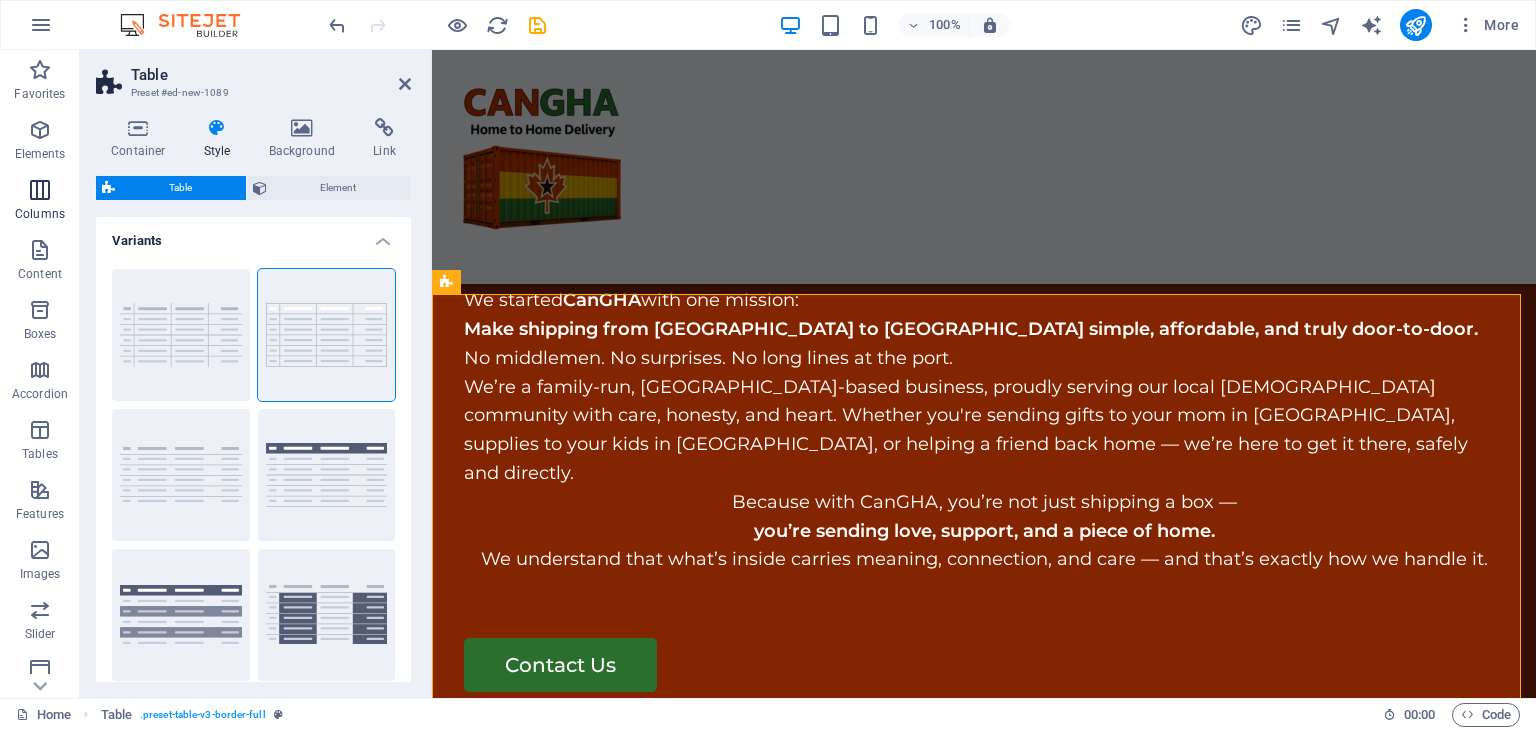 click on "Columns" at bounding box center [40, 202] 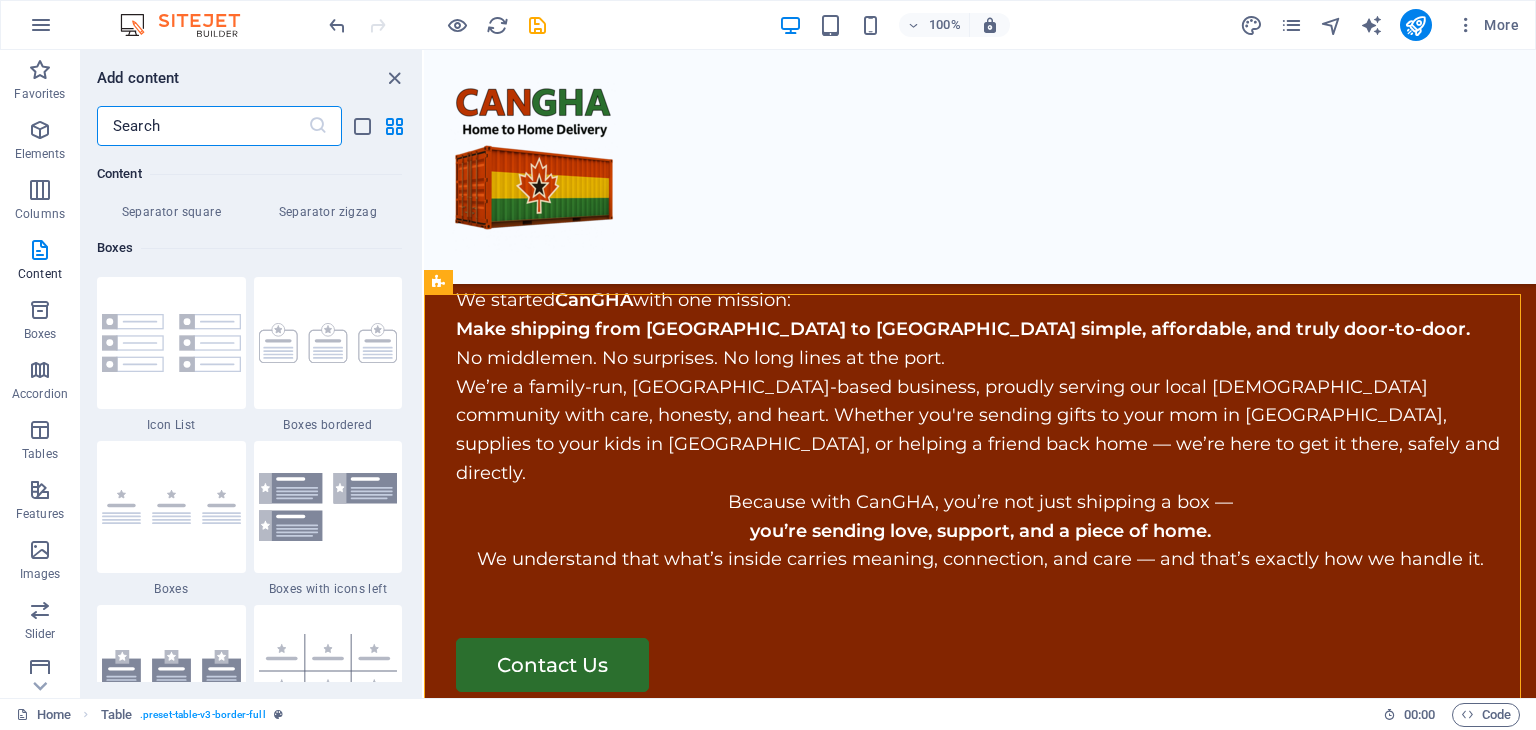 scroll, scrollTop: 5290, scrollLeft: 0, axis: vertical 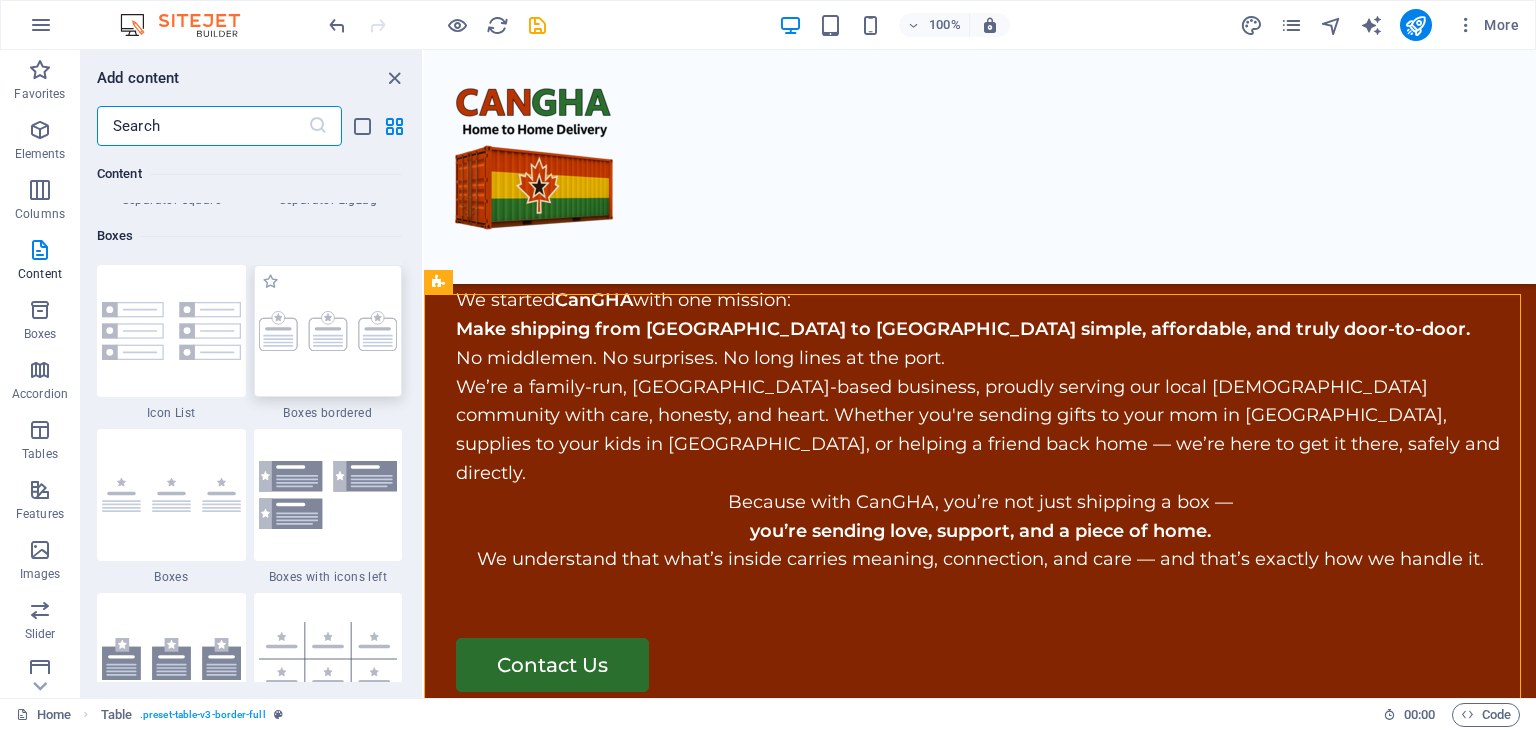 click at bounding box center [328, 331] 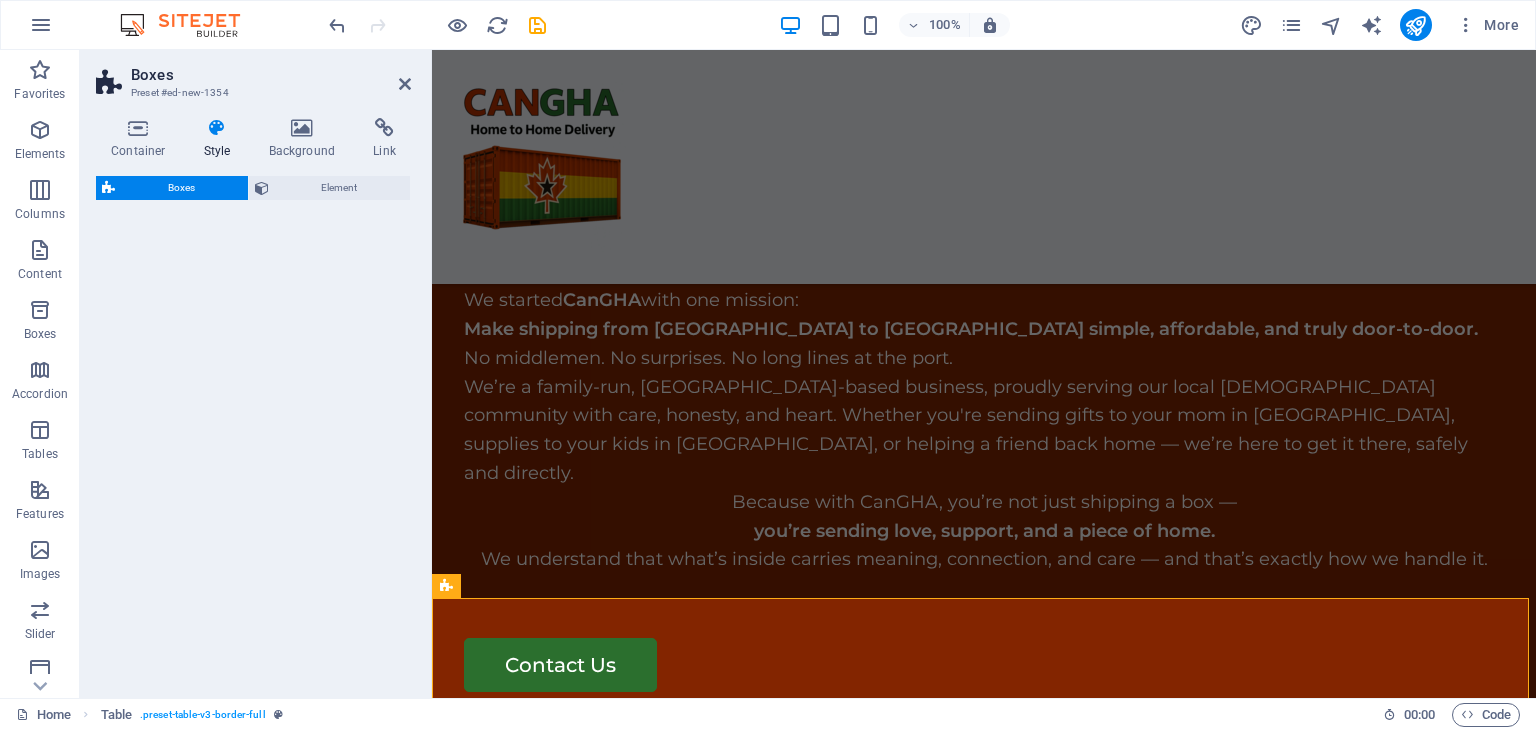 scroll, scrollTop: 4112, scrollLeft: 0, axis: vertical 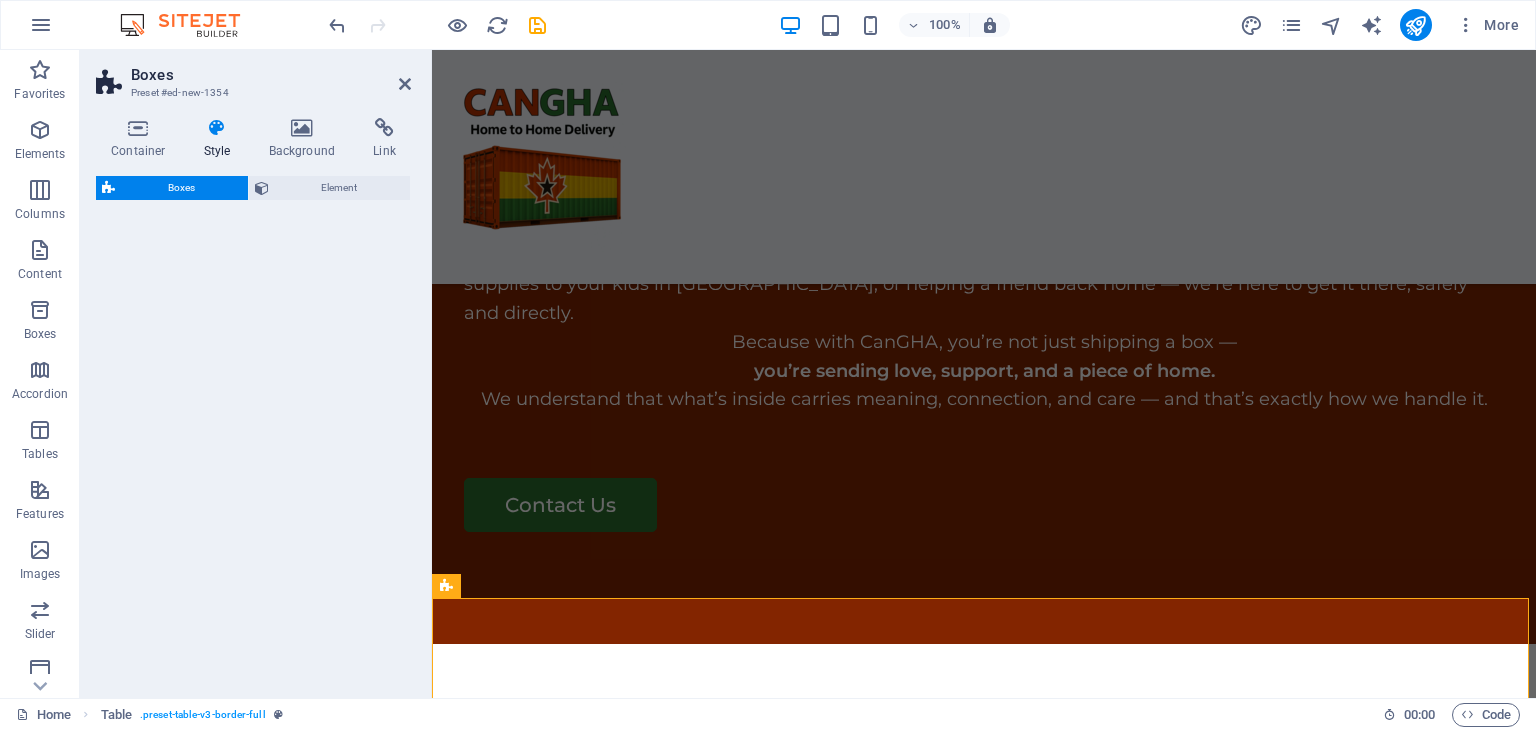 select on "rem" 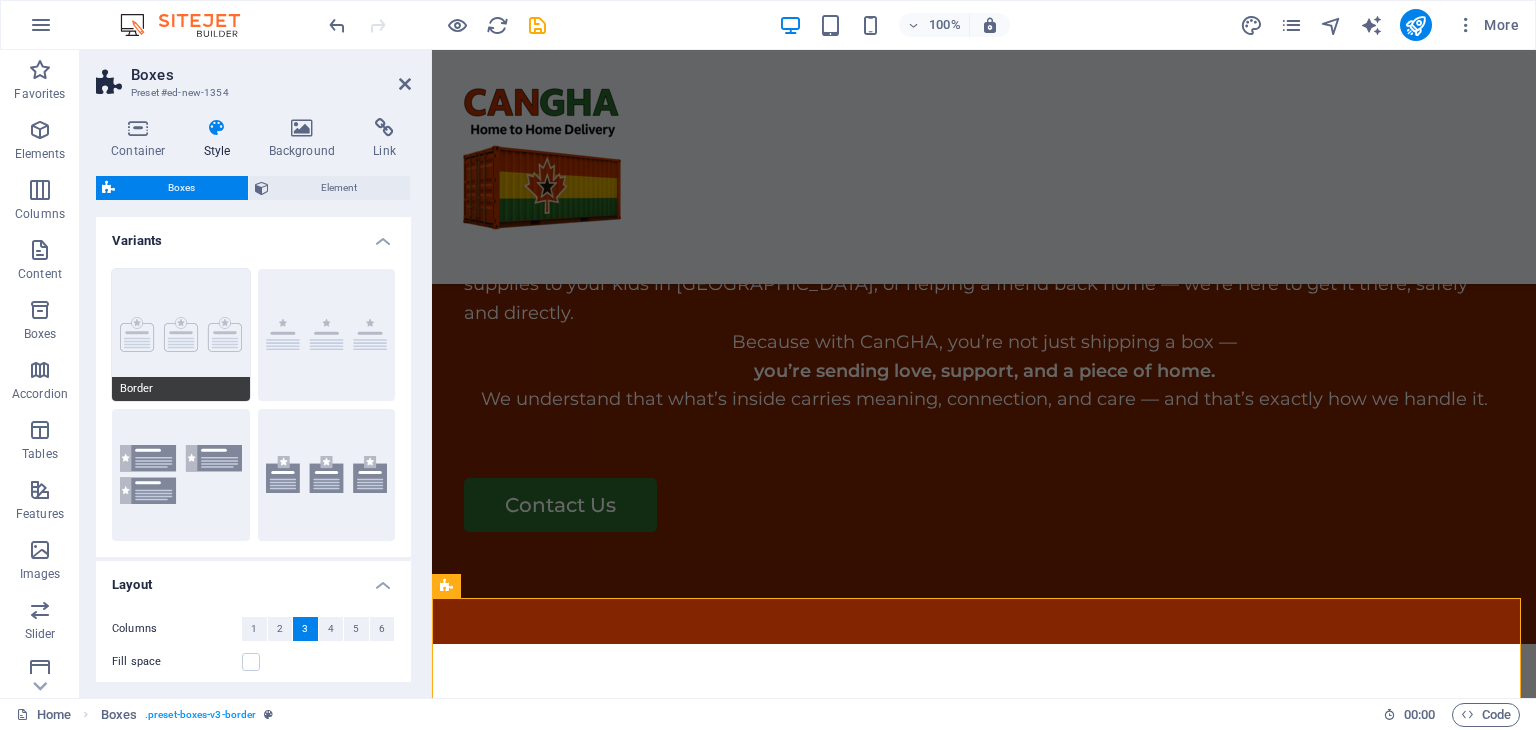 click on "Border" at bounding box center [181, 335] 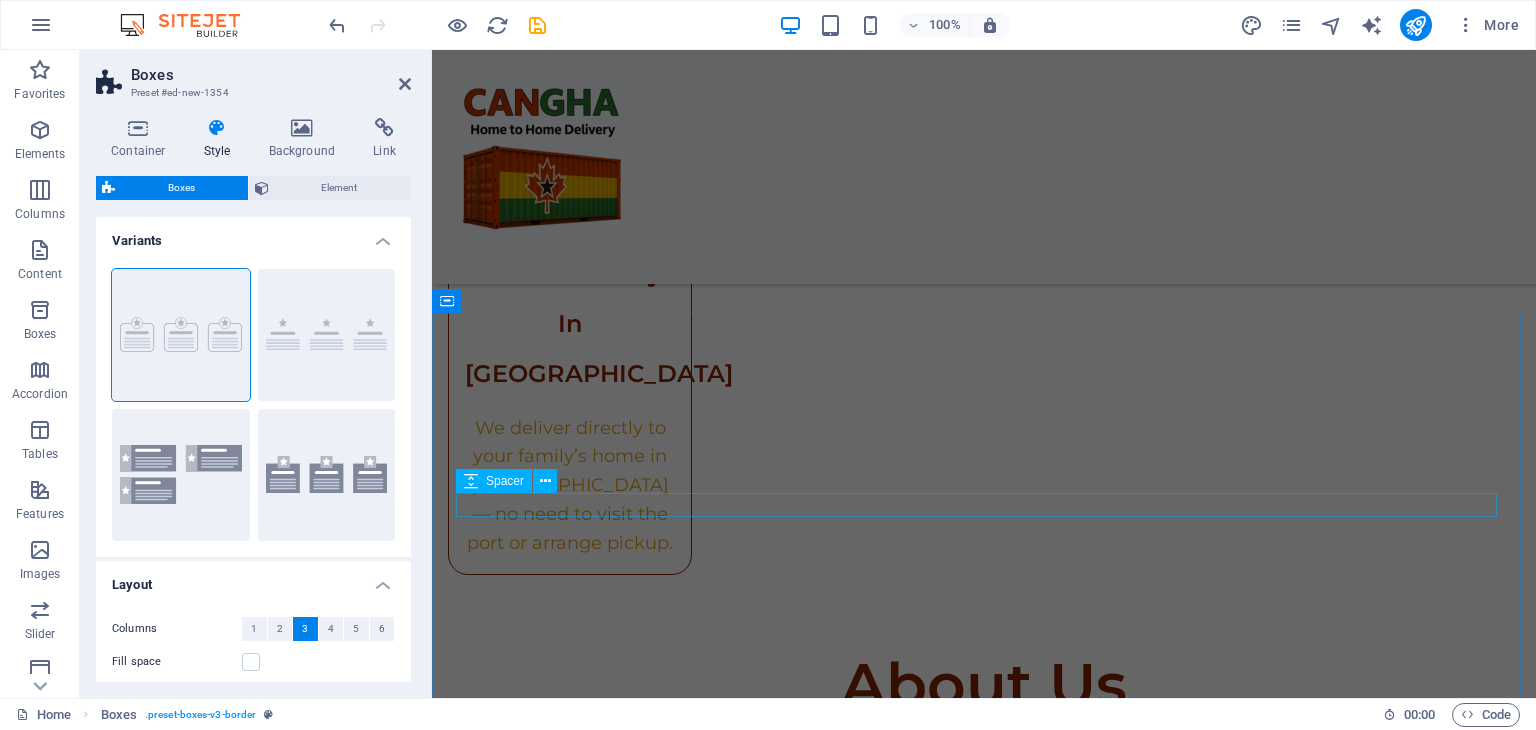 scroll, scrollTop: 3312, scrollLeft: 0, axis: vertical 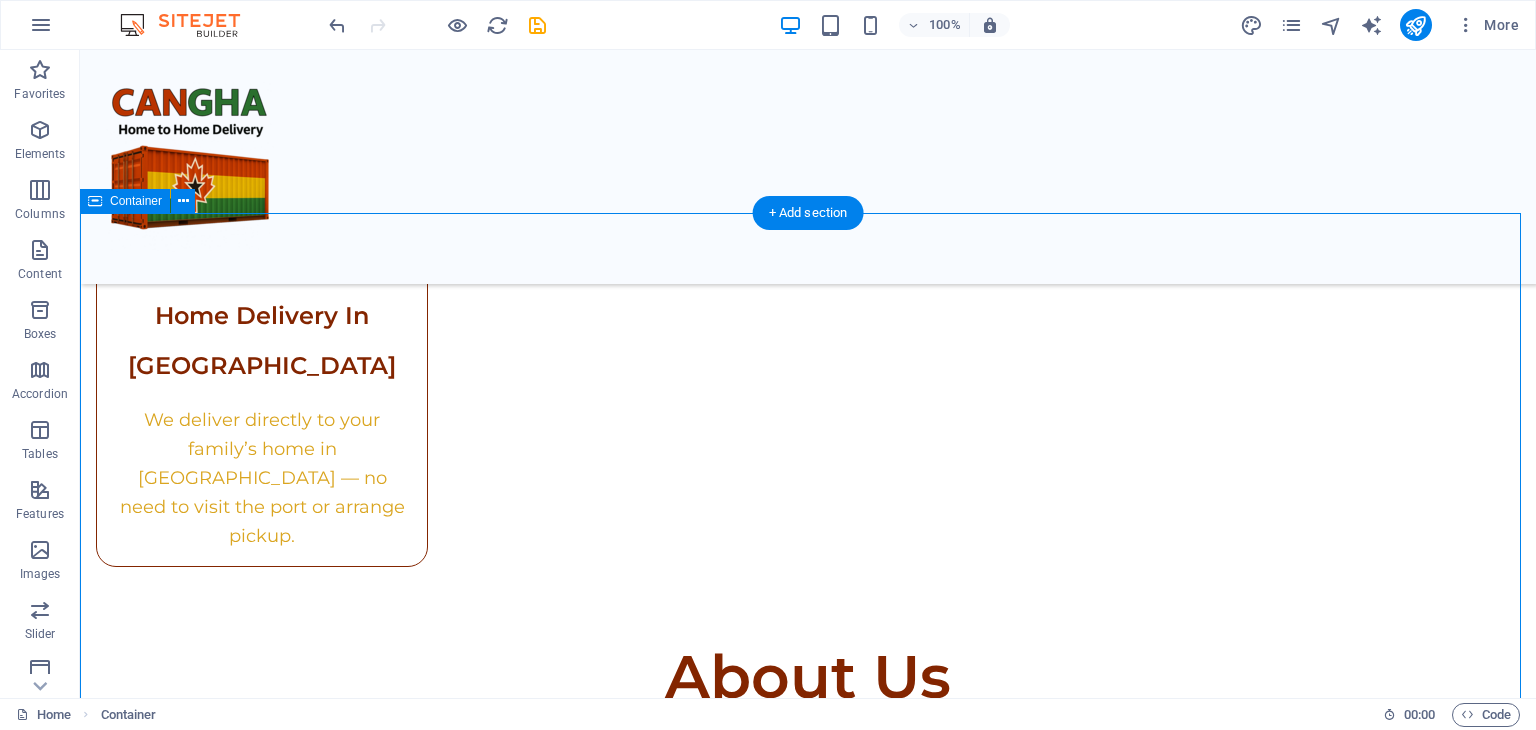 click on "Service Packages Lorem ipsum dolor sit amet, consectetur adipiscing elit, sed do eiusmod tempor incididunt. Essential Transport $300 Contact Us Standard Packing Transport $400 Contact Us Complete Packing Transport Assembly $500 Contact Us Premium Packing Transport Assembly Storage Solution $600 Contact Us" at bounding box center [808, 2578] 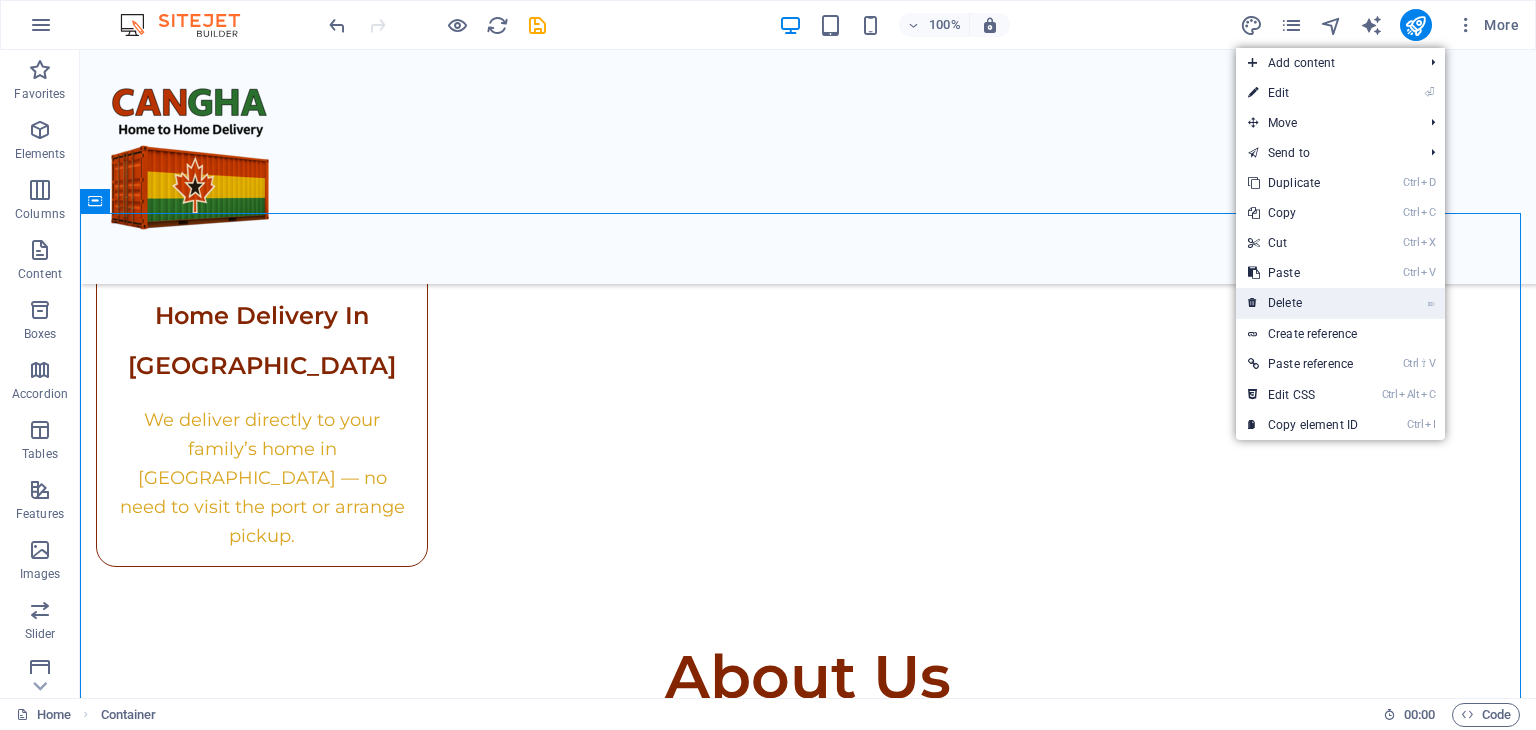 click on "⌦  Delete" at bounding box center (1303, 303) 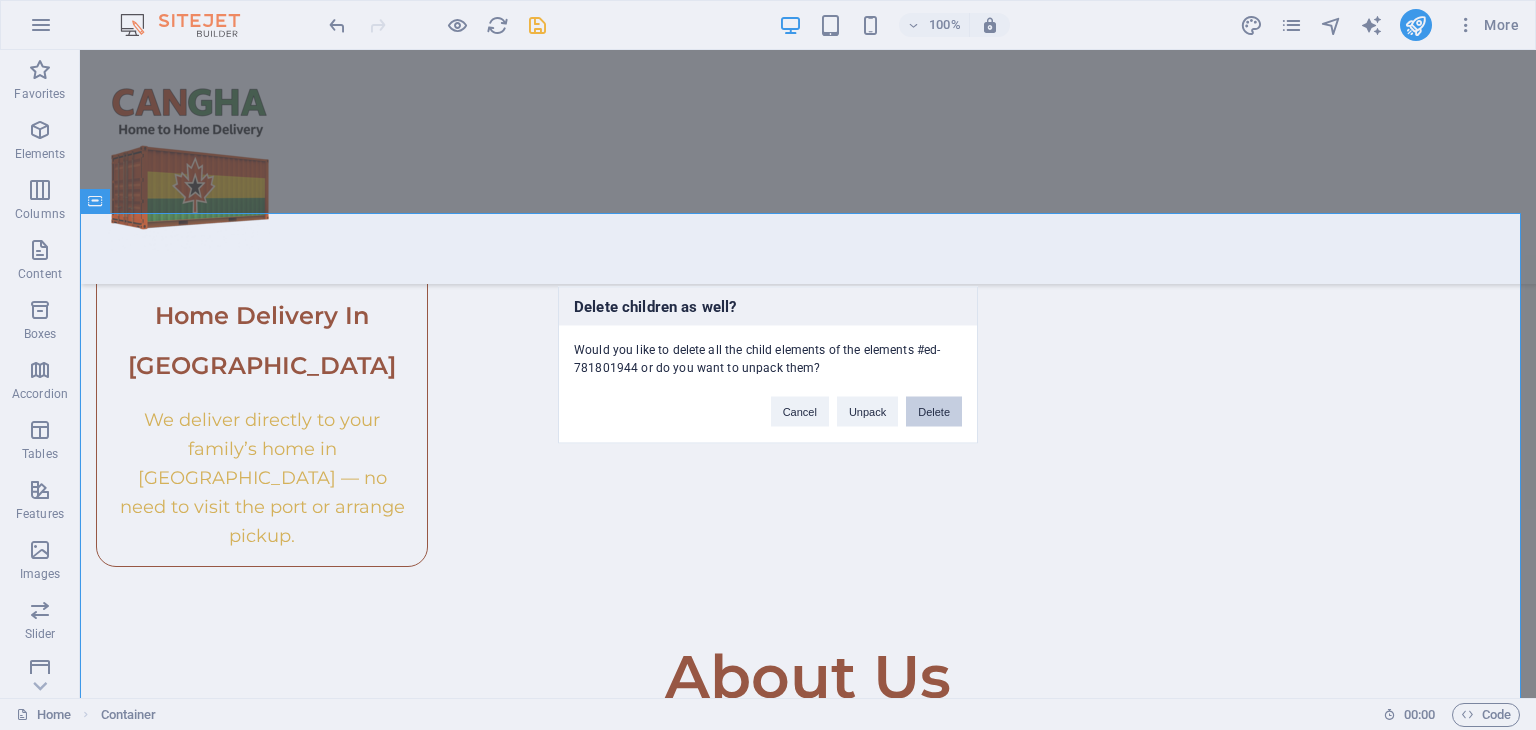 click on "Delete" at bounding box center (934, 412) 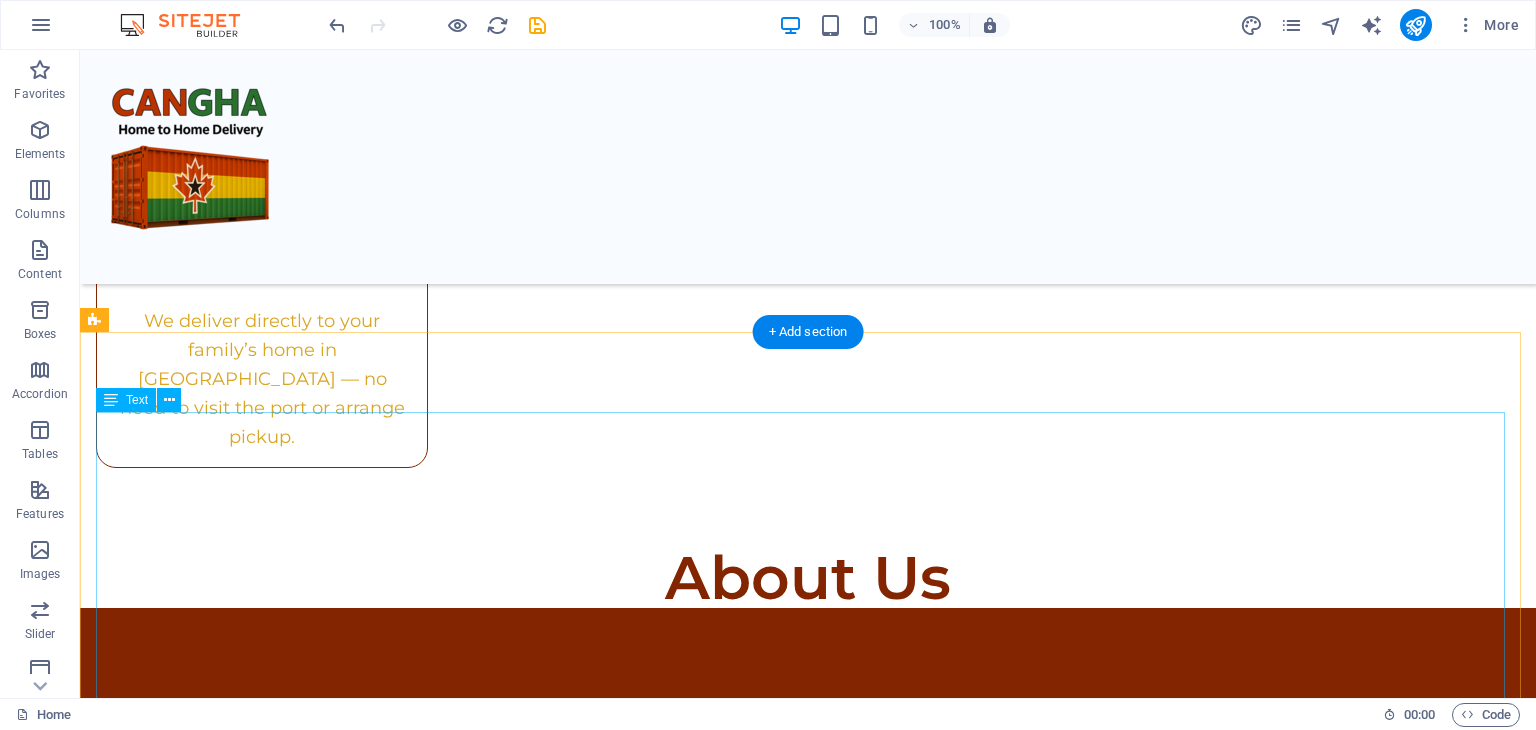 scroll, scrollTop: 3081, scrollLeft: 0, axis: vertical 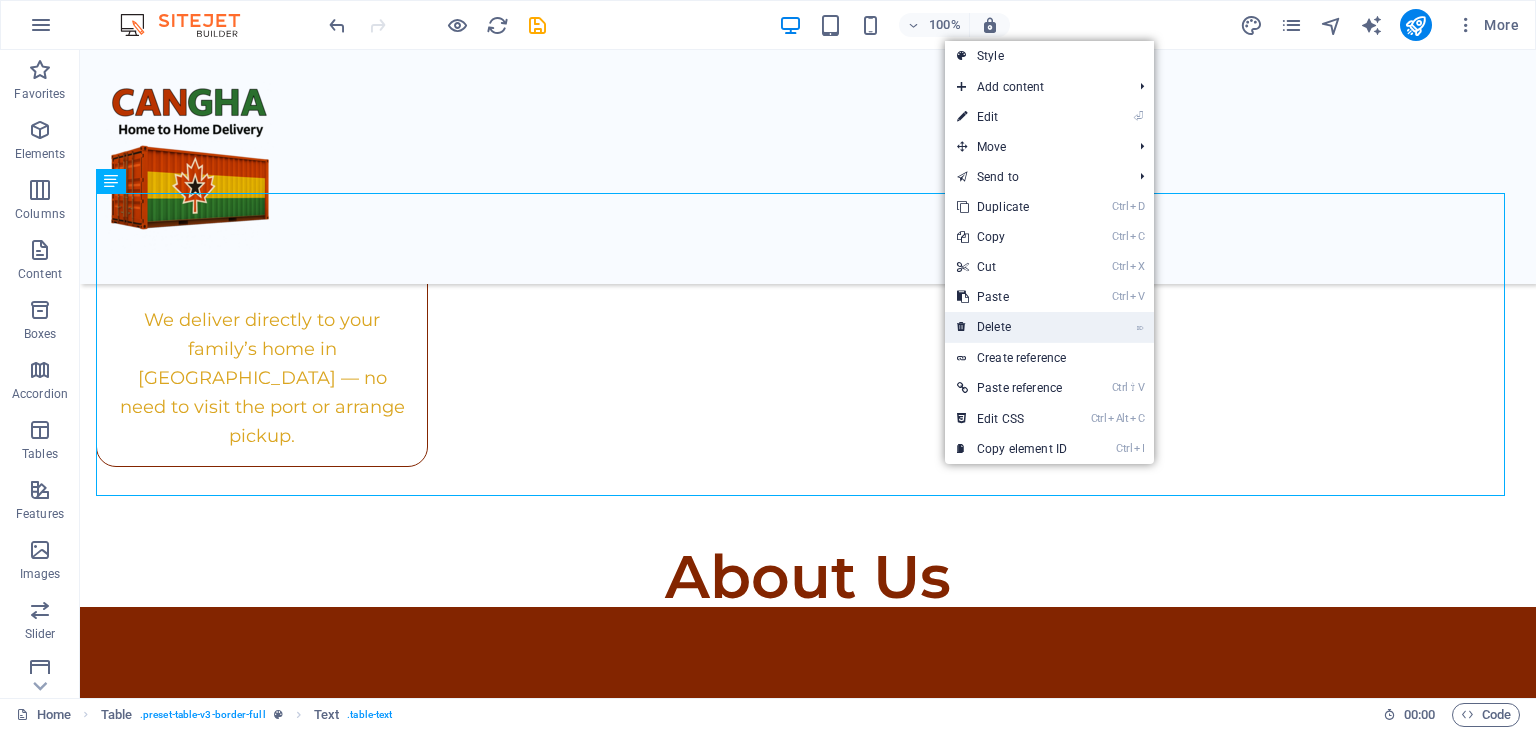 click on "⌦  Delete" at bounding box center (1012, 327) 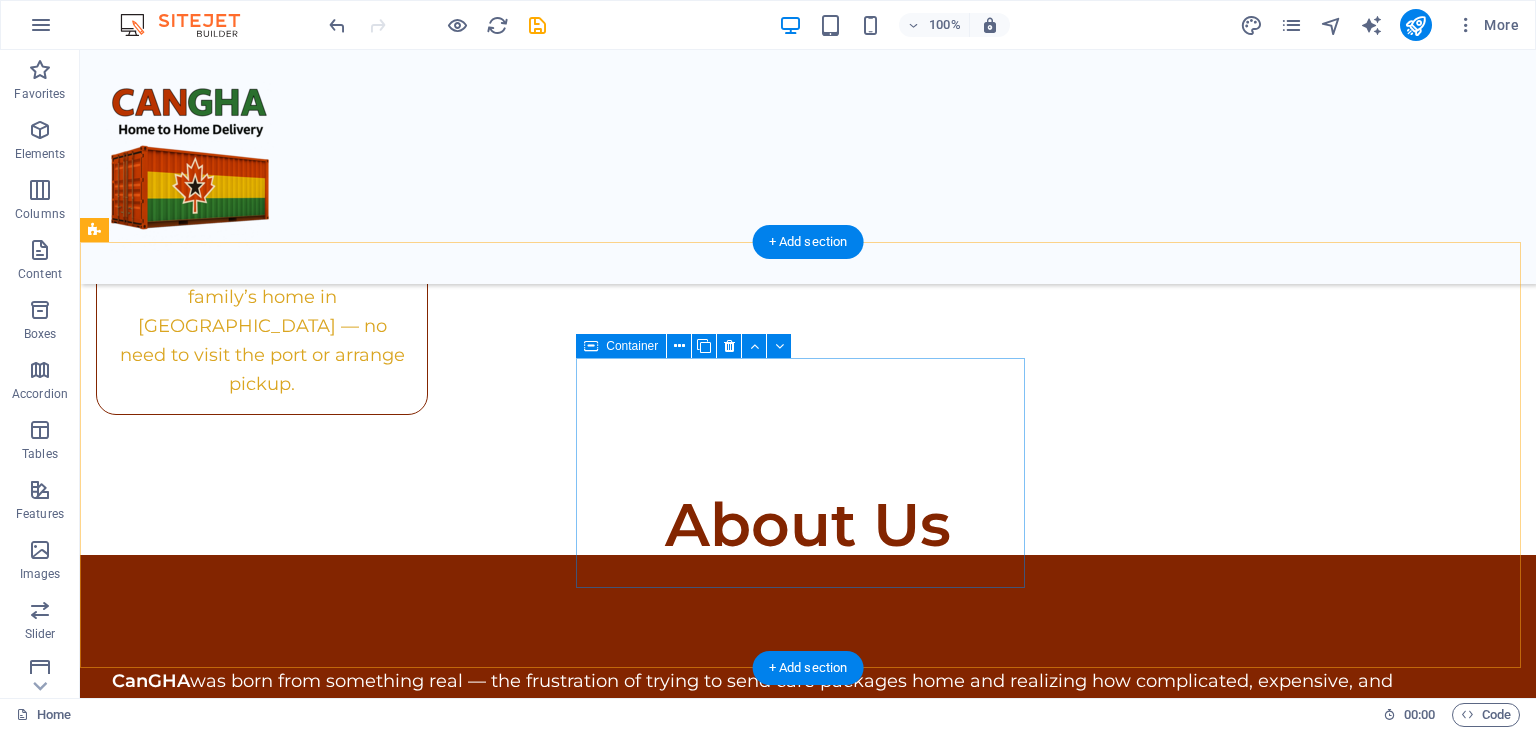 scroll, scrollTop: 3081, scrollLeft: 0, axis: vertical 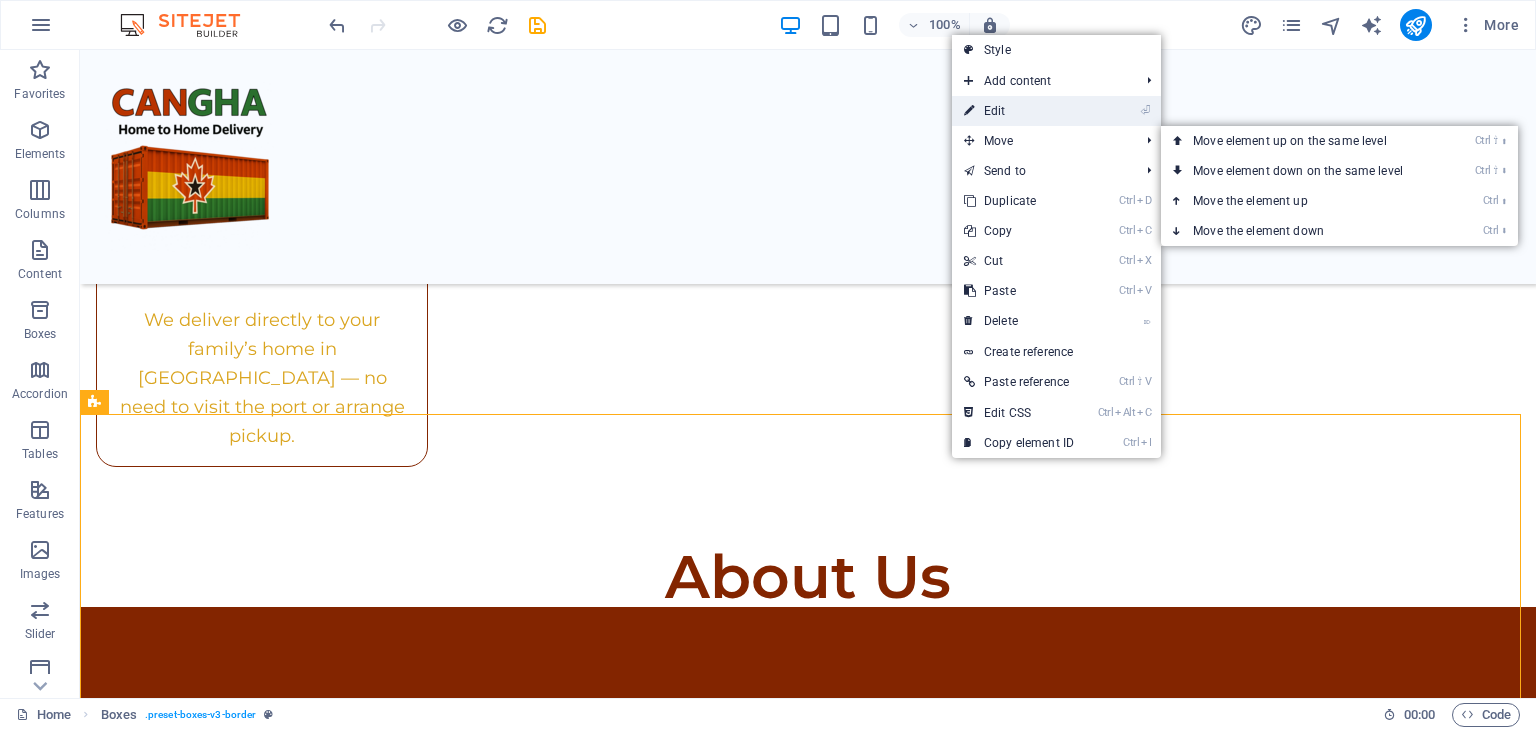 click at bounding box center (969, 111) 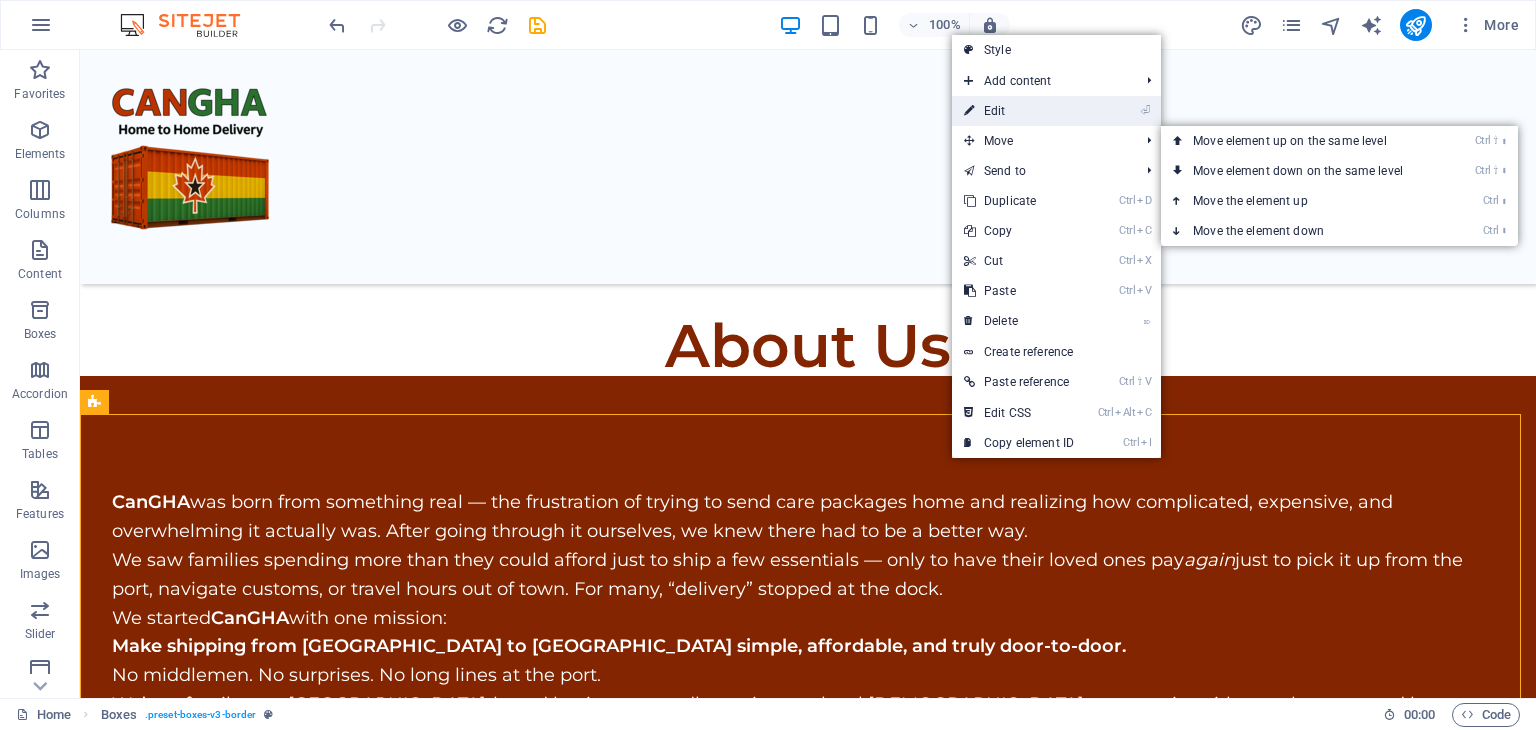 select on "rem" 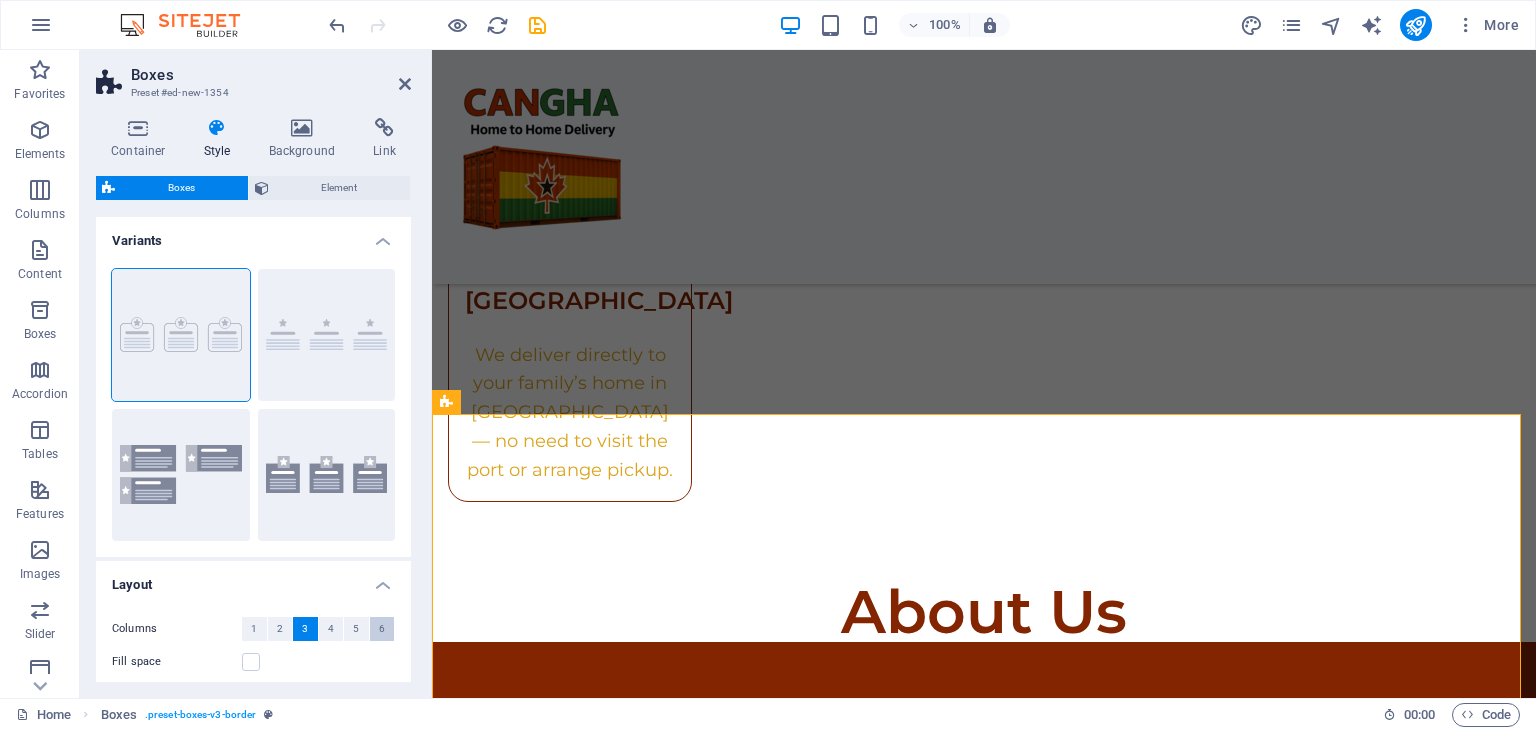click on "6" at bounding box center [382, 629] 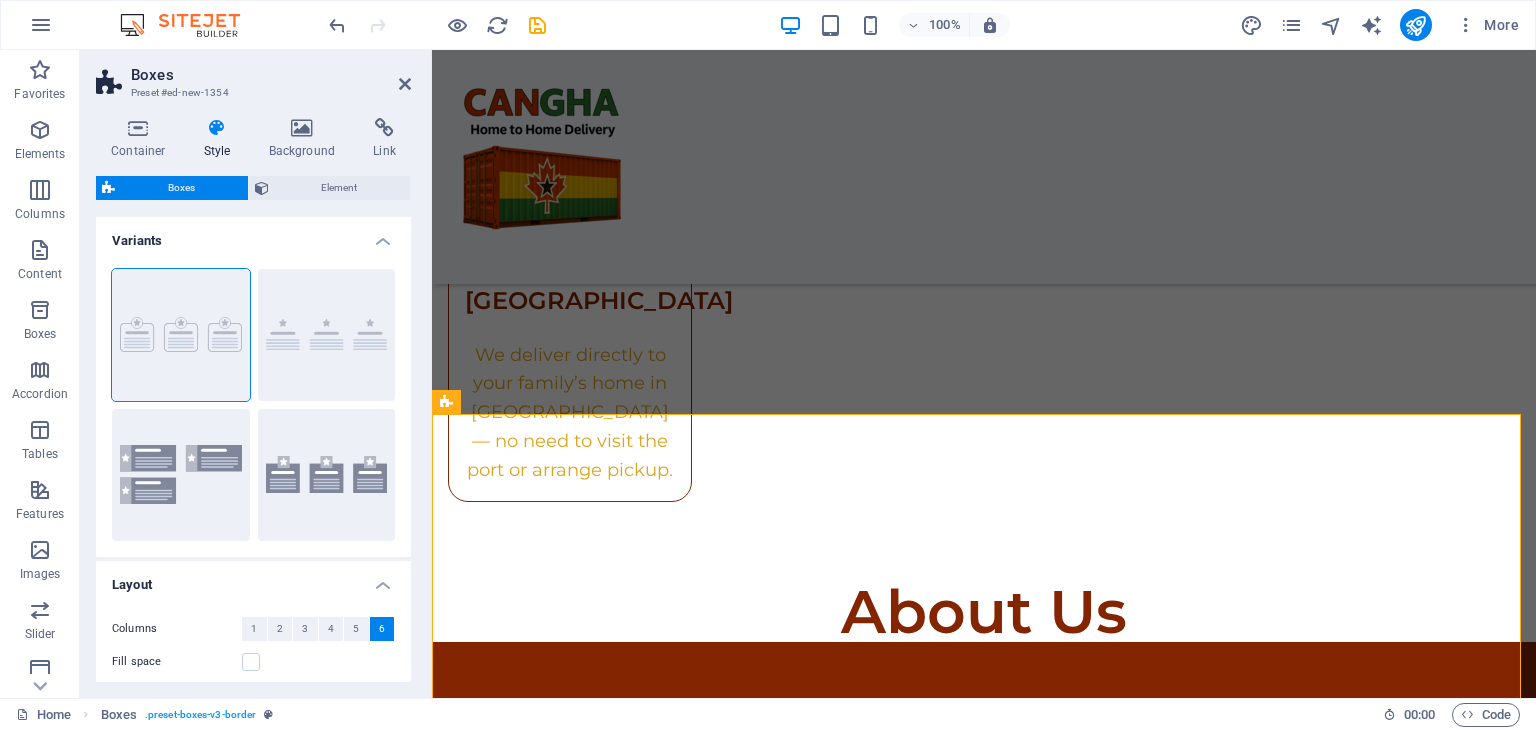 scroll, scrollTop: 100, scrollLeft: 0, axis: vertical 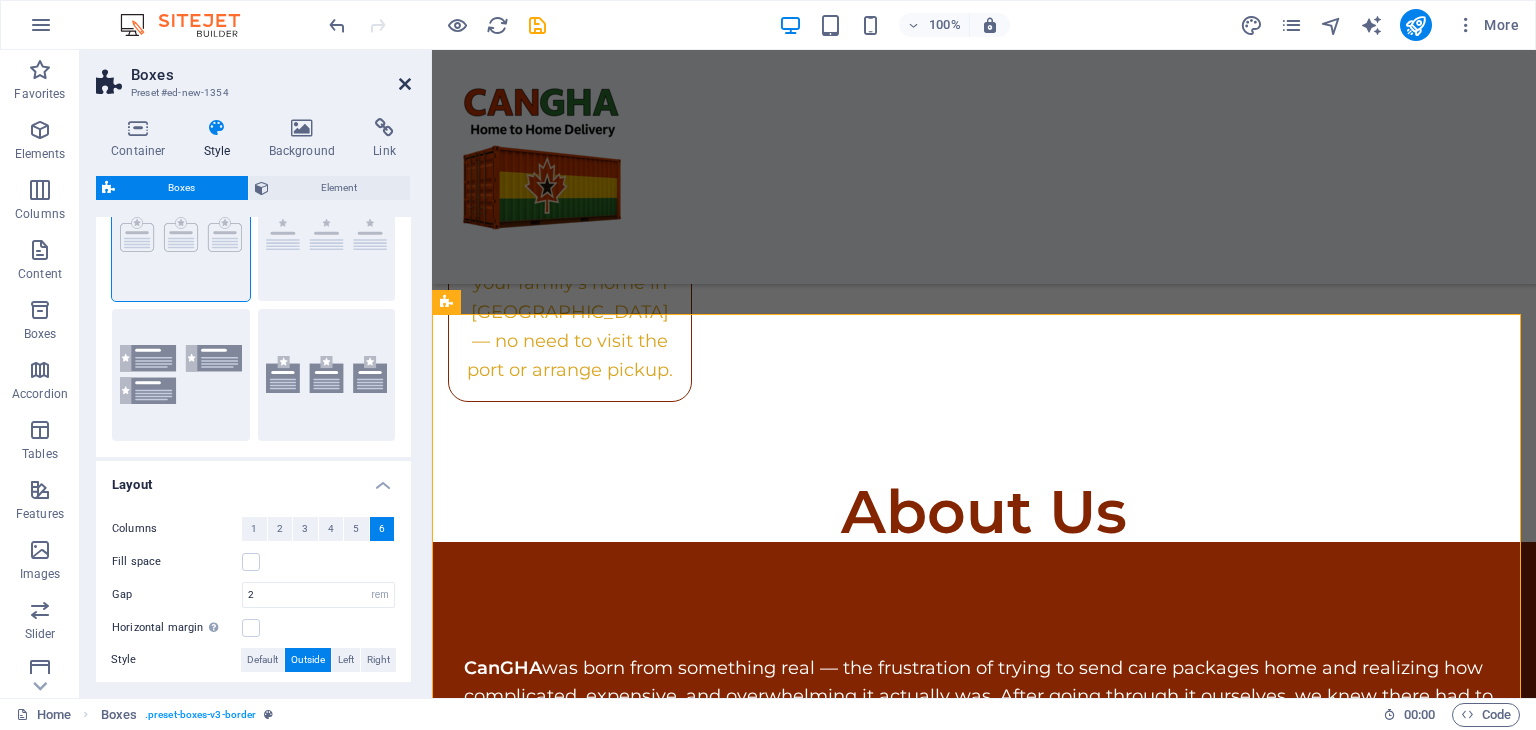 click at bounding box center (405, 84) 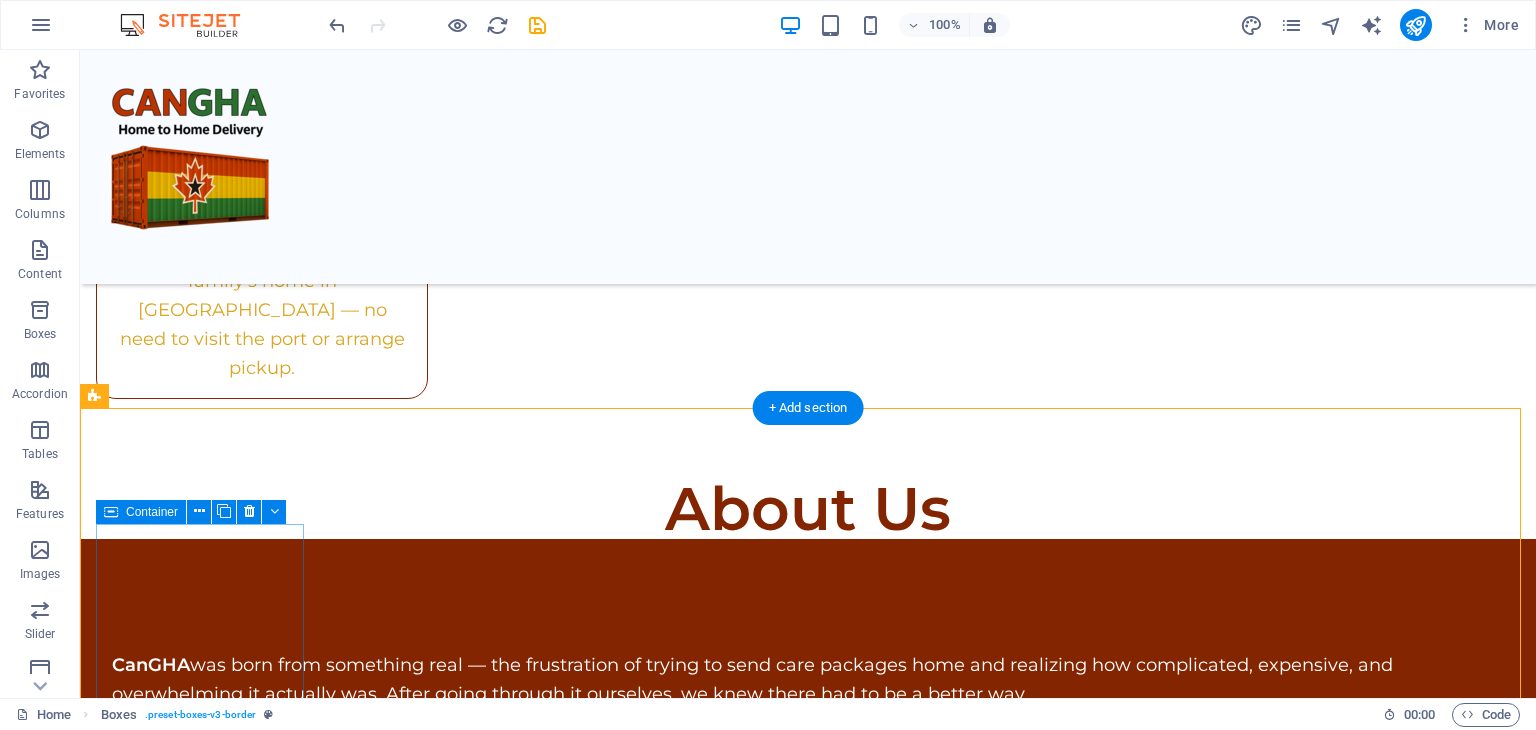 scroll, scrollTop: 3181, scrollLeft: 0, axis: vertical 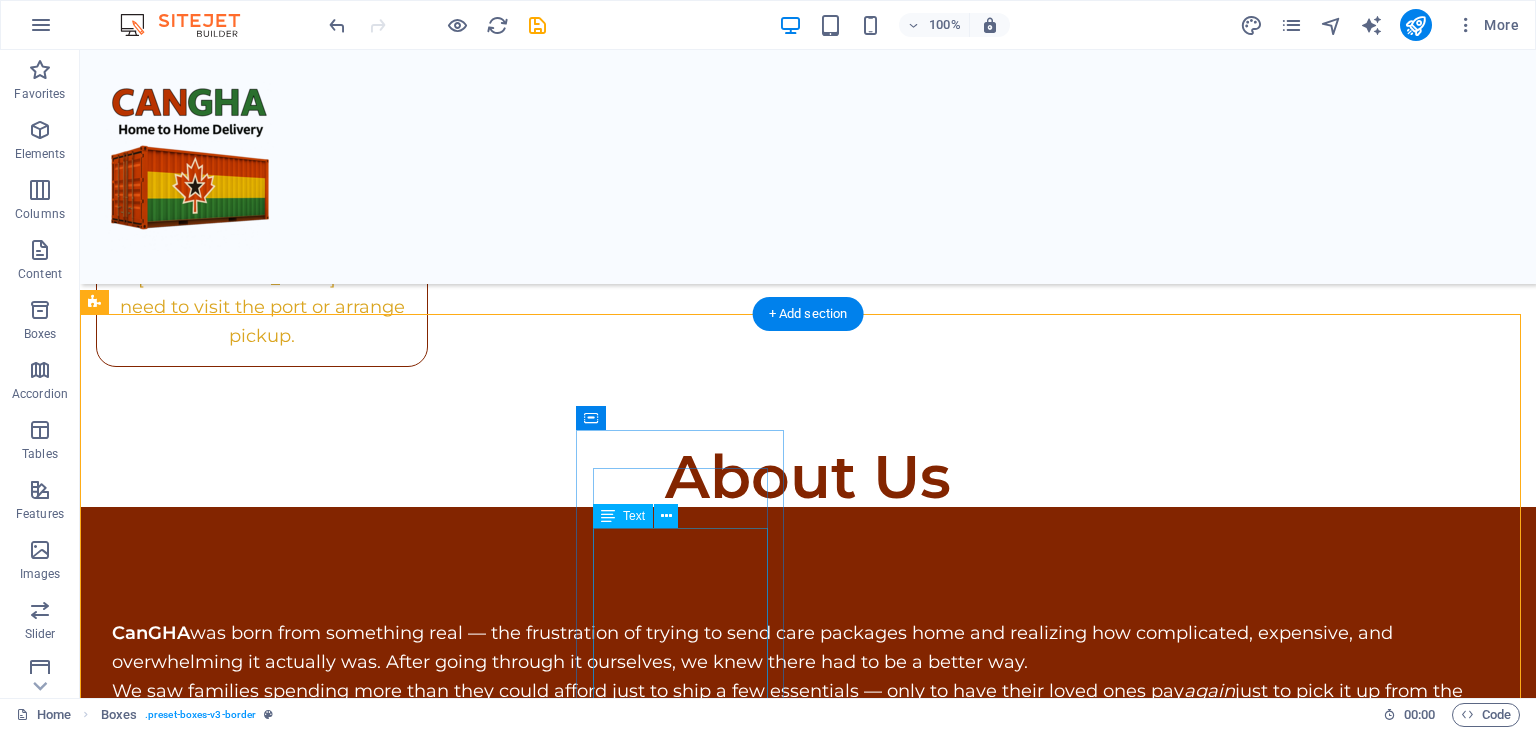 click on "Lorem ipsum dolor sit amet, consectetuer adipiscing elit. Aenean commodo ligula eget dolor. Lorem ipsum dolor sit amet, consectetuer adipiscing elit leget dolor." at bounding box center [201, 2952] 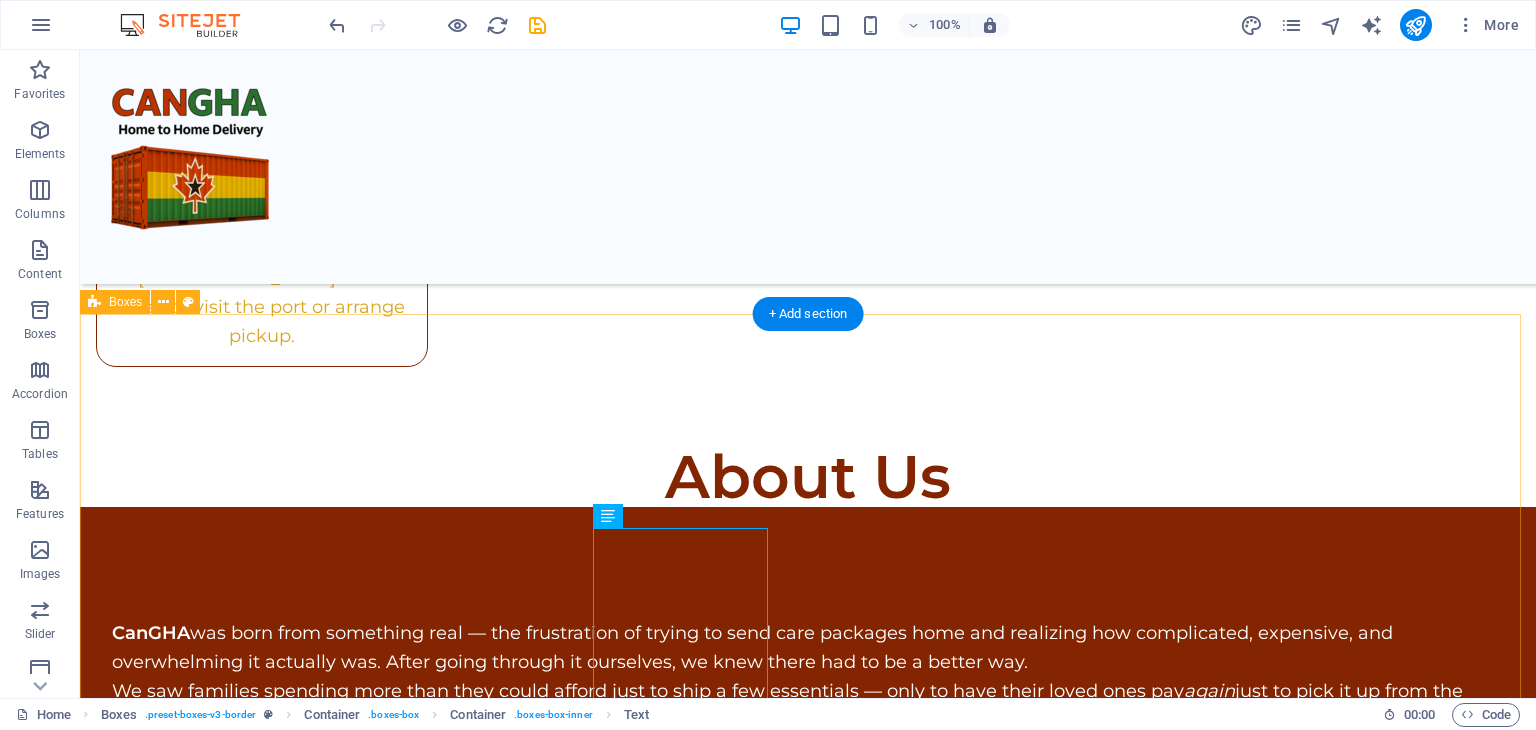 click on "Headline Lorem ipsum dolor sit amet, consectetuer adipiscing elit. Aenean commodo ligula eget dolor. Lorem ipsum dolor sit amet, consectetuer adipiscing elit leget dolor. Headline Lorem ipsum dolor sit amet, consectetuer adipiscing elit. Aenean commodo ligula eget dolor. Lorem ipsum dolor sit amet, consectetuer adipiscing elit leget dolor. Headline Lorem ipsum dolor sit amet, consectetuer adipiscing elit. Aenean commodo ligula eget dolor. Lorem ipsum dolor sit amet, consectetuer adipiscing elit leget dolor." at bounding box center (808, 2408) 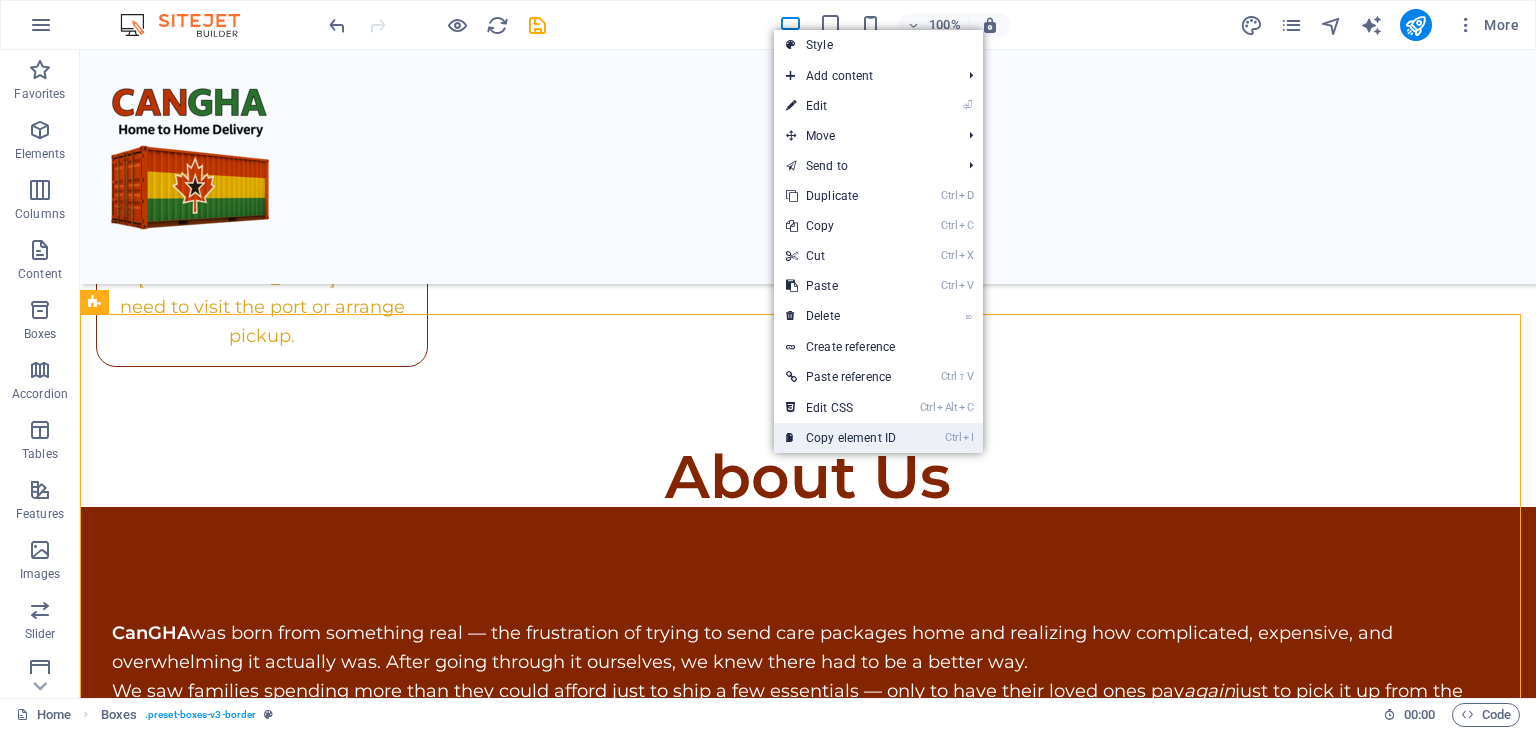 click on "Ctrl I  Copy element ID" at bounding box center (841, 438) 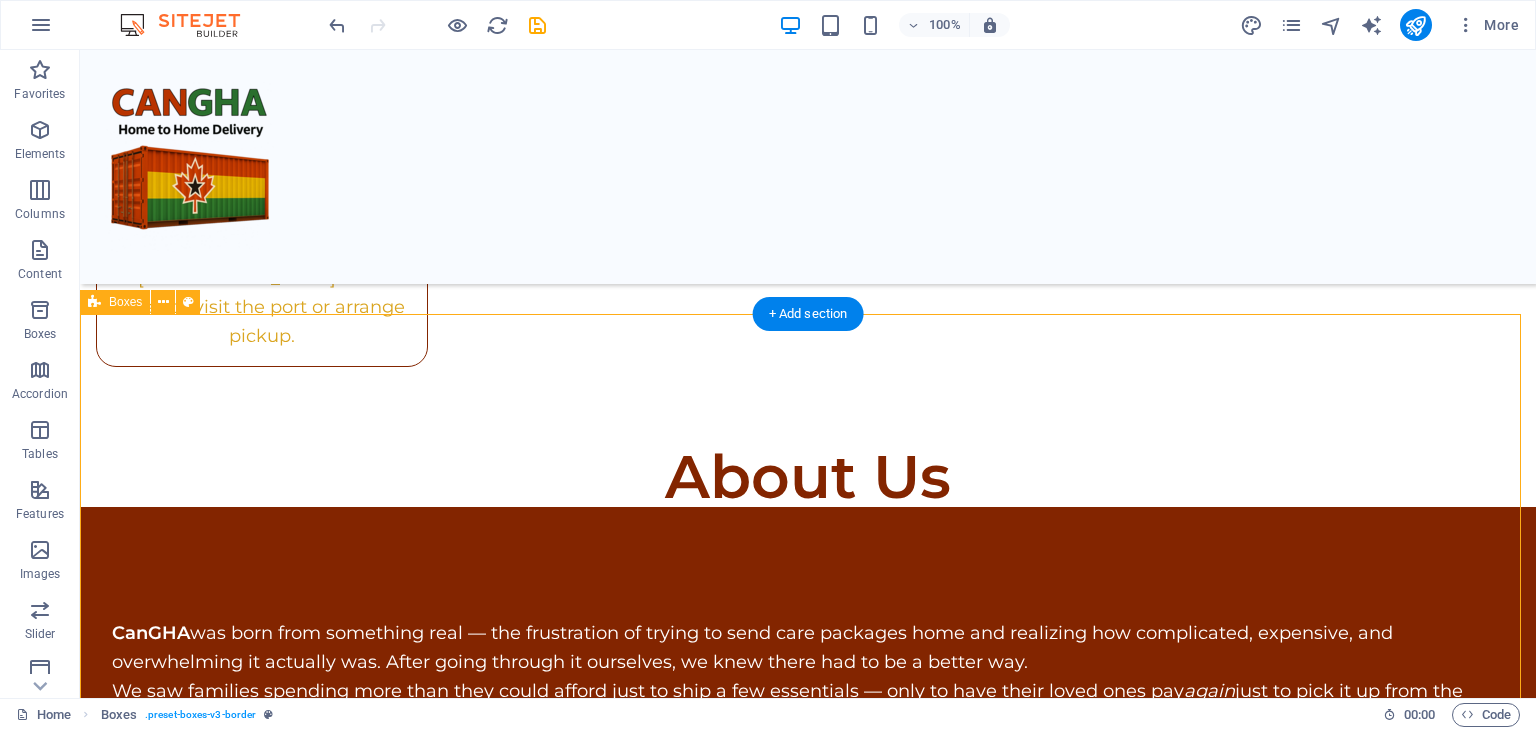 click on "Headline Lorem ipsum dolor sit amet, consectetuer adipiscing elit. Aenean commodo ligula eget dolor. Lorem ipsum dolor sit amet, consectetuer adipiscing elit leget dolor. Headline Lorem ipsum dolor sit amet, consectetuer adipiscing elit. Aenean commodo ligula eget dolor. Lorem ipsum dolor sit amet, consectetuer adipiscing elit leget dolor. Headline Lorem ipsum dolor sit amet, consectetuer adipiscing elit. Aenean commodo ligula eget dolor. Lorem ipsum dolor sit amet, consectetuer adipiscing elit leget dolor." at bounding box center [808, 2408] 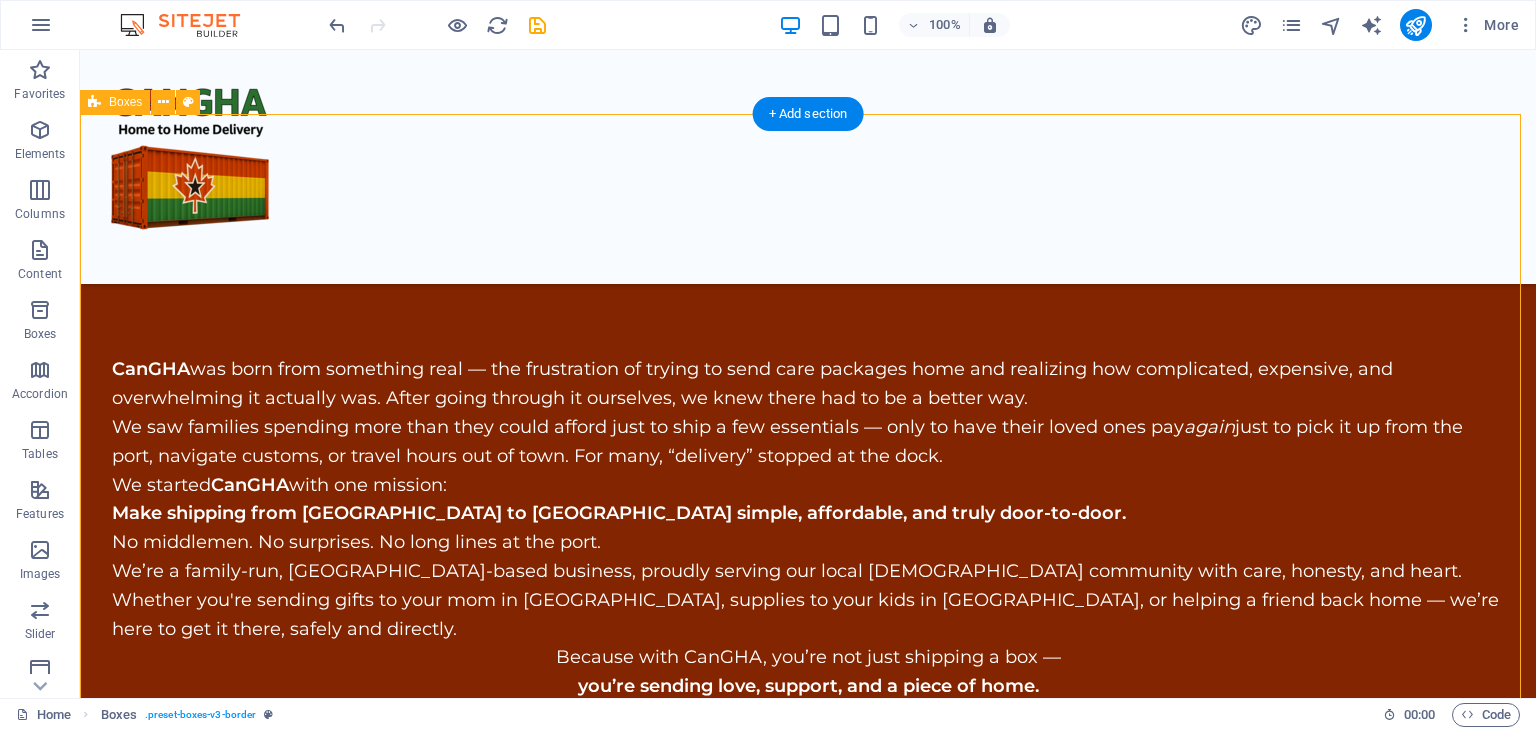 scroll, scrollTop: 3481, scrollLeft: 0, axis: vertical 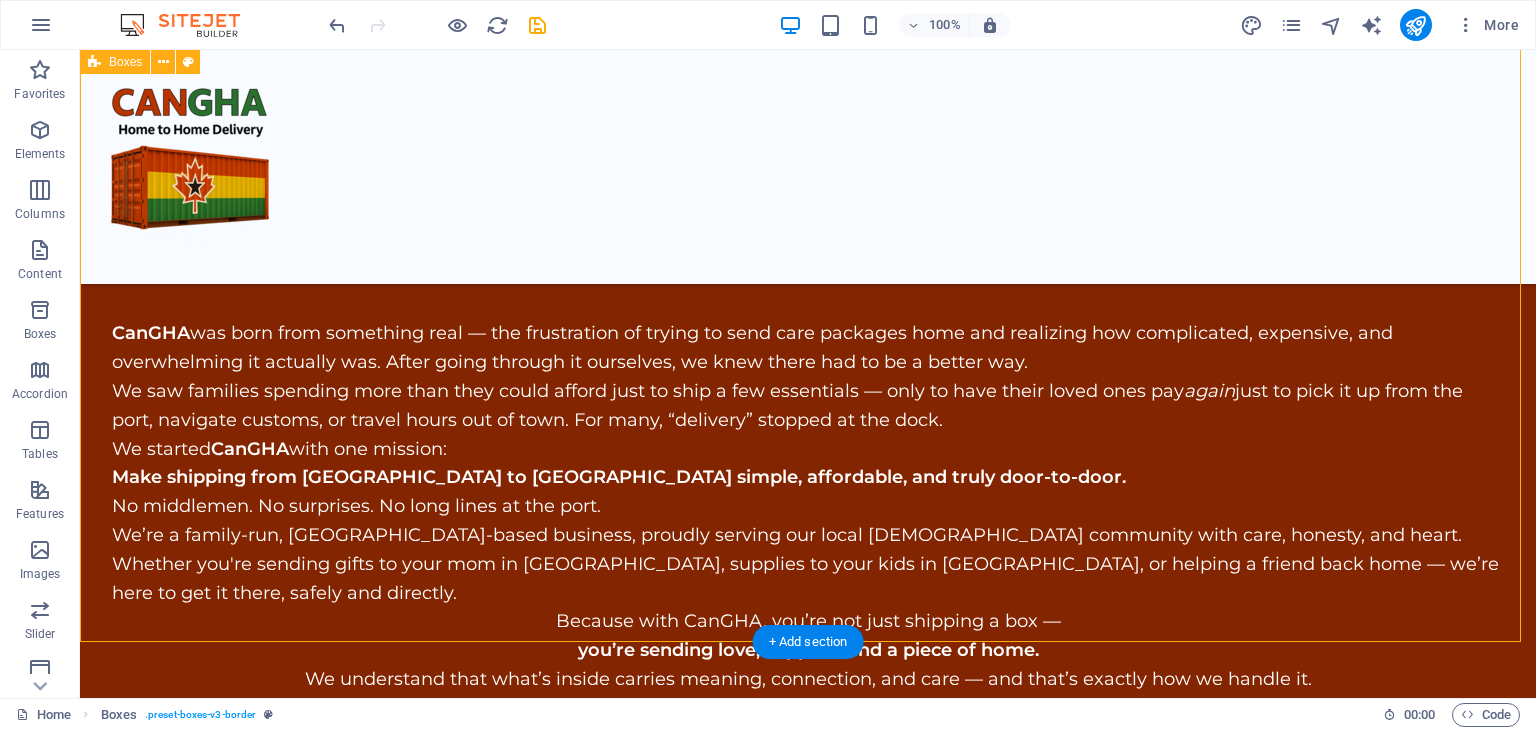 click on "Headline Lorem ipsum dolor sit amet, consectetuer adipiscing elit. Aenean commodo ligula eget dolor. Lorem ipsum dolor sit amet, consectetuer adipiscing elit leget dolor. Headline Lorem ipsum dolor sit amet, consectetuer adipiscing elit. Aenean commodo ligula eget dolor. Lorem ipsum dolor sit amet, consectetuer adipiscing elit leget dolor. Headline Lorem ipsum dolor sit amet, consectetuer adipiscing elit. Aenean commodo ligula eget dolor. Lorem ipsum dolor sit amet, consectetuer adipiscing elit leget dolor." at bounding box center (808, 2108) 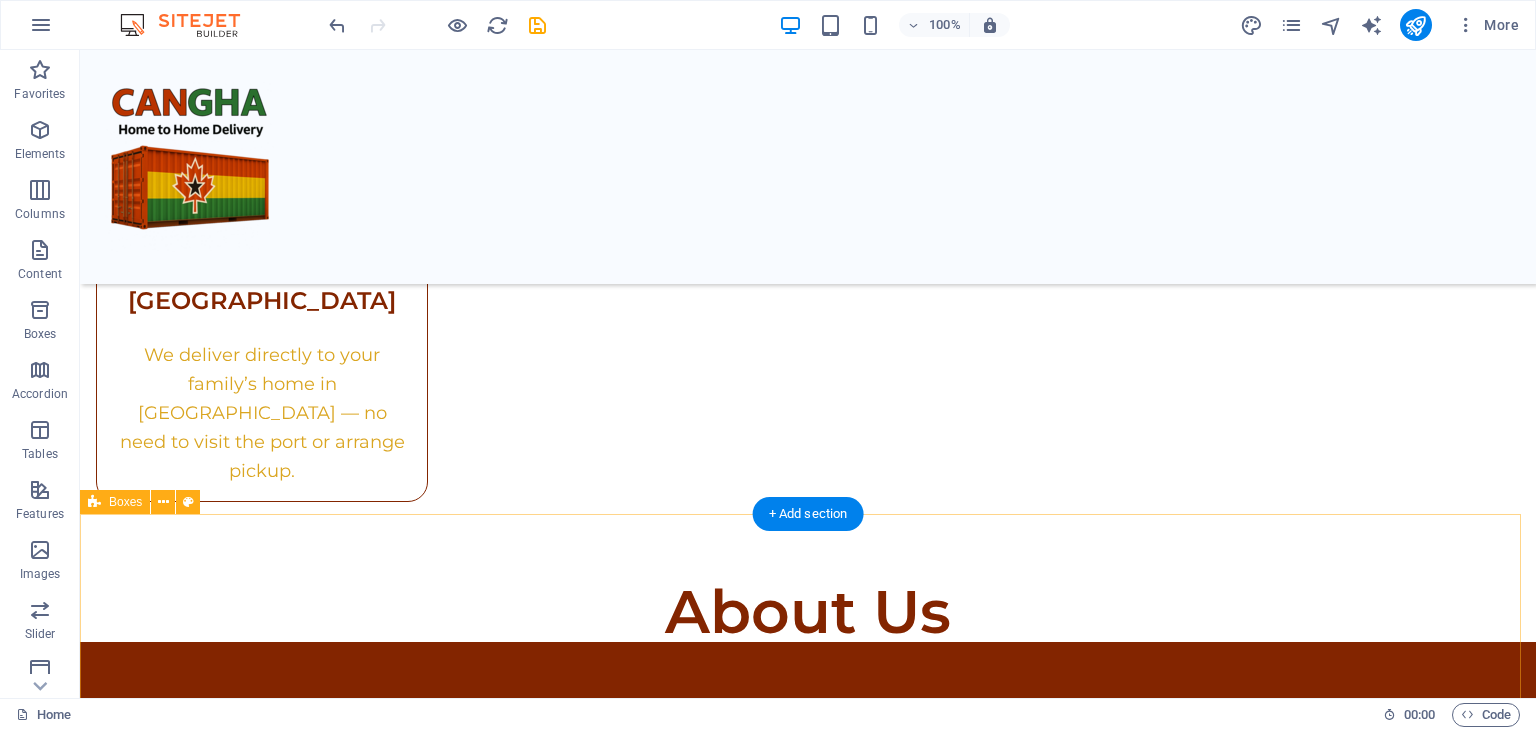 scroll, scrollTop: 3181, scrollLeft: 0, axis: vertical 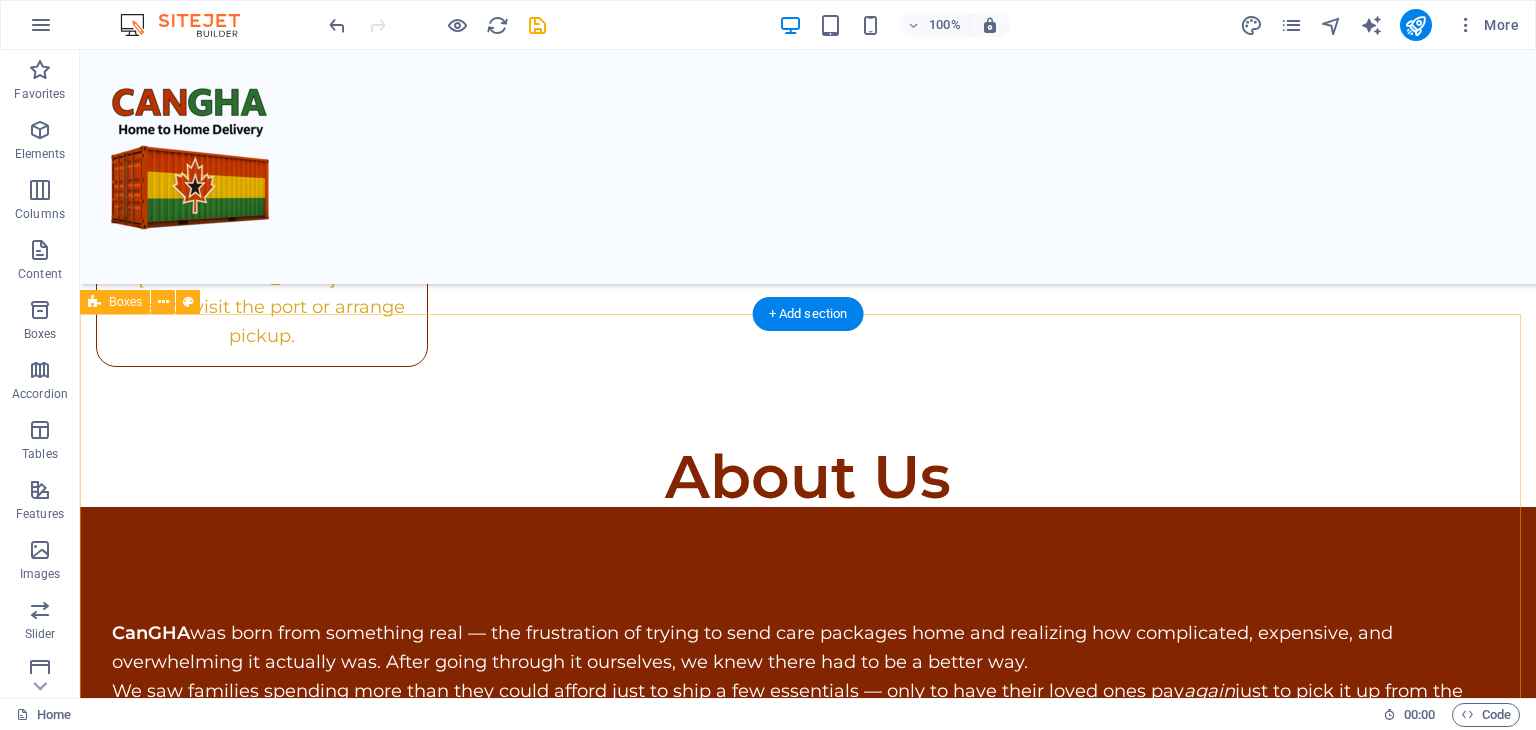 click on "Headline Lorem ipsum dolor sit amet, consectetuer adipiscing elit. Aenean commodo ligula eget dolor. Lorem ipsum dolor sit amet, consectetuer adipiscing elit leget dolor. Headline Lorem ipsum dolor sit amet, consectetuer adipiscing elit. Aenean commodo ligula eget dolor. Lorem ipsum dolor sit amet, consectetuer adipiscing elit leget dolor. Headline Lorem ipsum dolor sit amet, consectetuer adipiscing elit. Aenean commodo ligula eget dolor. Lorem ipsum dolor sit amet, consectetuer adipiscing elit leget dolor." at bounding box center (808, 2408) 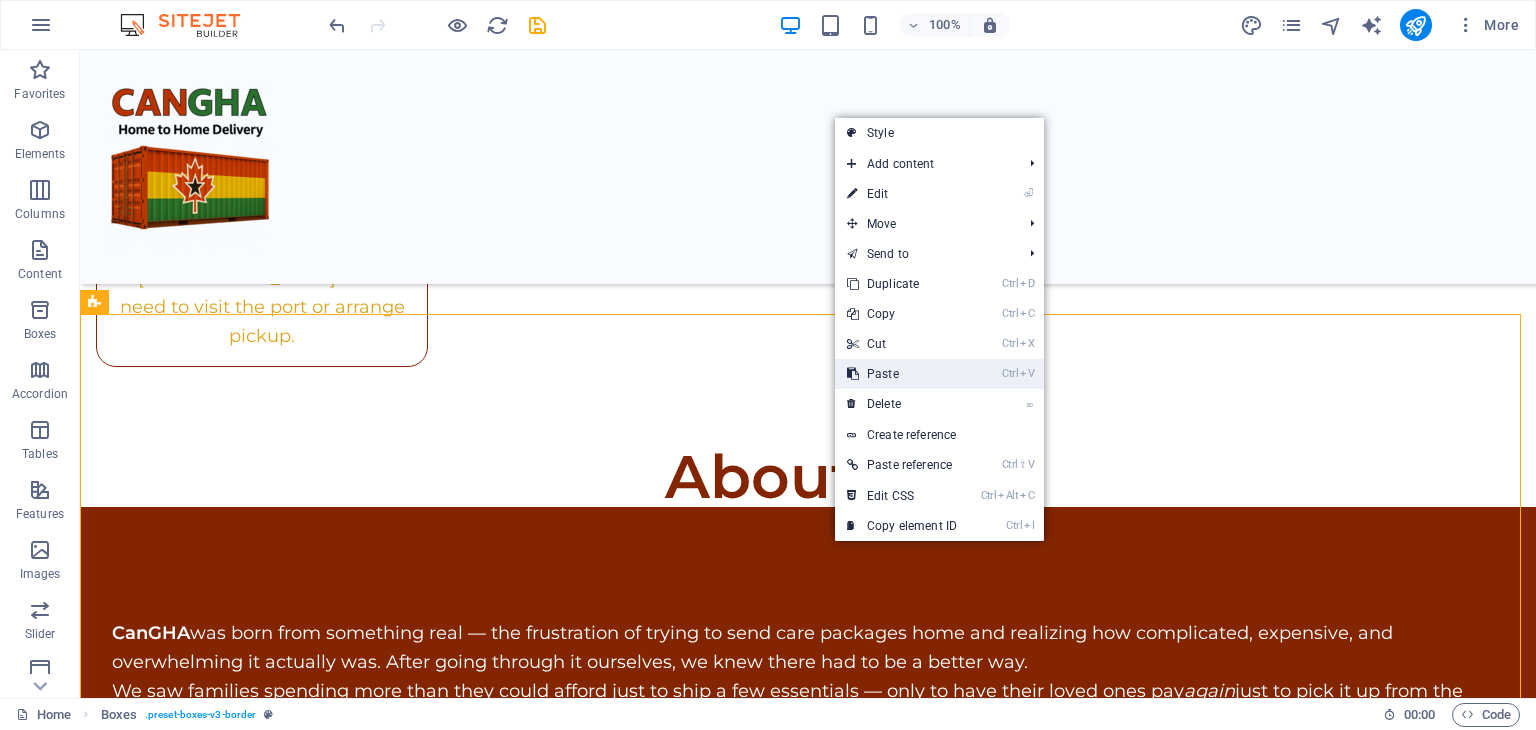 click on "Ctrl V  Paste" at bounding box center (902, 374) 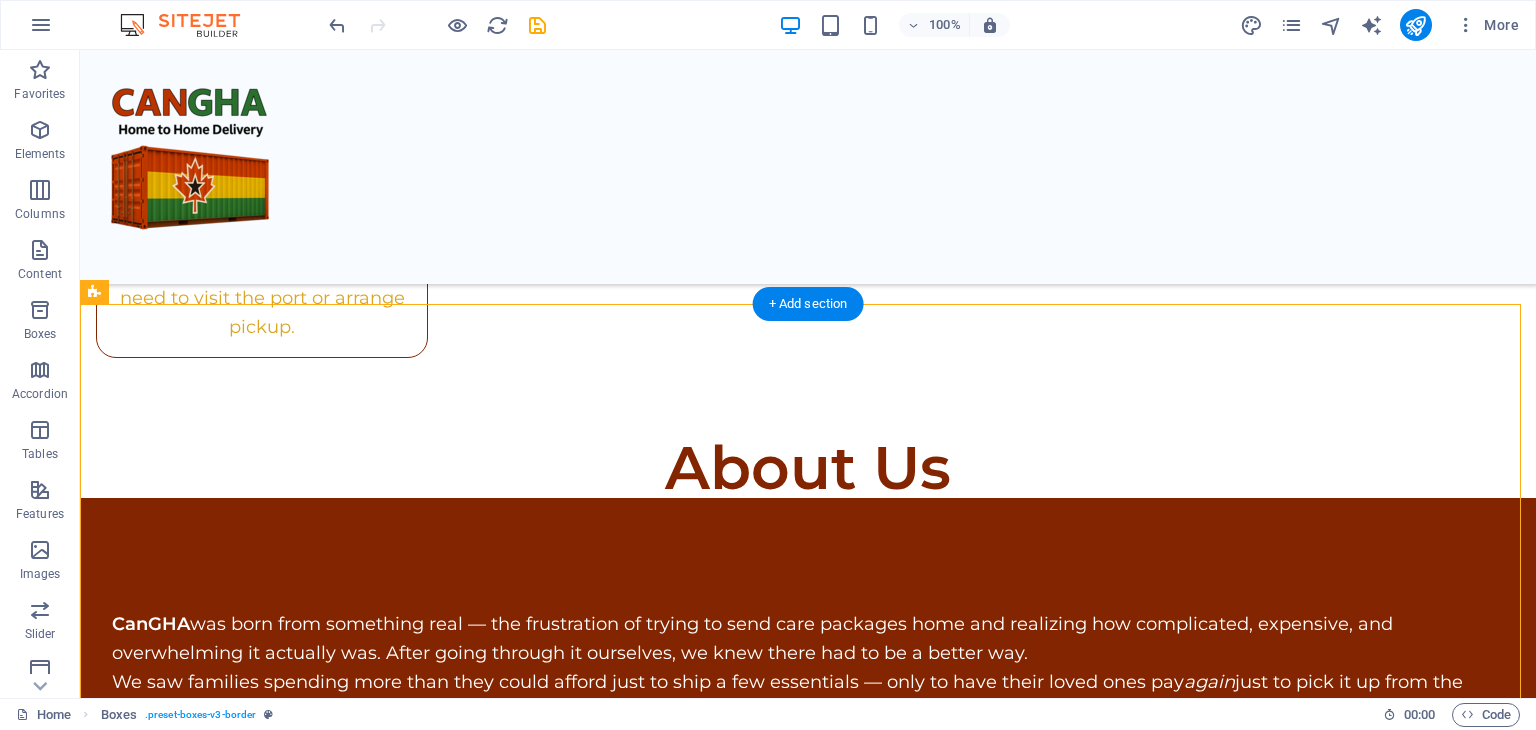 scroll, scrollTop: 3192, scrollLeft: 0, axis: vertical 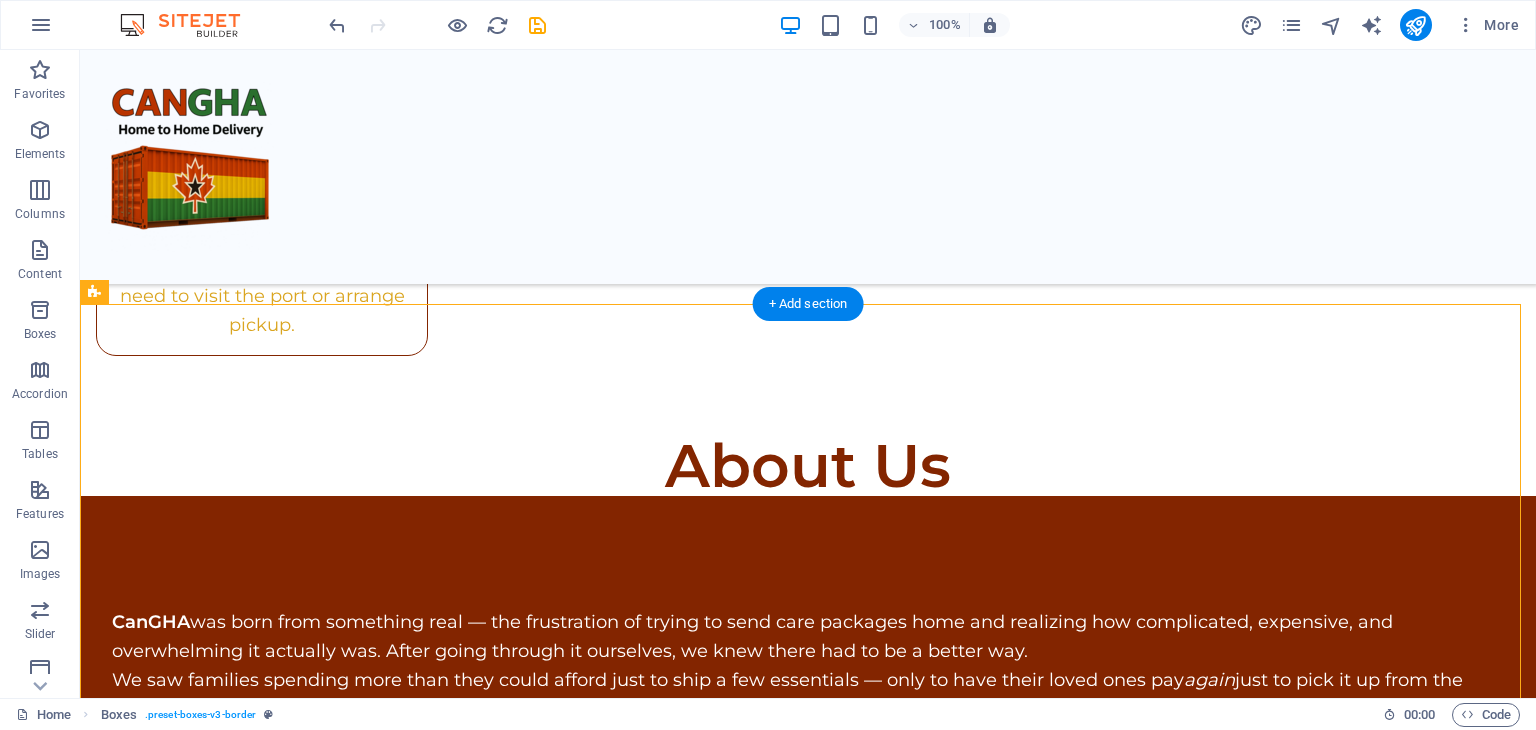 drag, startPoint x: 711, startPoint y: 588, endPoint x: 912, endPoint y: 579, distance: 201.20139 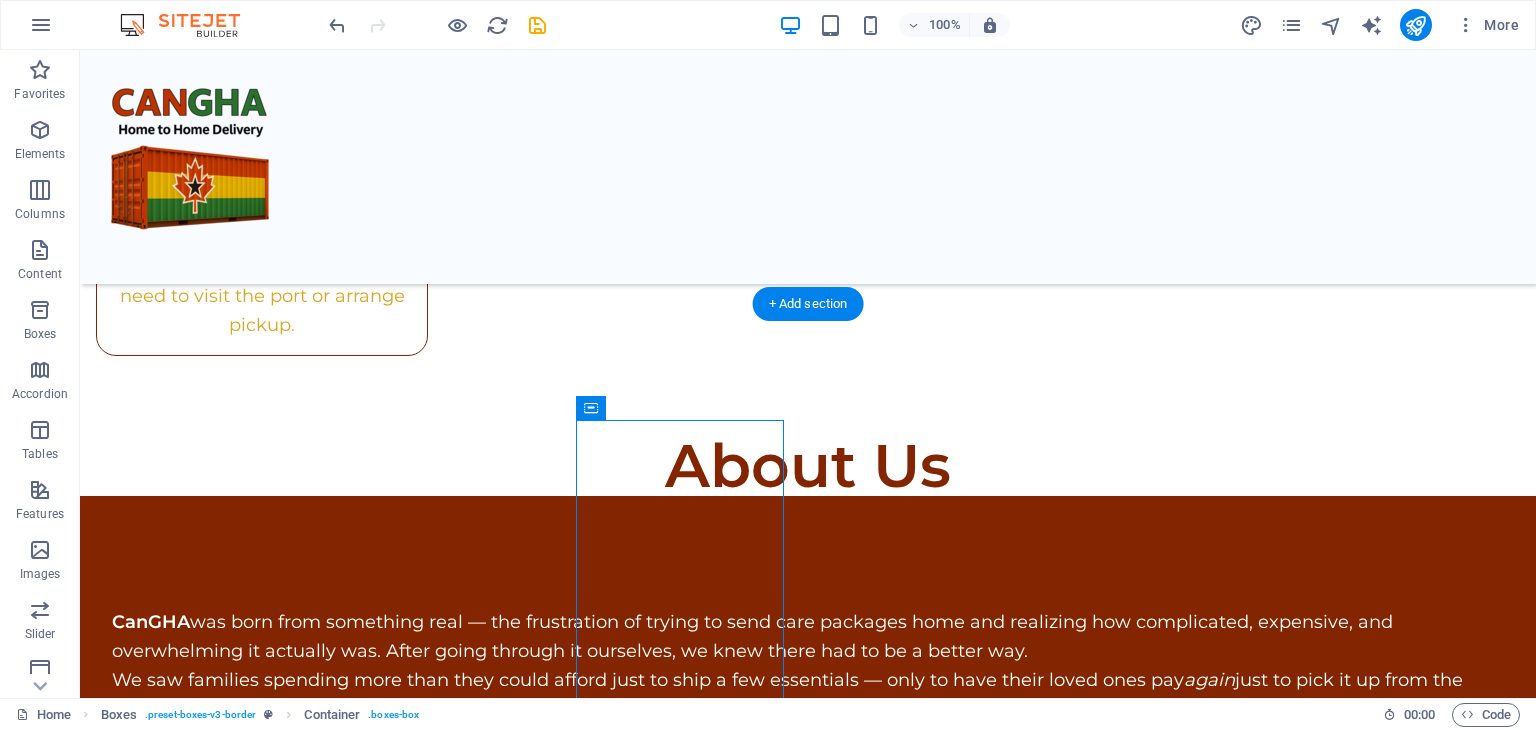 drag, startPoint x: 771, startPoint y: 557, endPoint x: 878, endPoint y: 542, distance: 108.04629 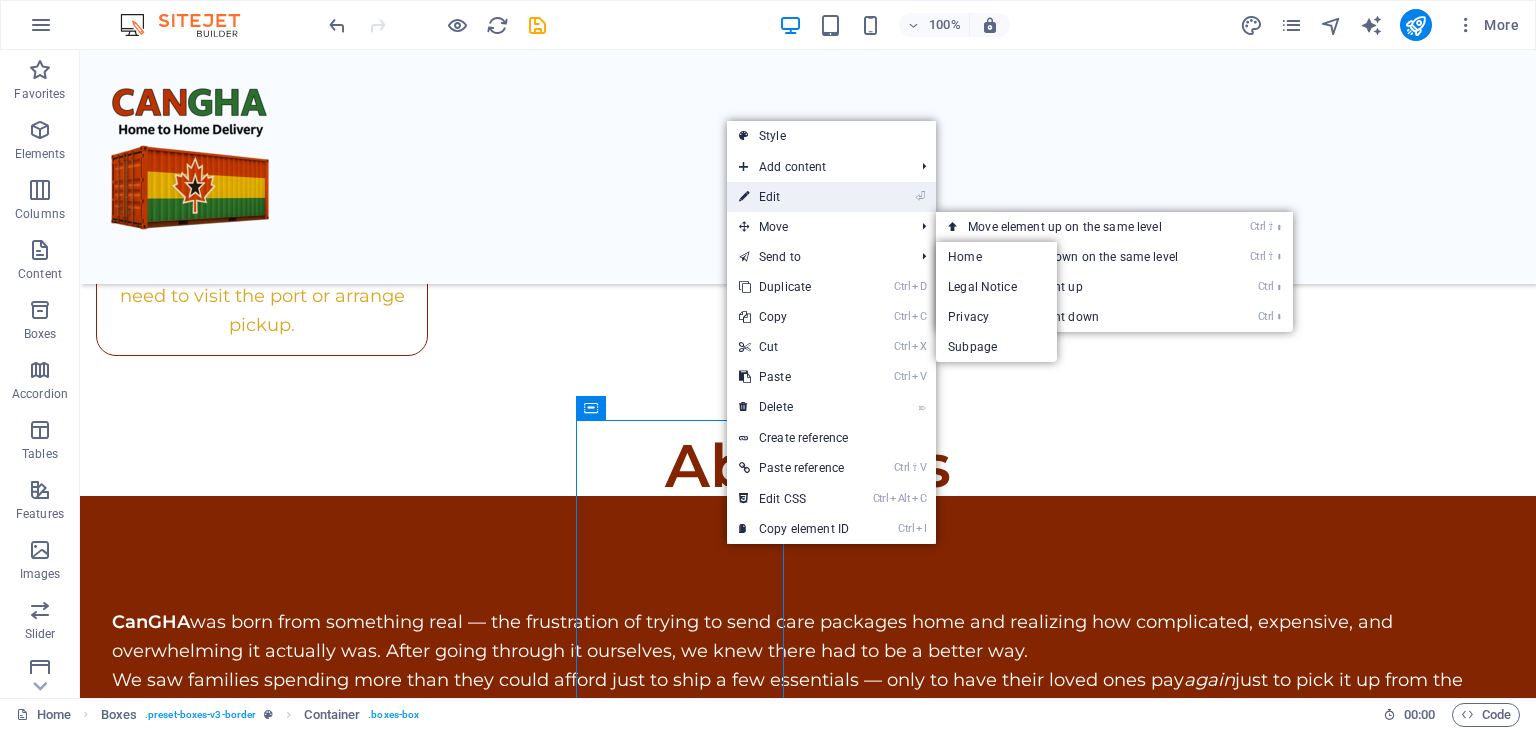 click on "⏎  Edit" at bounding box center (794, 197) 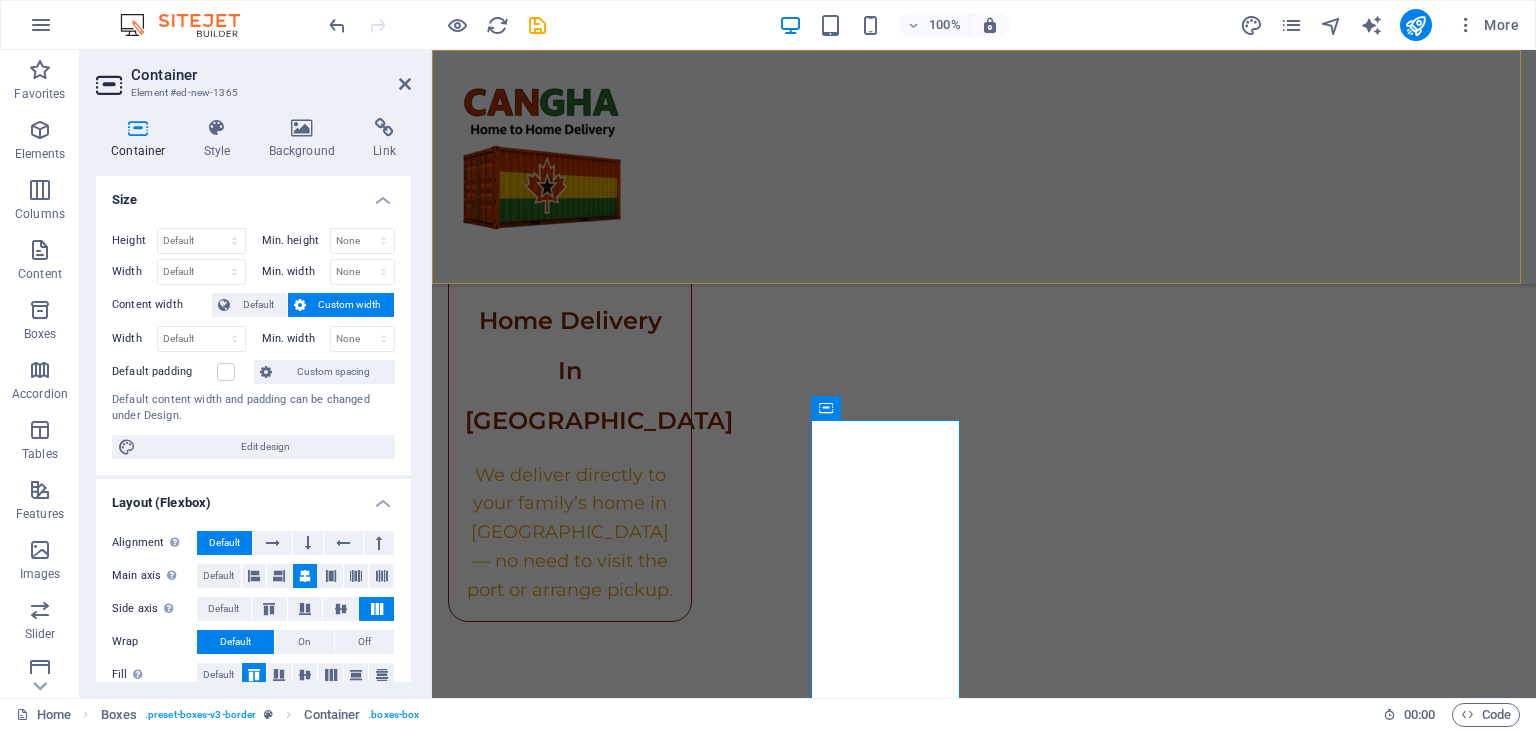 scroll, scrollTop: 3422, scrollLeft: 0, axis: vertical 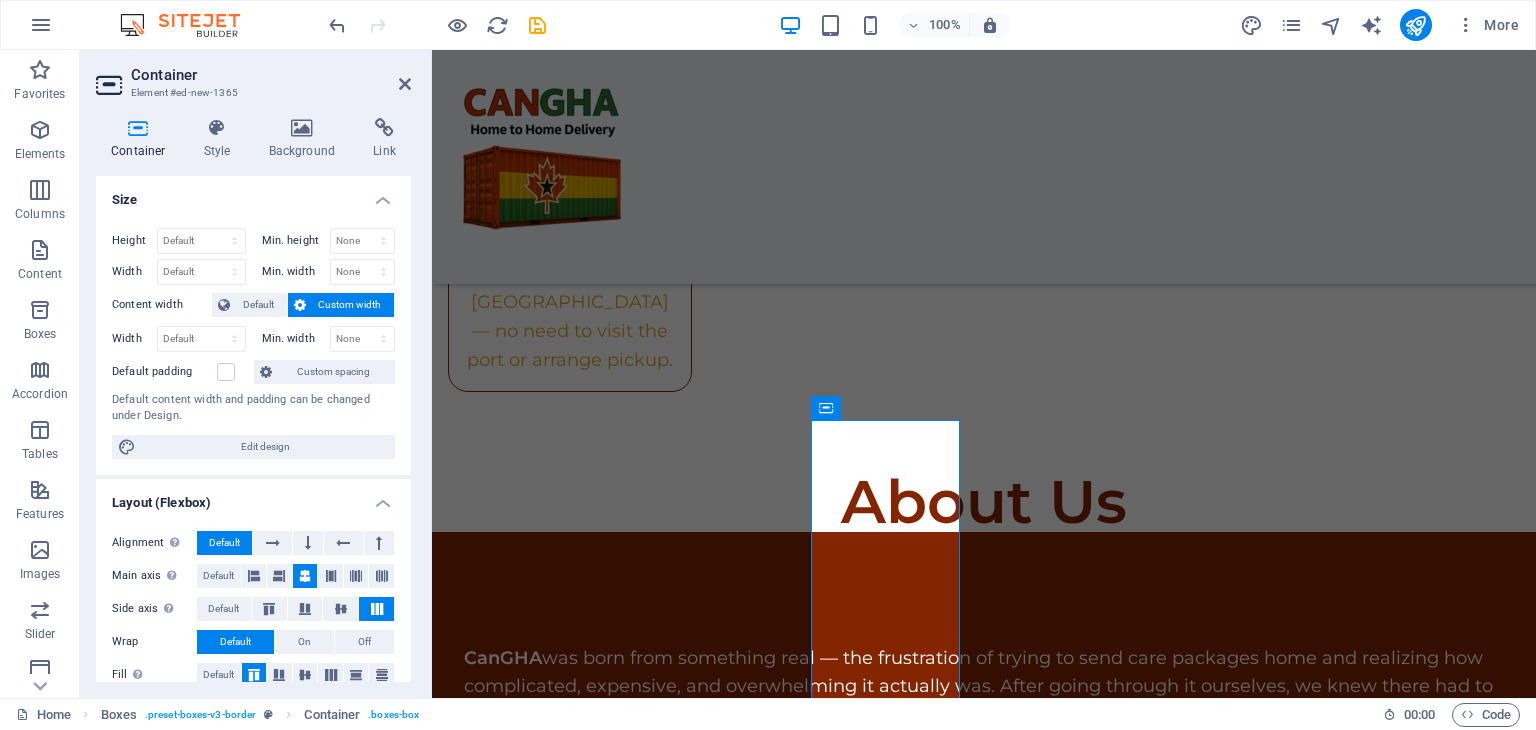 click at bounding box center (138, 128) 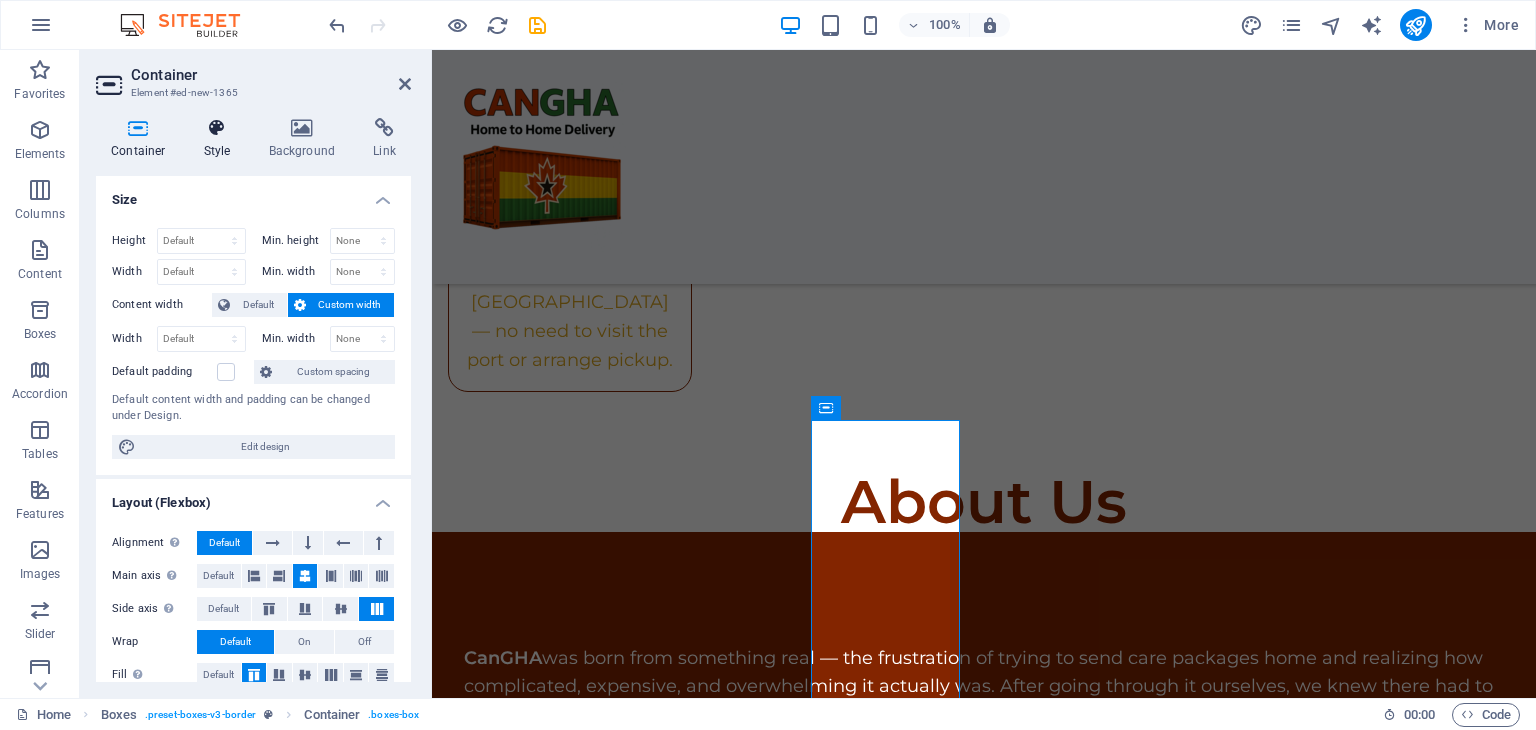 click on "Style" at bounding box center (221, 139) 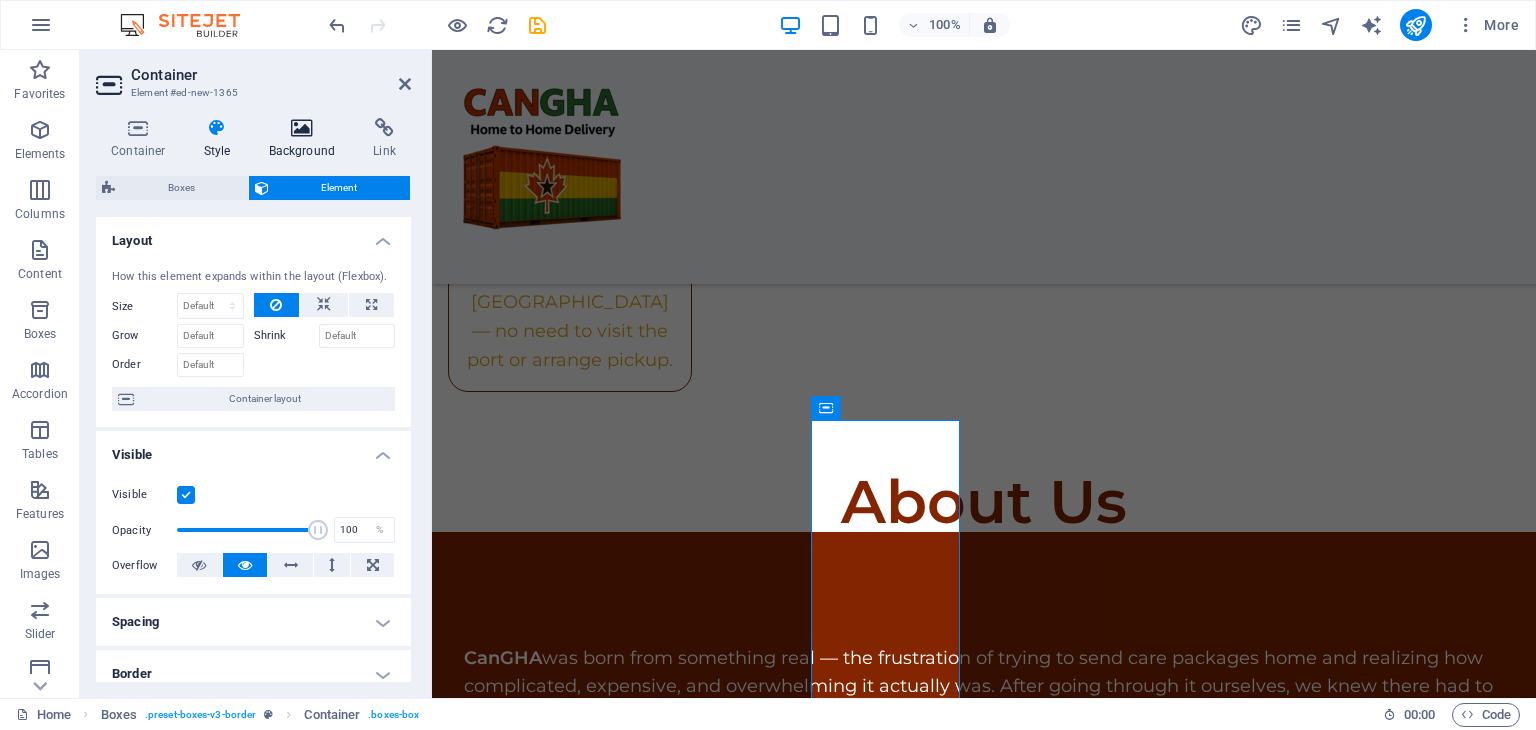 click on "Background" at bounding box center [306, 139] 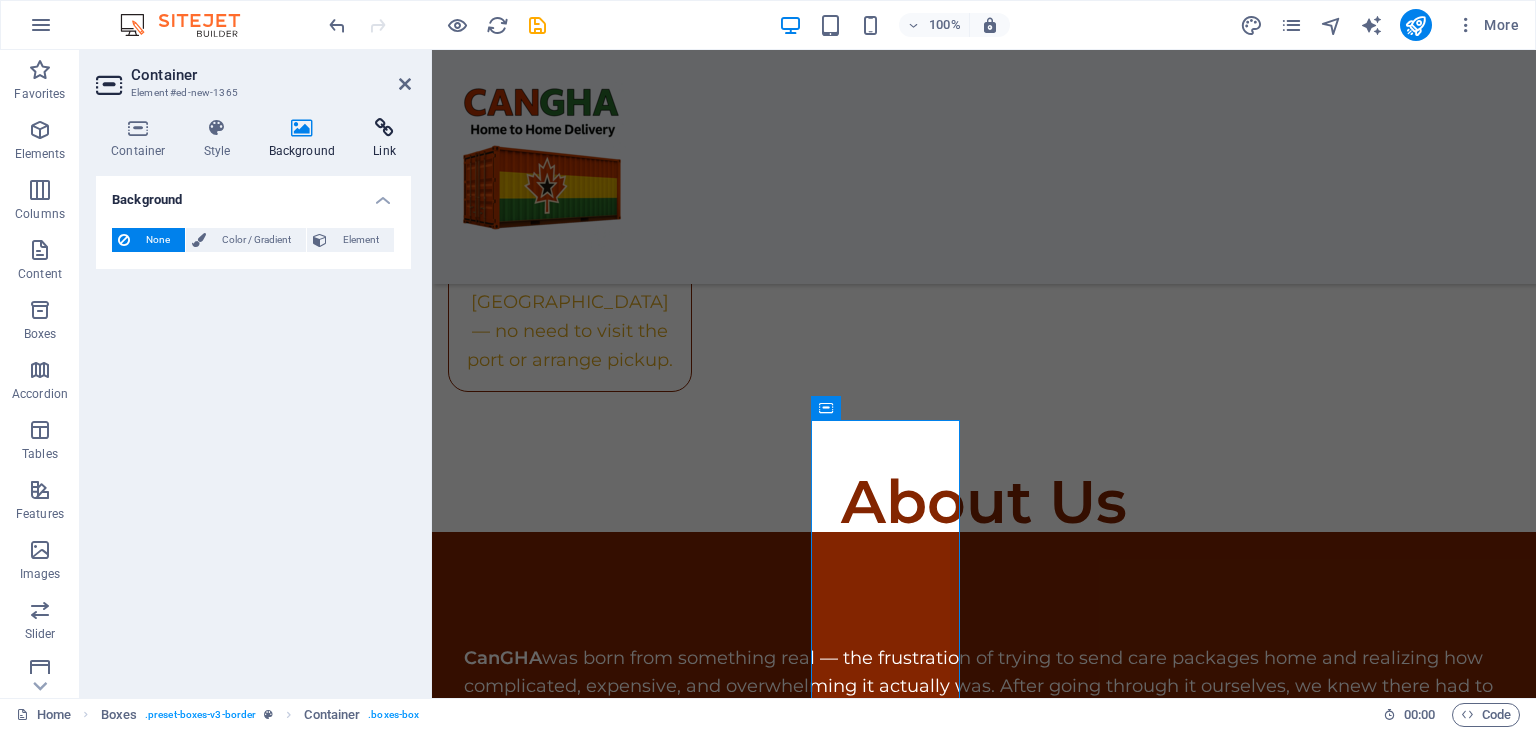 click on "Link" at bounding box center [384, 139] 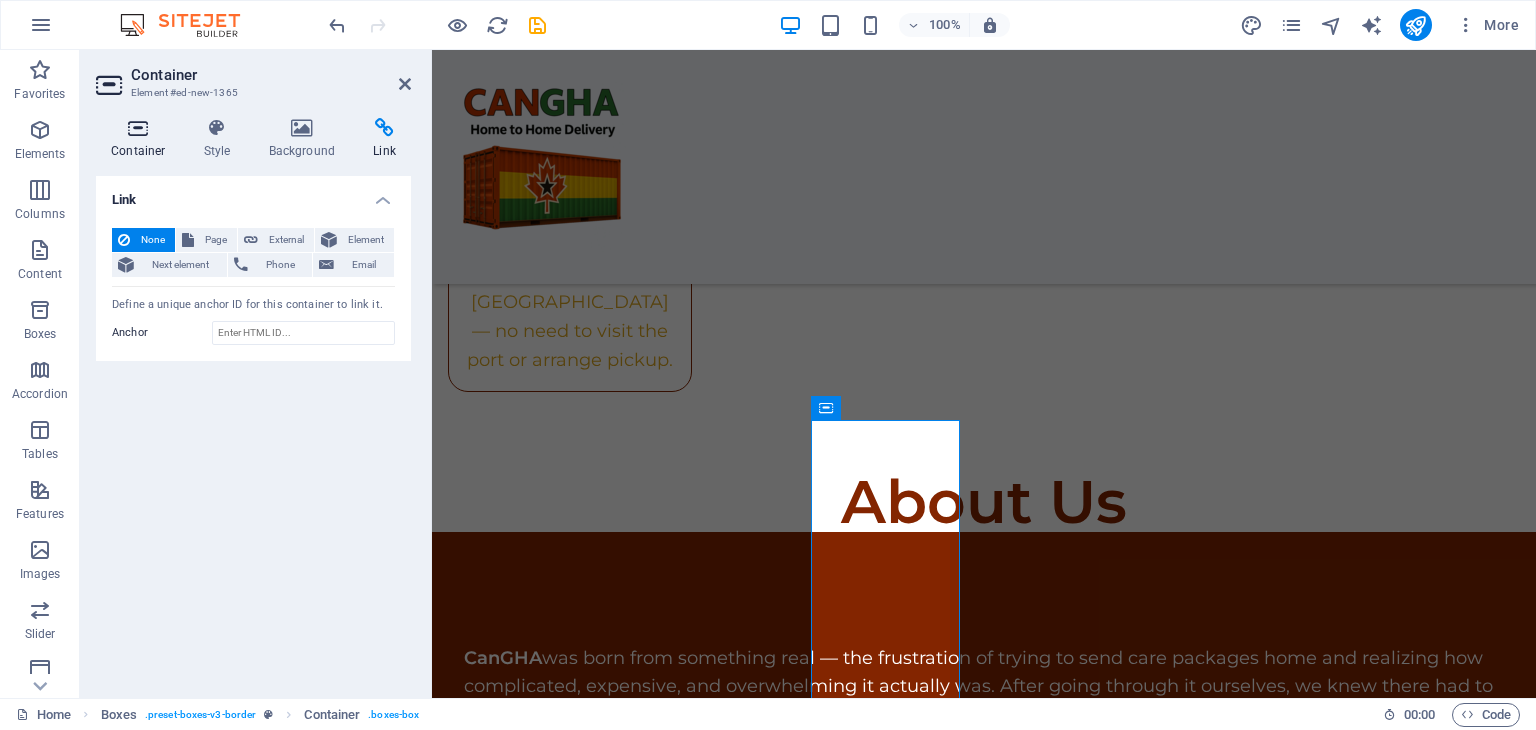 click on "Container" at bounding box center [142, 139] 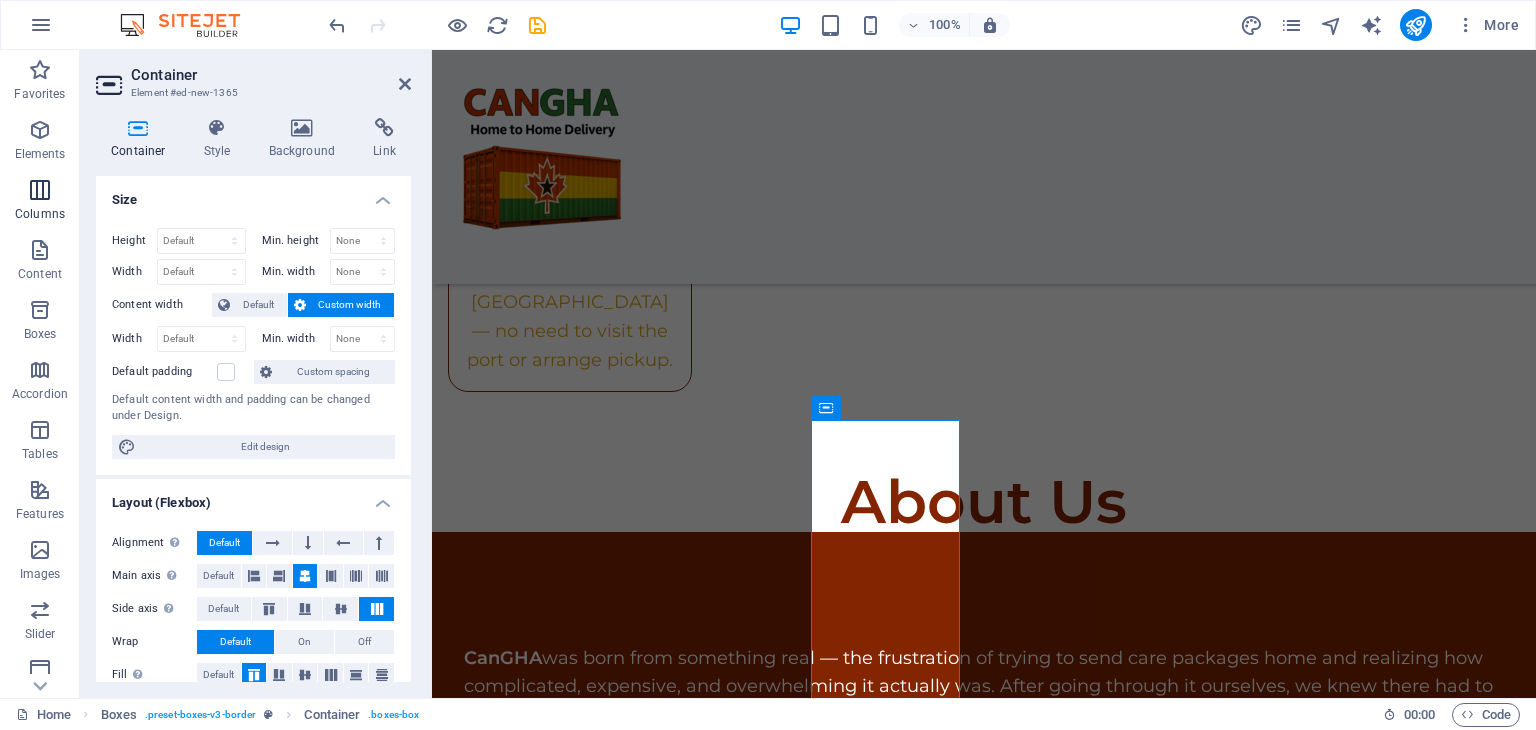 click on "Columns" at bounding box center [40, 202] 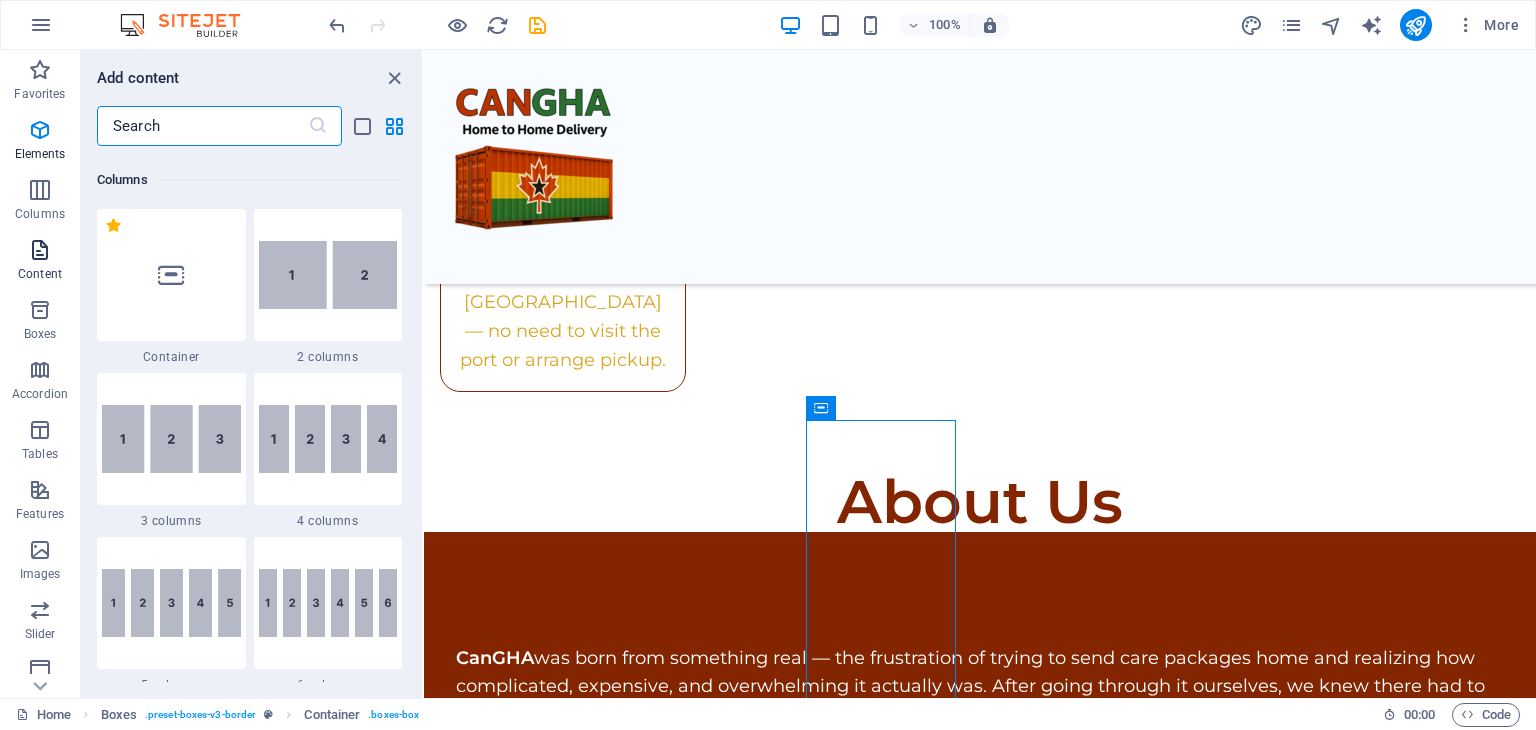 scroll, scrollTop: 990, scrollLeft: 0, axis: vertical 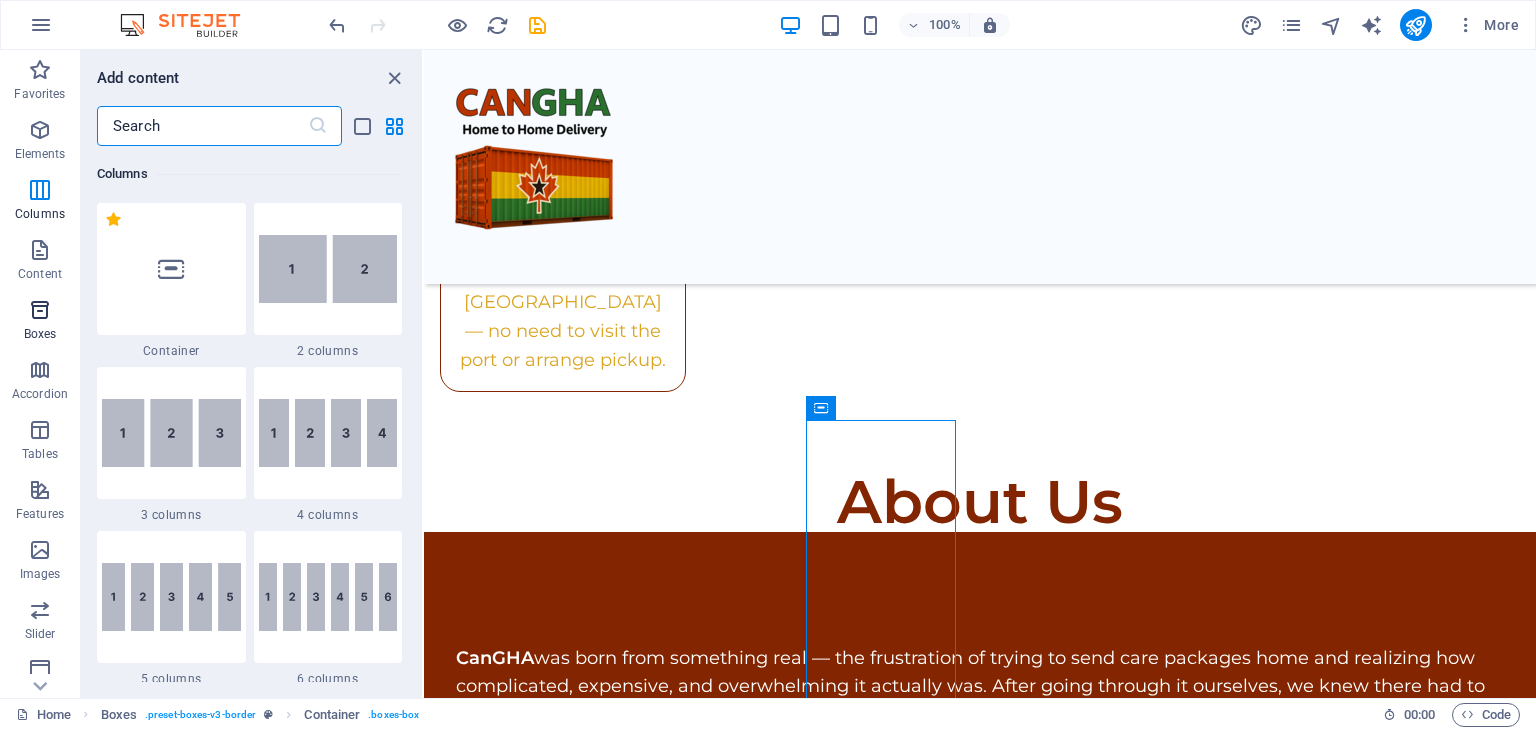 click at bounding box center [40, 310] 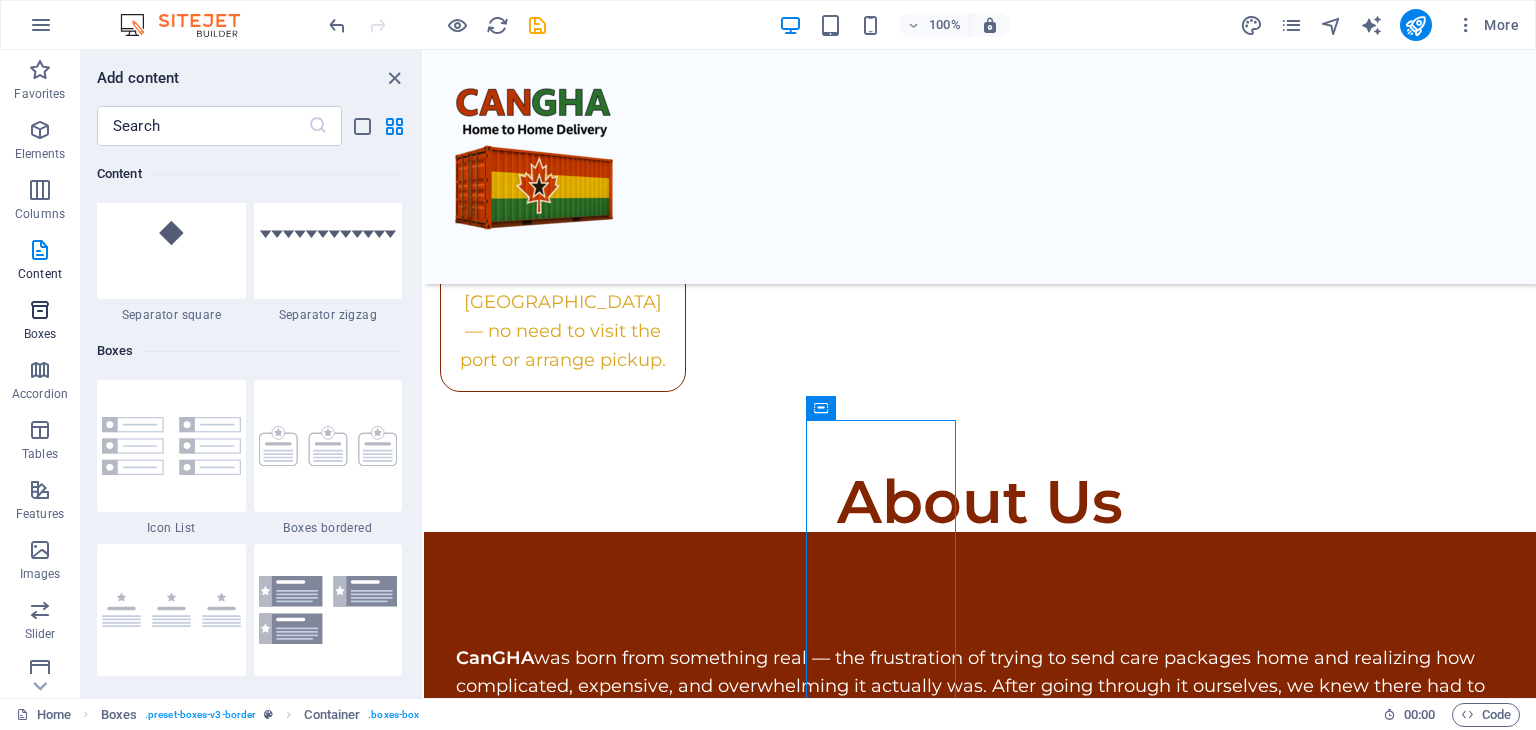 scroll, scrollTop: 5352, scrollLeft: 0, axis: vertical 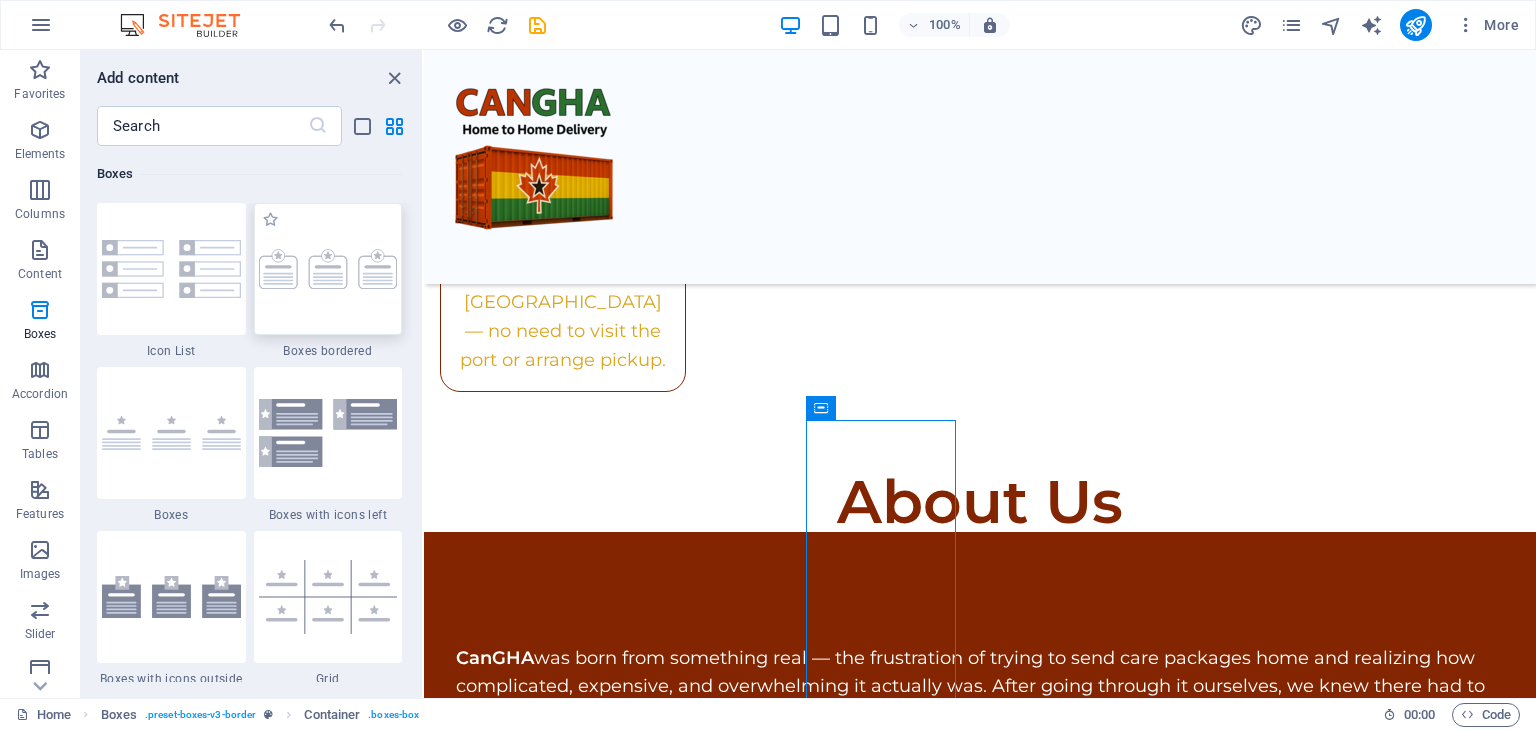 click at bounding box center [328, 269] 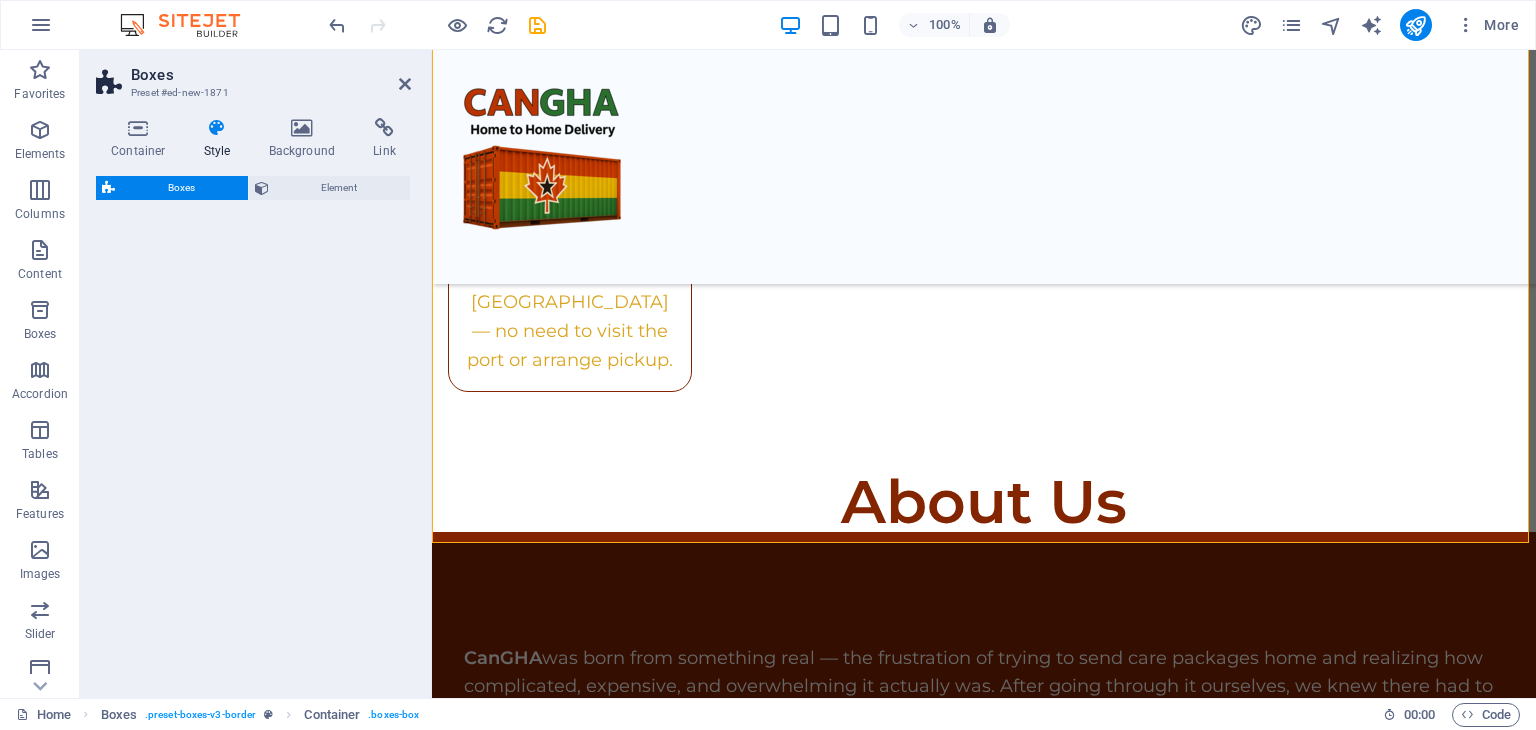scroll, scrollTop: 4474, scrollLeft: 0, axis: vertical 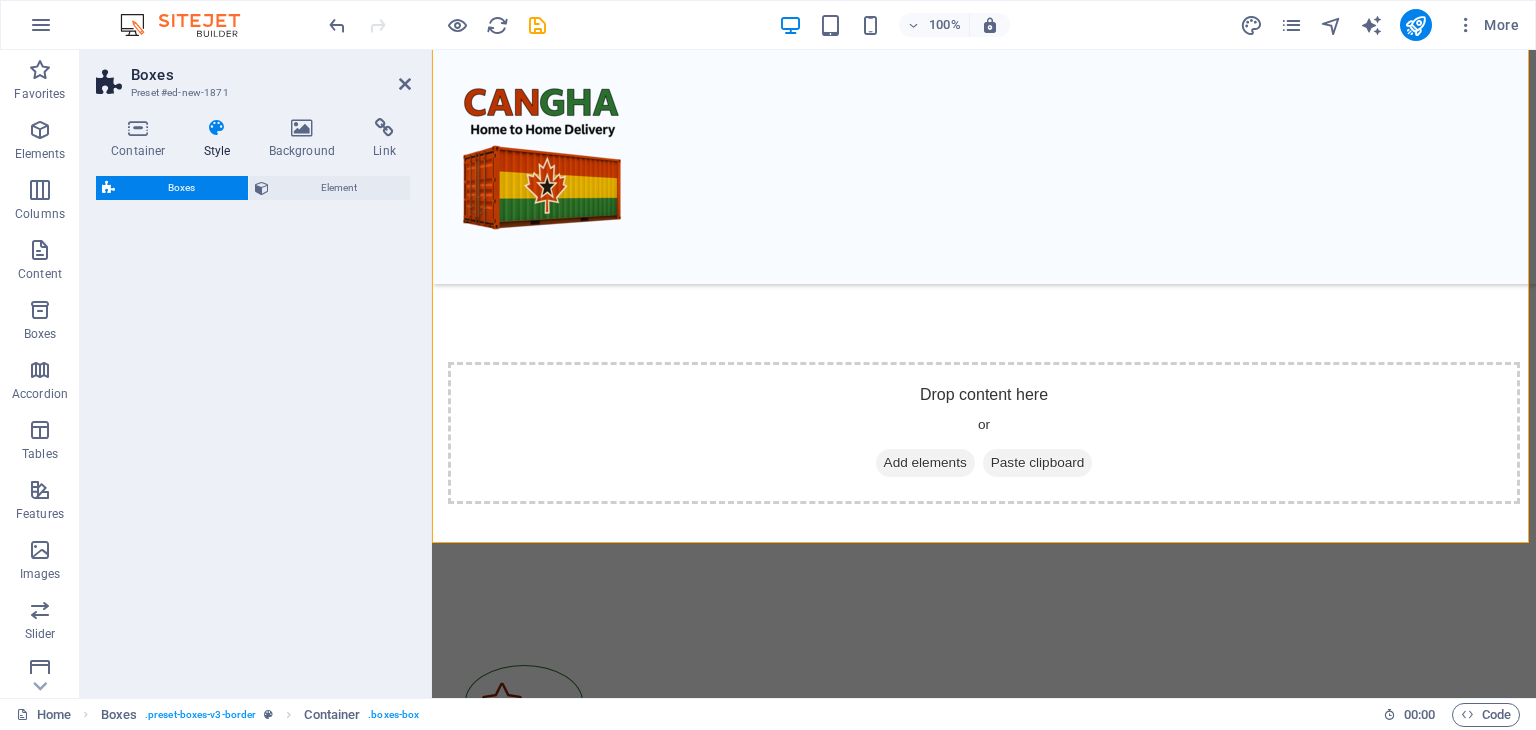 select on "rem" 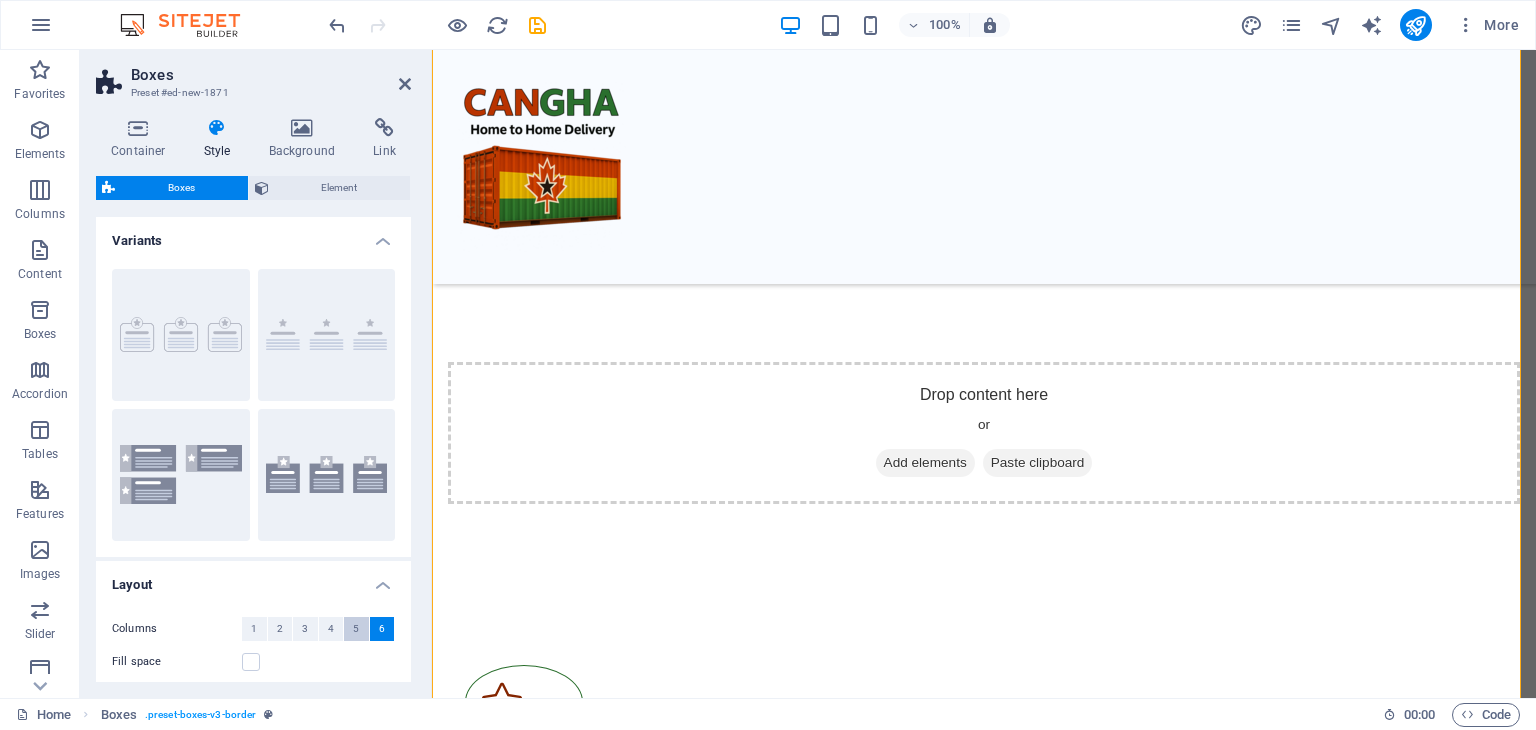 click on "5" at bounding box center [356, 629] 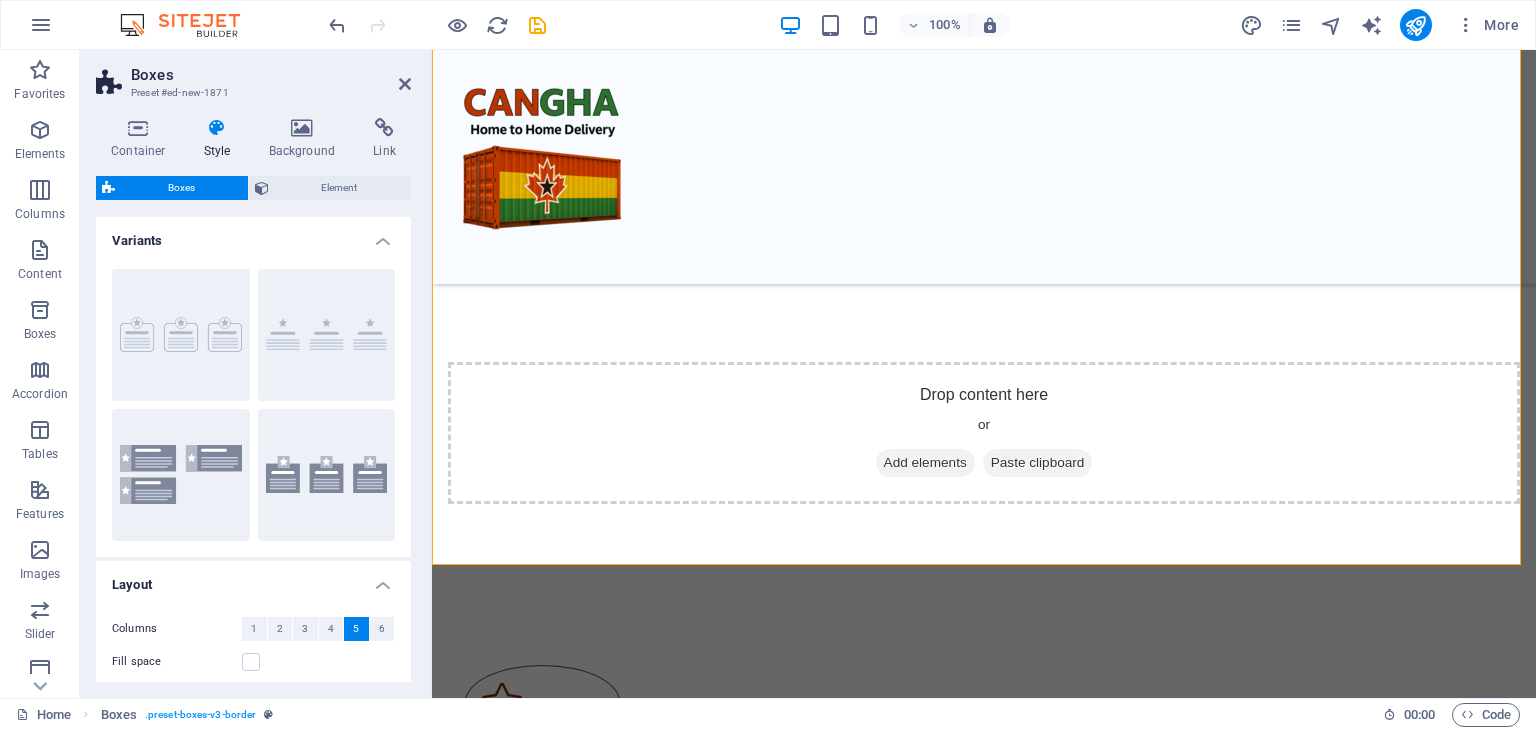 scroll, scrollTop: 100, scrollLeft: 0, axis: vertical 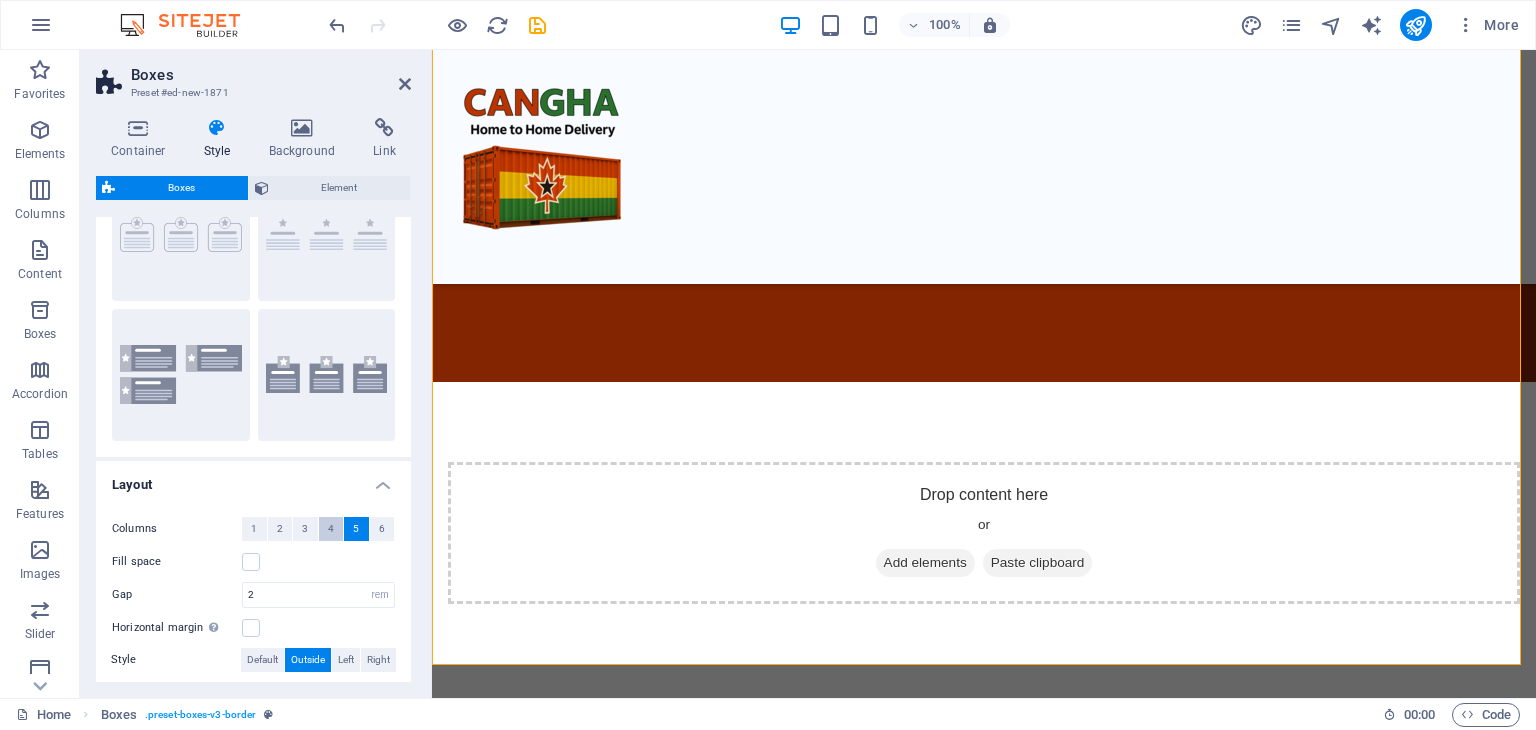 click on "4" at bounding box center [331, 529] 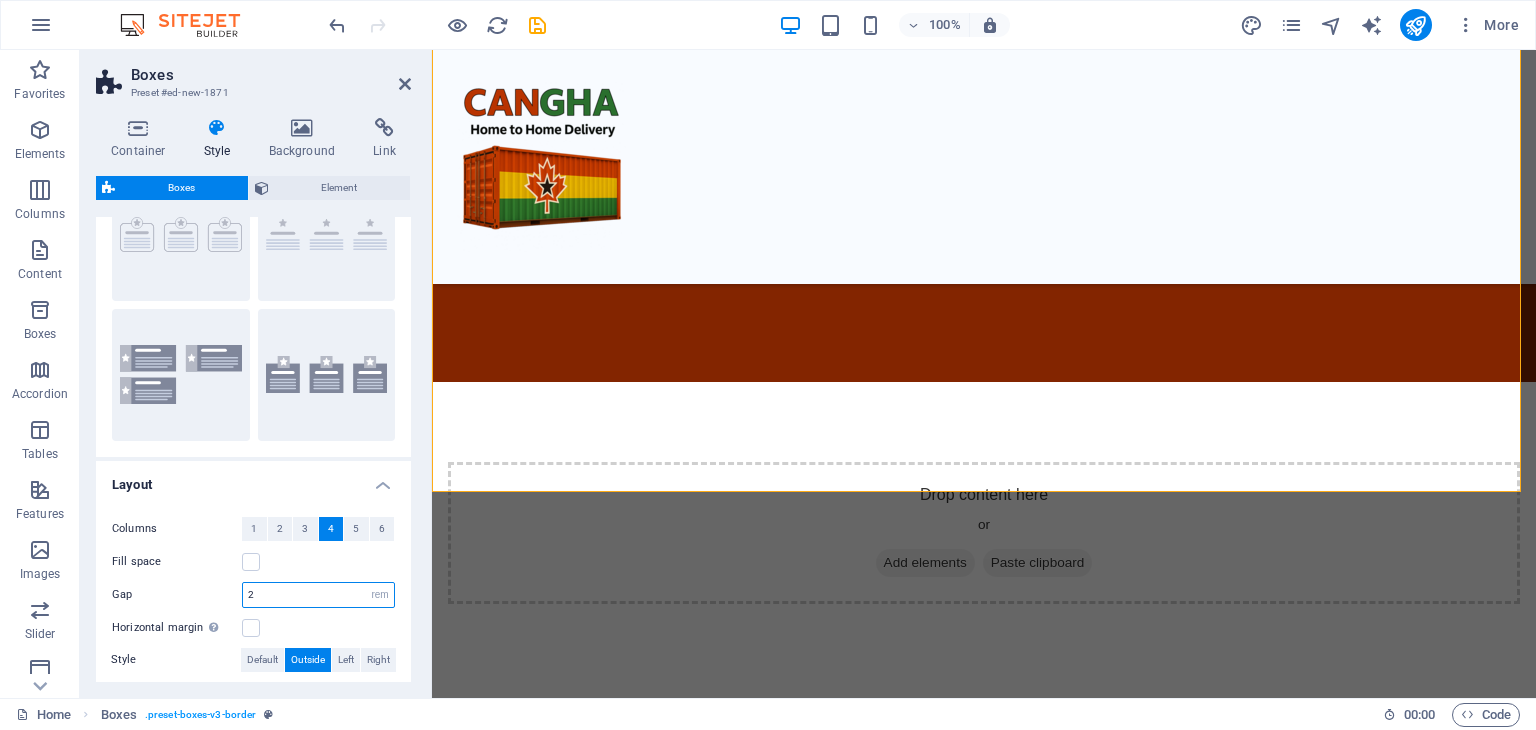 click on "2" at bounding box center [318, 595] 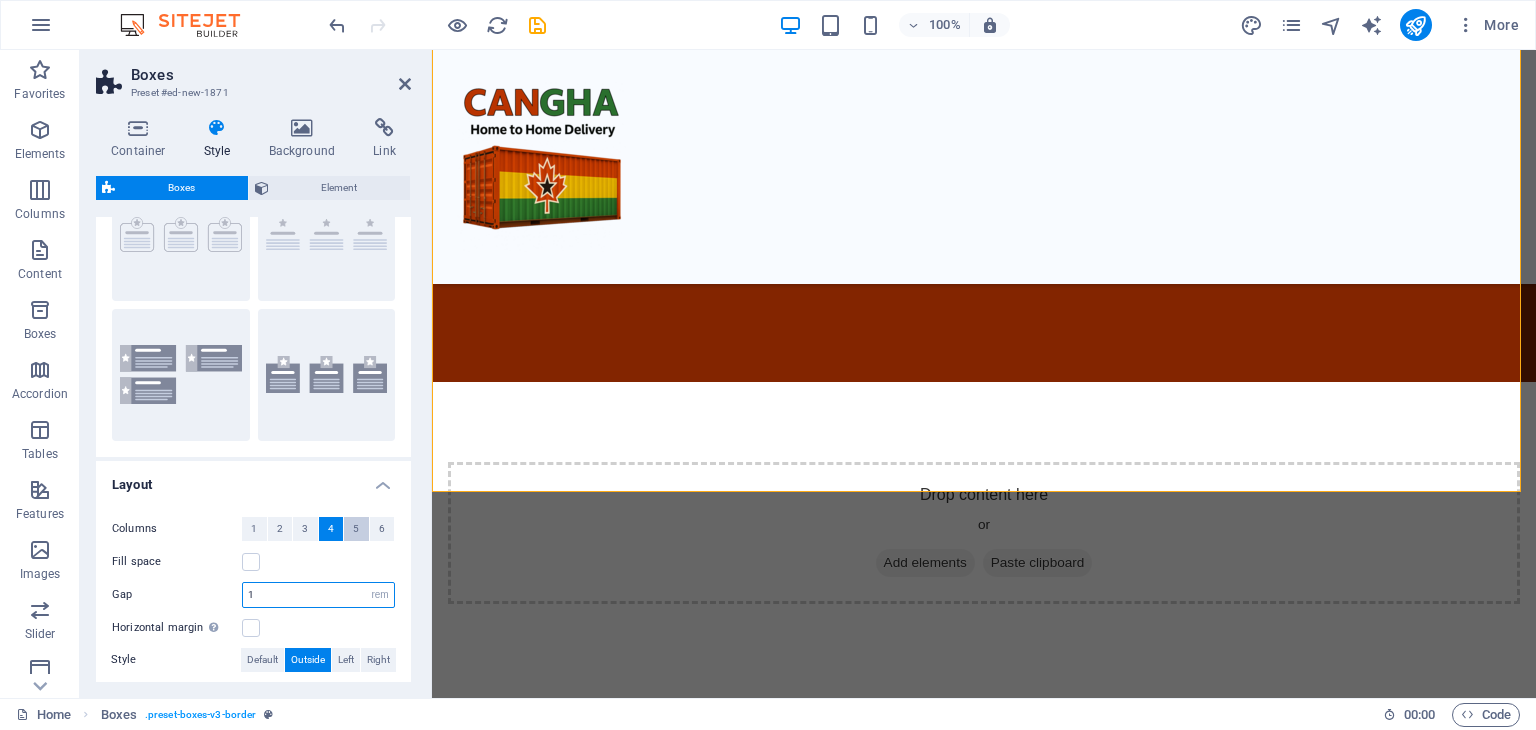 type on "1" 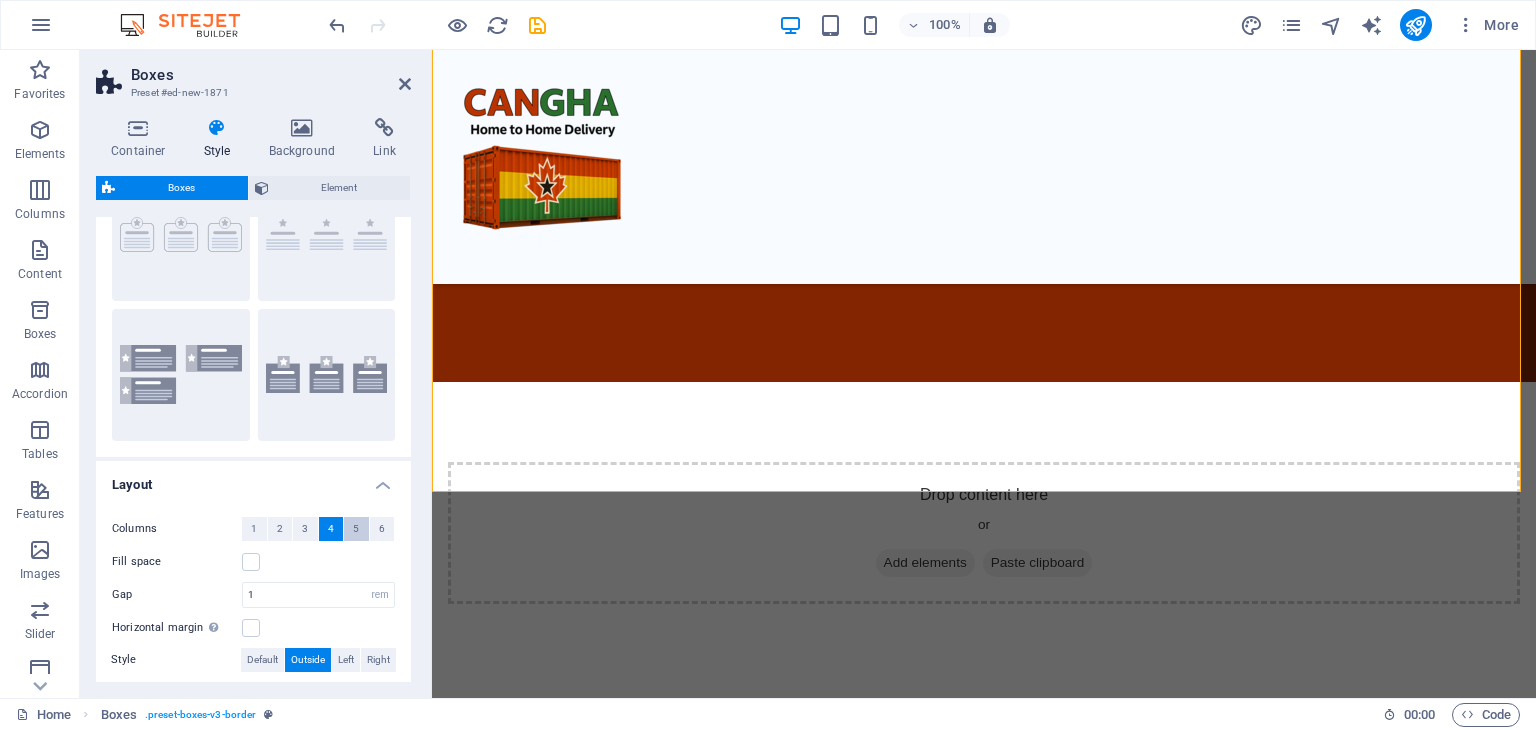 click on "5" at bounding box center [356, 529] 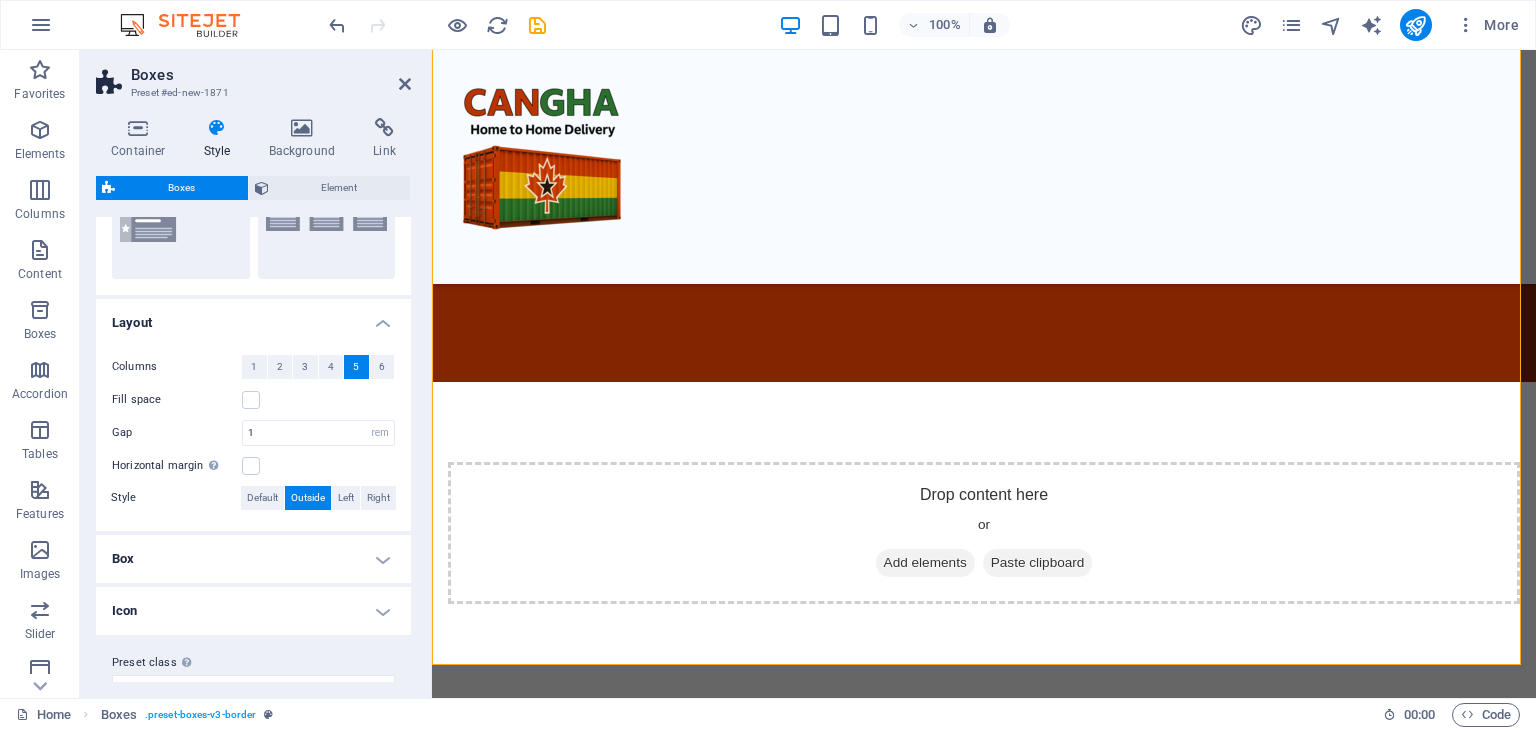 scroll, scrollTop: 294, scrollLeft: 0, axis: vertical 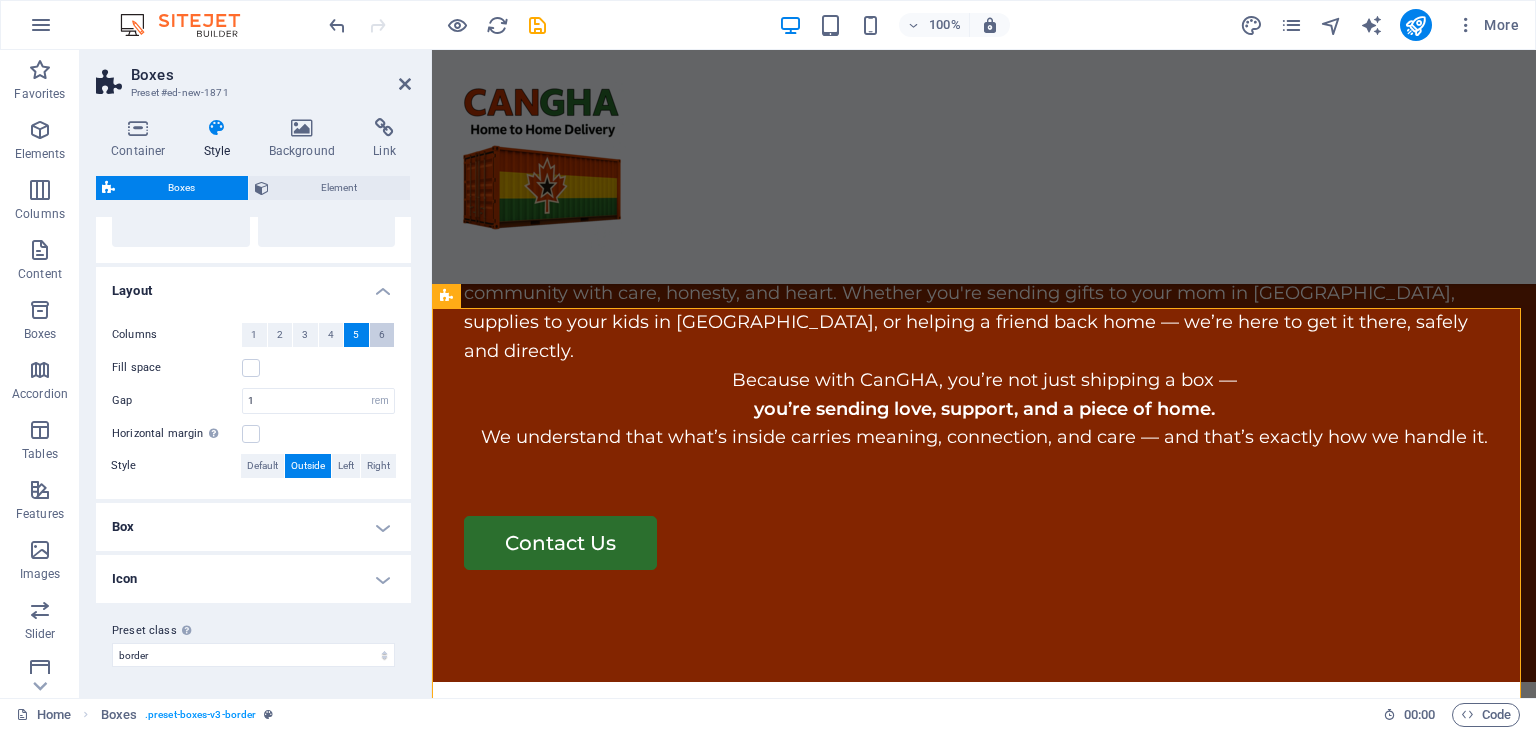 click on "6" at bounding box center (382, 335) 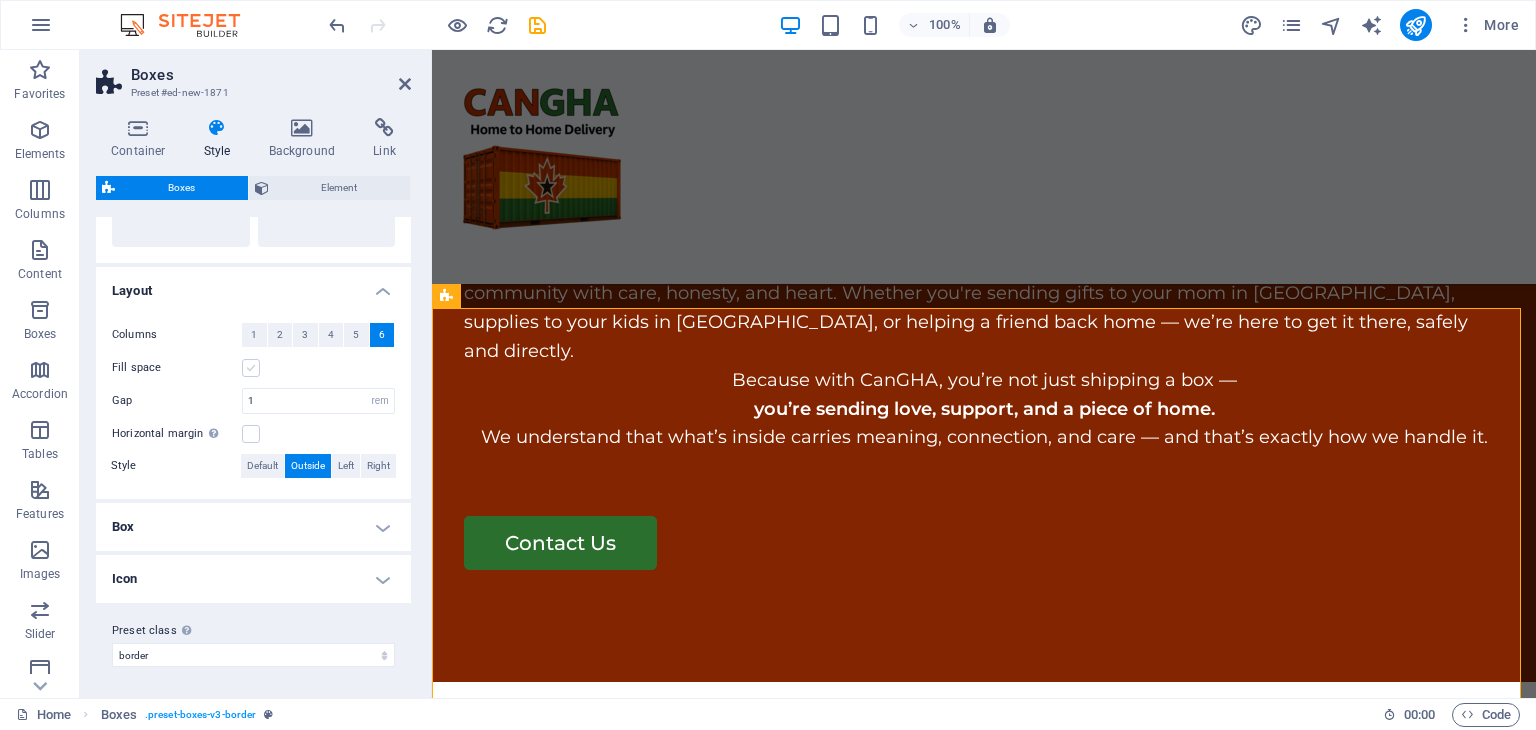 click at bounding box center (251, 368) 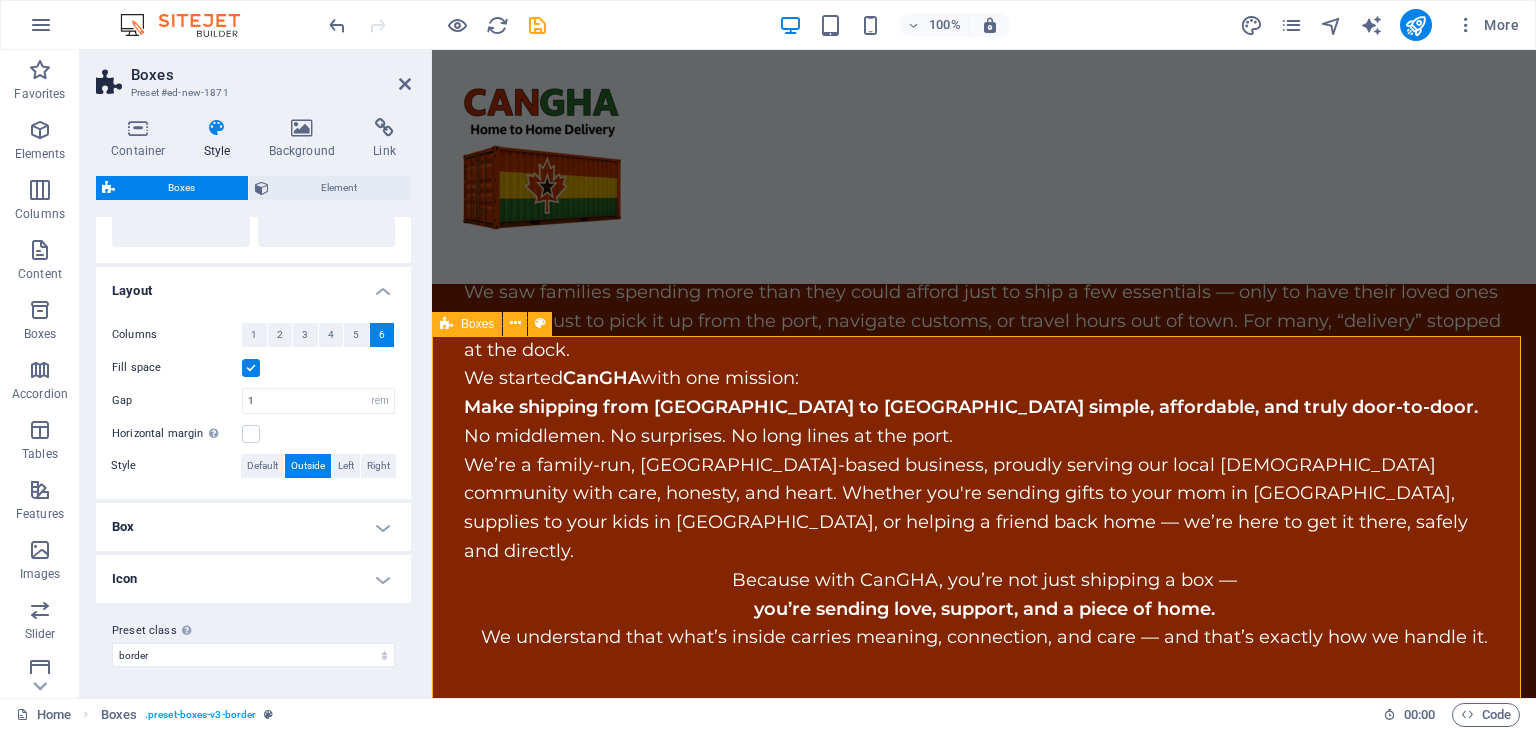 scroll, scrollTop: 3774, scrollLeft: 0, axis: vertical 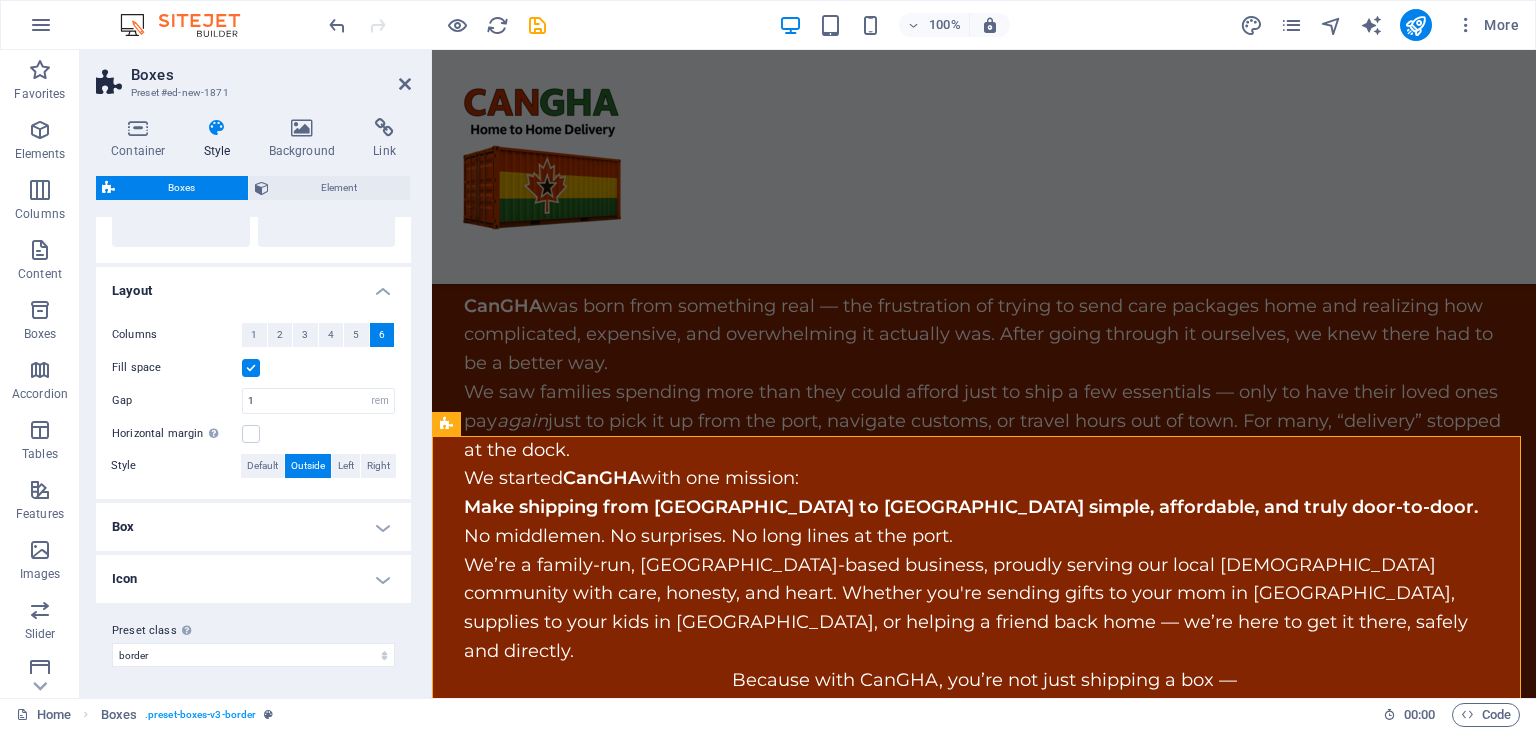 click on "Box" at bounding box center [253, 527] 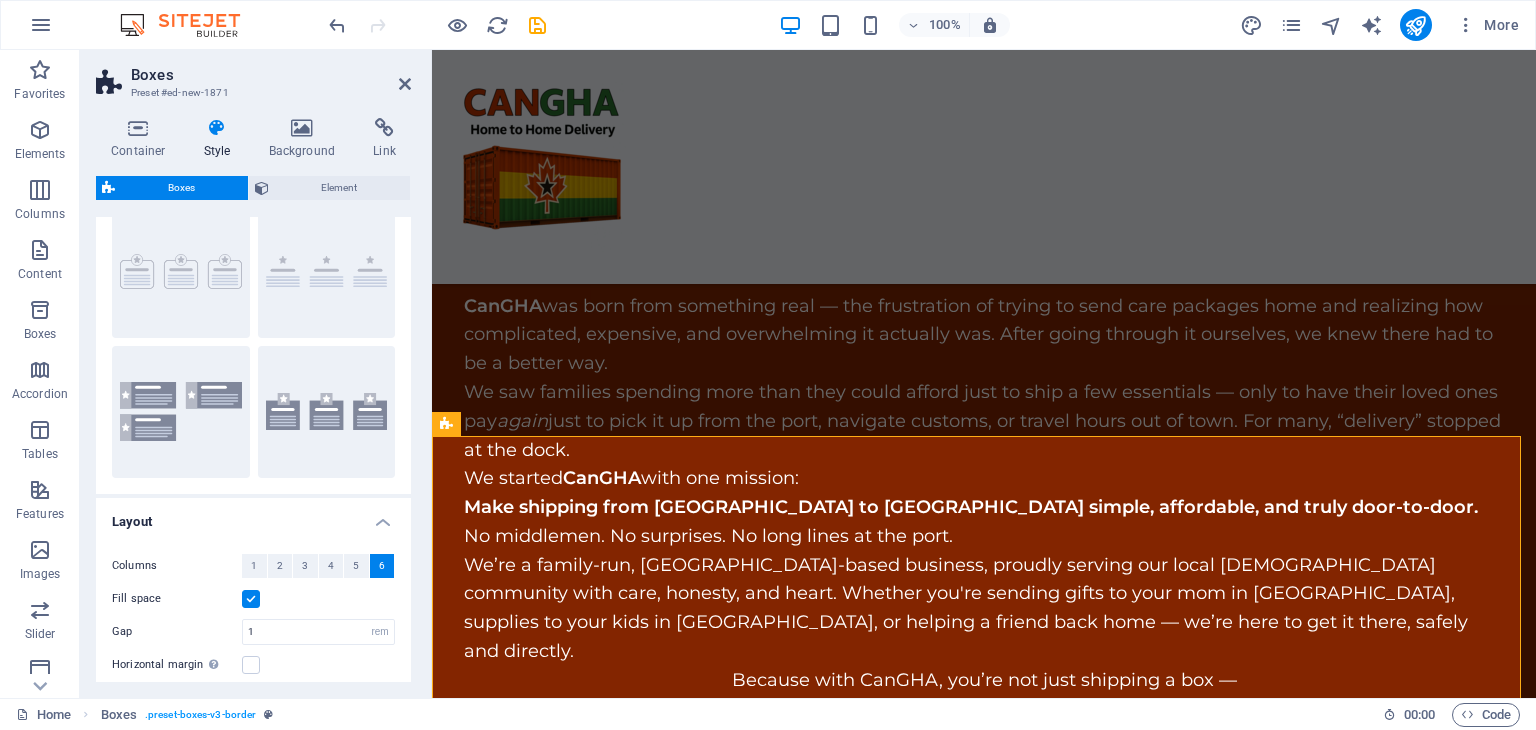 scroll, scrollTop: 0, scrollLeft: 0, axis: both 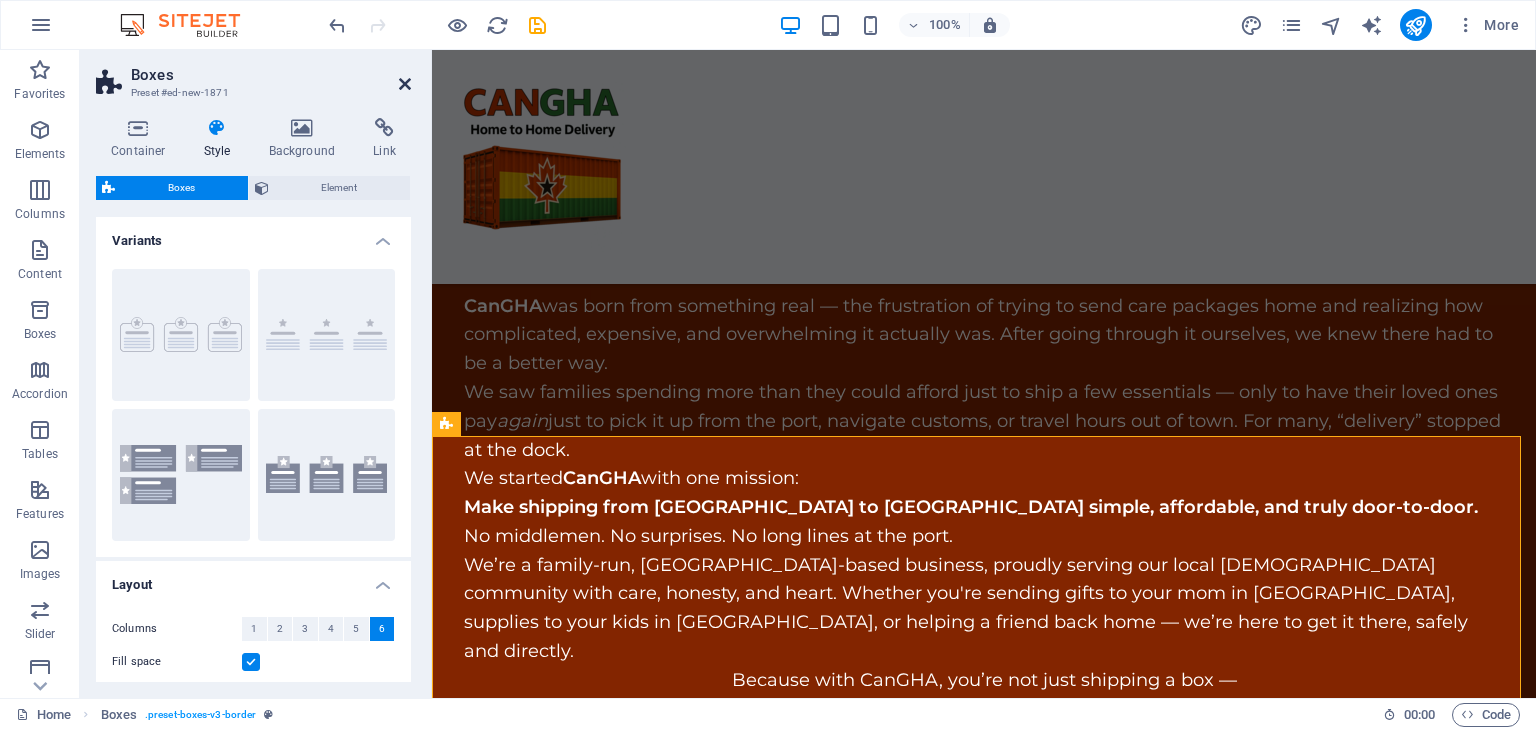 click at bounding box center [405, 84] 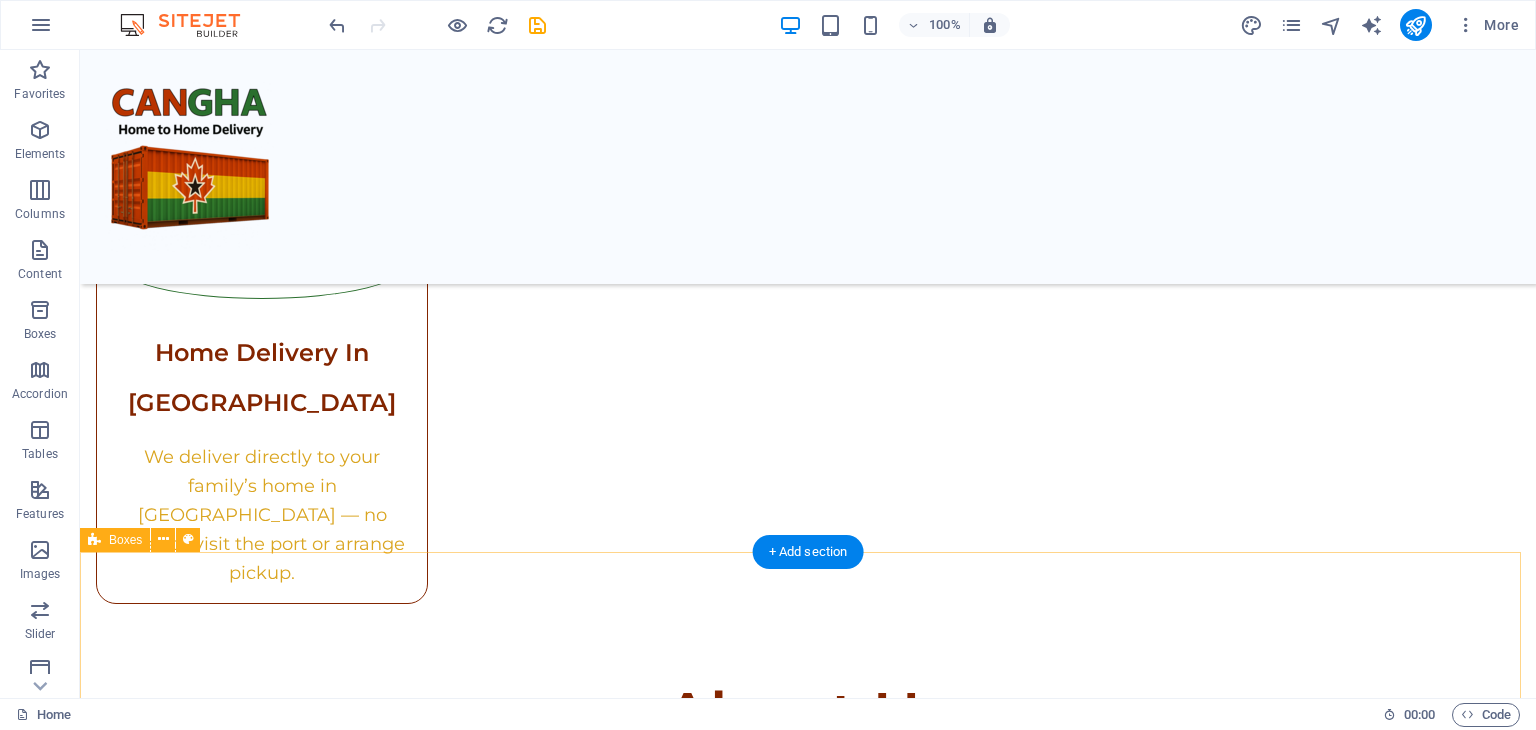scroll, scrollTop: 2844, scrollLeft: 0, axis: vertical 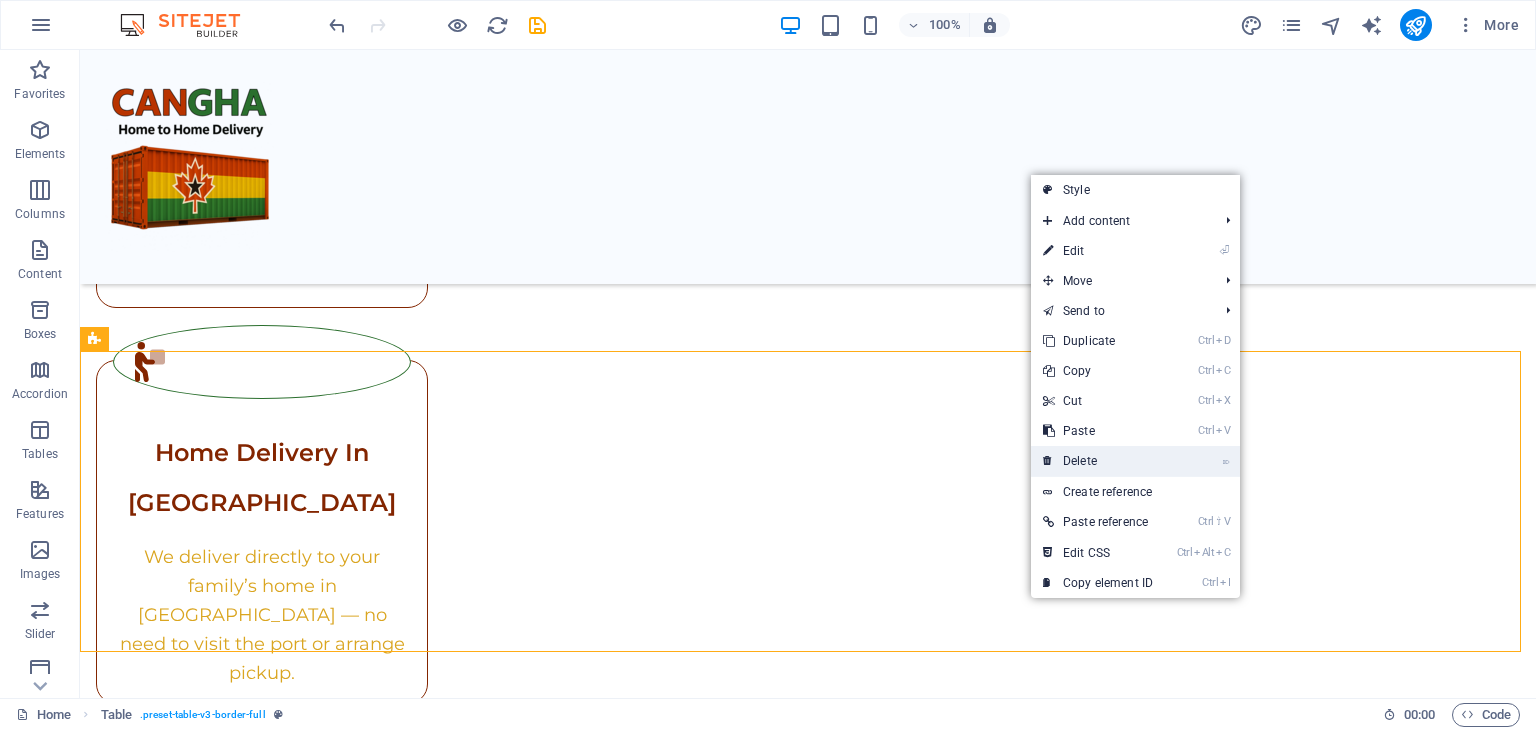 click on "⌦  Delete" at bounding box center (1098, 461) 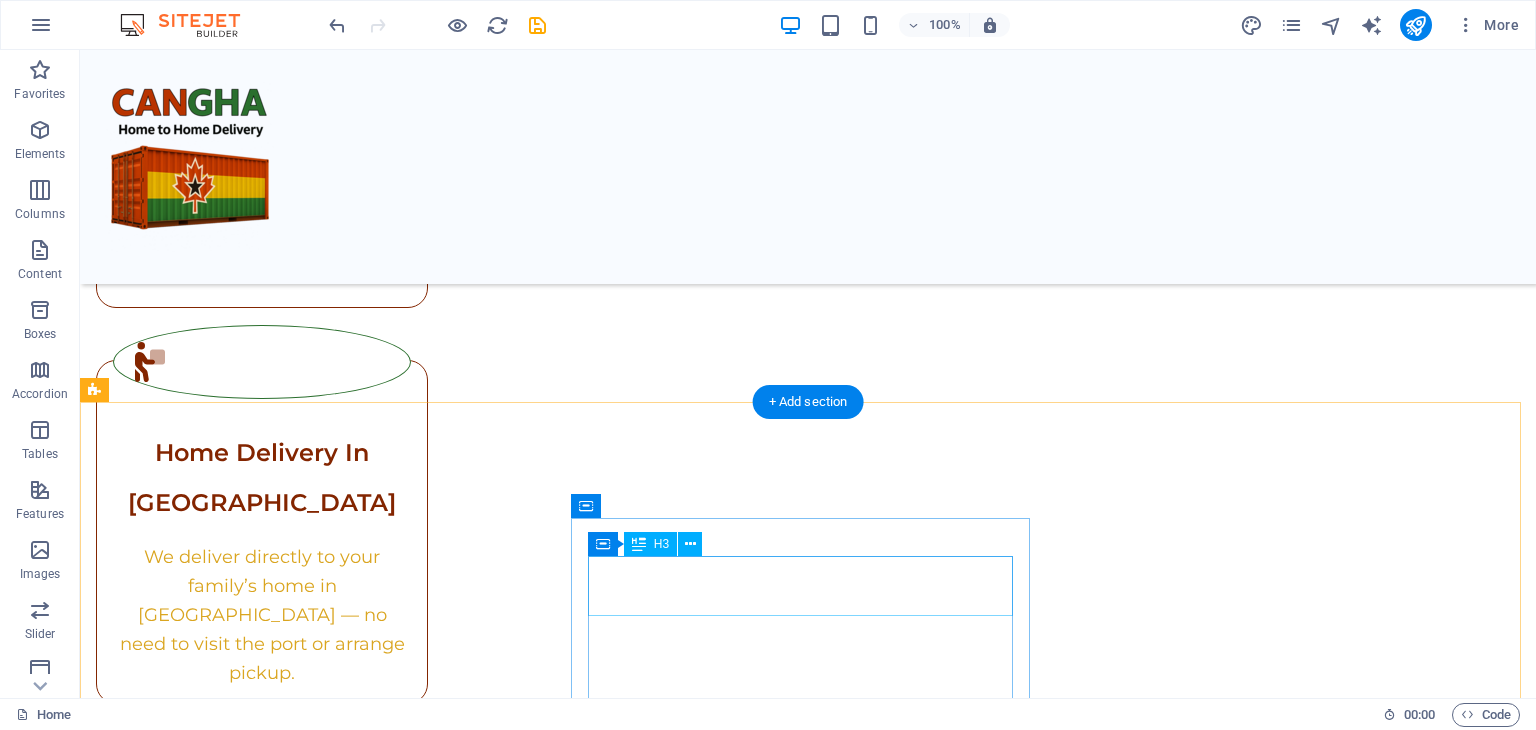 scroll, scrollTop: 2744, scrollLeft: 0, axis: vertical 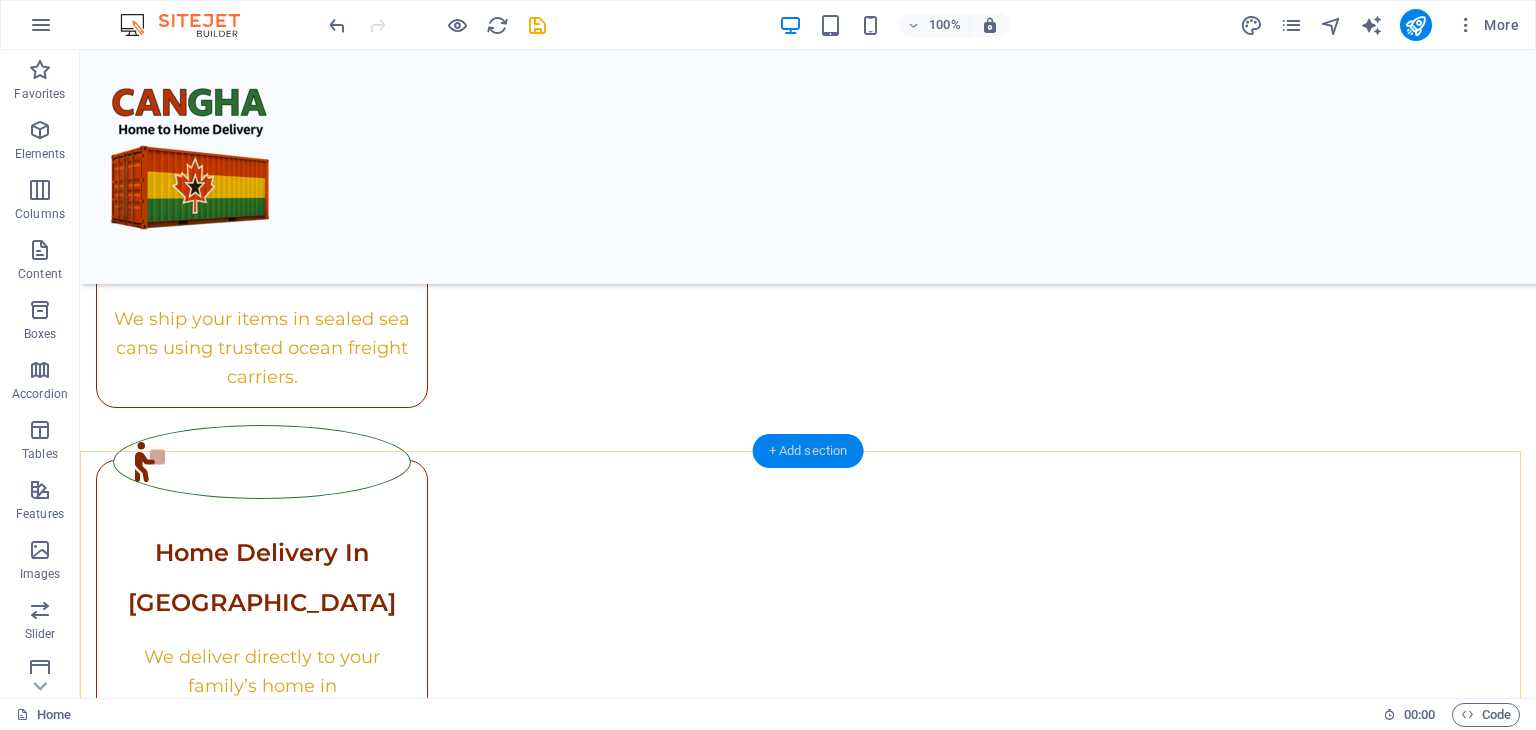 click on "+ Add section" at bounding box center [808, 451] 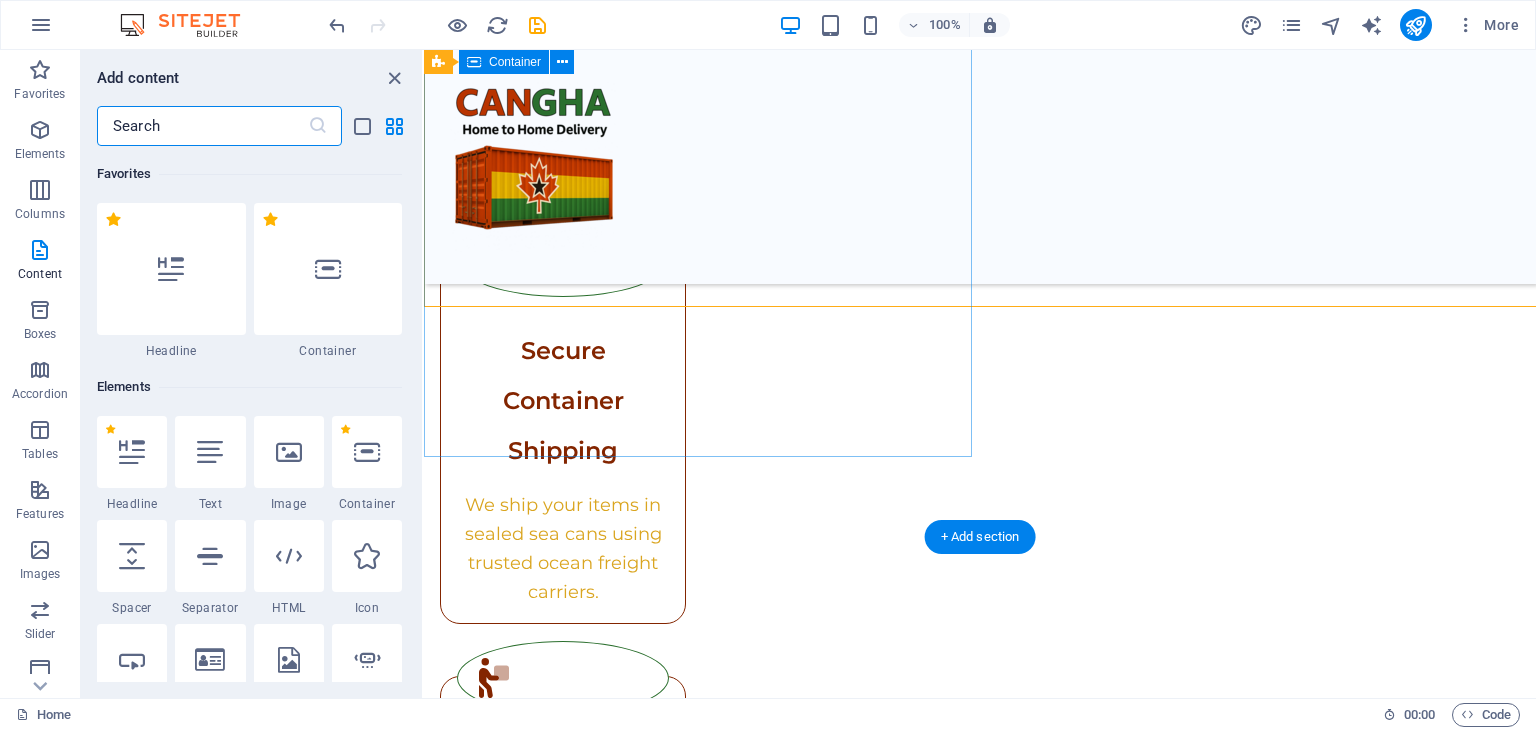 scroll, scrollTop: 2888, scrollLeft: 0, axis: vertical 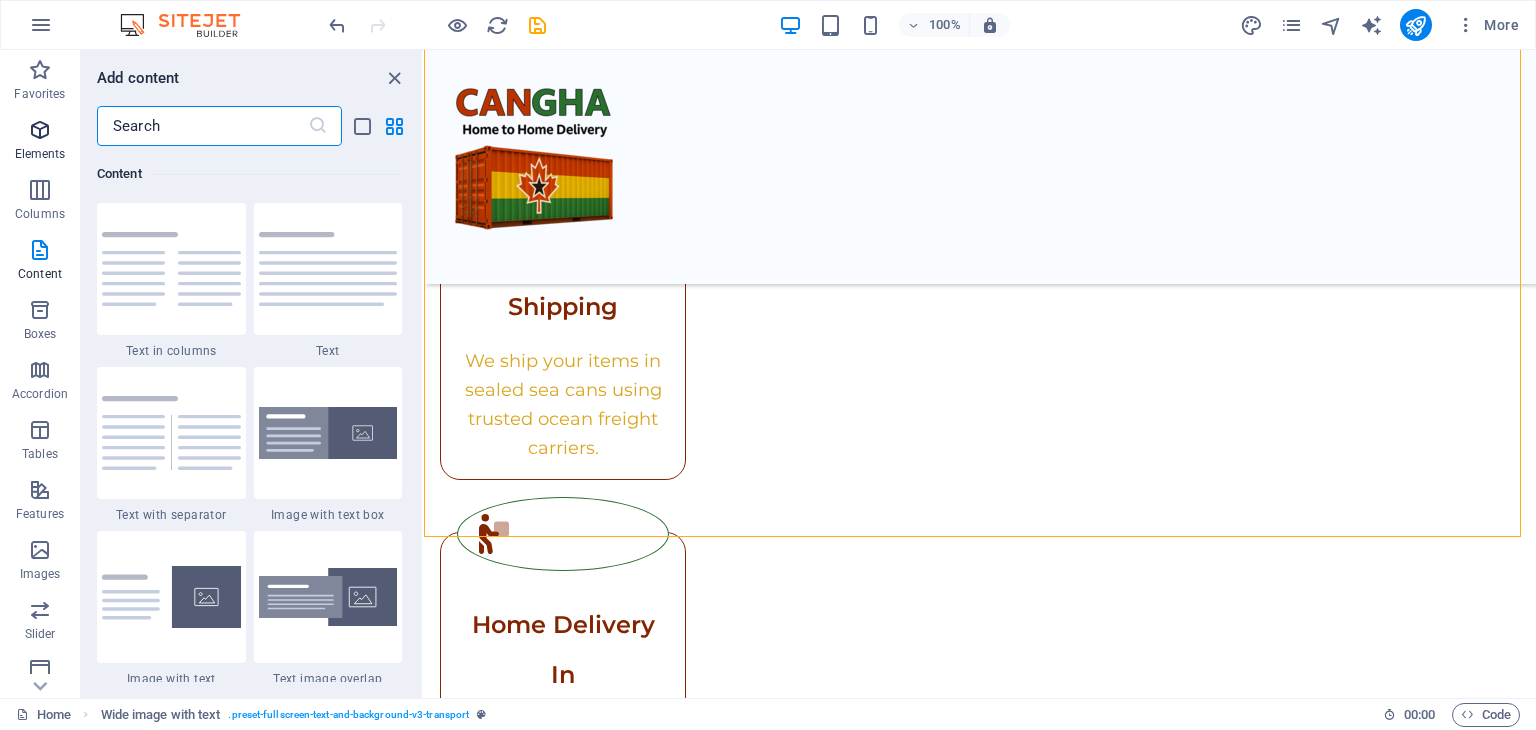 click at bounding box center (40, 130) 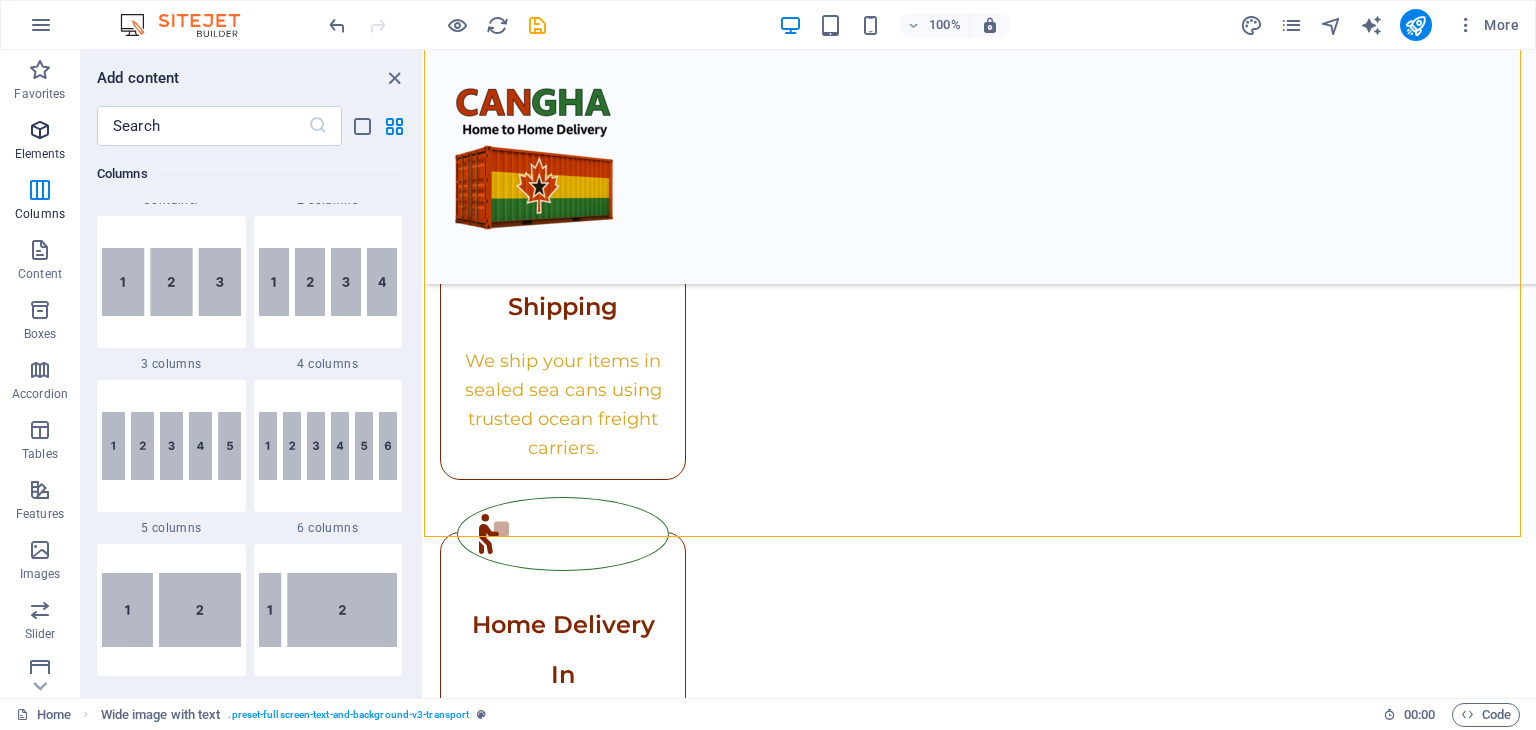 scroll, scrollTop: 212, scrollLeft: 0, axis: vertical 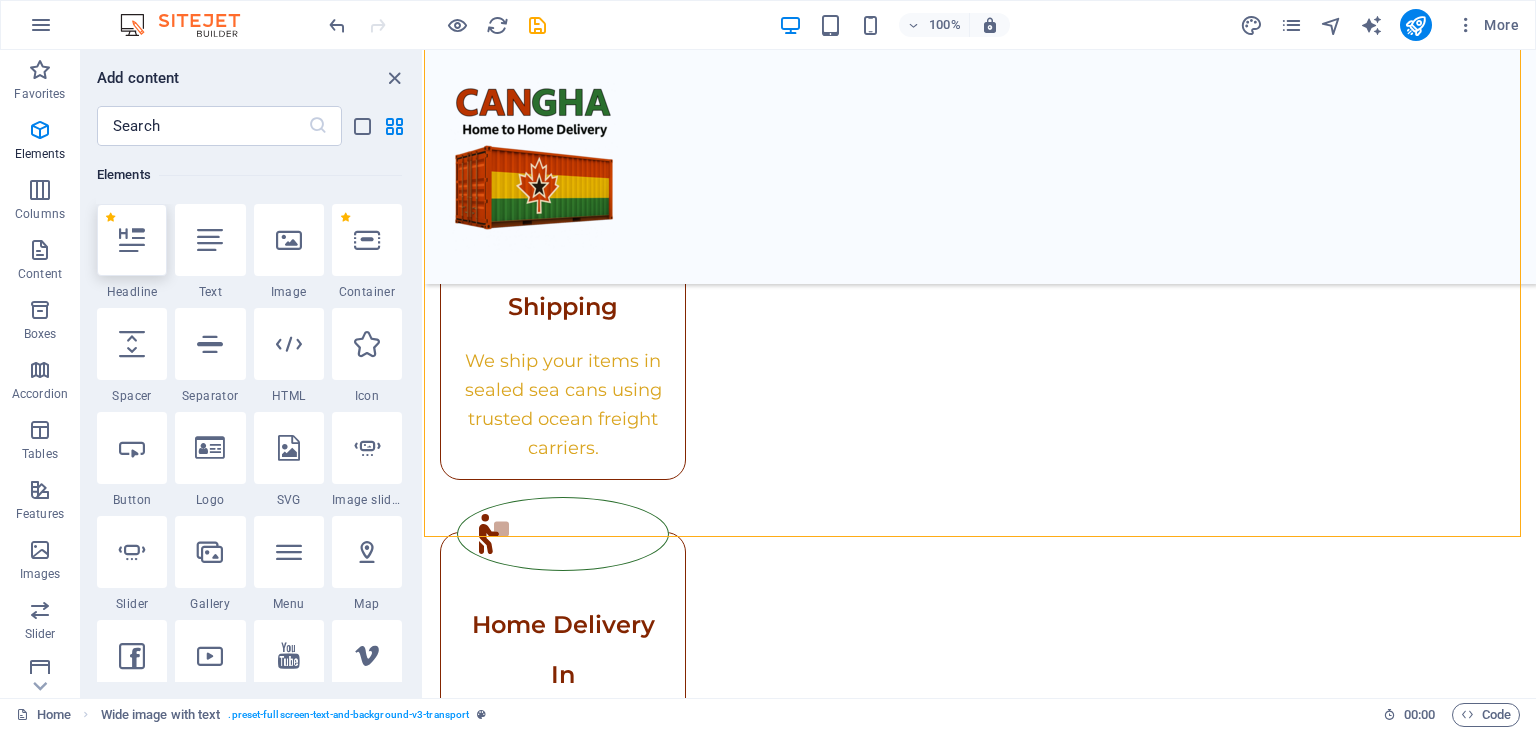 click at bounding box center (132, 240) 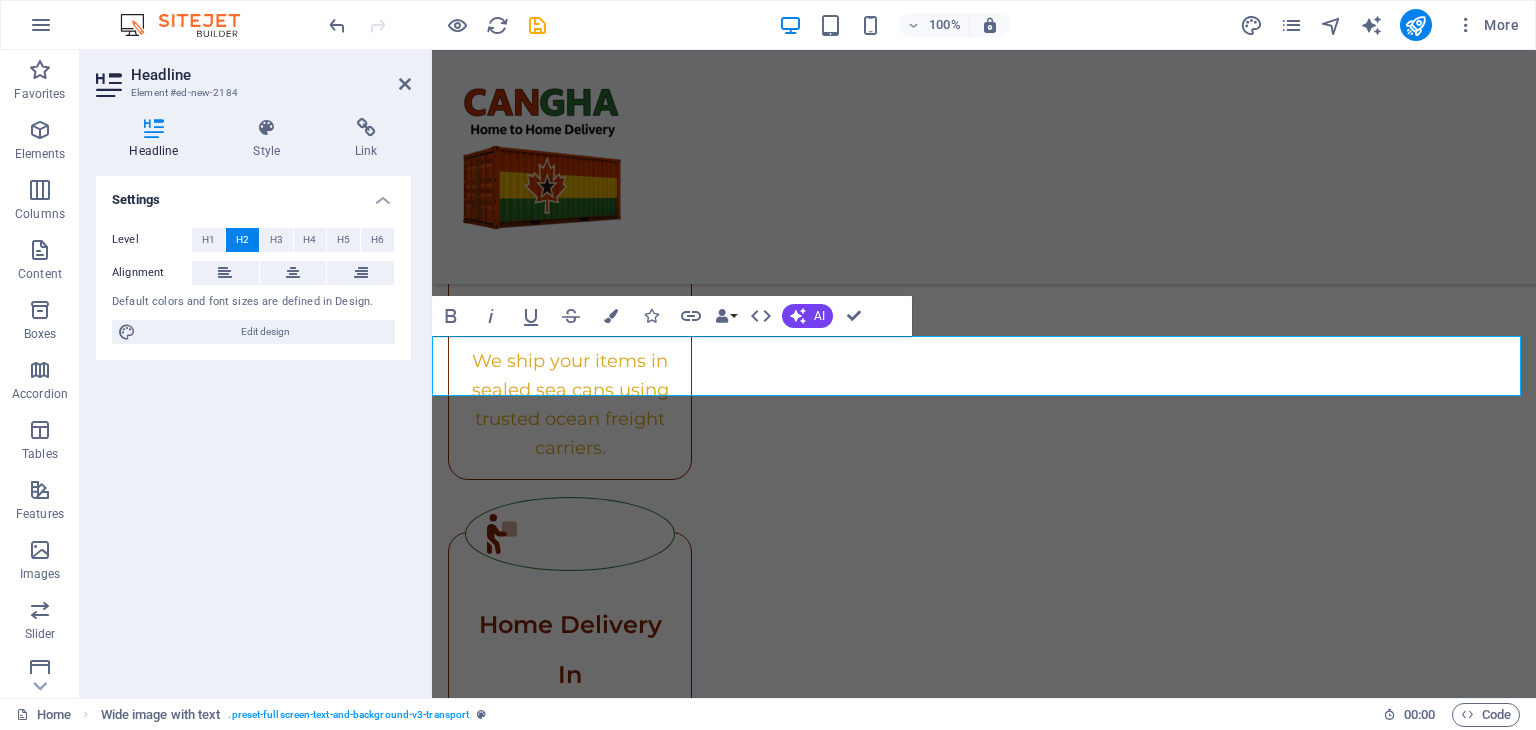 scroll, scrollTop: 3088, scrollLeft: 0, axis: vertical 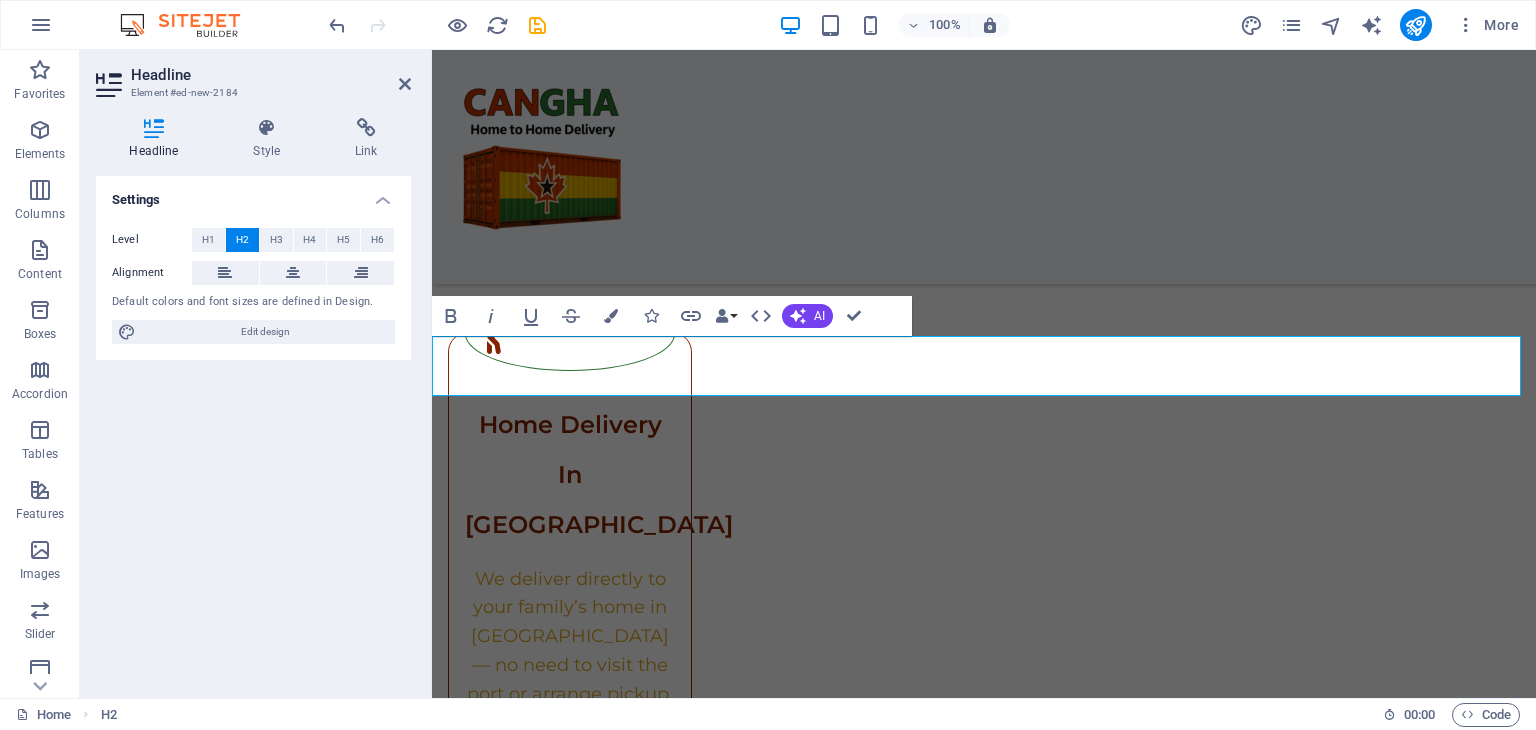 type 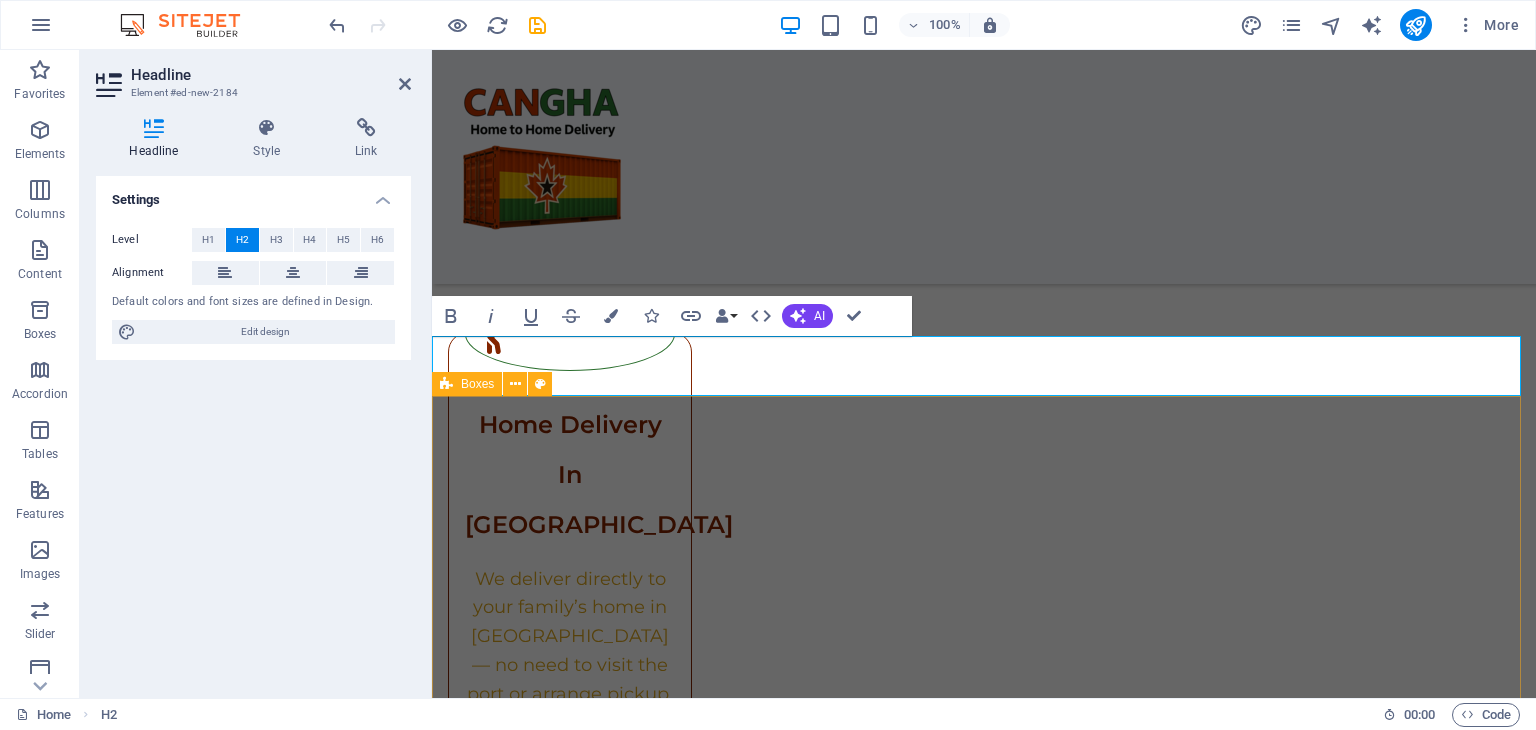 click on "Headline Lorem ipsum dolor sit amet, consectetuer adipiscing elit. Aenean commodo ligula eget dolor. Lorem ipsum dolor sit amet, consectetuer adipiscing elit leget dolor. Headline Lorem ipsum dolor sit amet, consectetuer adipiscing elit. Aenean commodo ligula eget dolor. Lorem ipsum dolor sit amet, consectetuer adipiscing elit leget dolor. Headline Lorem ipsum dolor sit amet, consectetuer adipiscing elit. Aenean commodo ligula eget dolor. Lorem ipsum dolor sit amet, consectetuer adipiscing elit leget dolor." at bounding box center [984, 2130] 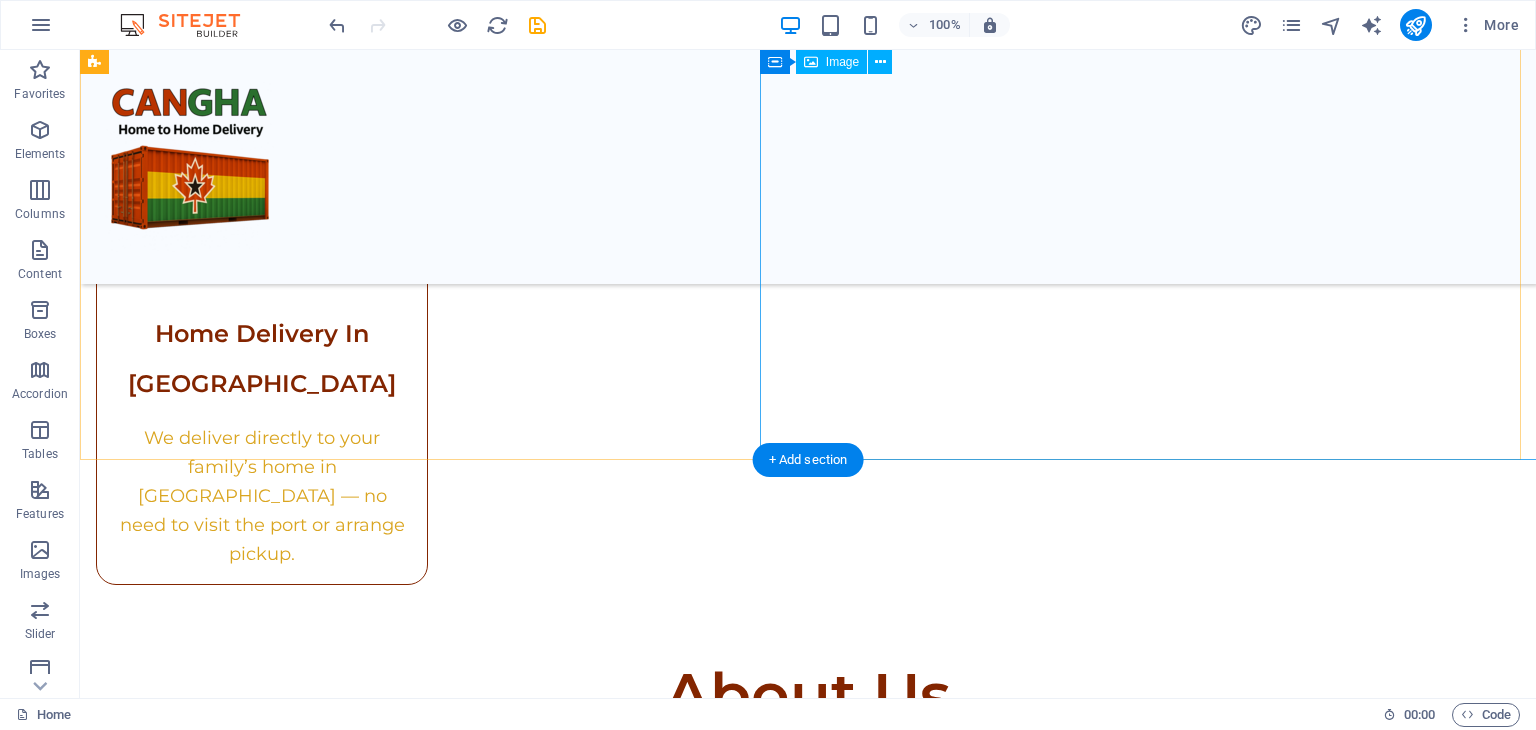 scroll, scrollTop: 2987, scrollLeft: 0, axis: vertical 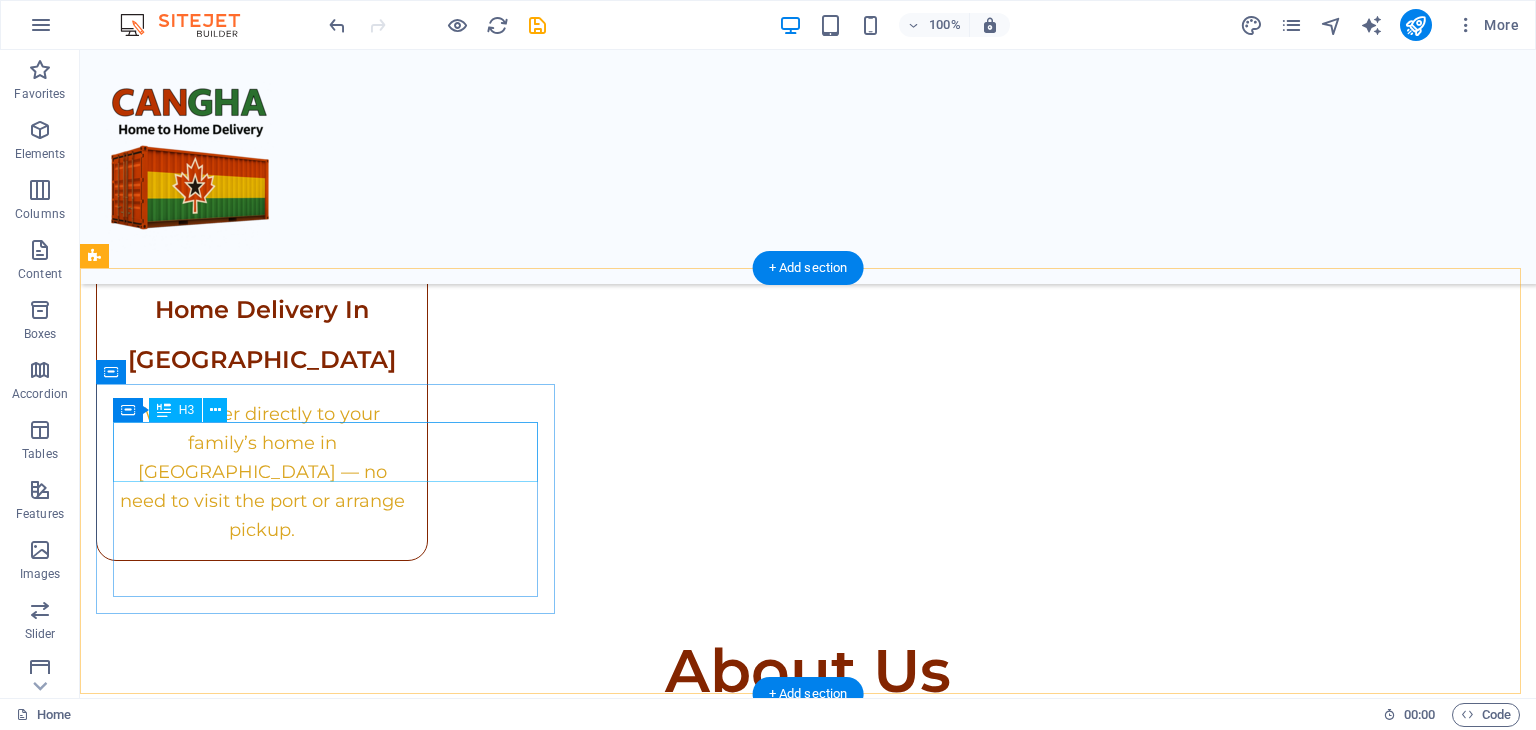 click on "Headline" at bounding box center [808, 1746] 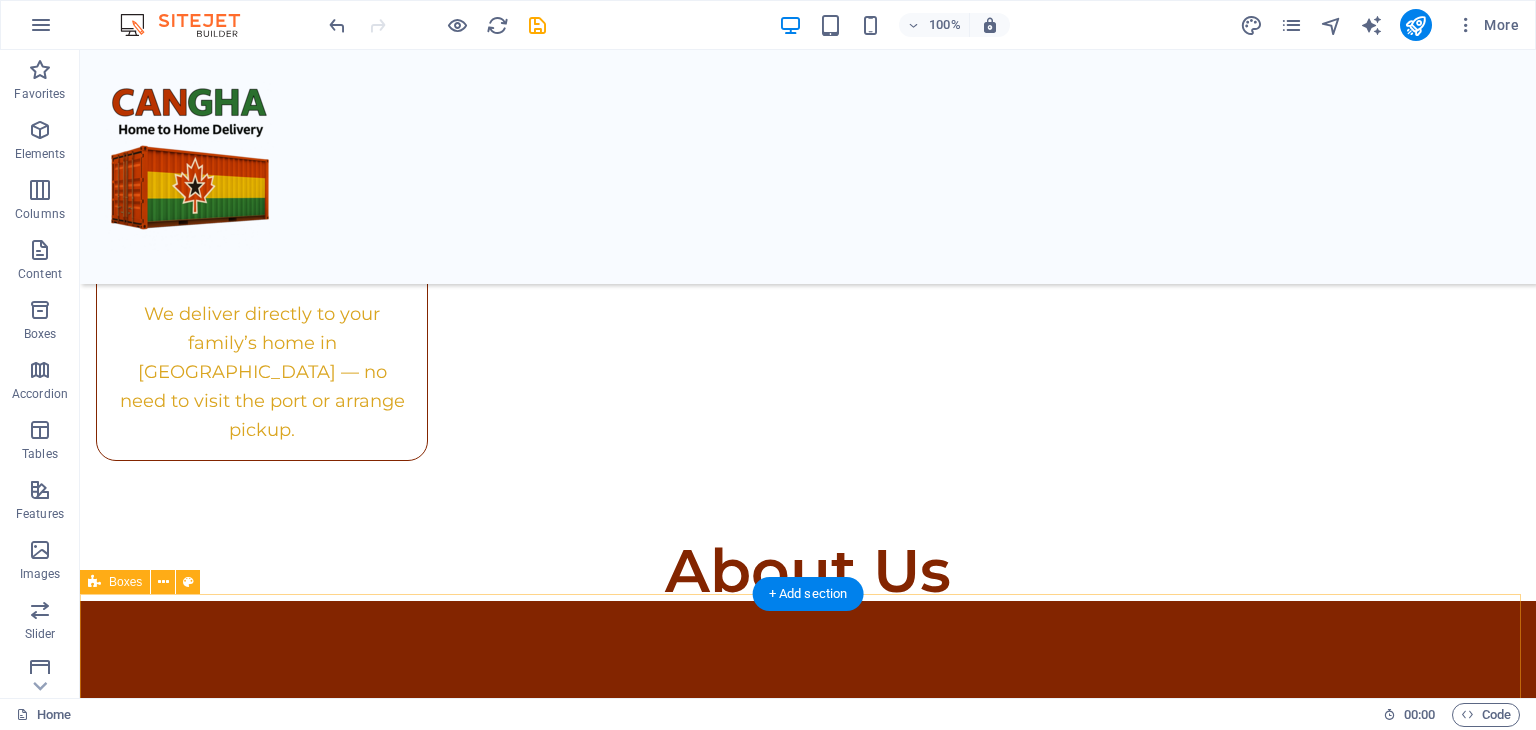 scroll, scrollTop: 2987, scrollLeft: 0, axis: vertical 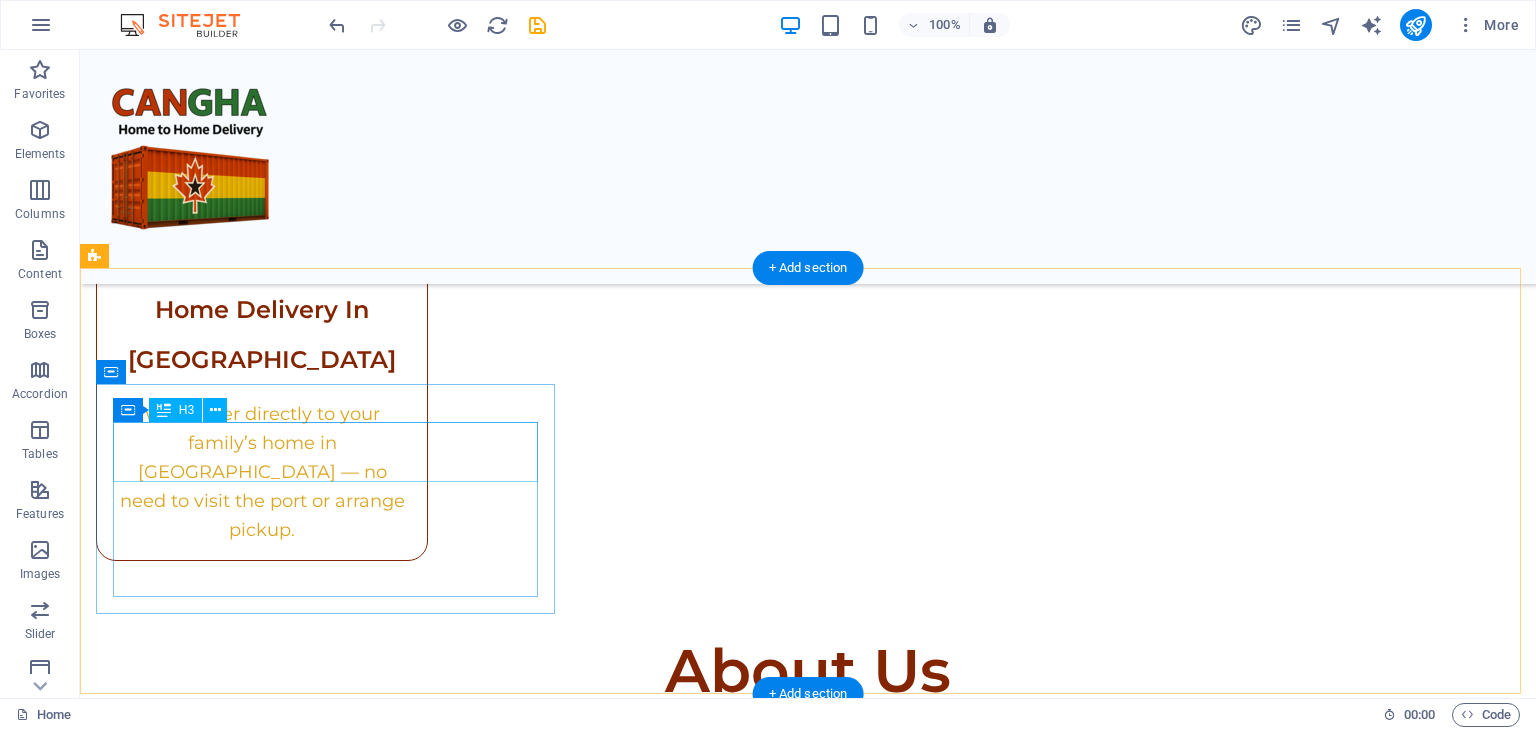 click on "Headline" at bounding box center [808, 1746] 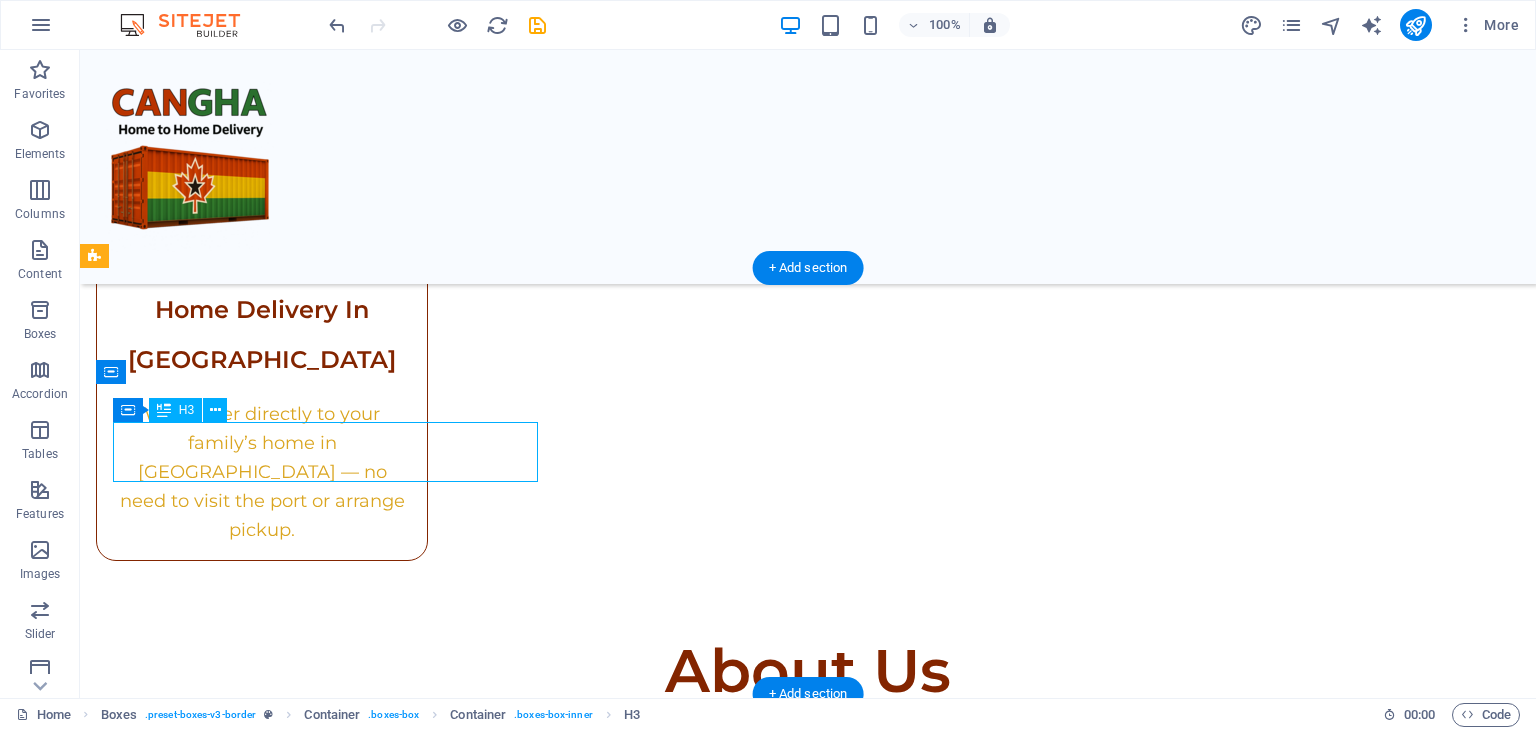click on "Headline" at bounding box center (808, 1746) 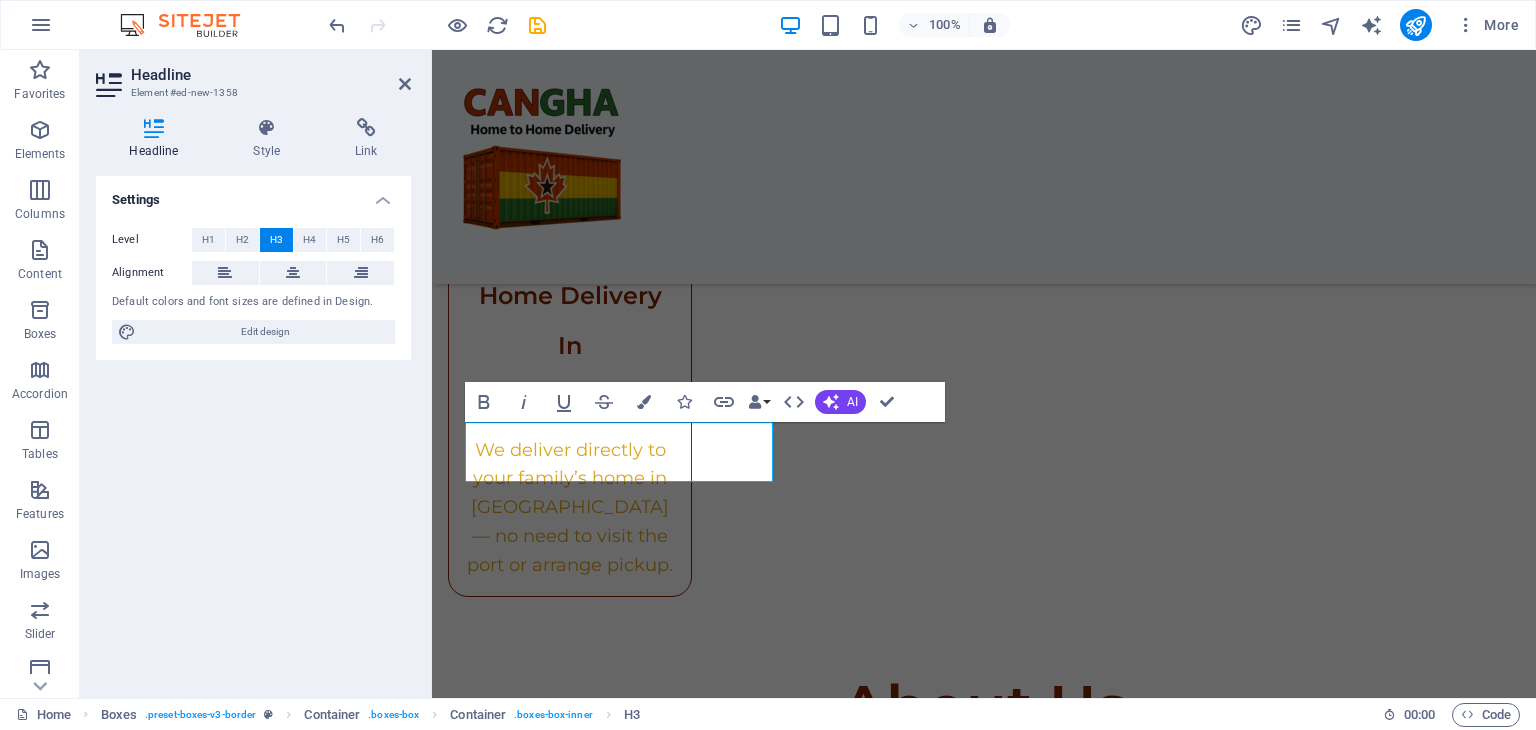 type 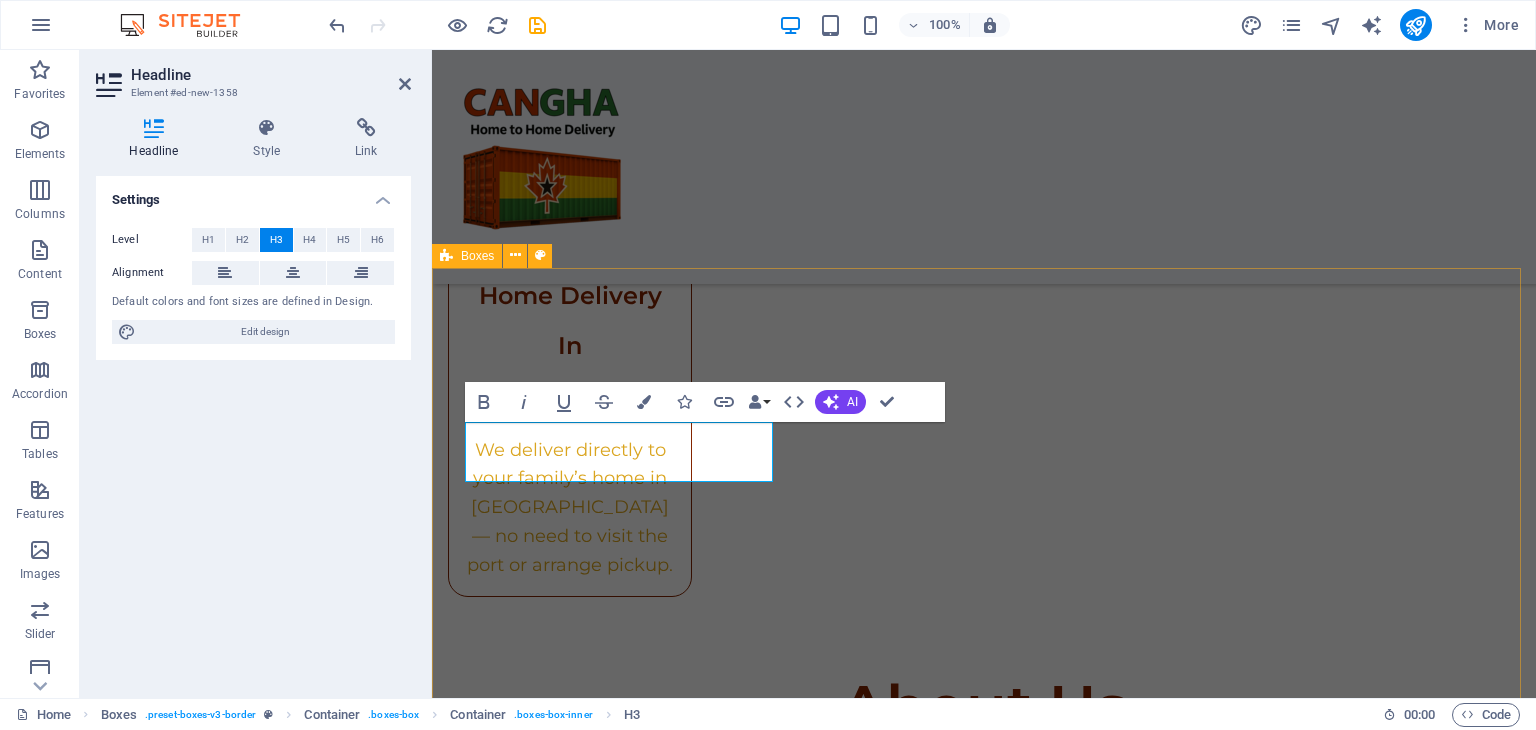 click on "​ Lorem ipsum dolor sit amet, consectetuer adipiscing elit. Aenean commodo ligula eget dolor. Lorem ipsum dolor sit amet, consectetuer adipiscing elit leget dolor. Headline Lorem ipsum dolor sit amet, consectetuer adipiscing elit. Aenean commodo ligula eget dolor. Lorem ipsum dolor sit amet, consectetuer adipiscing elit leget dolor. Headline Lorem ipsum dolor sit amet, consectetuer adipiscing elit. Aenean commodo ligula eget dolor. Lorem ipsum dolor sit amet, consectetuer adipiscing elit leget dolor." at bounding box center (984, 2001) 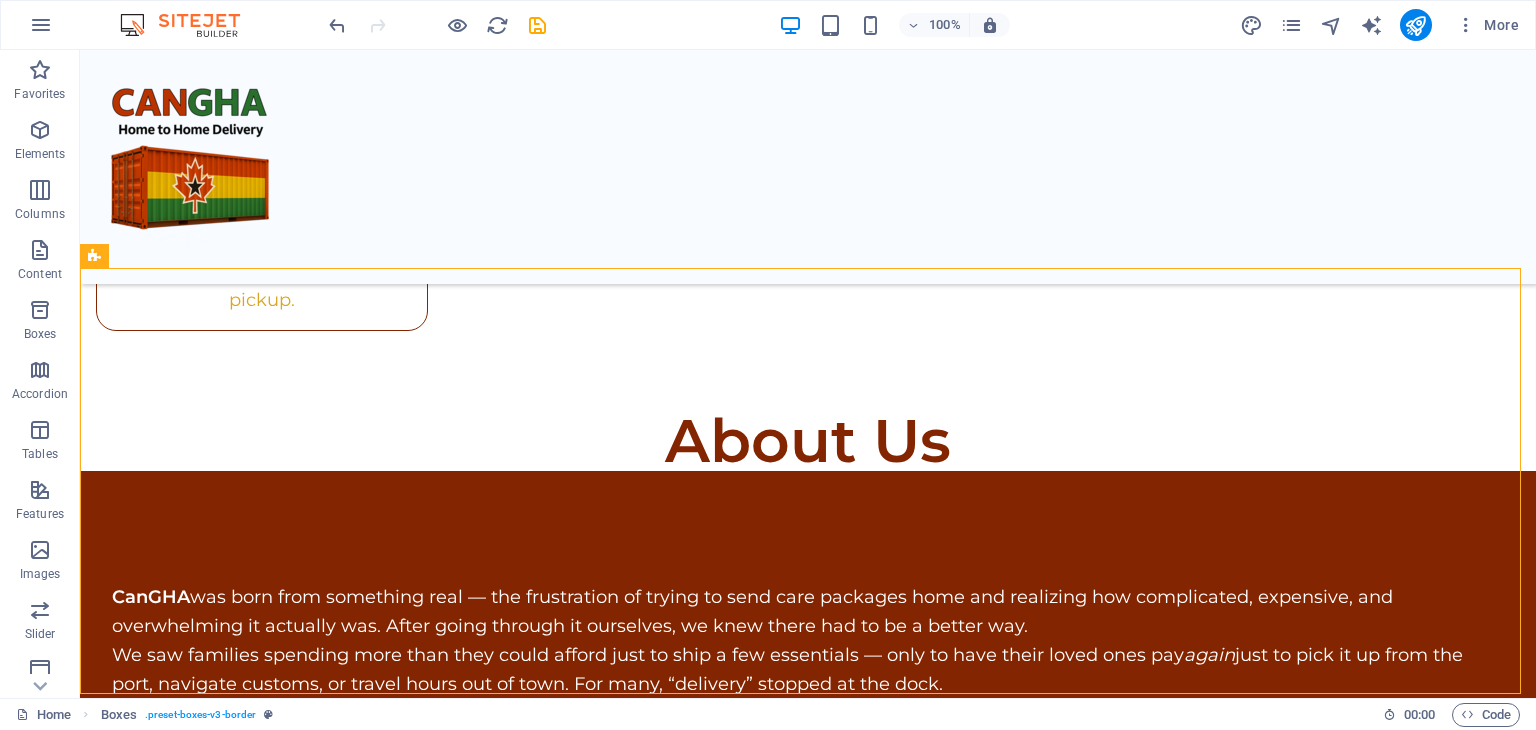 scroll, scrollTop: 2987, scrollLeft: 0, axis: vertical 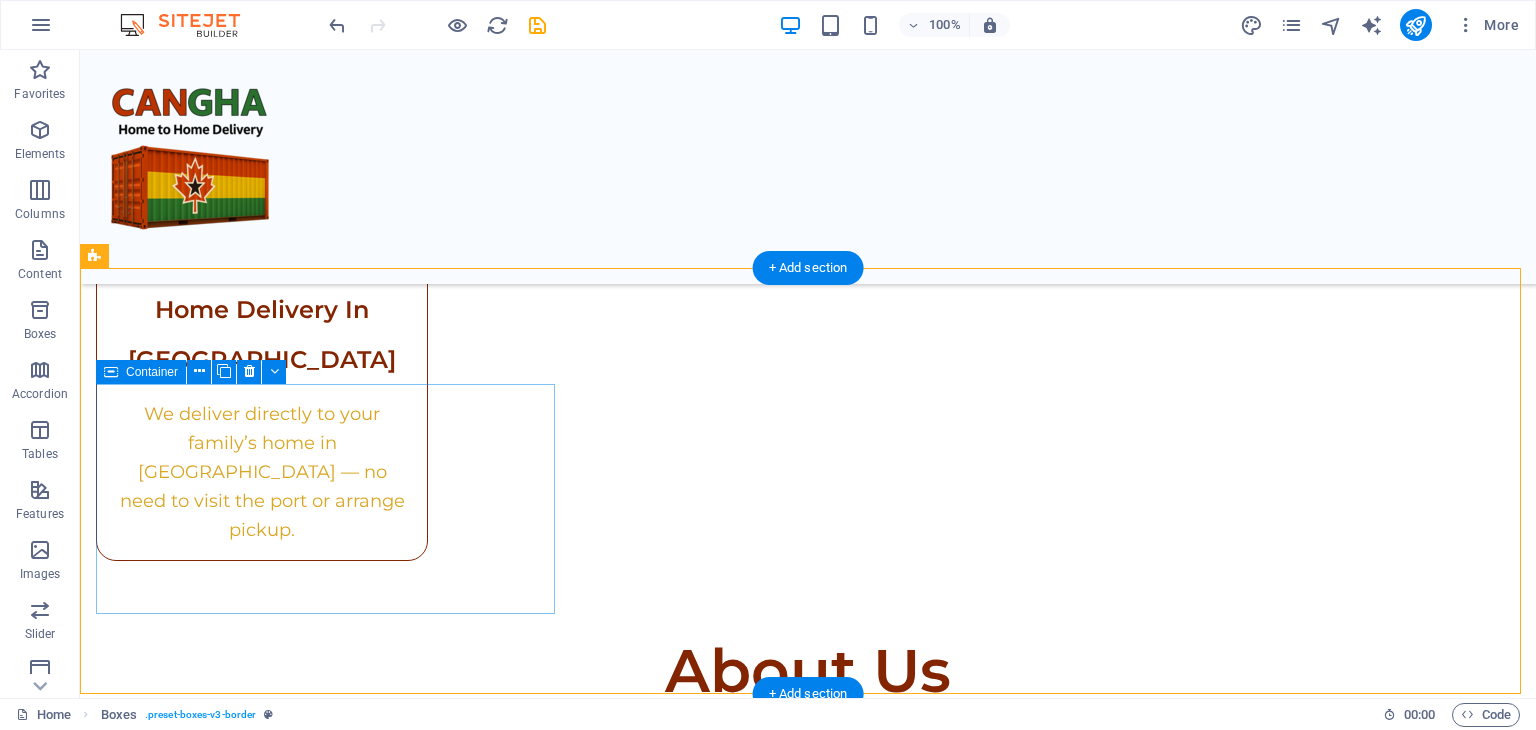 click on "Lorem ipsum dolor sit amet, consectetuer adipiscing elit. Aenean commodo ligula eget dolor. Lorem ipsum dolor sit amet, consectetuer adipiscing elit leget dolor." at bounding box center (808, 1734) 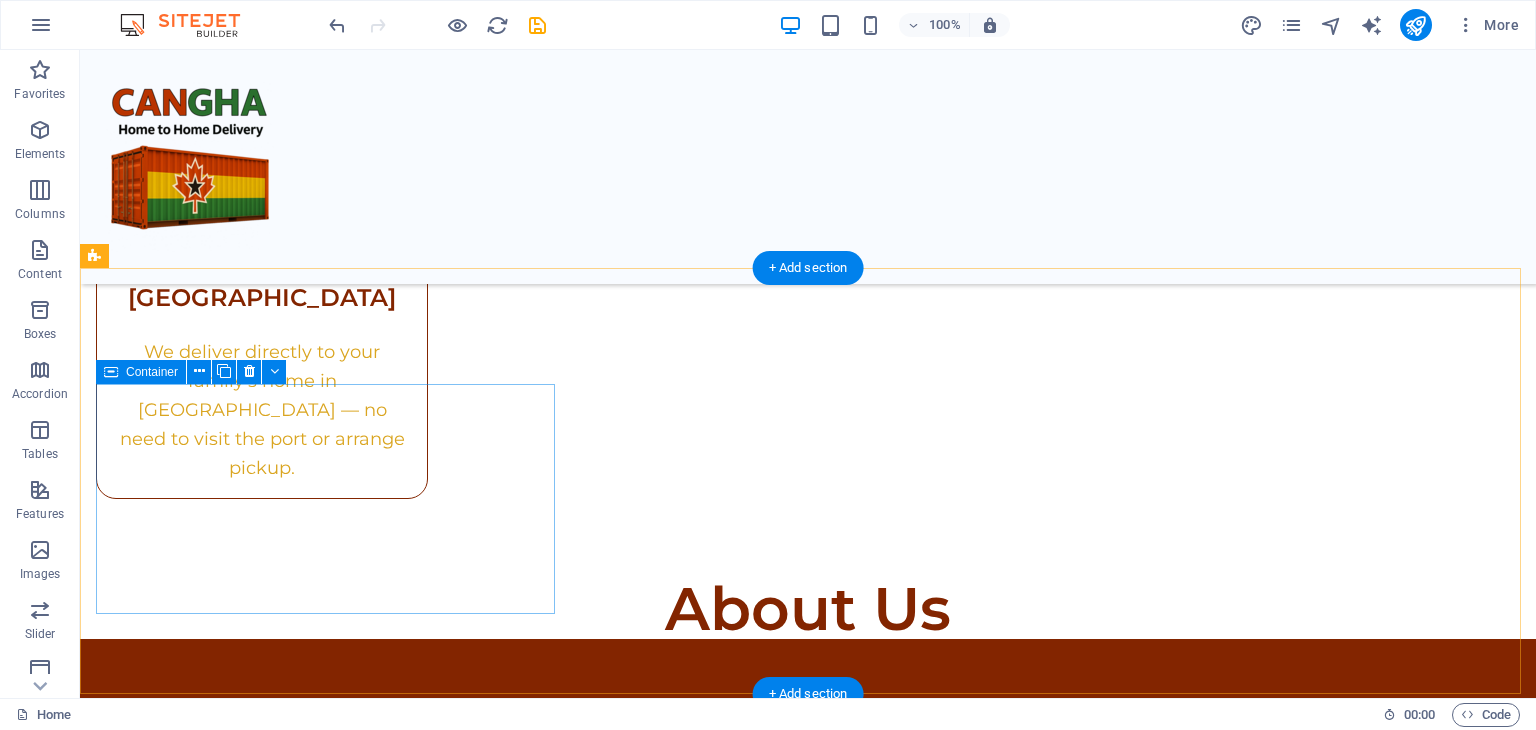 scroll, scrollTop: 3087, scrollLeft: 0, axis: vertical 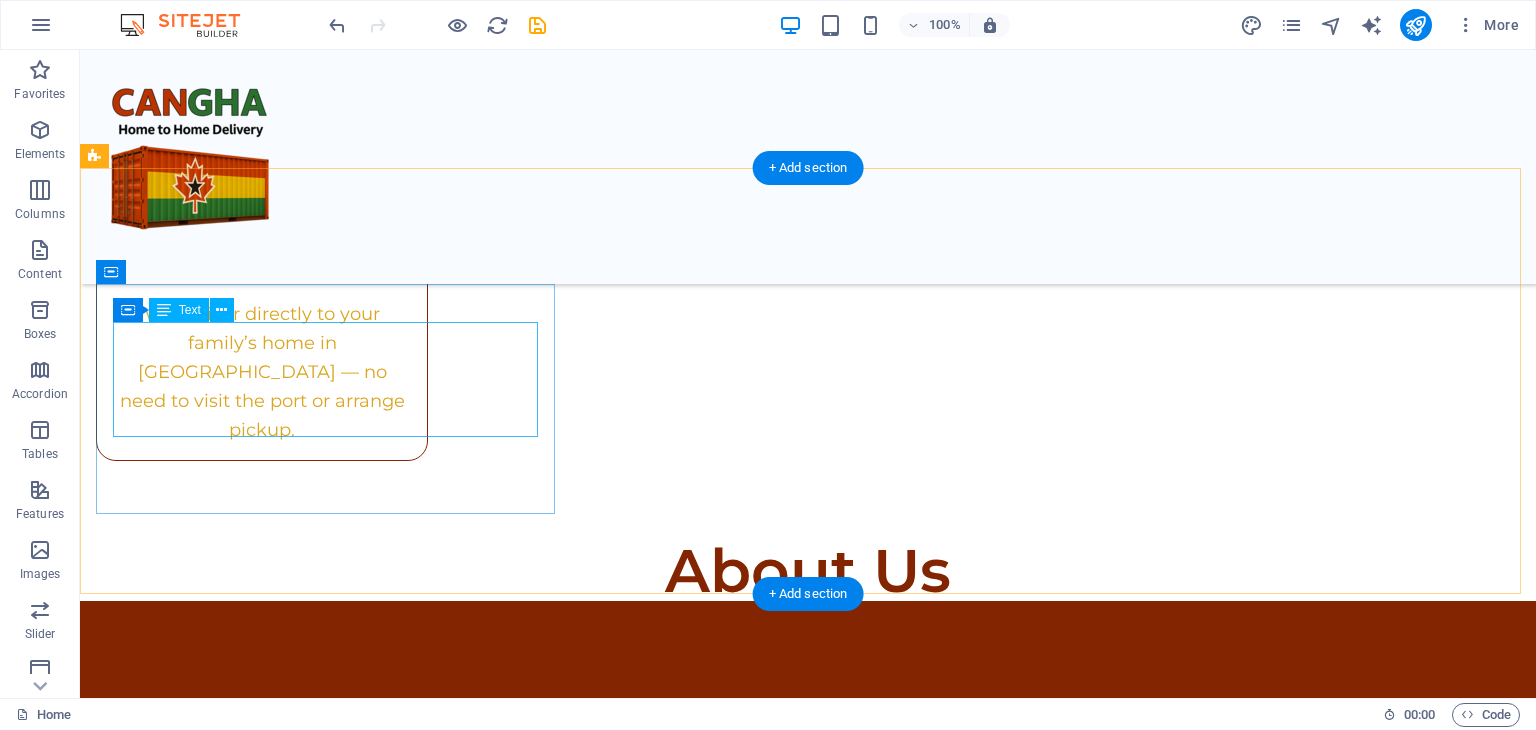 click on "Lorem ipsum dolor sit amet, consectetuer adipiscing elit. Aenean commodo ligula eget dolor. Lorem ipsum dolor sit amet, consectetuer adipiscing elit leget dolor." at bounding box center (808, 1645) 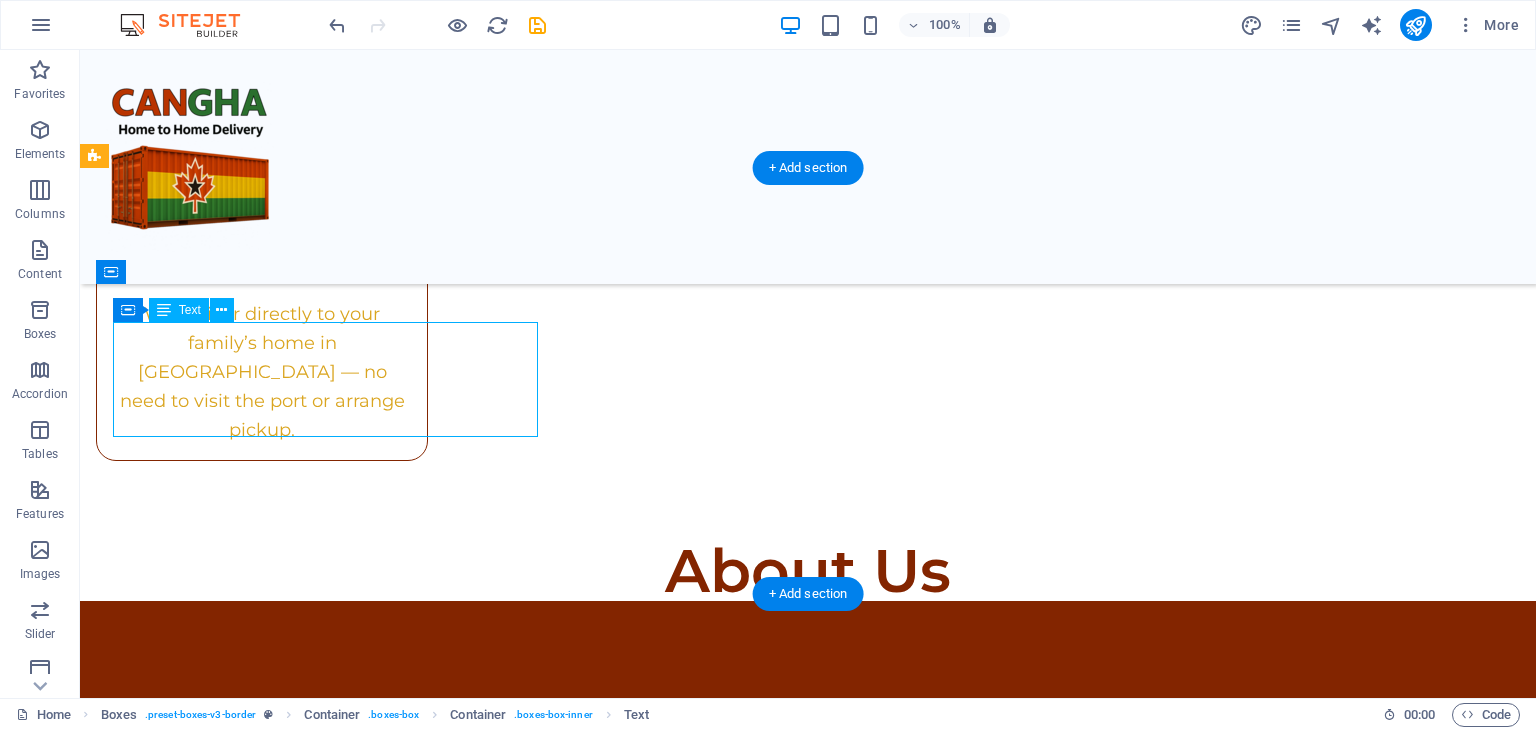 scroll, scrollTop: 2987, scrollLeft: 0, axis: vertical 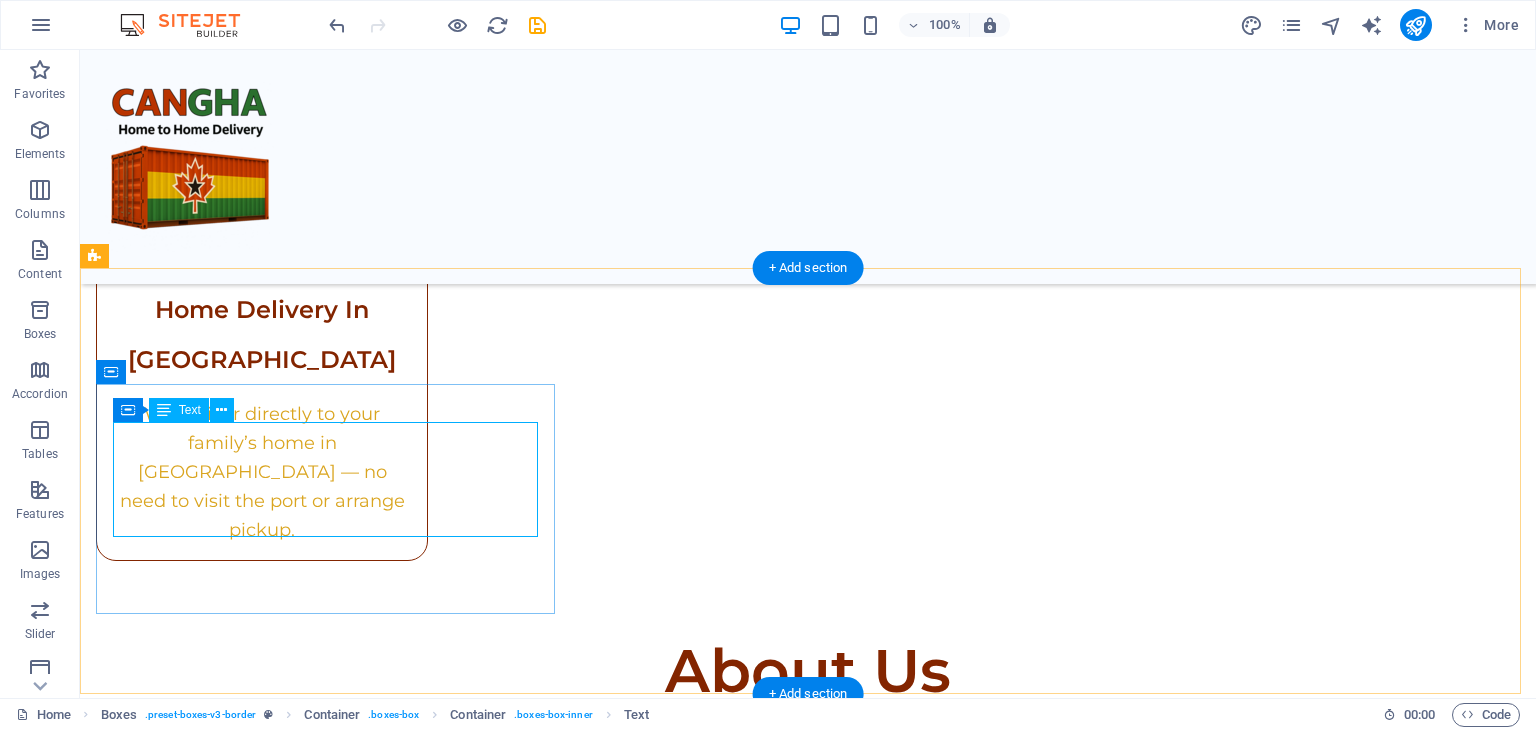 click on "Lorem ipsum dolor sit amet, consectetuer adipiscing elit. Aenean commodo ligula eget dolor. Lorem ipsum dolor sit amet, consectetuer adipiscing elit leget dolor." at bounding box center [808, 1745] 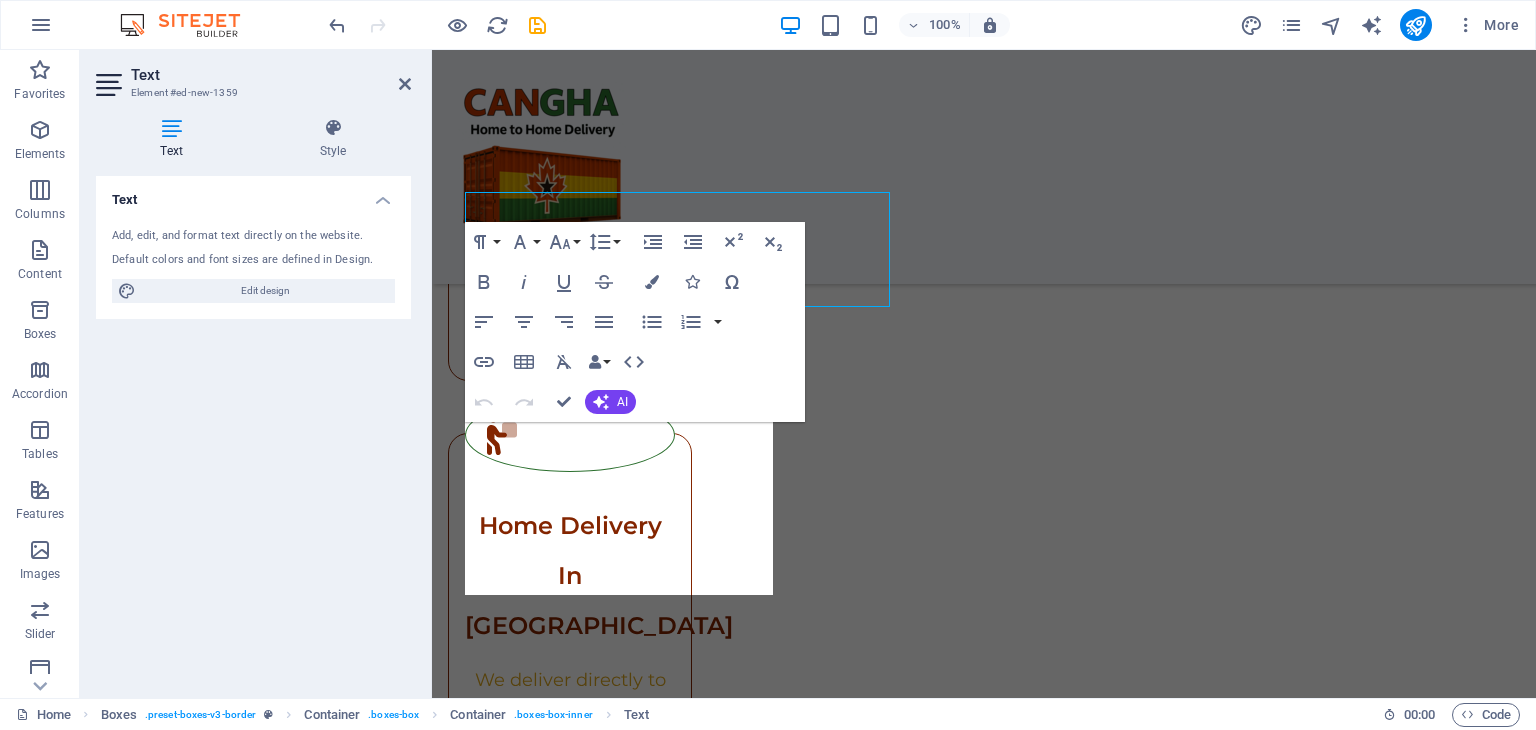 scroll, scrollTop: 3217, scrollLeft: 0, axis: vertical 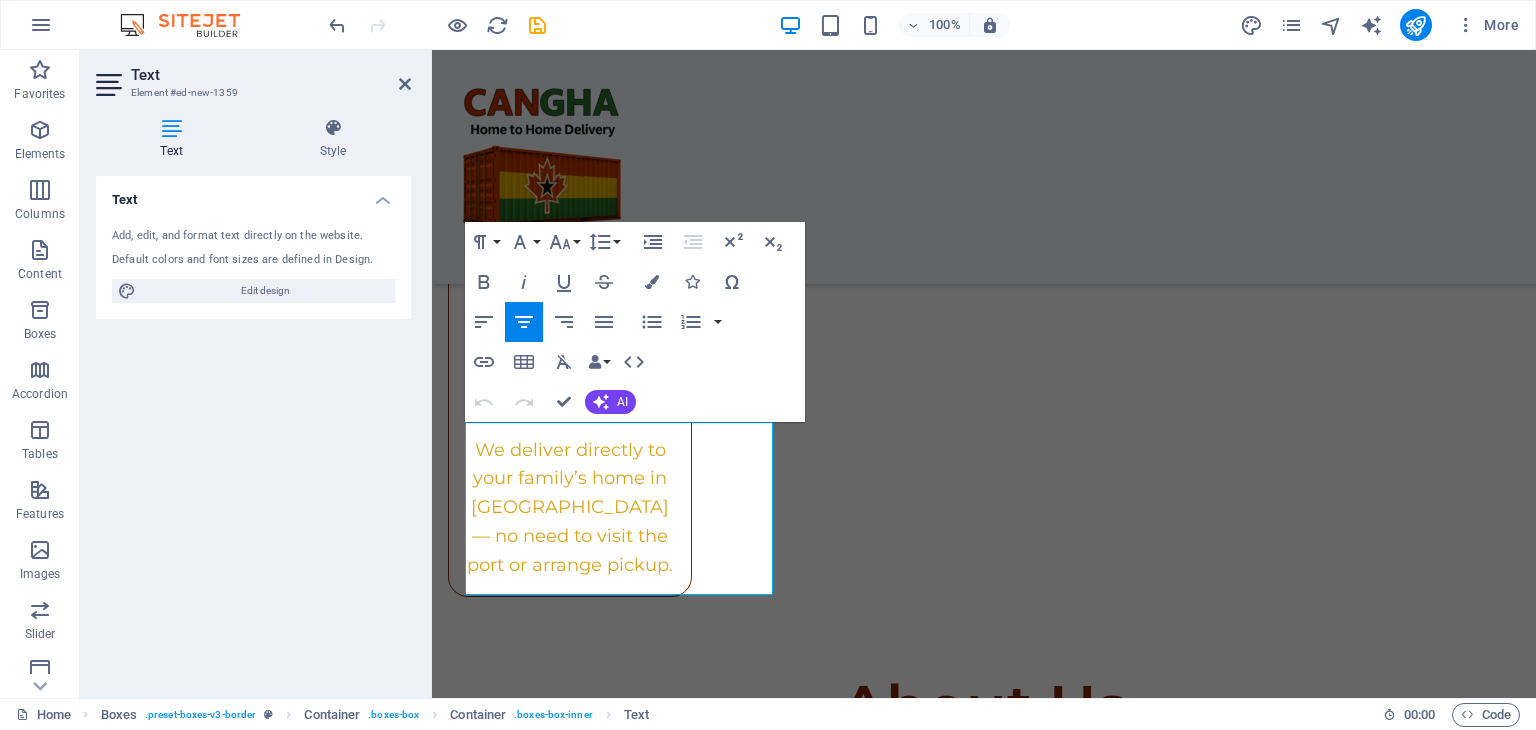 type 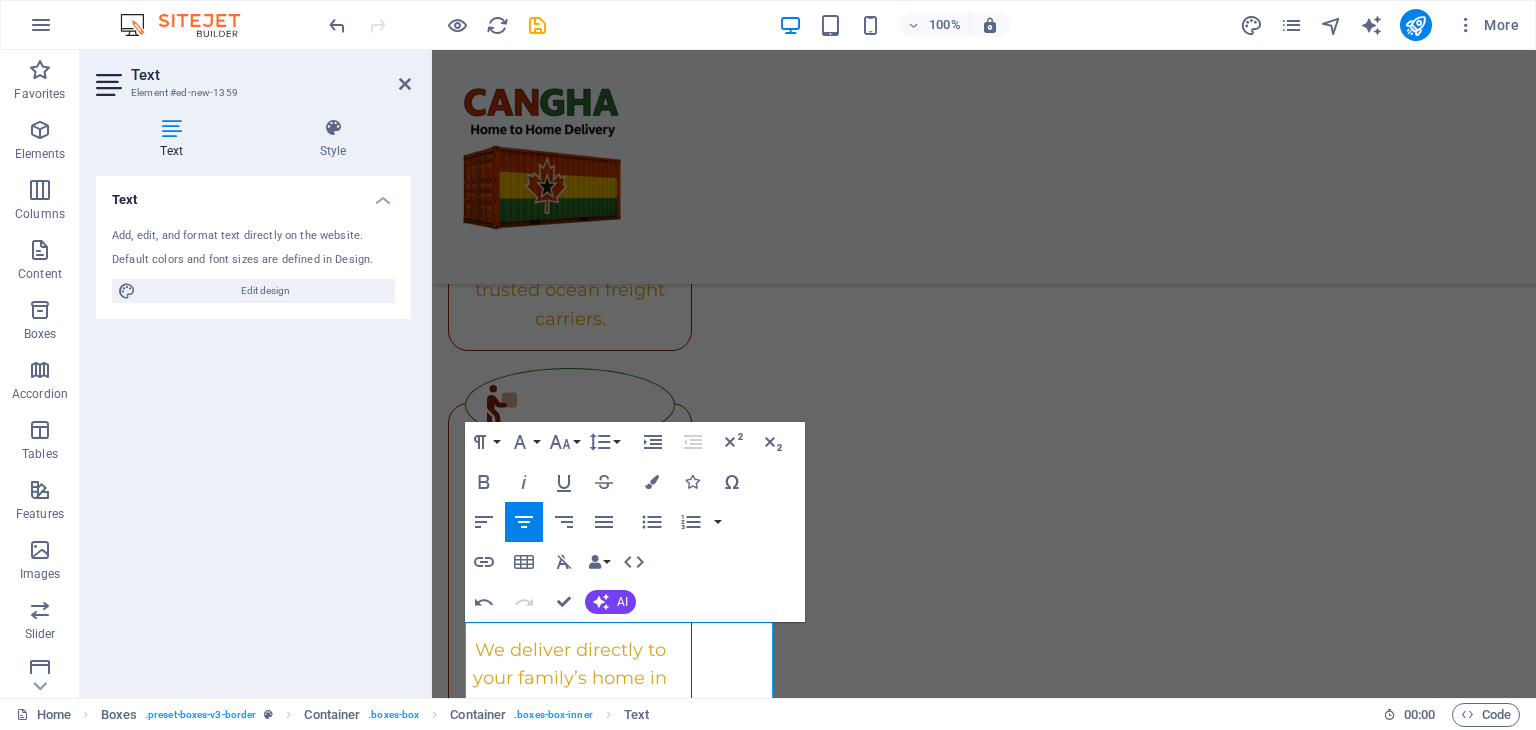 scroll, scrollTop: 3317, scrollLeft: 0, axis: vertical 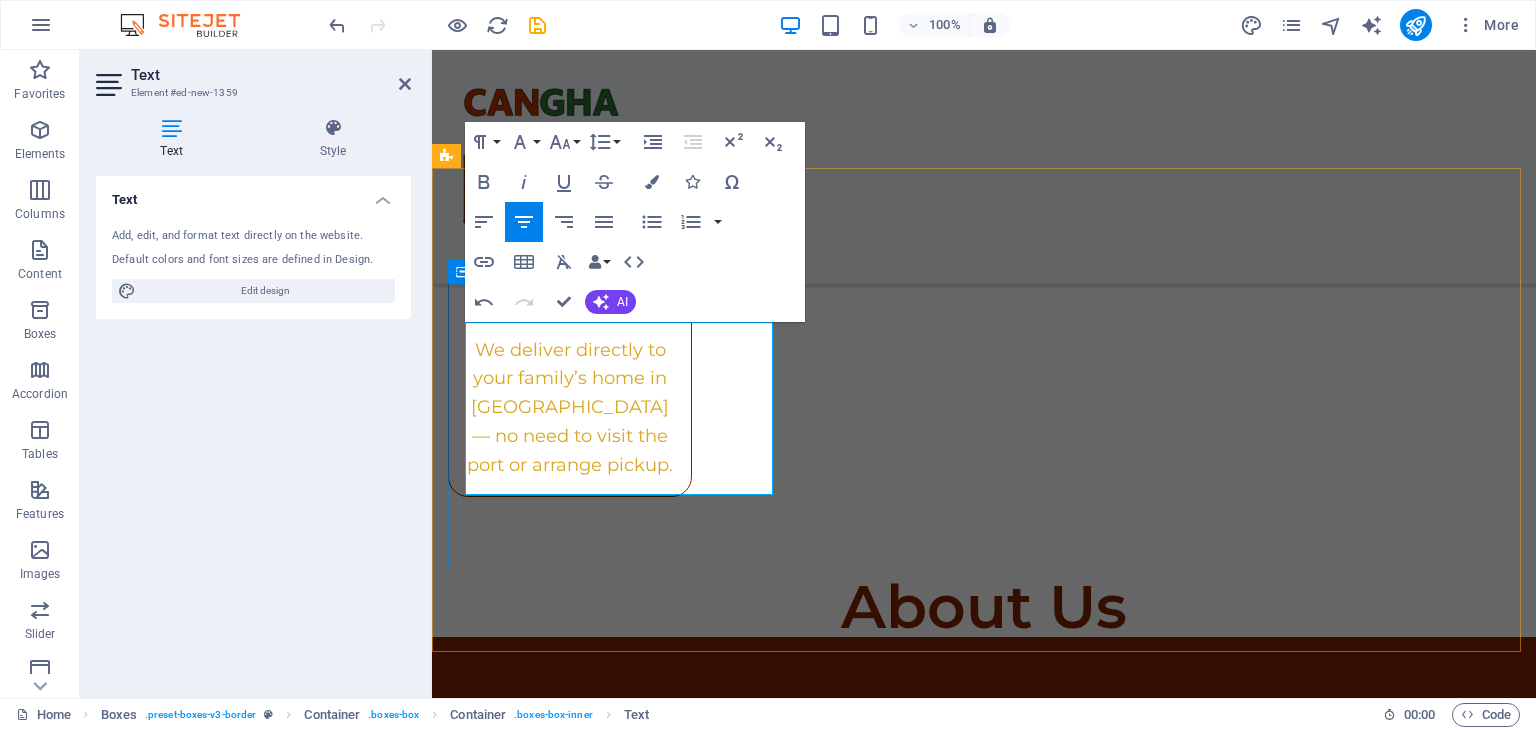 click on "BLorem ipsum dolor sit amet, consectetuer adipiscing elit. Aenean commodo ligula eget dolor. Lorem ipsum dolor sit amet, consectetuer adipiscing elit leget dolor." at bounding box center [984, 1683] 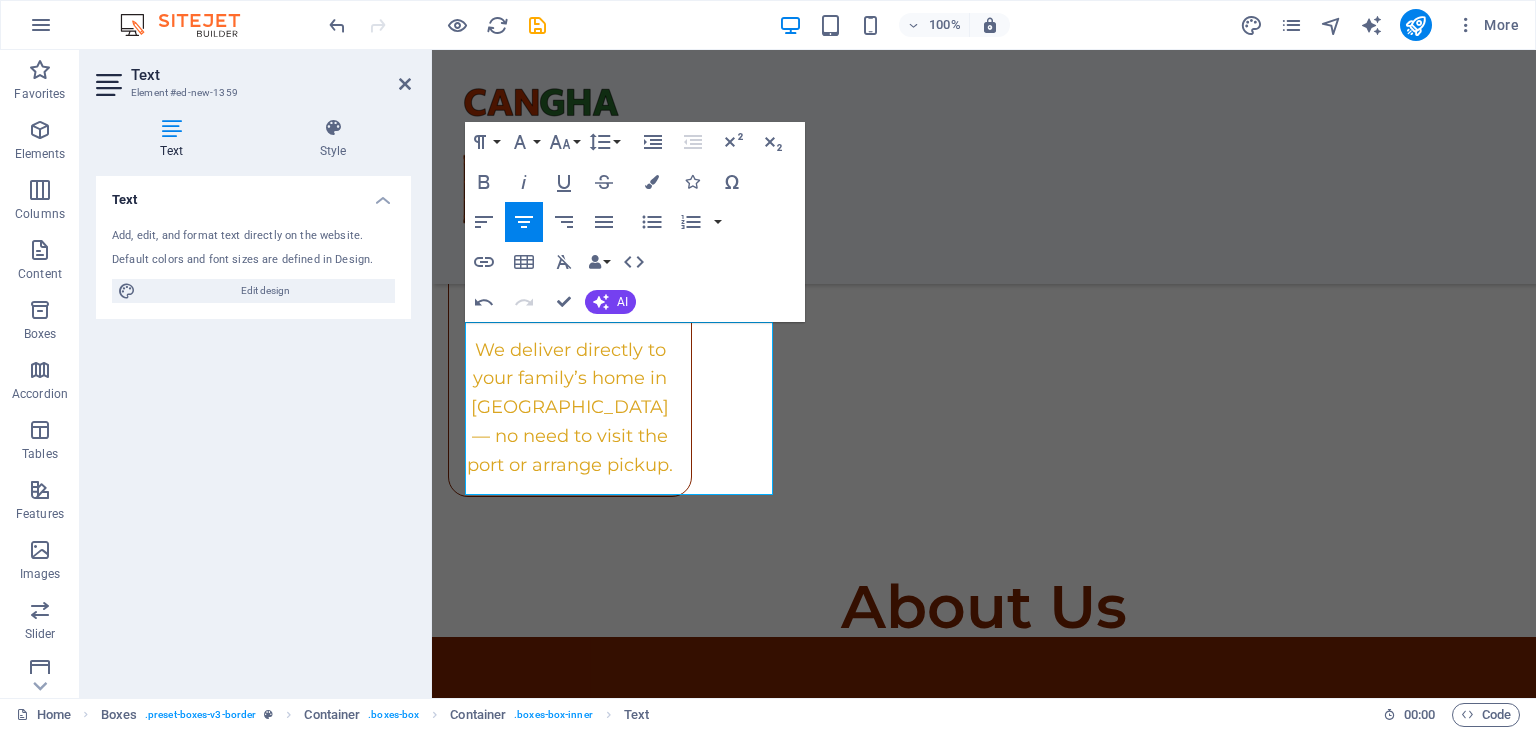 drag, startPoint x: 680, startPoint y: 484, endPoint x: 429, endPoint y: 308, distance: 306.55667 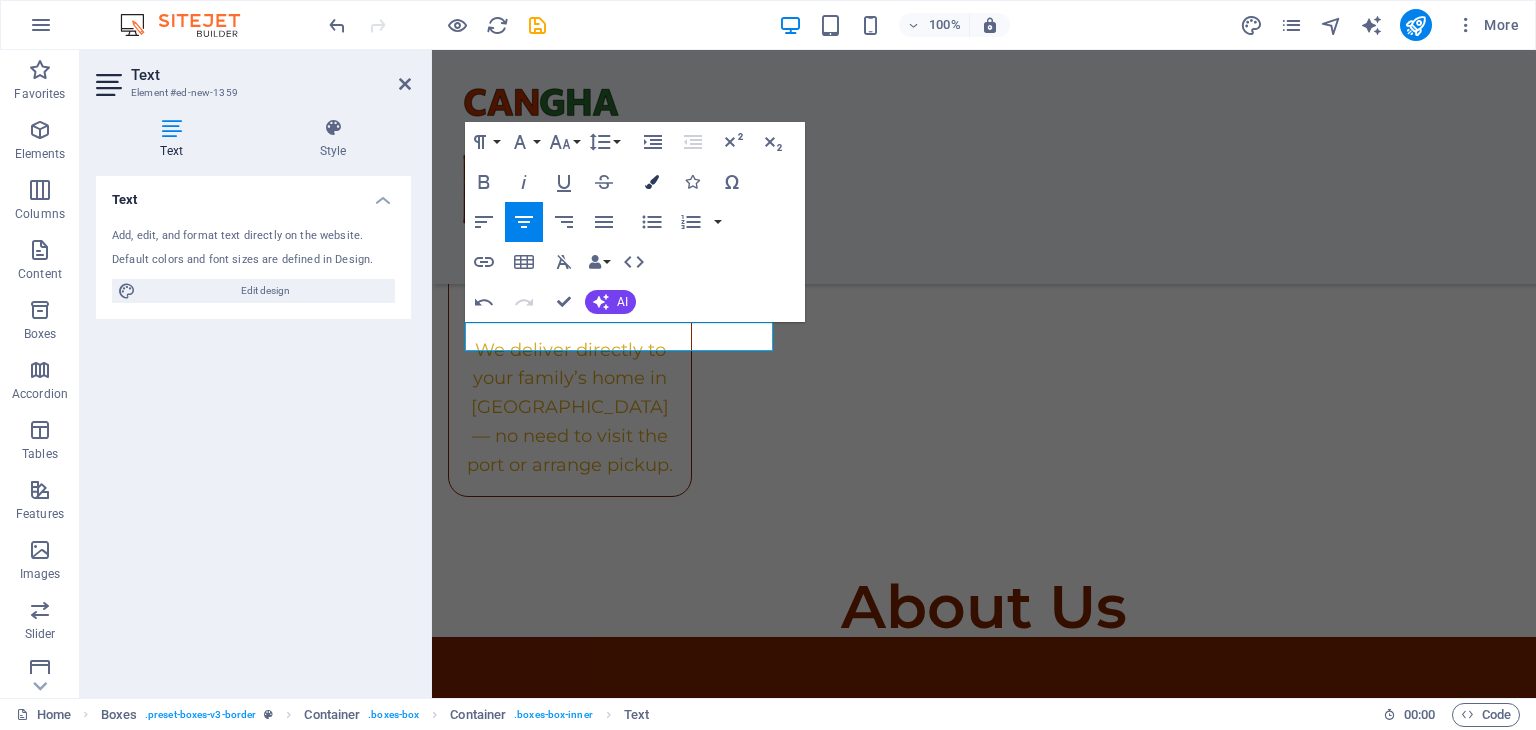 click at bounding box center (652, 182) 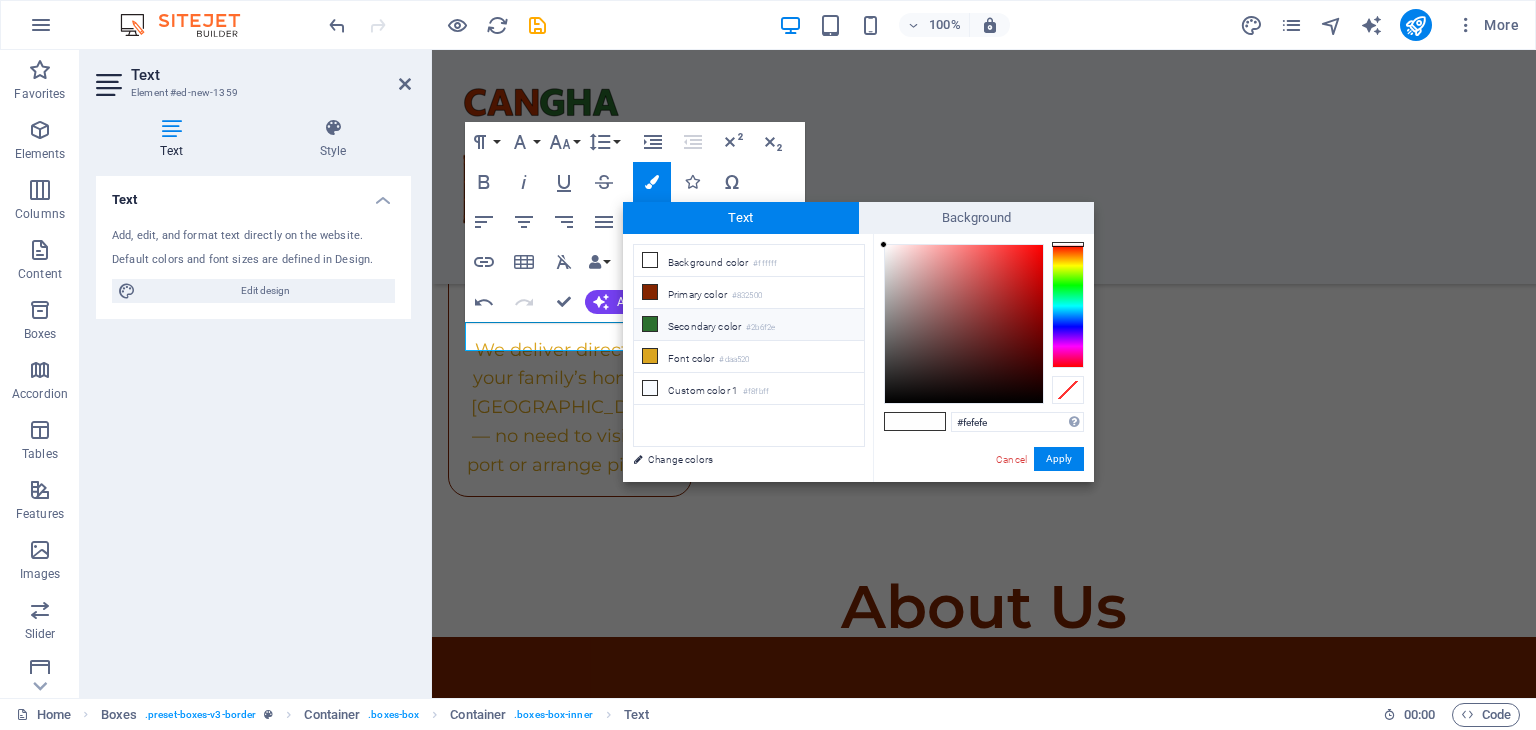 click on "Secondary color
#2b6f2e" at bounding box center (749, 325) 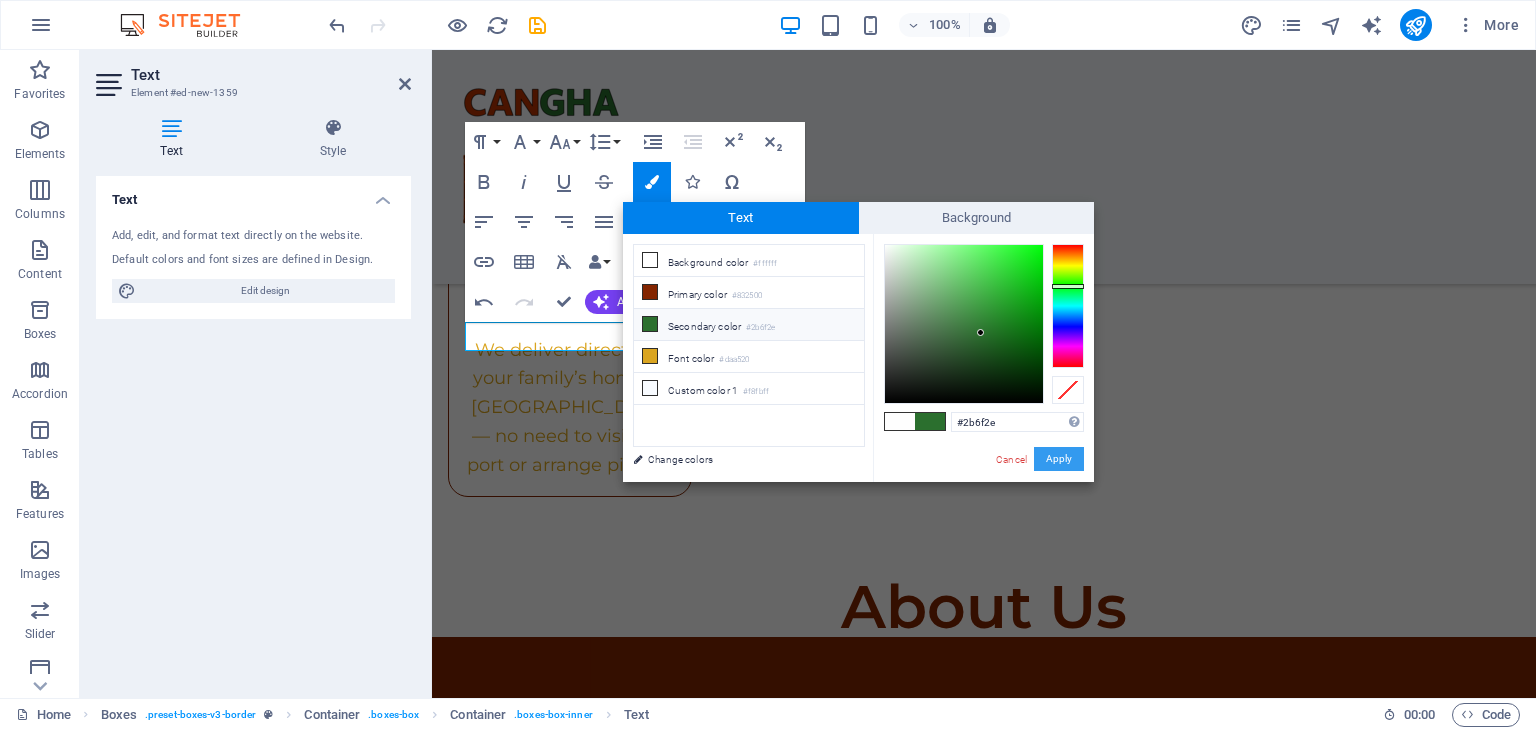 click on "Apply" at bounding box center (1059, 459) 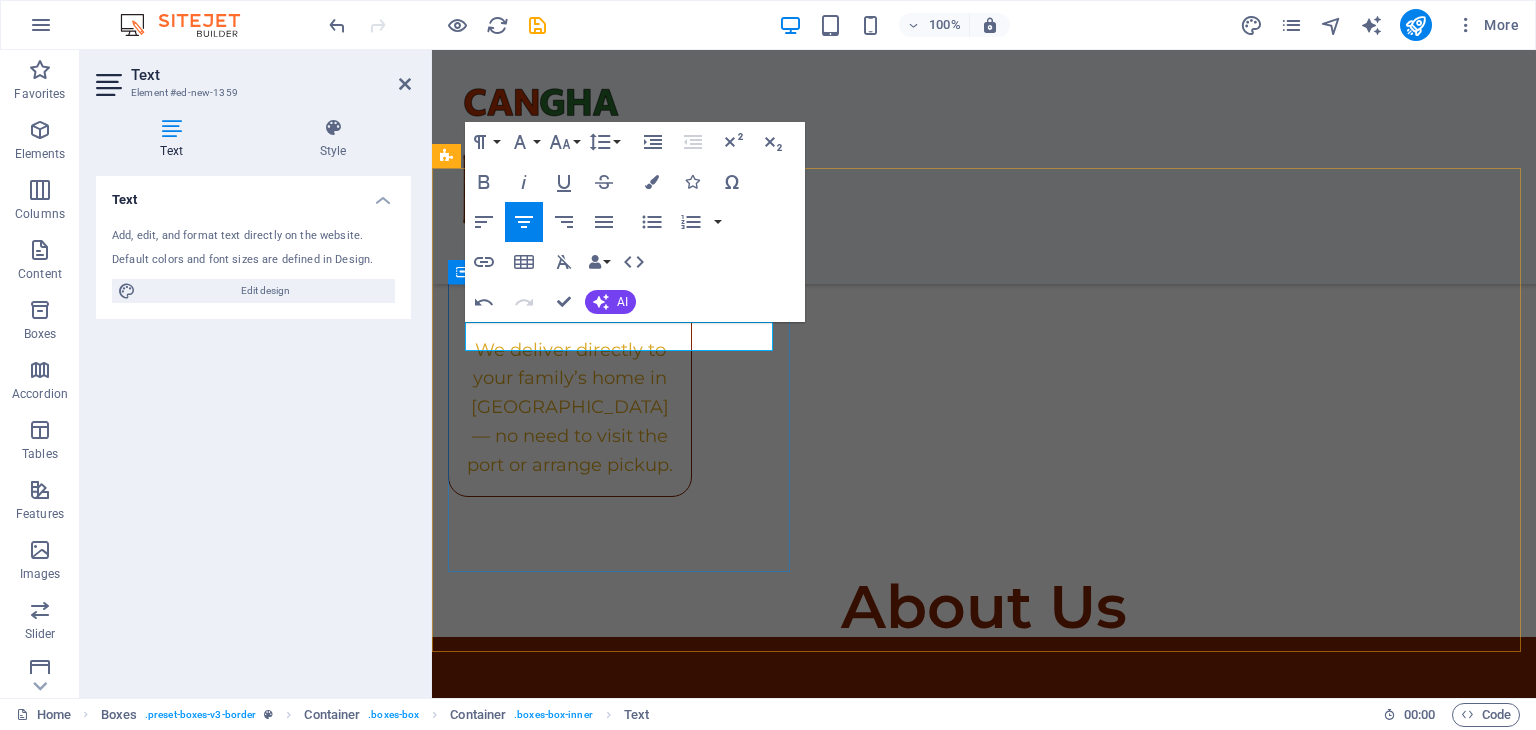 click on "​ ​" at bounding box center (984, 1657) 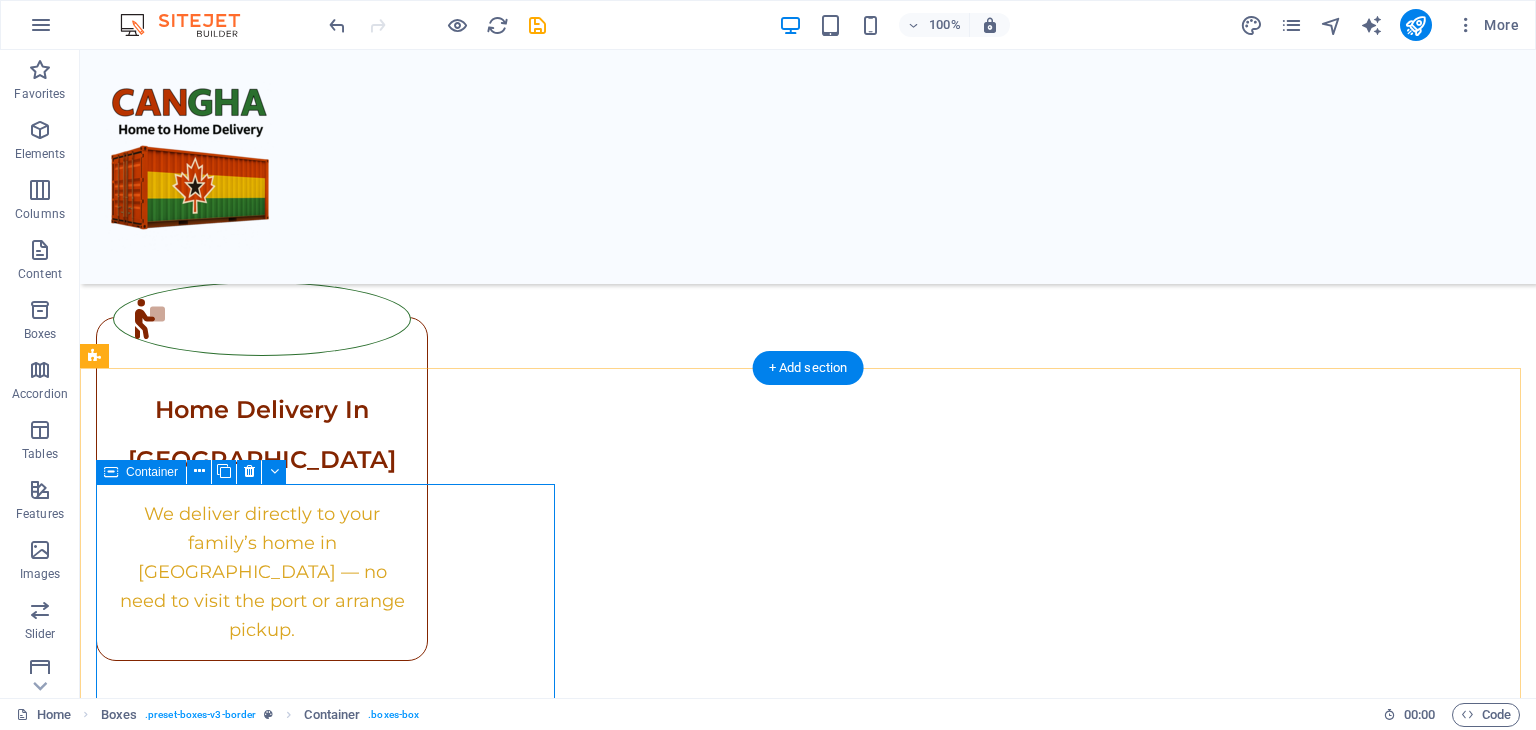 scroll, scrollTop: 2987, scrollLeft: 0, axis: vertical 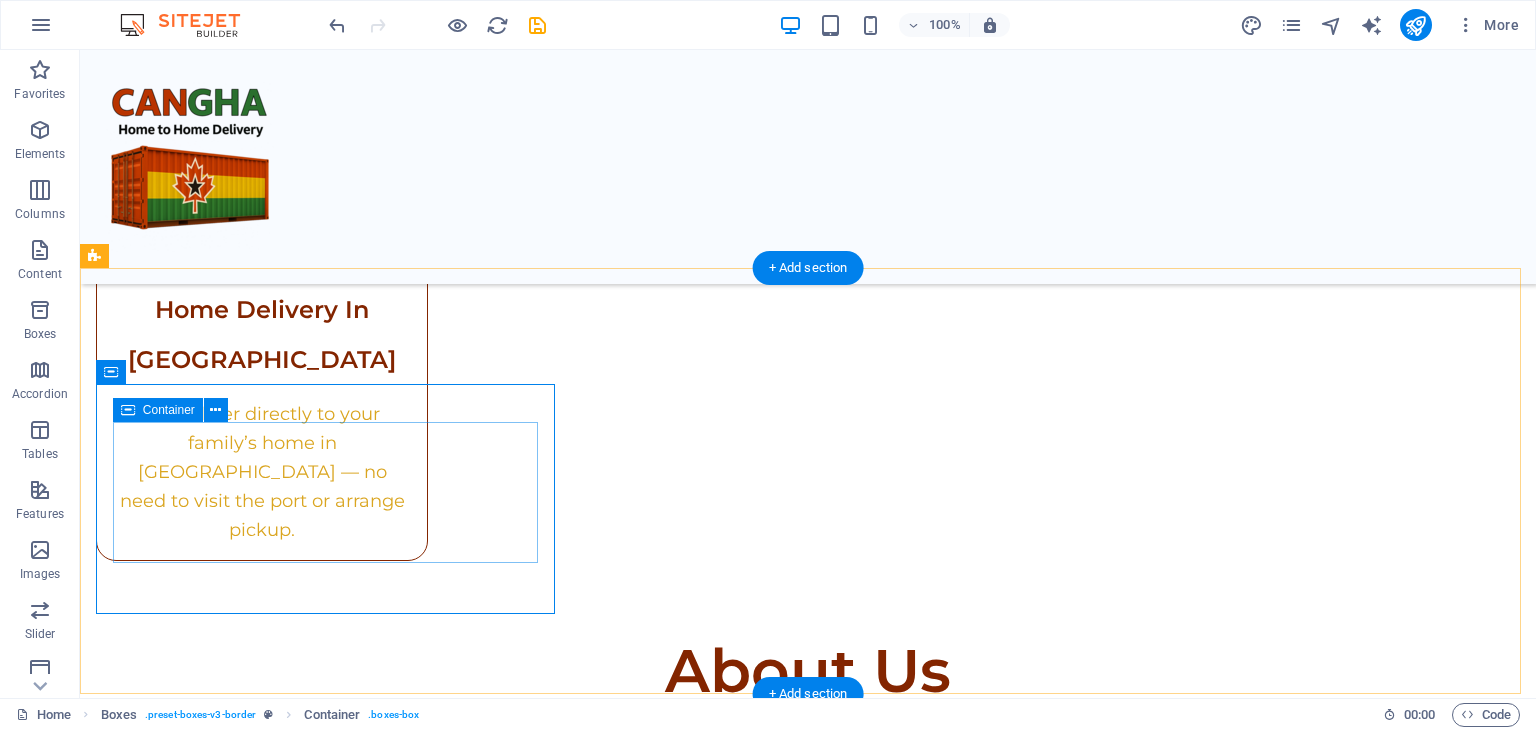 click on "Add elements" at bounding box center [749, 1817] 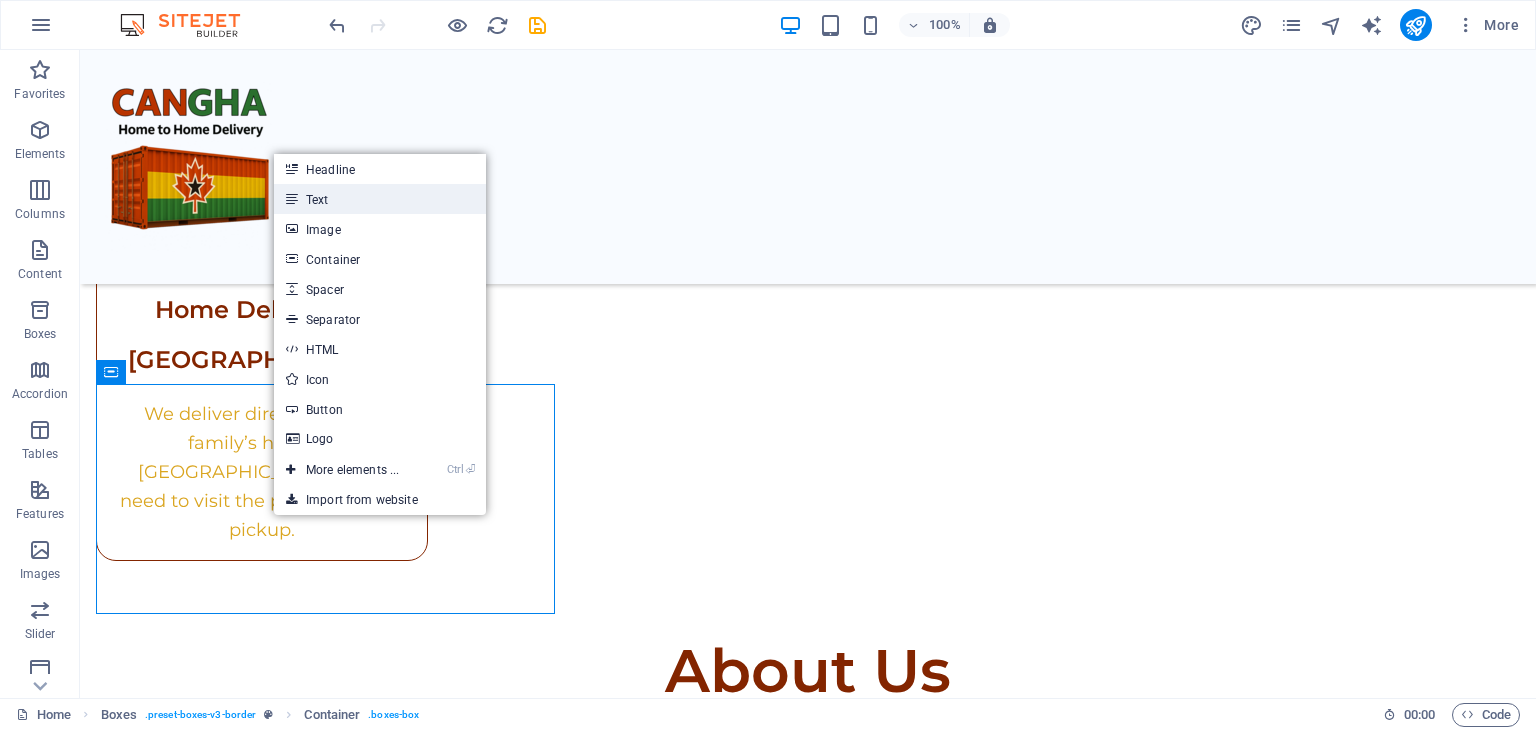 click on "Text" at bounding box center [380, 199] 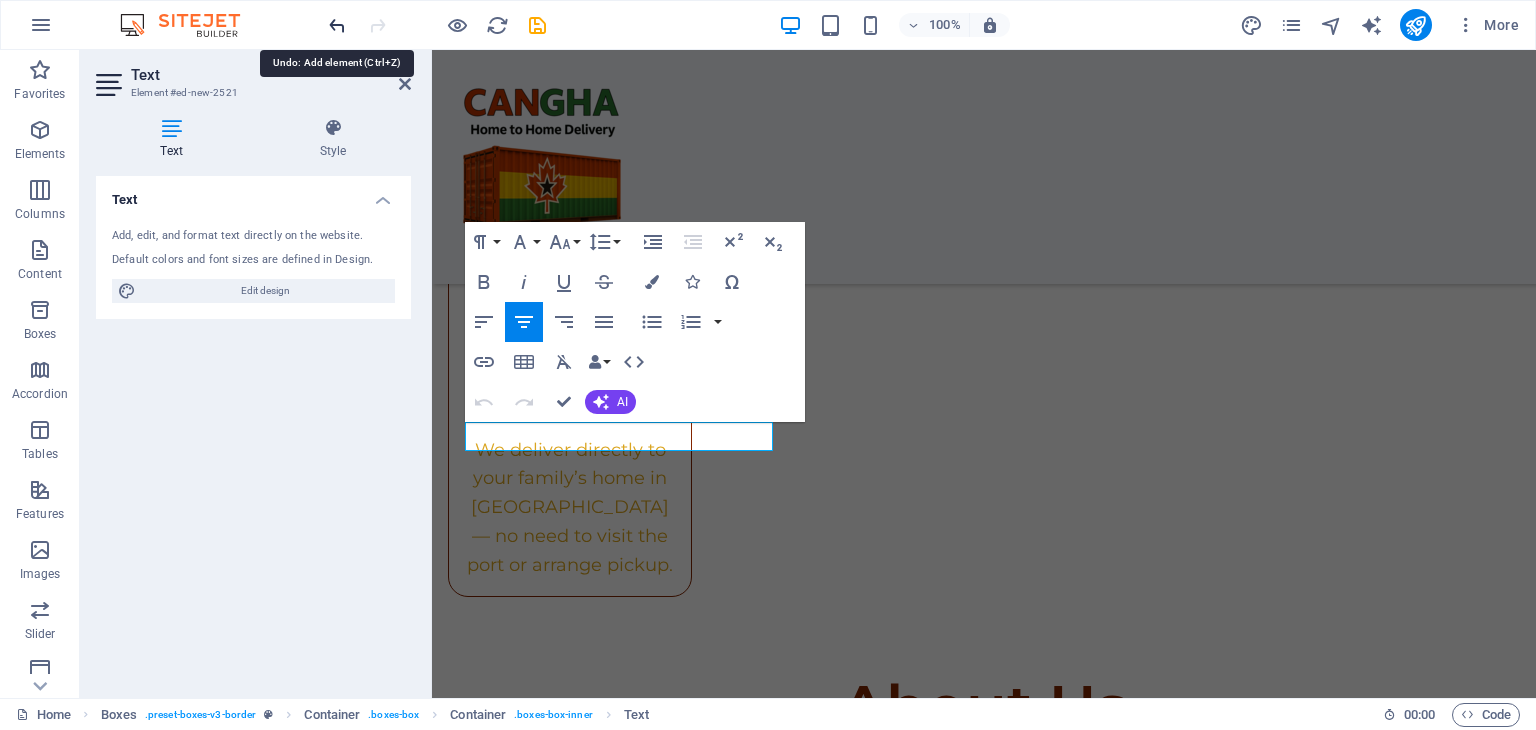click at bounding box center [337, 25] 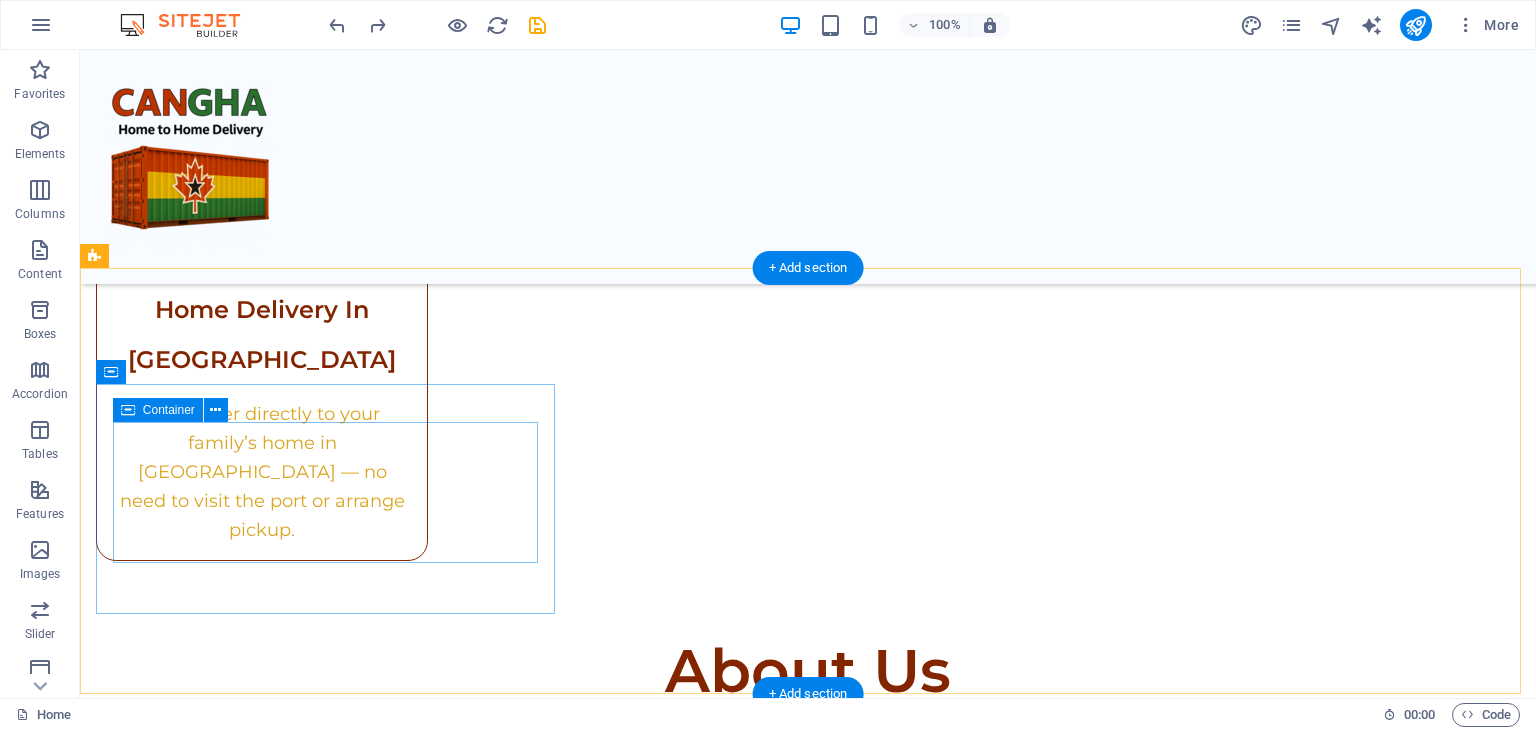 click on "Add elements" at bounding box center (749, 1817) 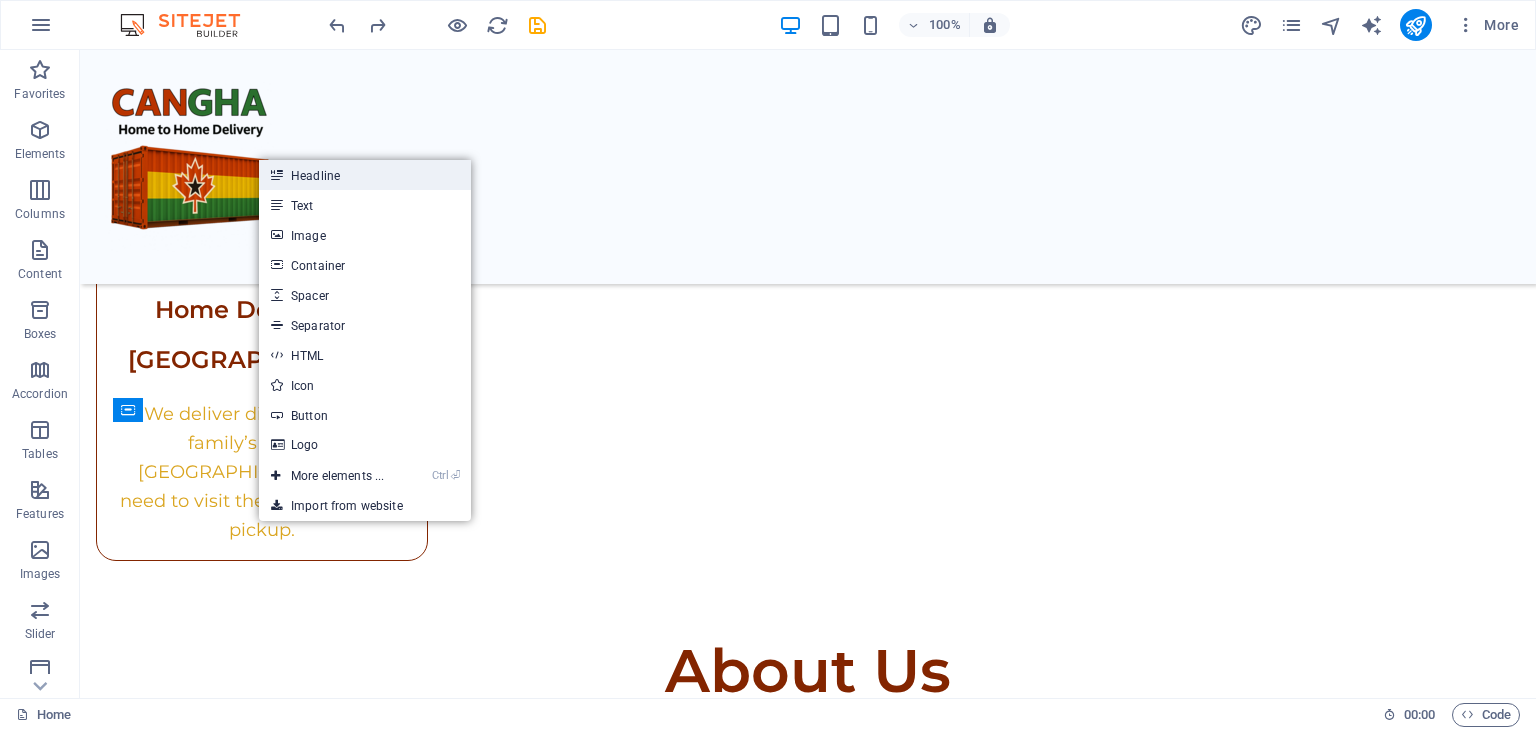 click on "Headline" at bounding box center [365, 175] 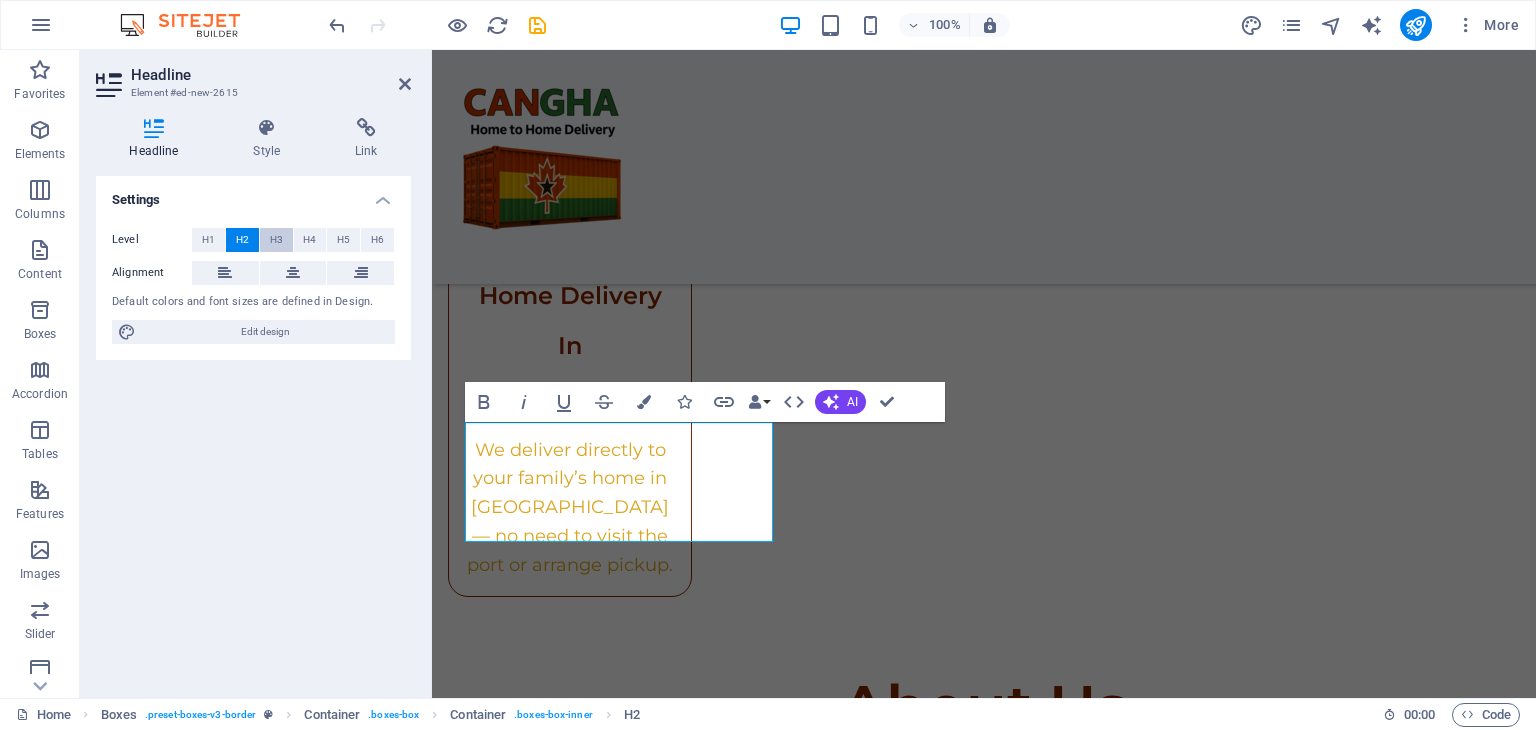 click on "H3" at bounding box center (276, 240) 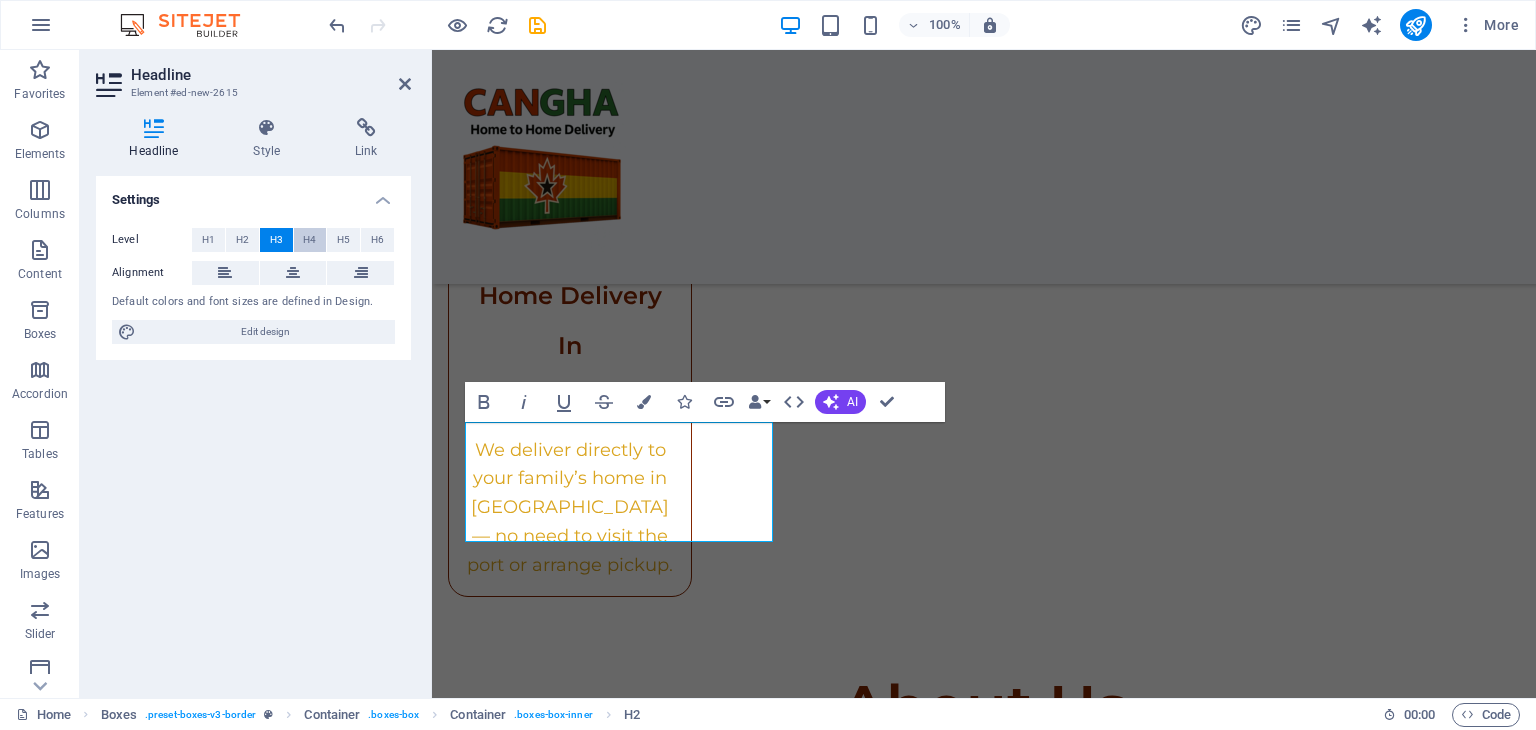click on "H4" at bounding box center (309, 240) 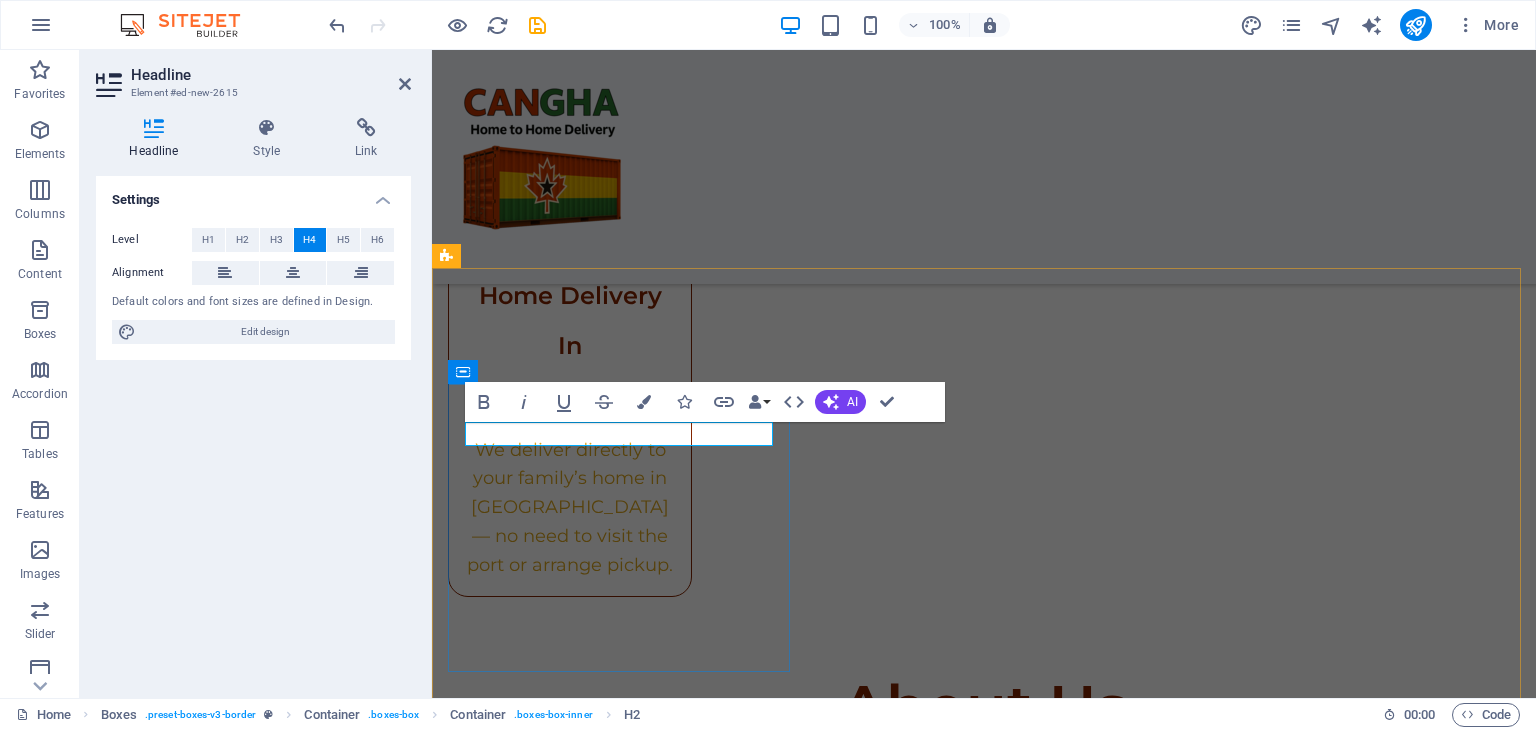 click on "New headline" at bounding box center (984, 1766) 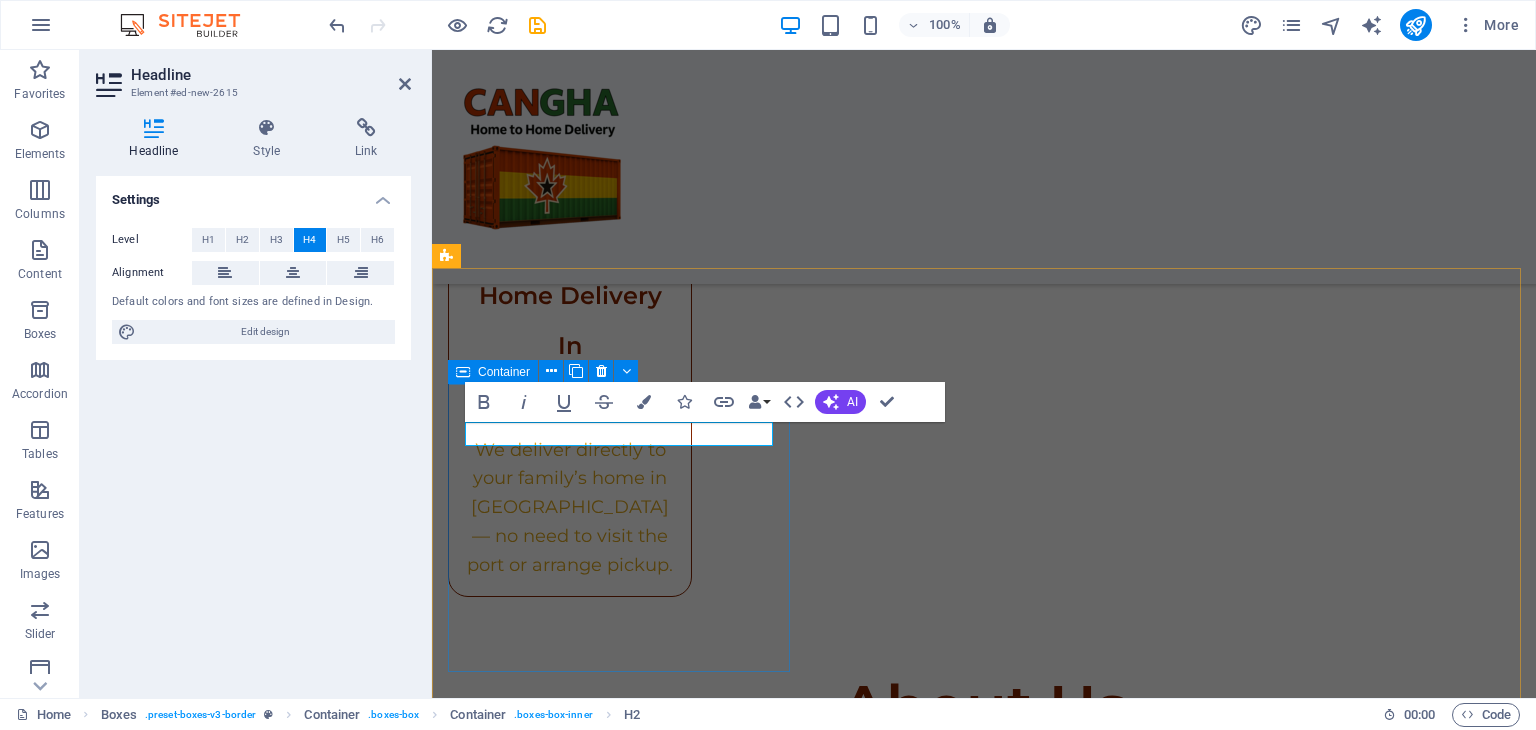 click on "Boxes/Totes" at bounding box center [984, 1755] 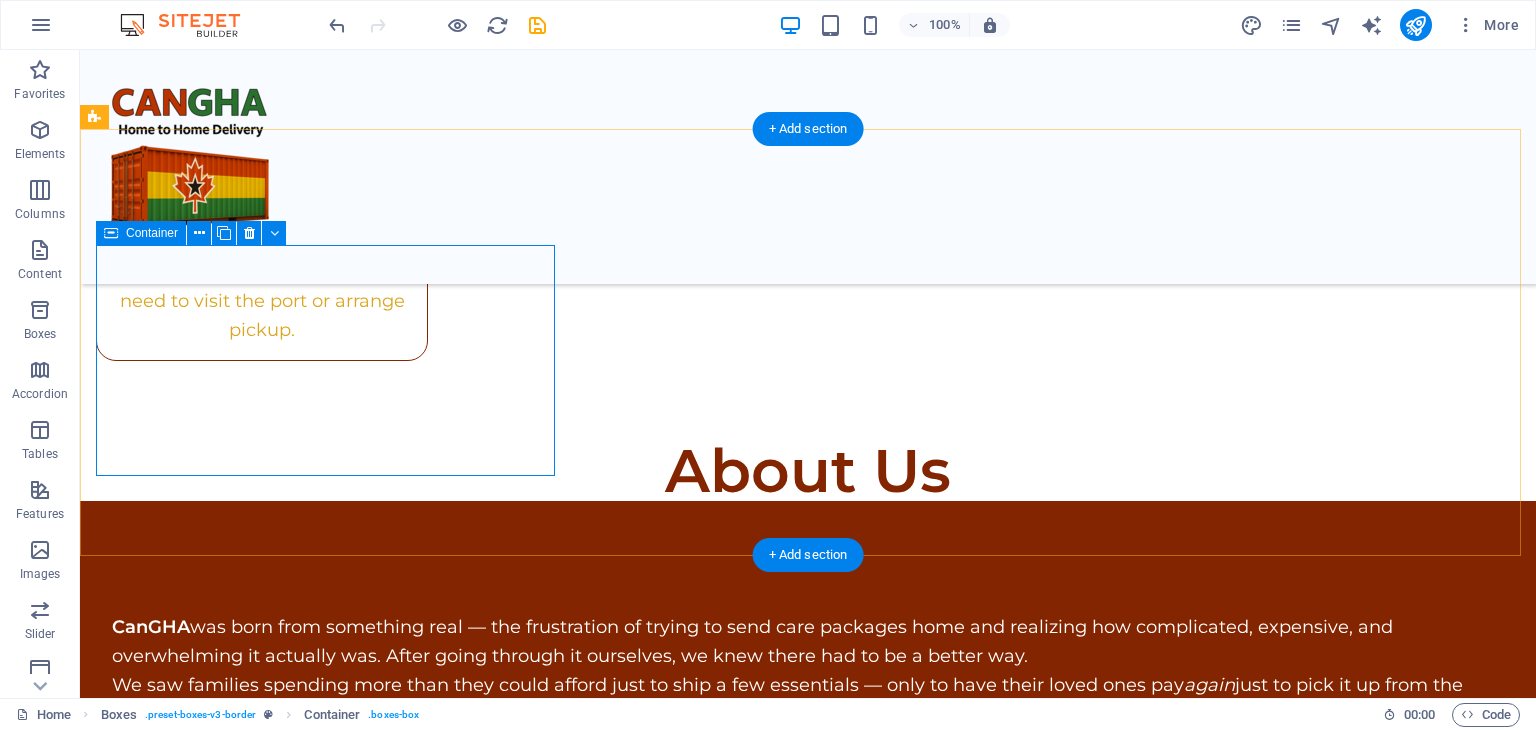 scroll, scrollTop: 2987, scrollLeft: 0, axis: vertical 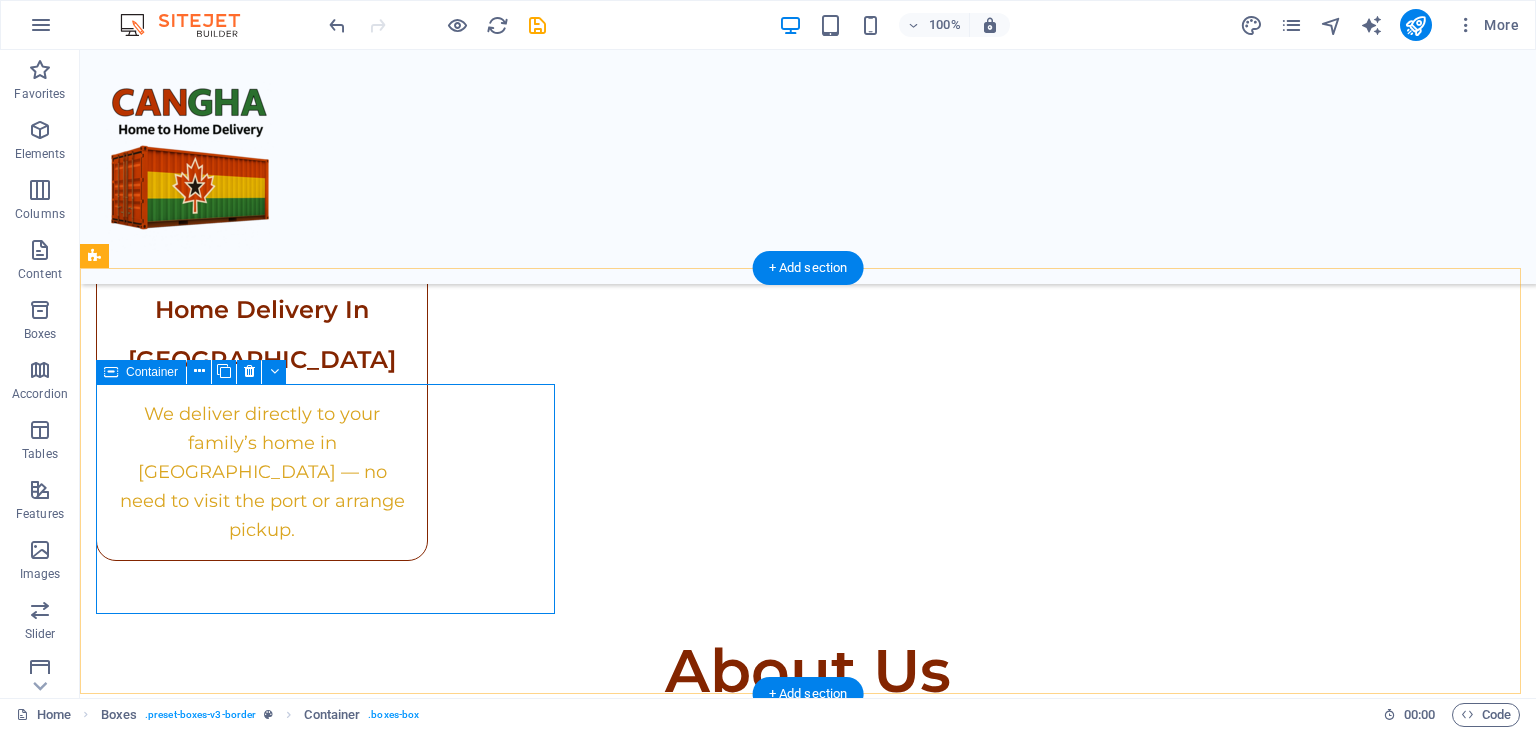 click on "Boxes/Totes" at bounding box center (808, 1717) 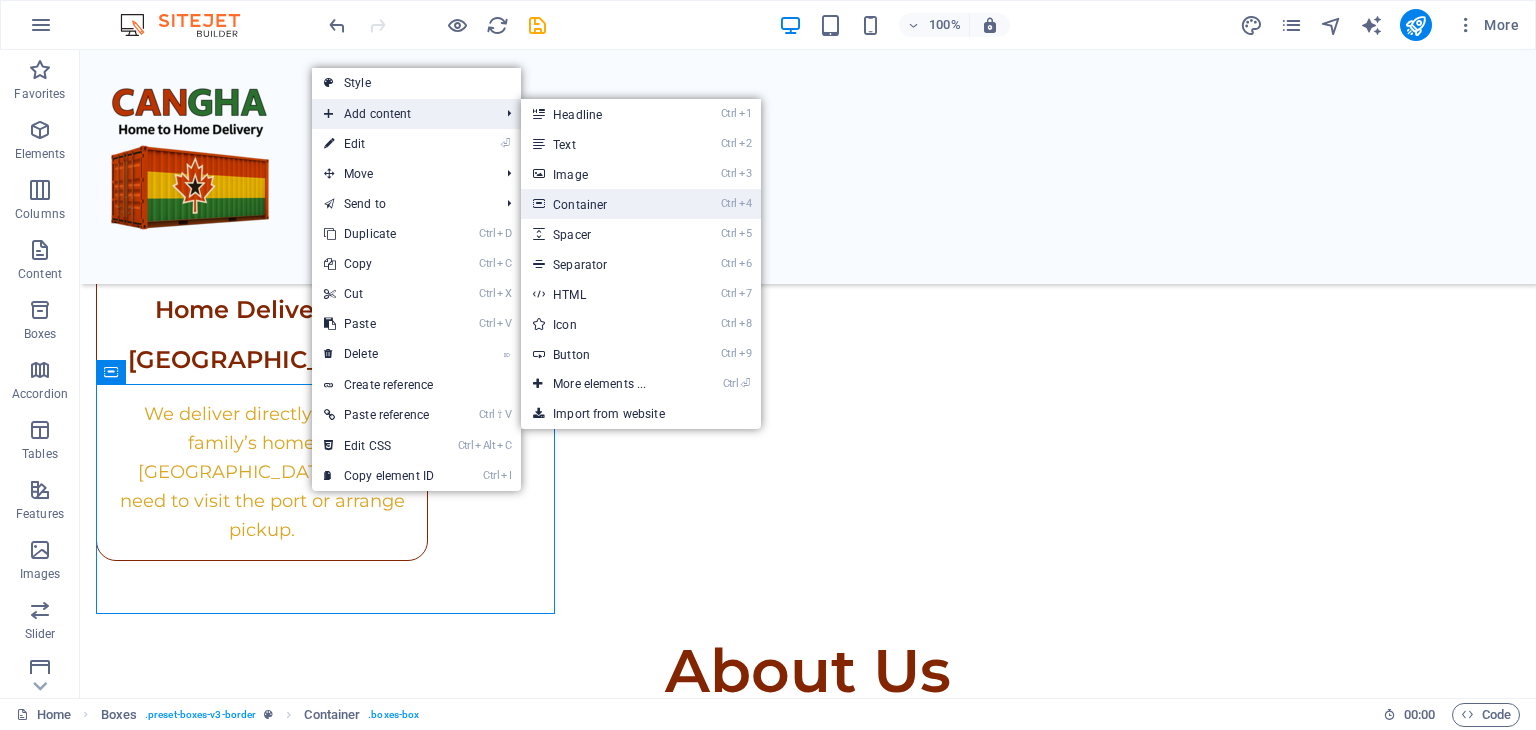 click on "Ctrl 4  Container" at bounding box center (603, 204) 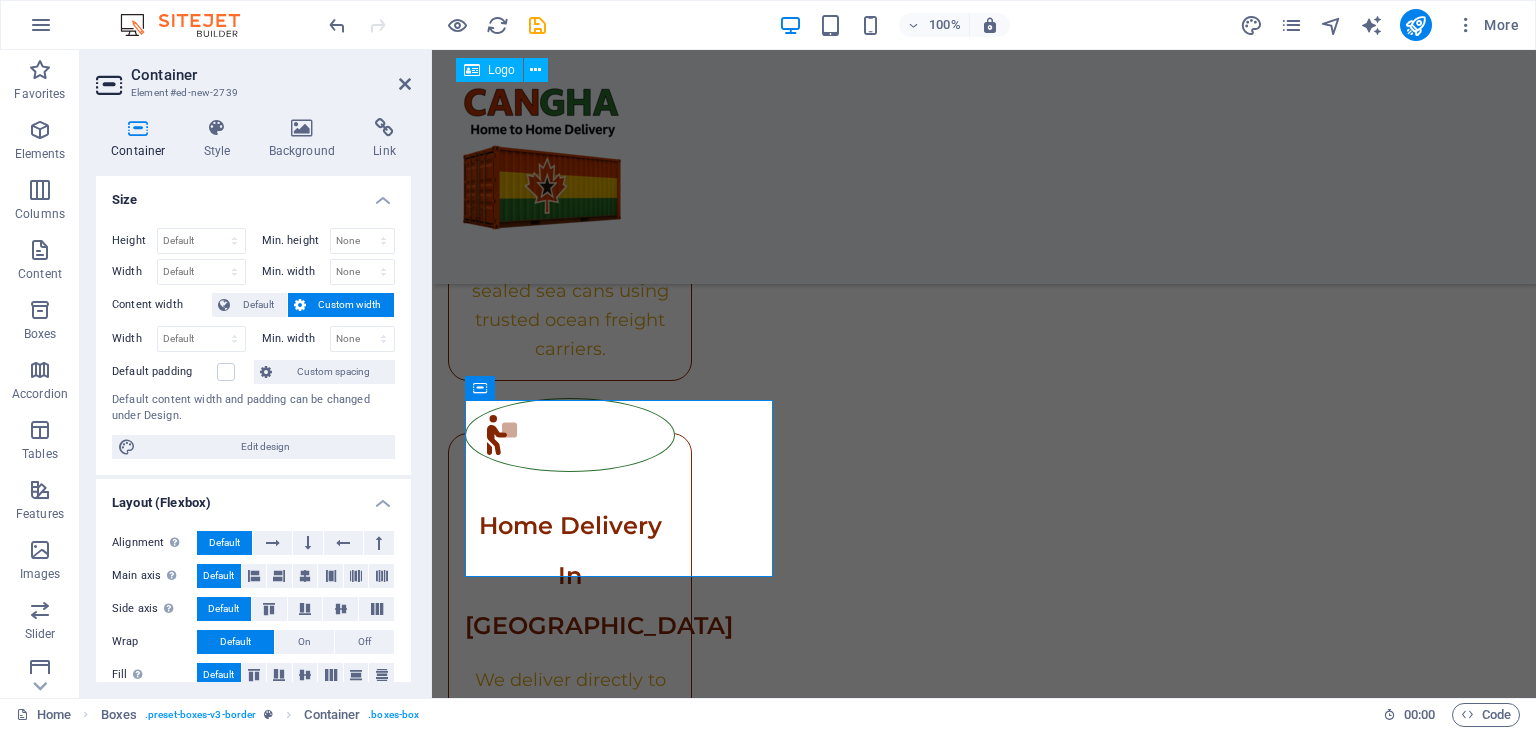 scroll, scrollTop: 3217, scrollLeft: 0, axis: vertical 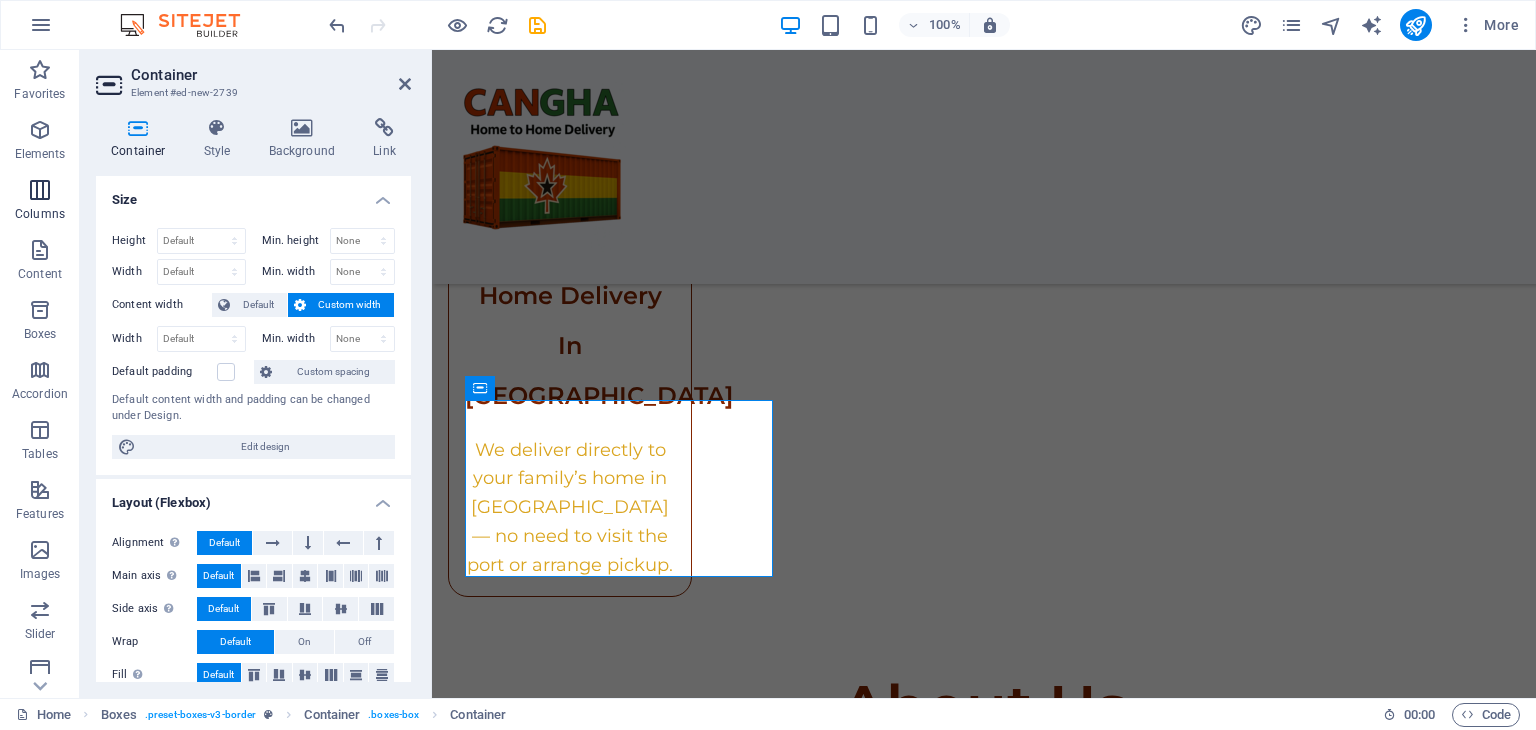 click at bounding box center (40, 190) 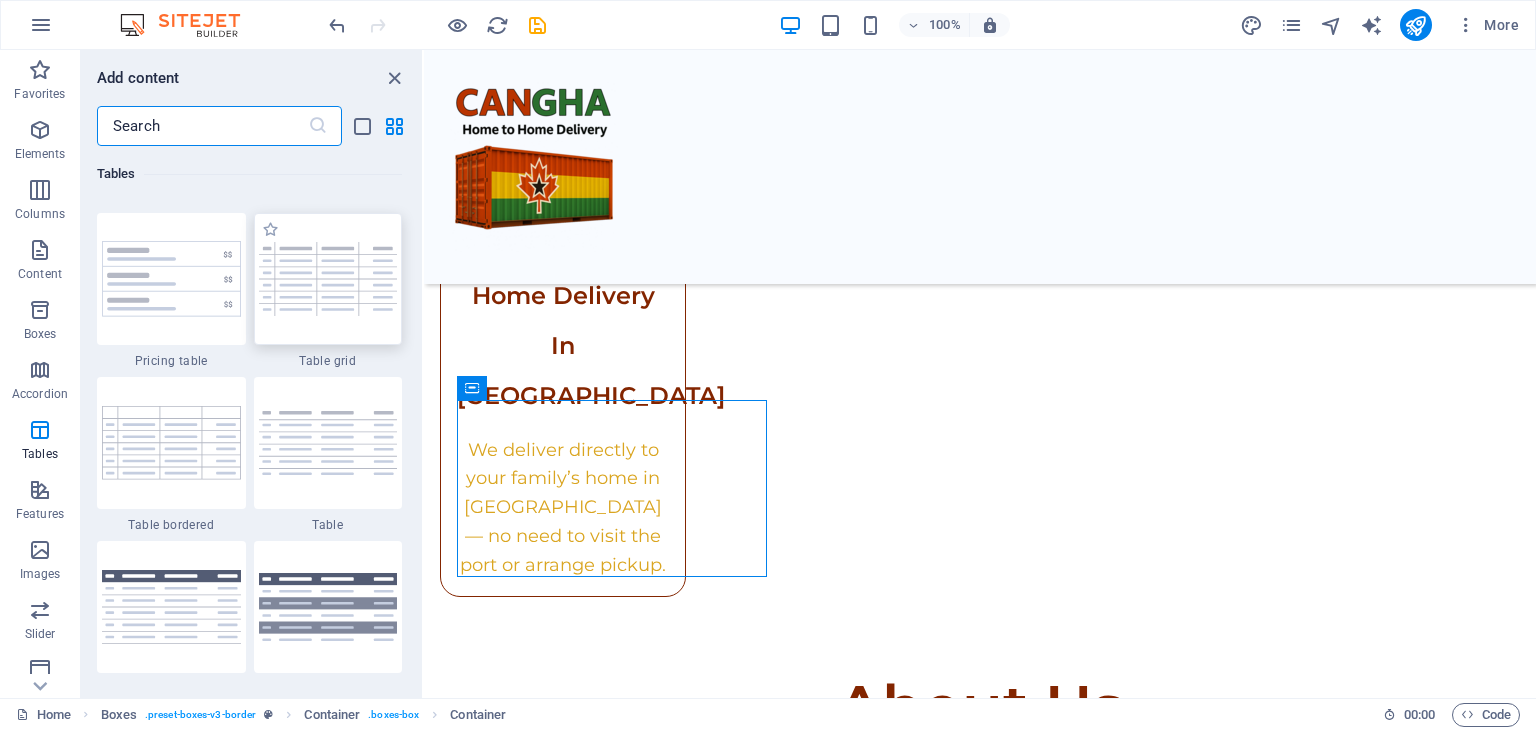 scroll, scrollTop: 6890, scrollLeft: 0, axis: vertical 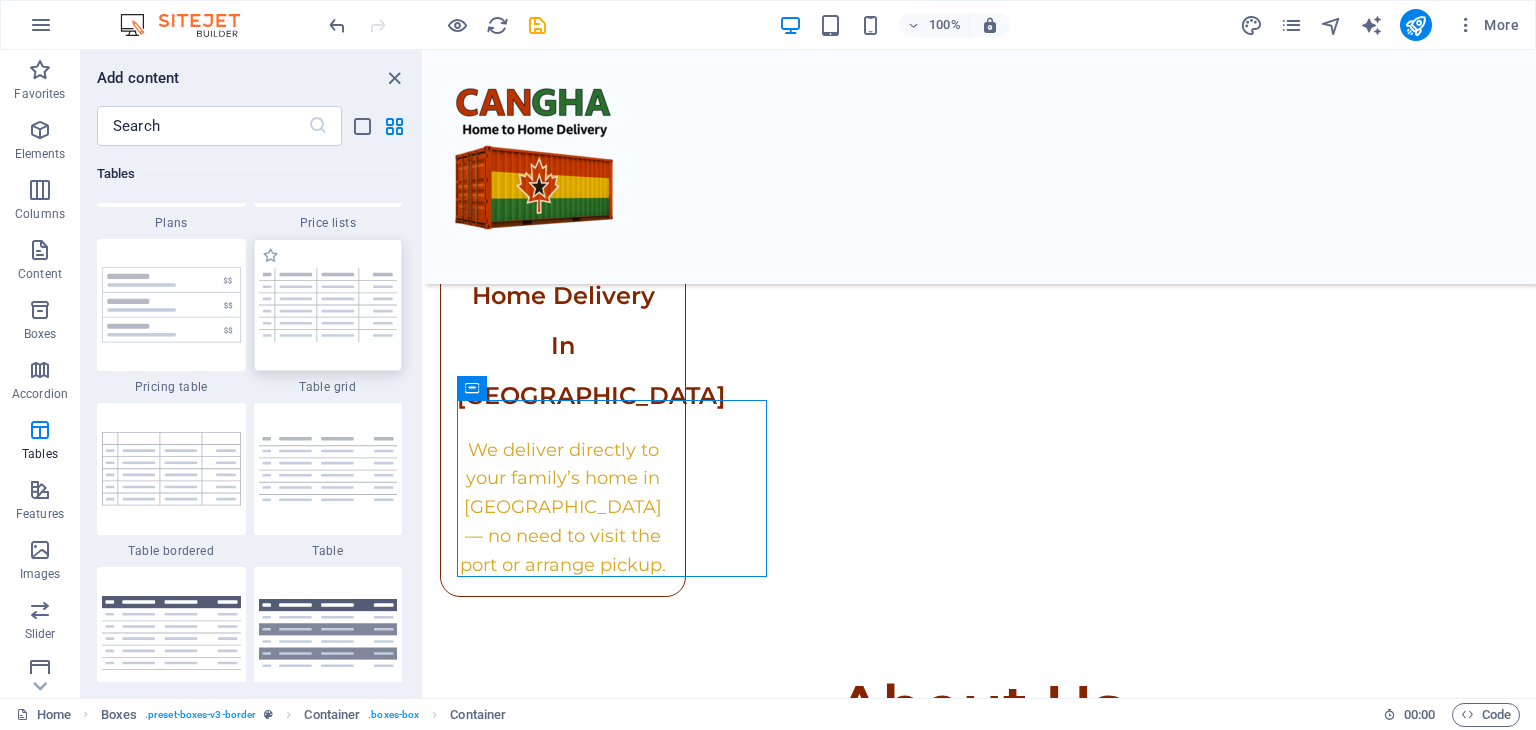 click at bounding box center (328, 468) 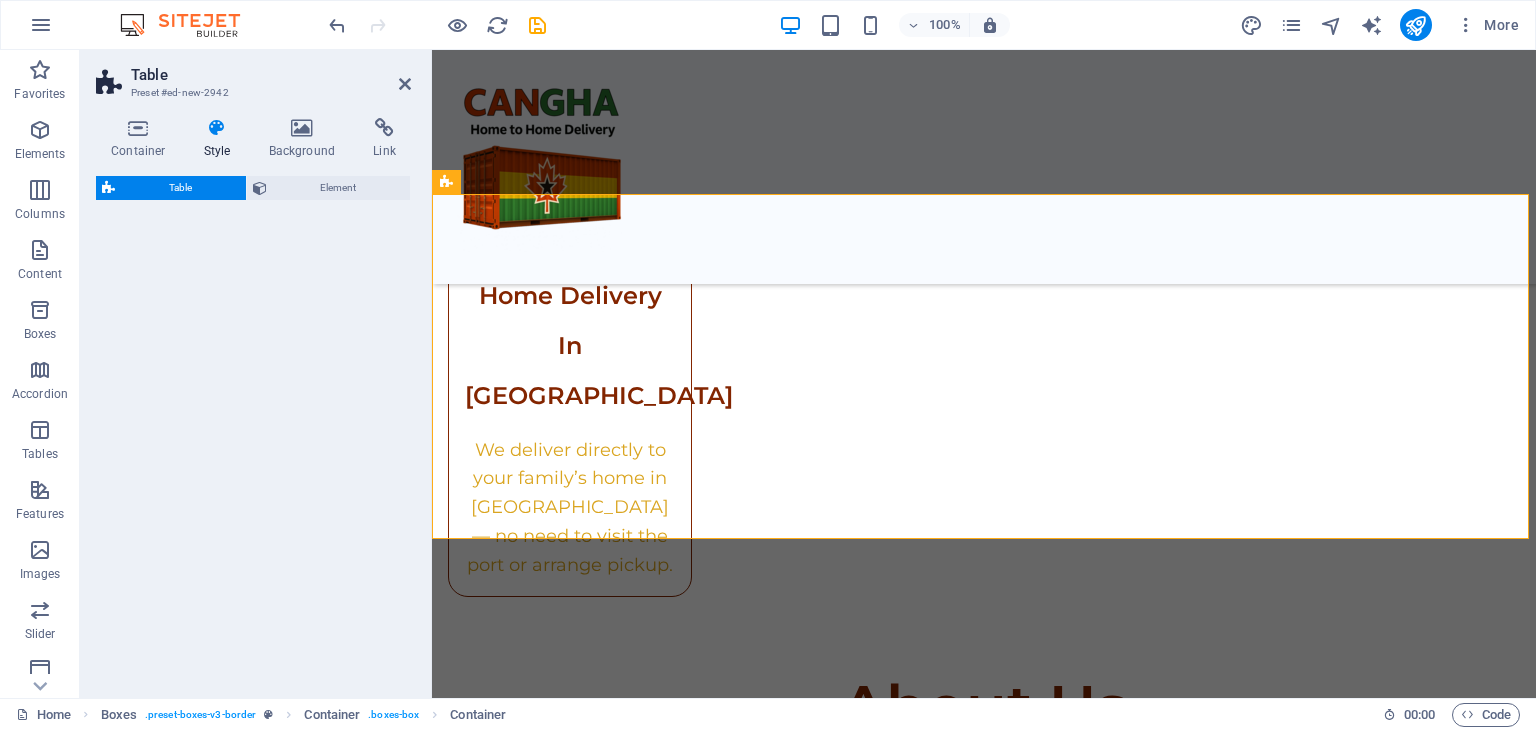 scroll, scrollTop: 3775, scrollLeft: 0, axis: vertical 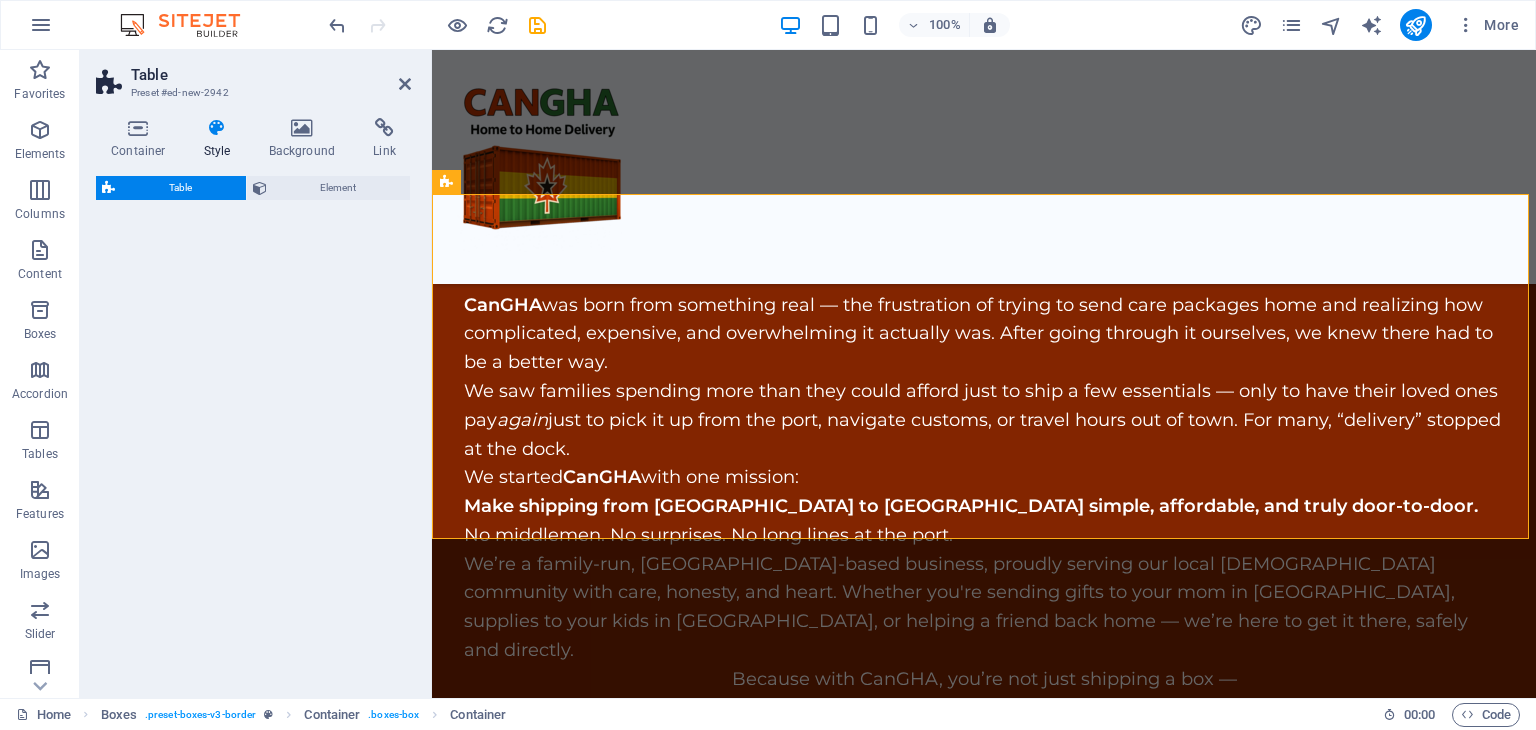 select on "preset-table-v3-default" 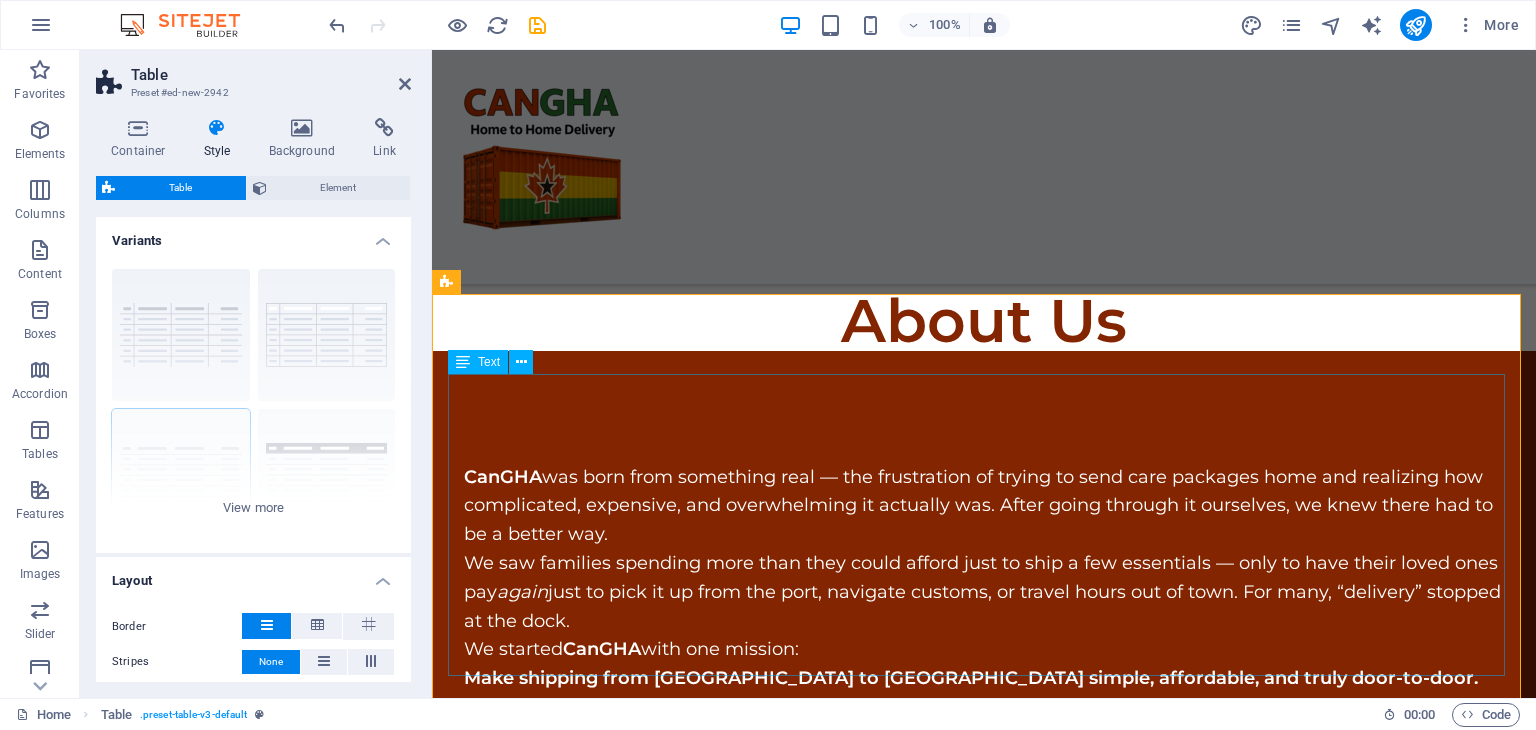 scroll, scrollTop: 3575, scrollLeft: 0, axis: vertical 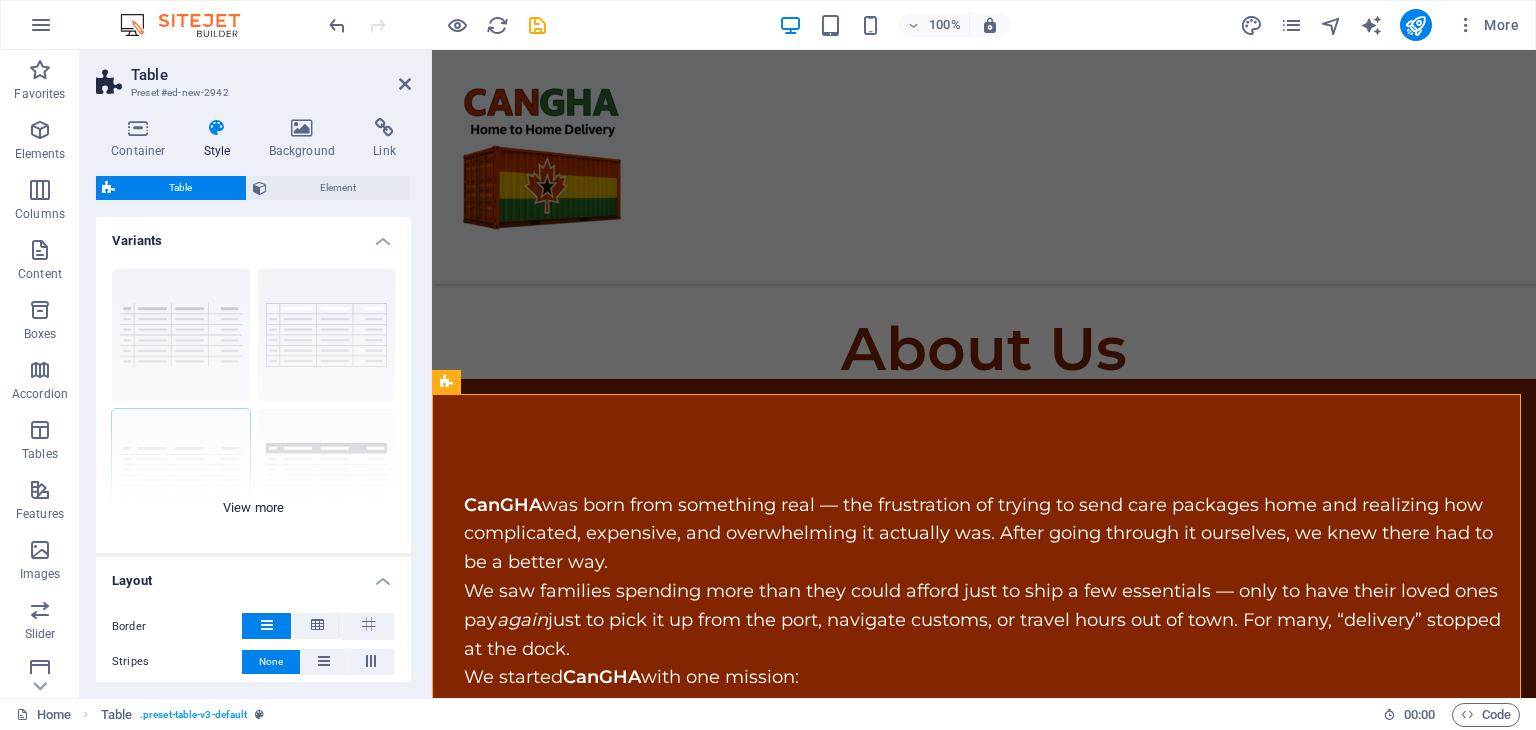 click on "grid bordered Default with header horizontally striped vertically striped" at bounding box center (253, 403) 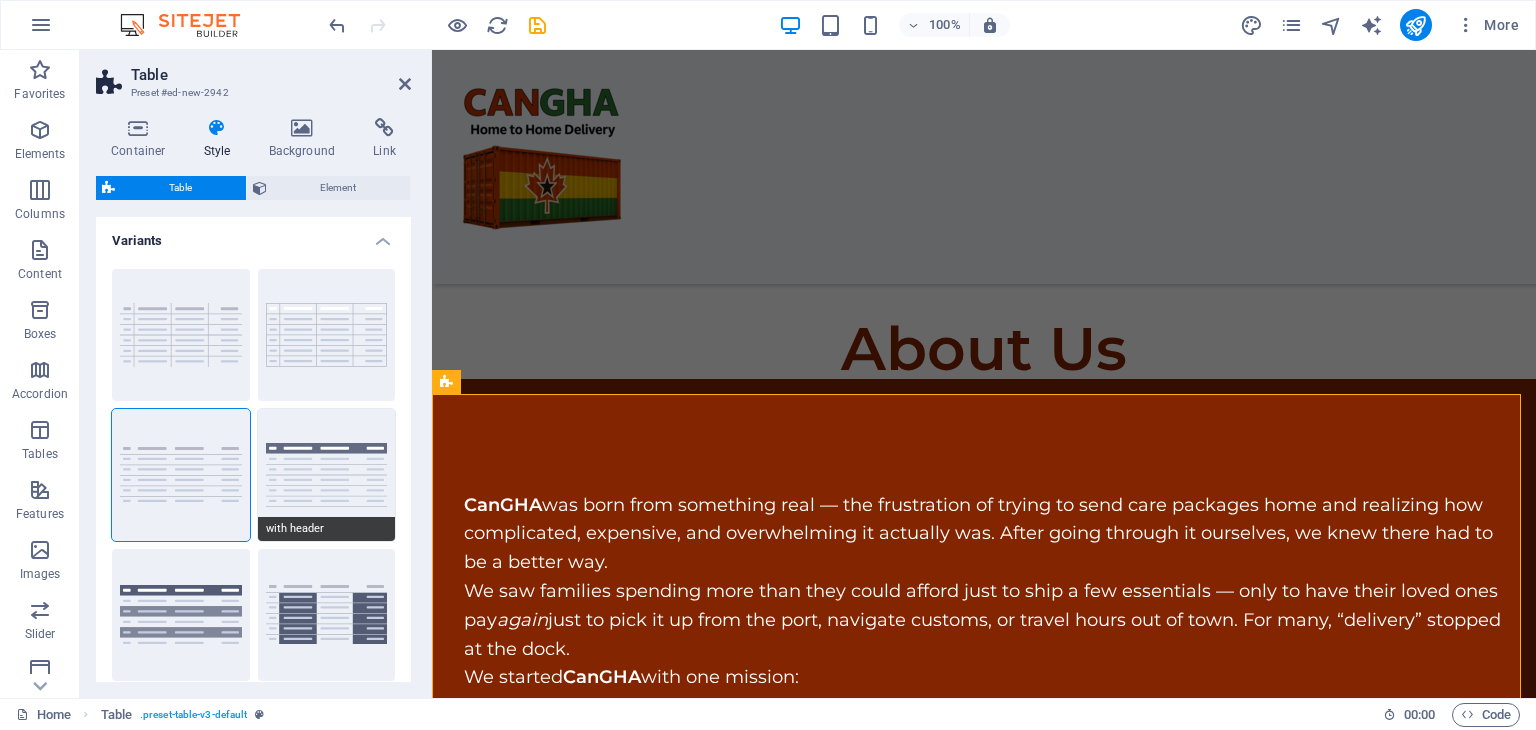 click on "with header" at bounding box center [327, 475] 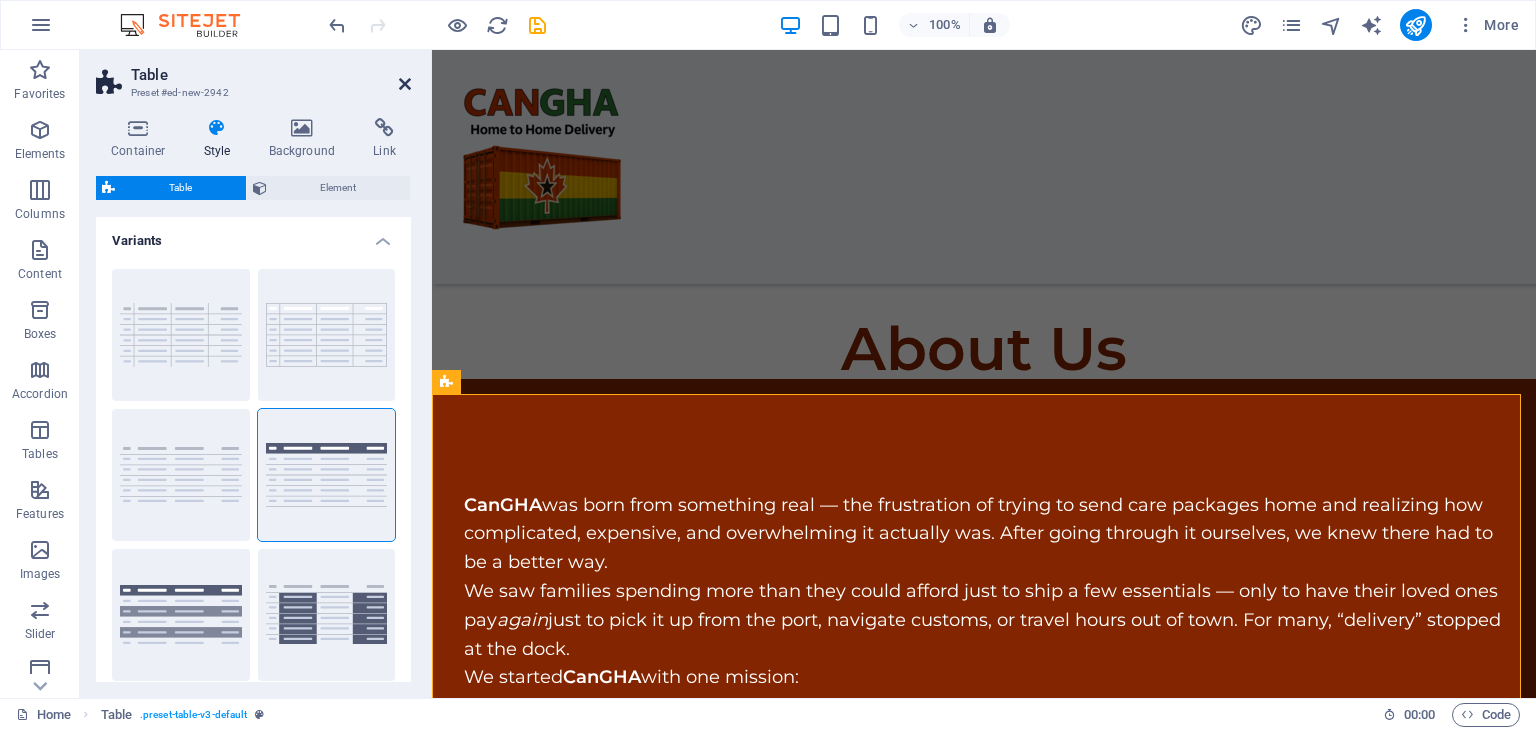 click at bounding box center (405, 84) 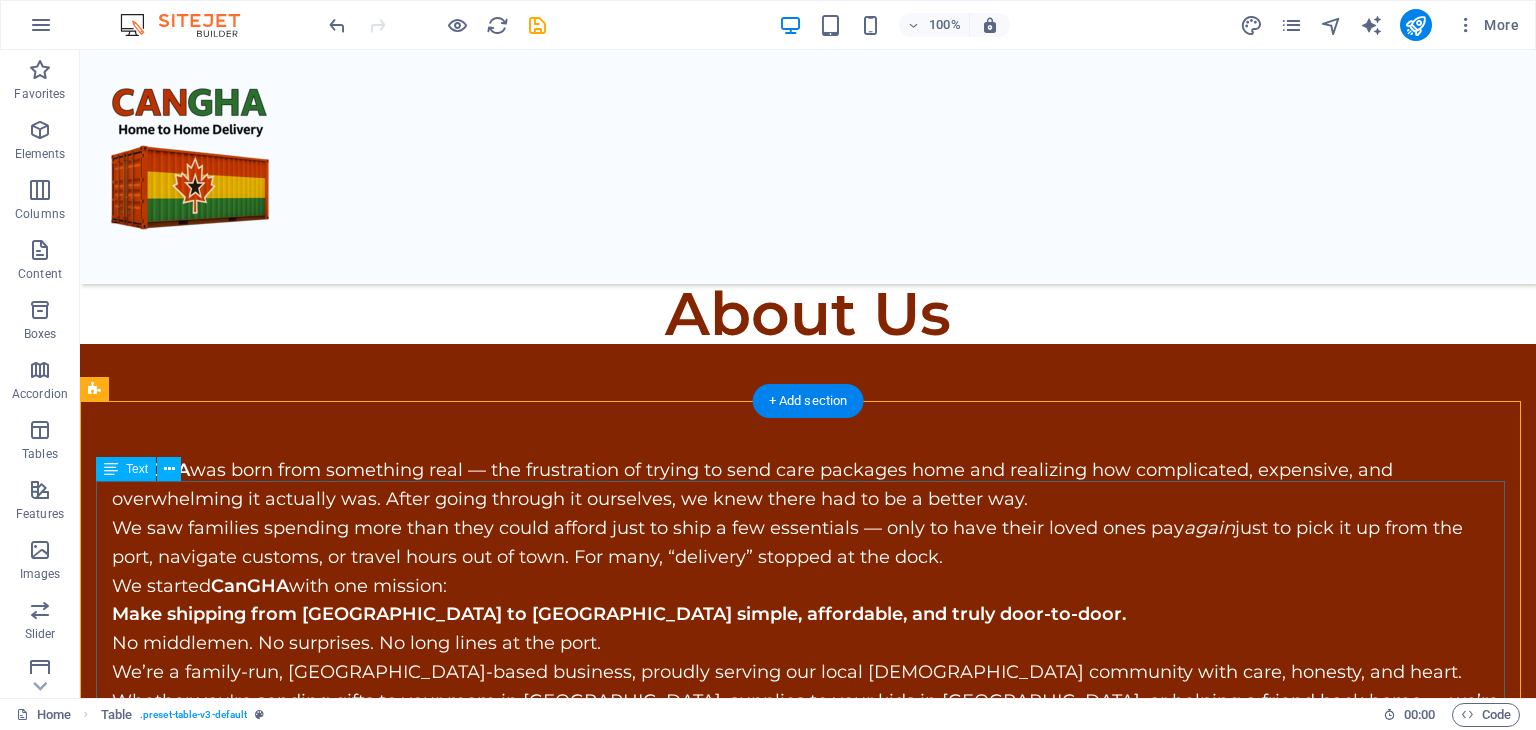 scroll, scrollTop: 2944, scrollLeft: 0, axis: vertical 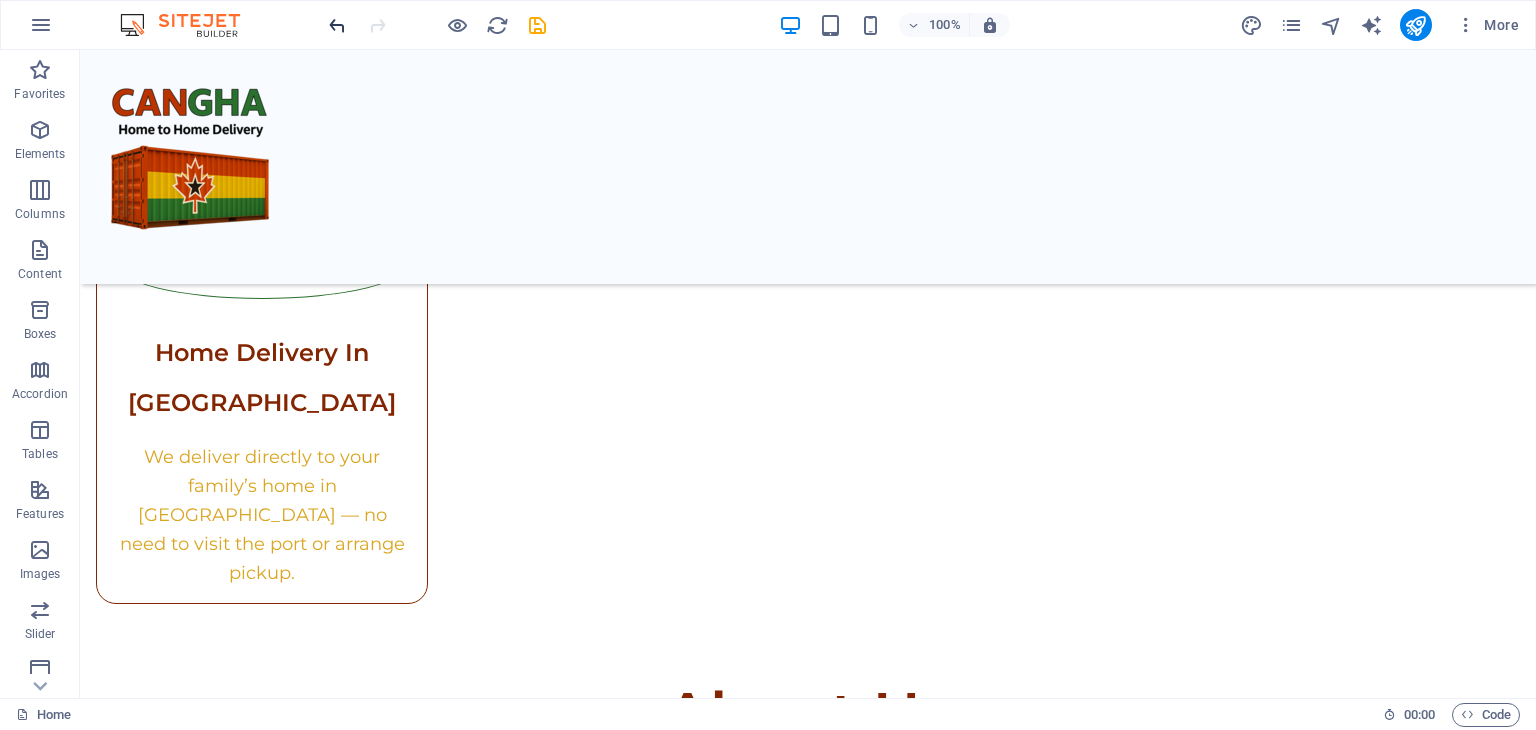 click at bounding box center (337, 25) 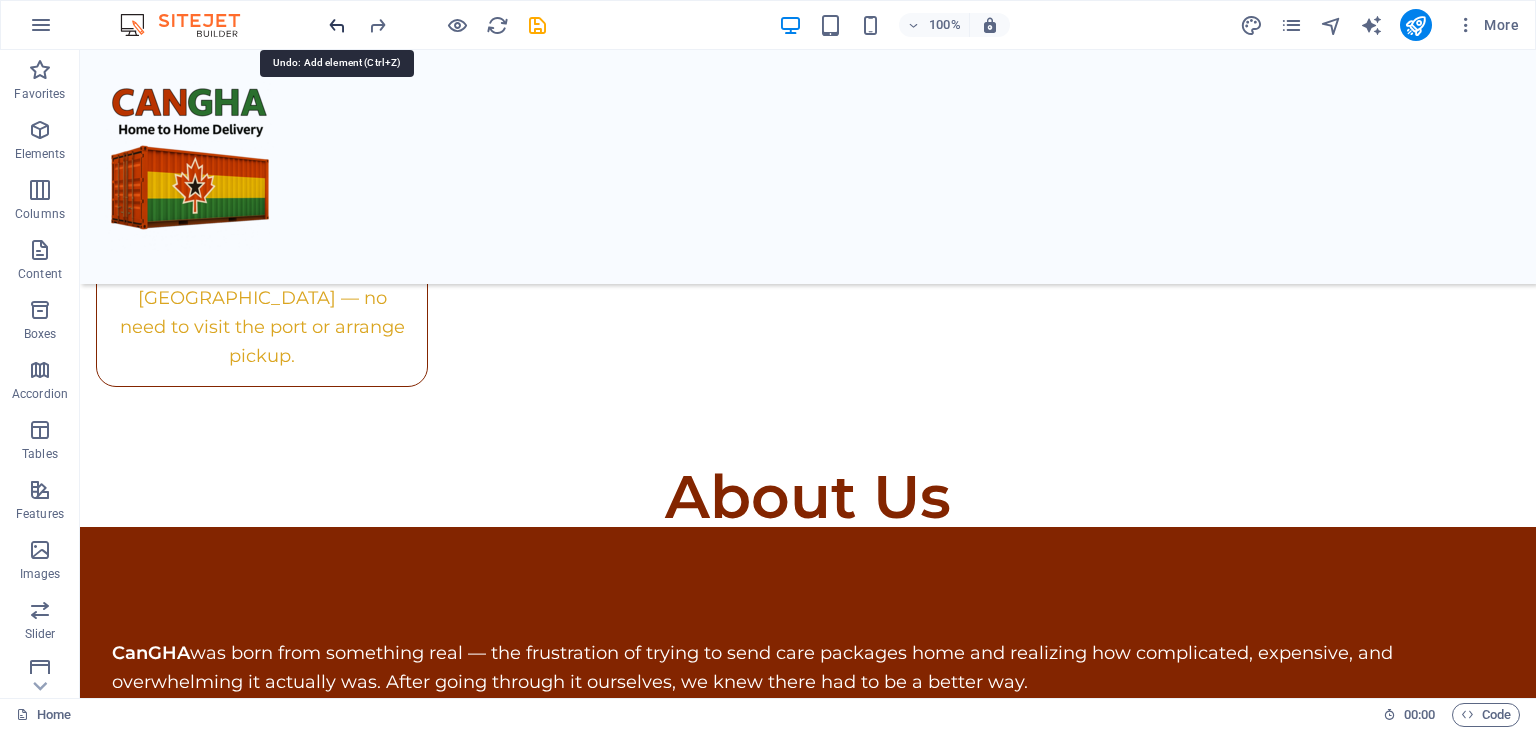 scroll, scrollTop: 3545, scrollLeft: 0, axis: vertical 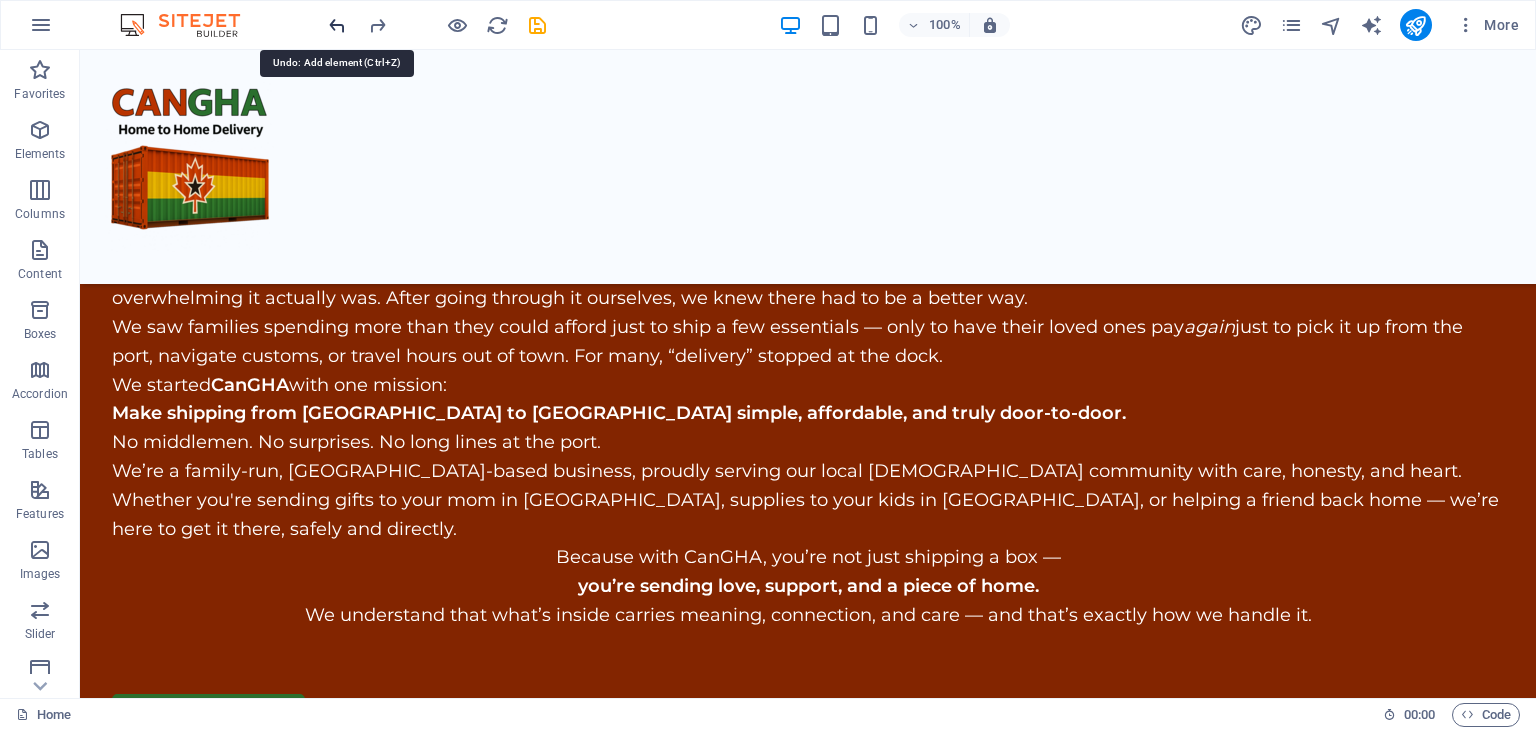 click at bounding box center (337, 25) 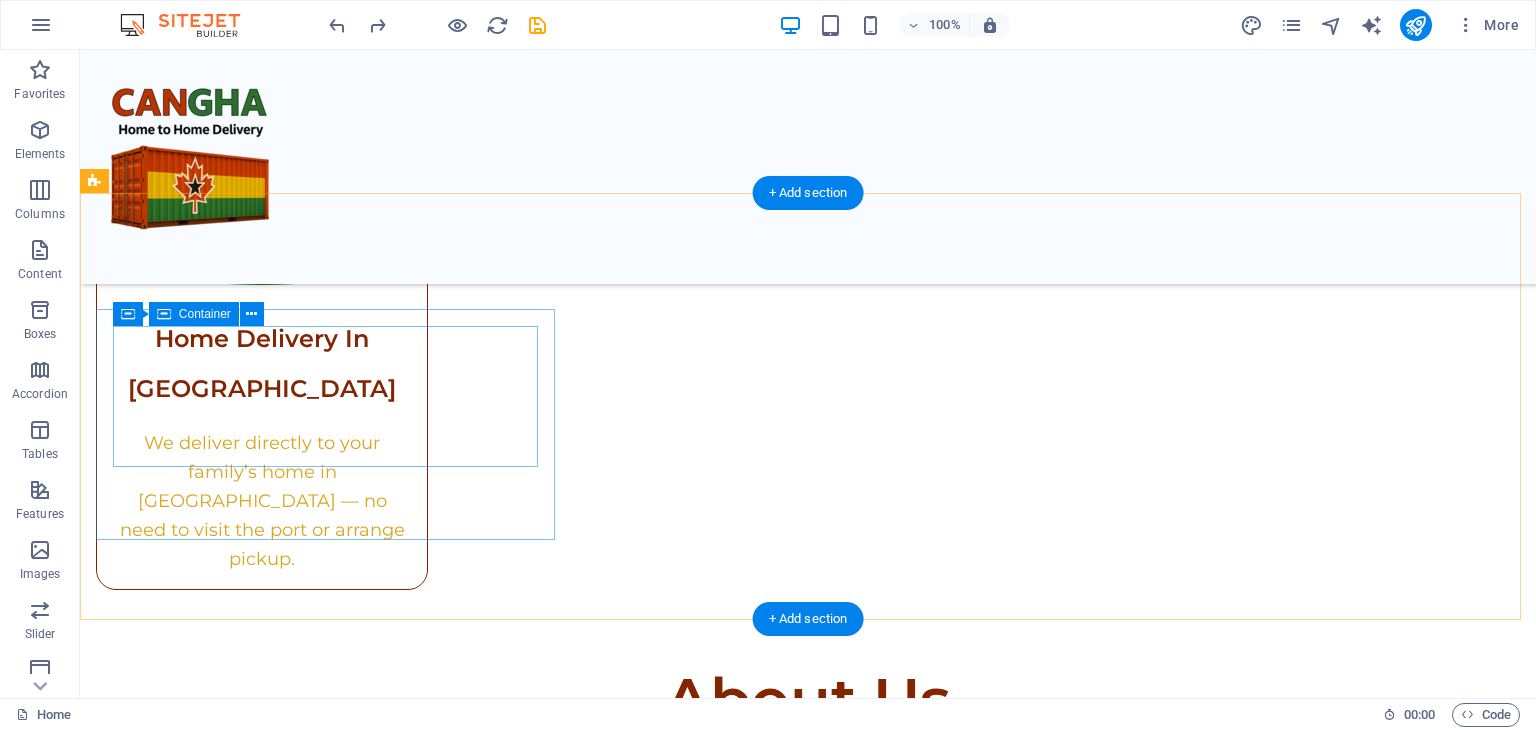scroll, scrollTop: 2945, scrollLeft: 0, axis: vertical 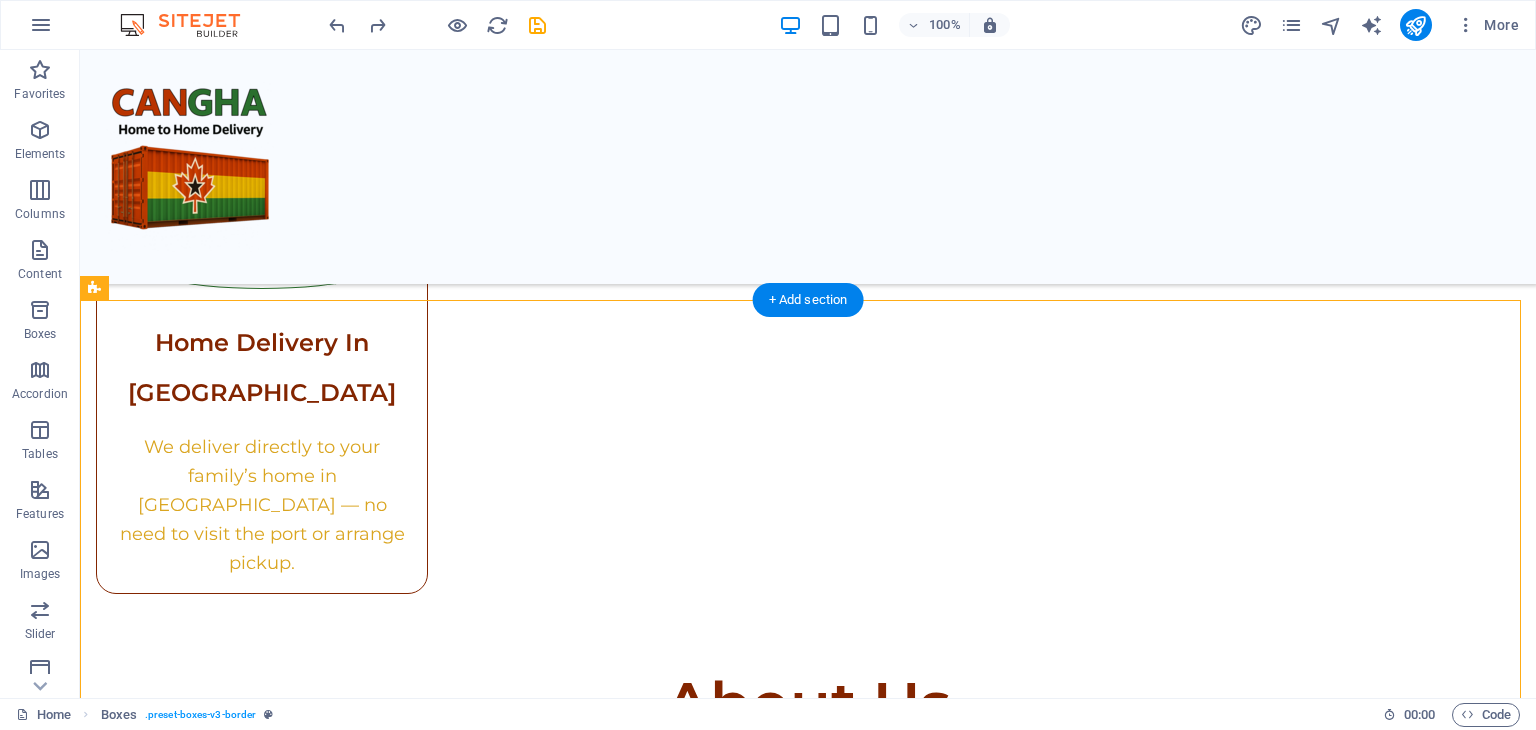 drag, startPoint x: 325, startPoint y: 617, endPoint x: 328, endPoint y: 445, distance: 172.02615 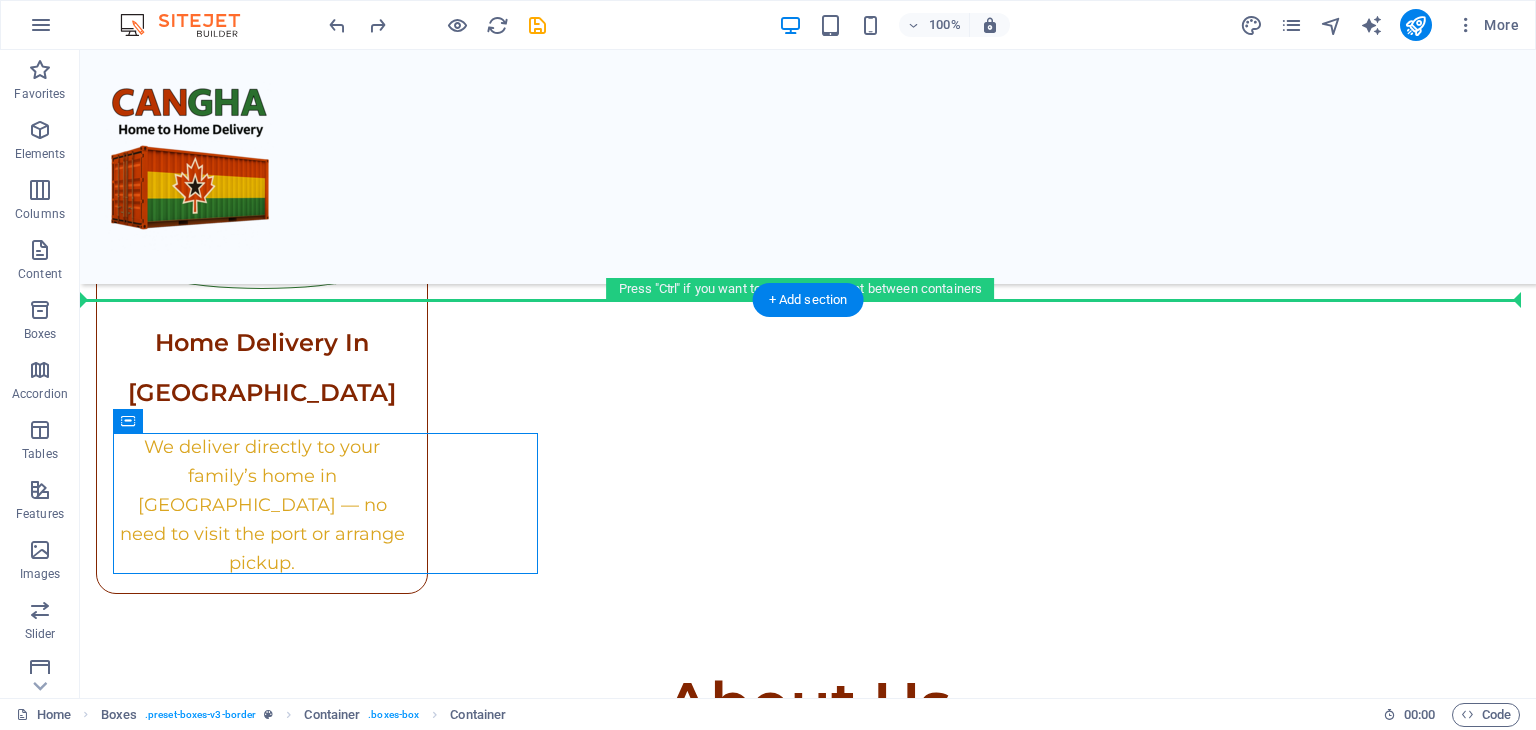 drag, startPoint x: 325, startPoint y: 563, endPoint x: 320, endPoint y: 405, distance: 158.0791 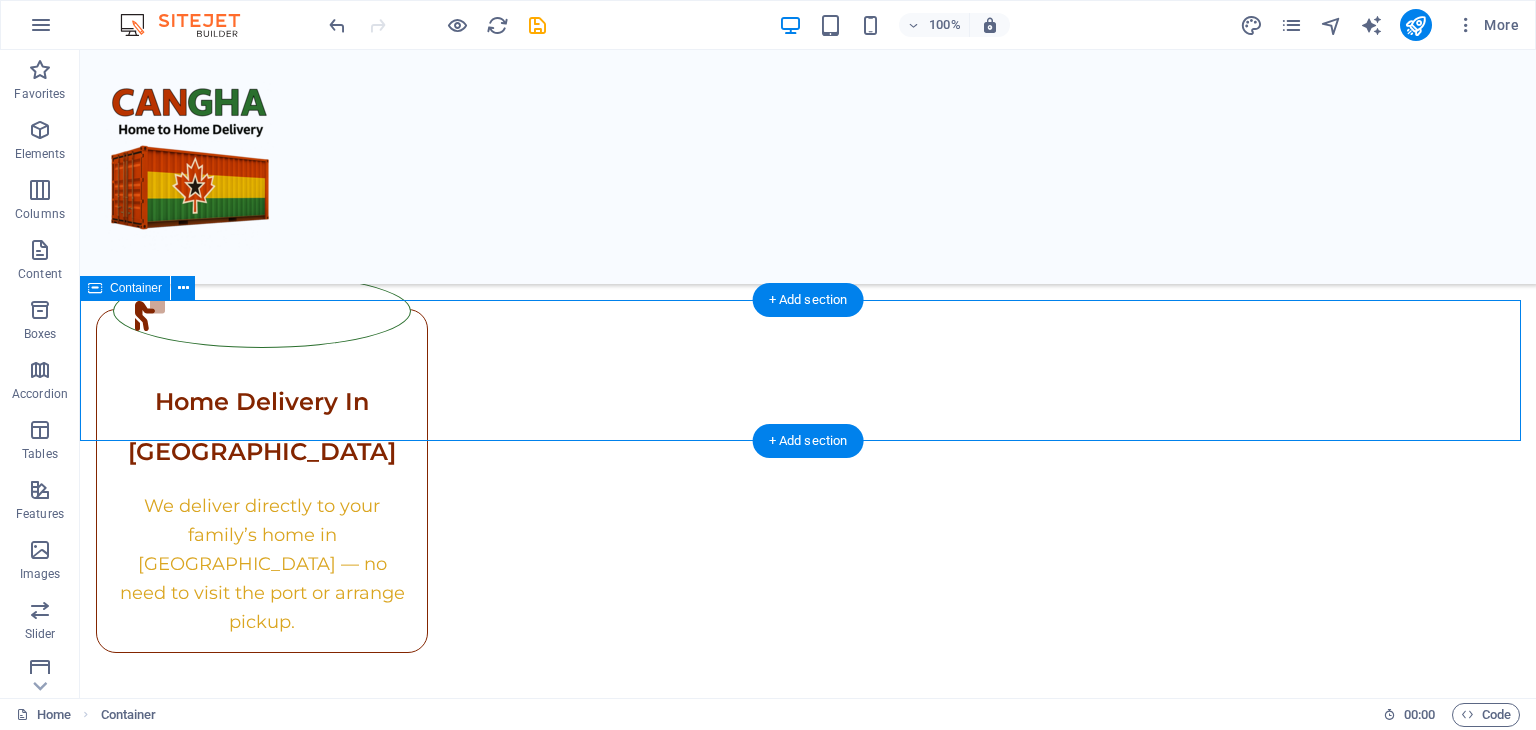 scroll, scrollTop: 2854, scrollLeft: 0, axis: vertical 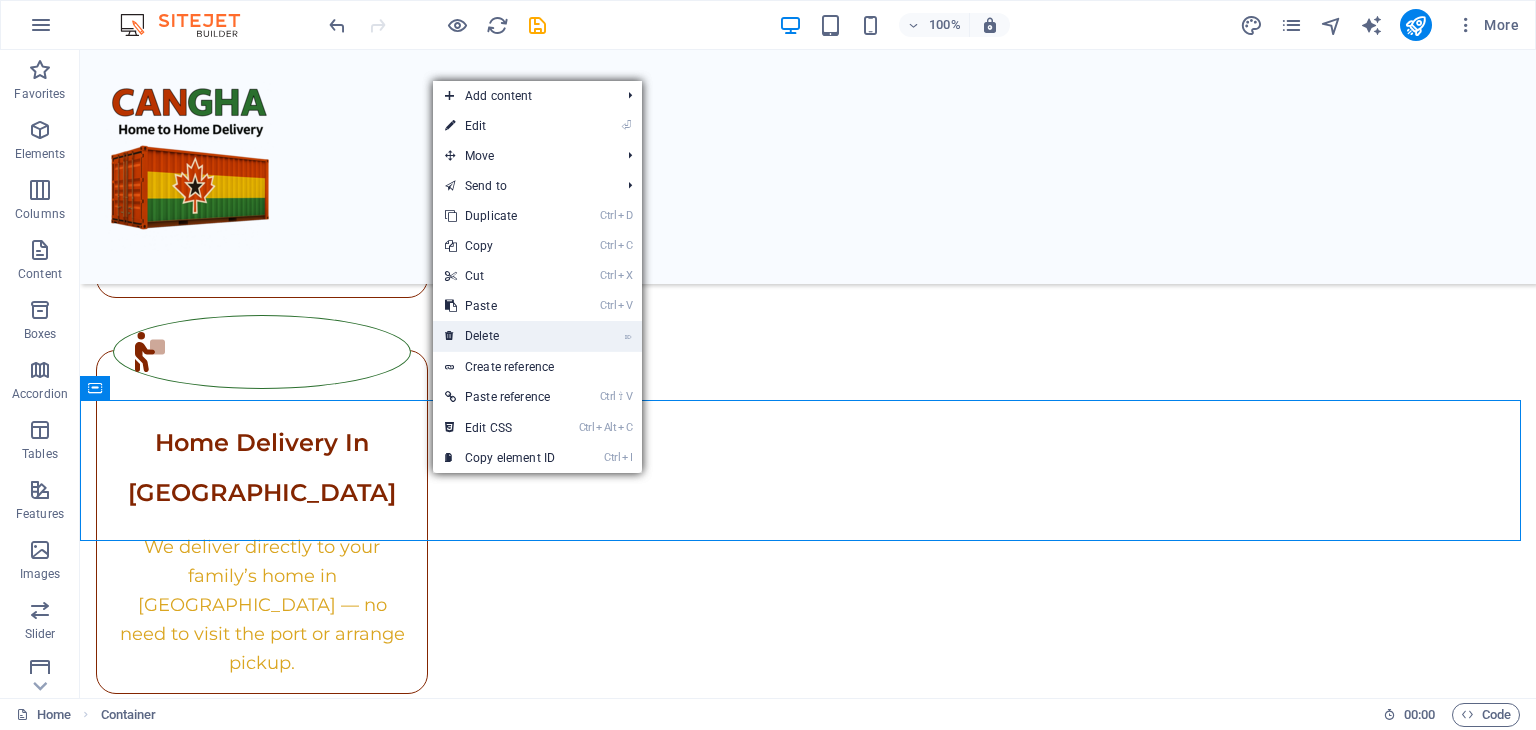 click on "⌦  Delete" at bounding box center (500, 336) 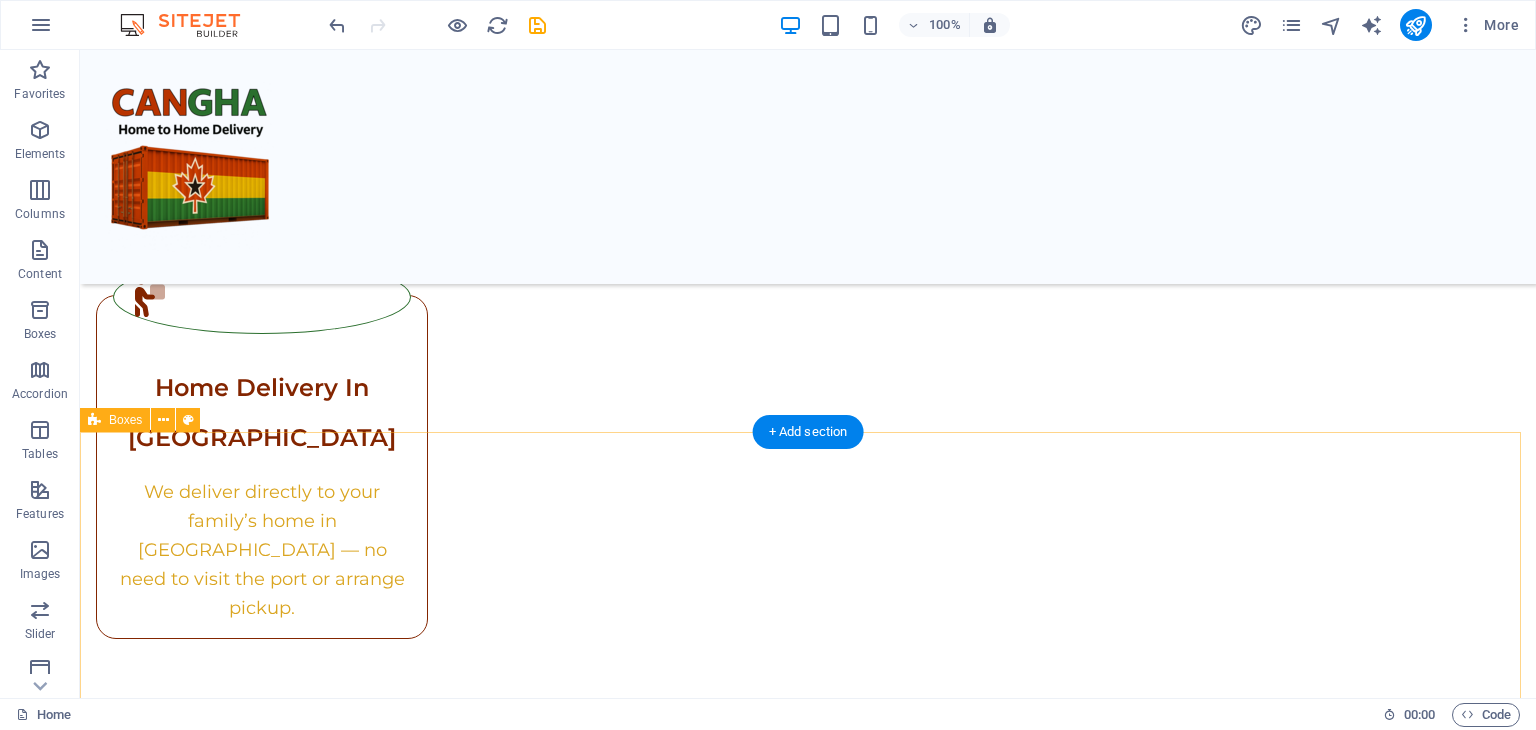 scroll, scrollTop: 2954, scrollLeft: 0, axis: vertical 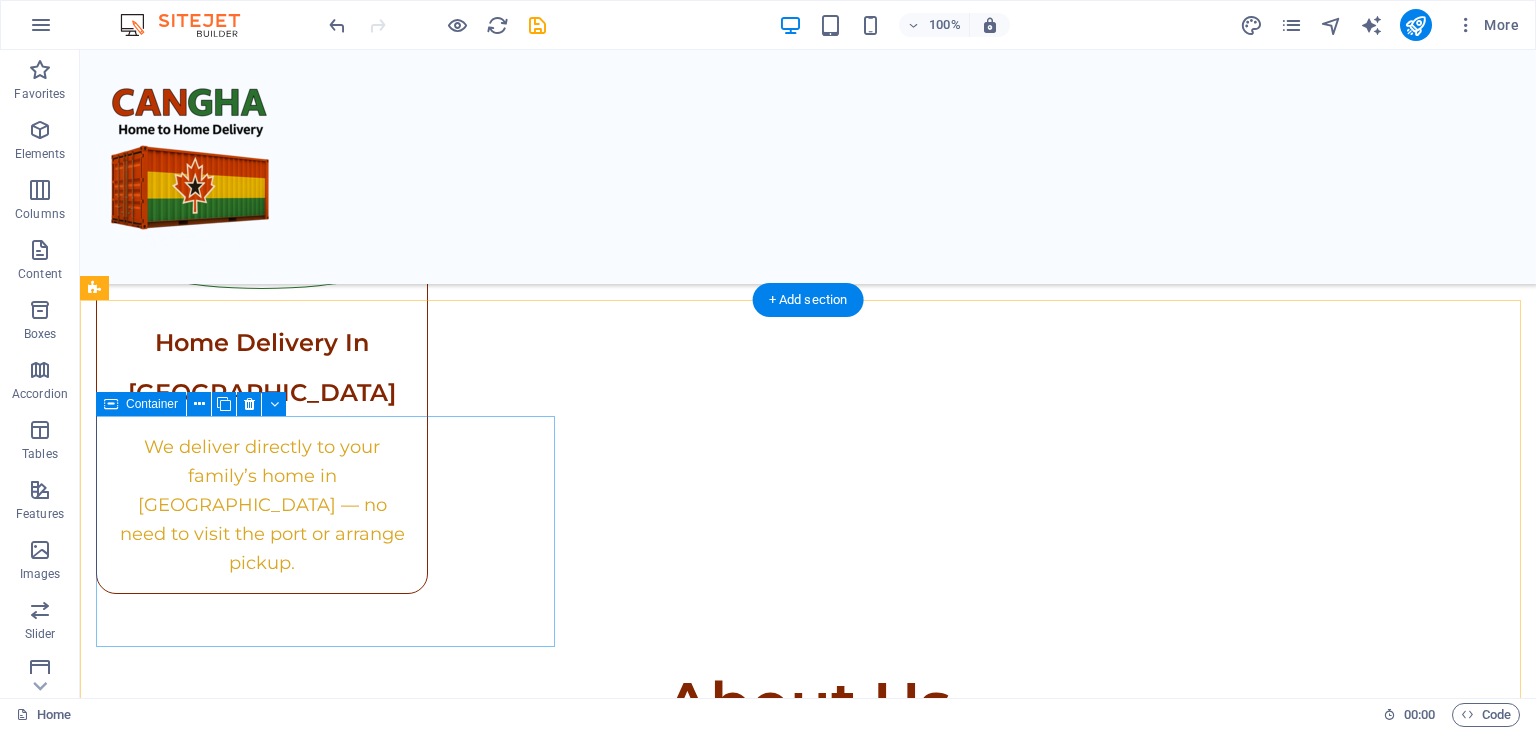 click on "Boxes/Totes" at bounding box center (808, 1750) 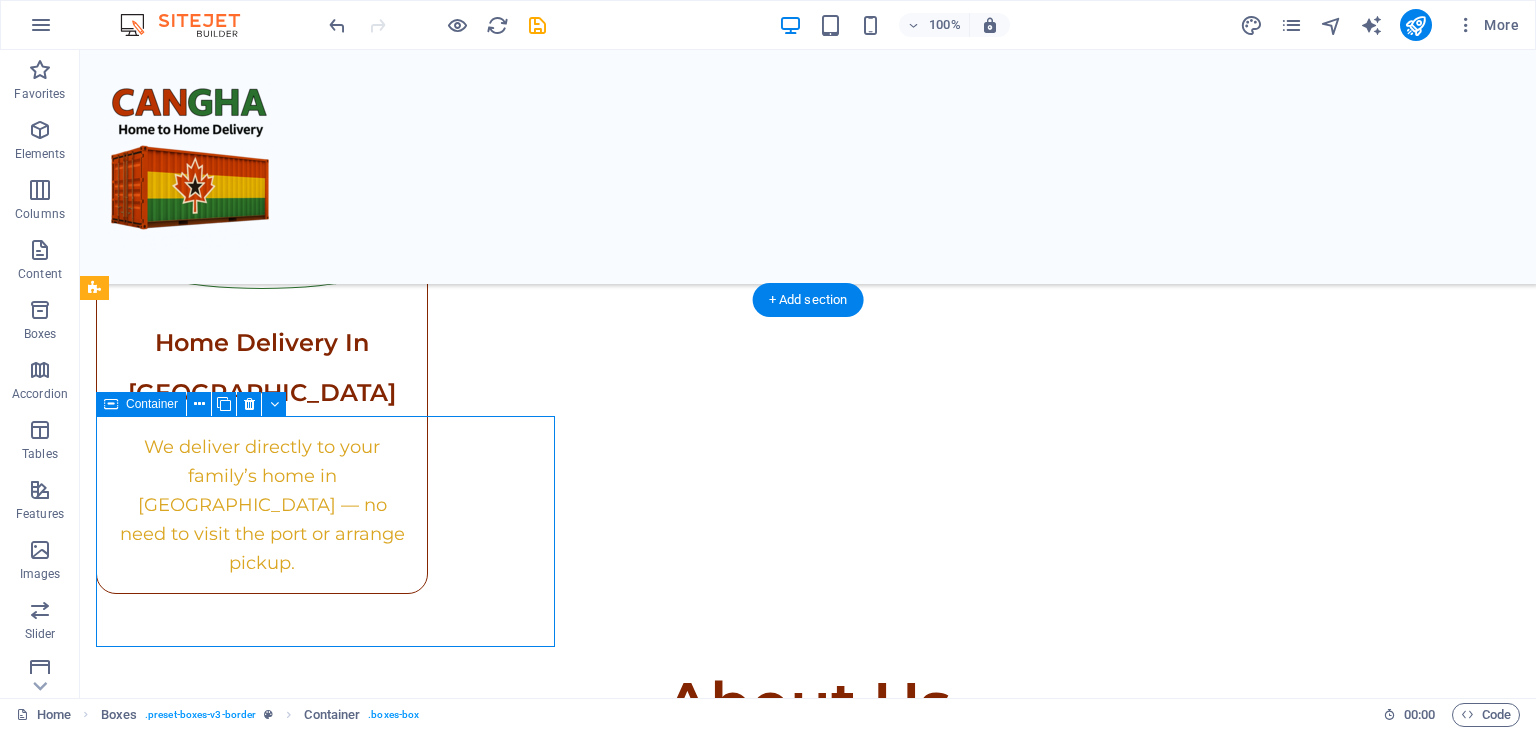 click on "Boxes/Totes" at bounding box center [808, 1750] 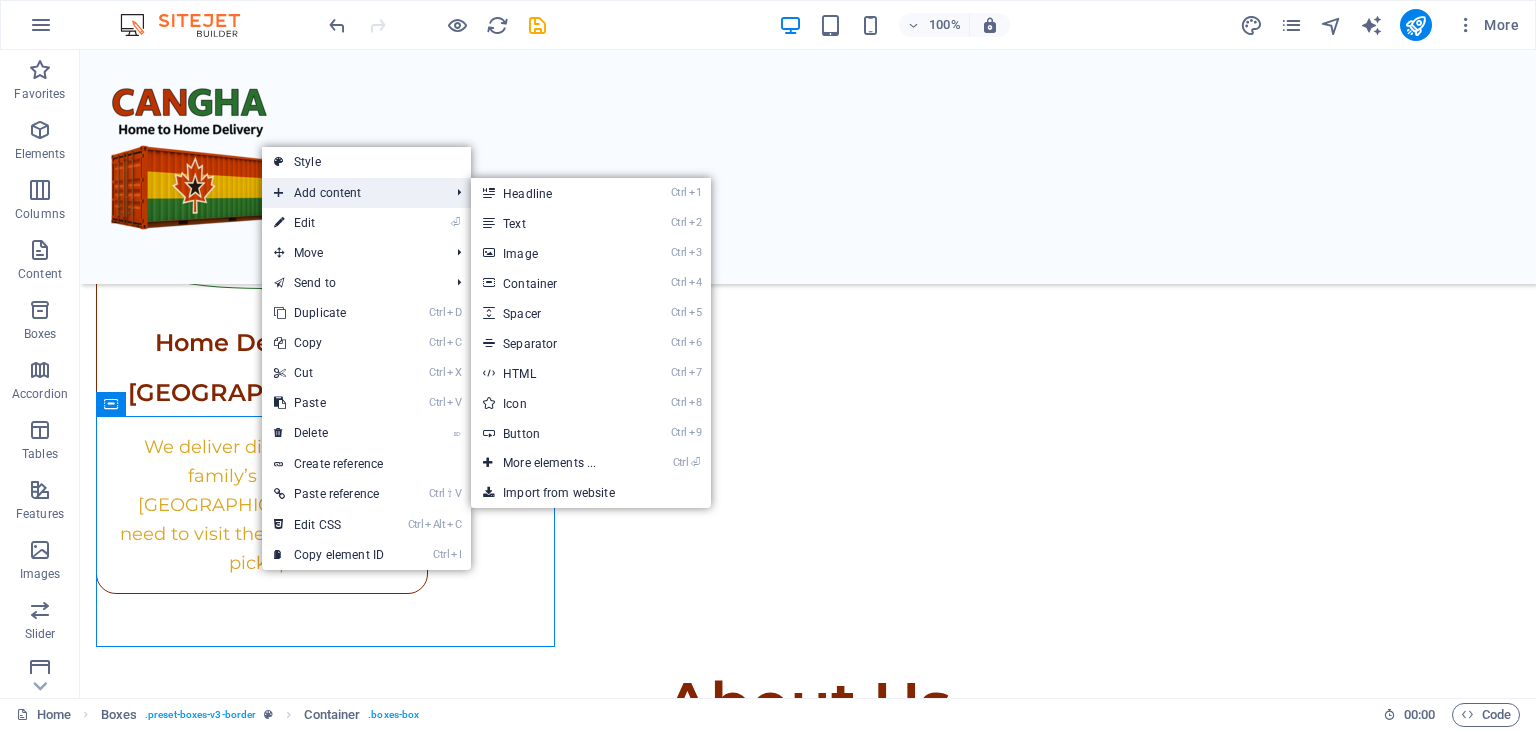 click on "Add content" at bounding box center [351, 193] 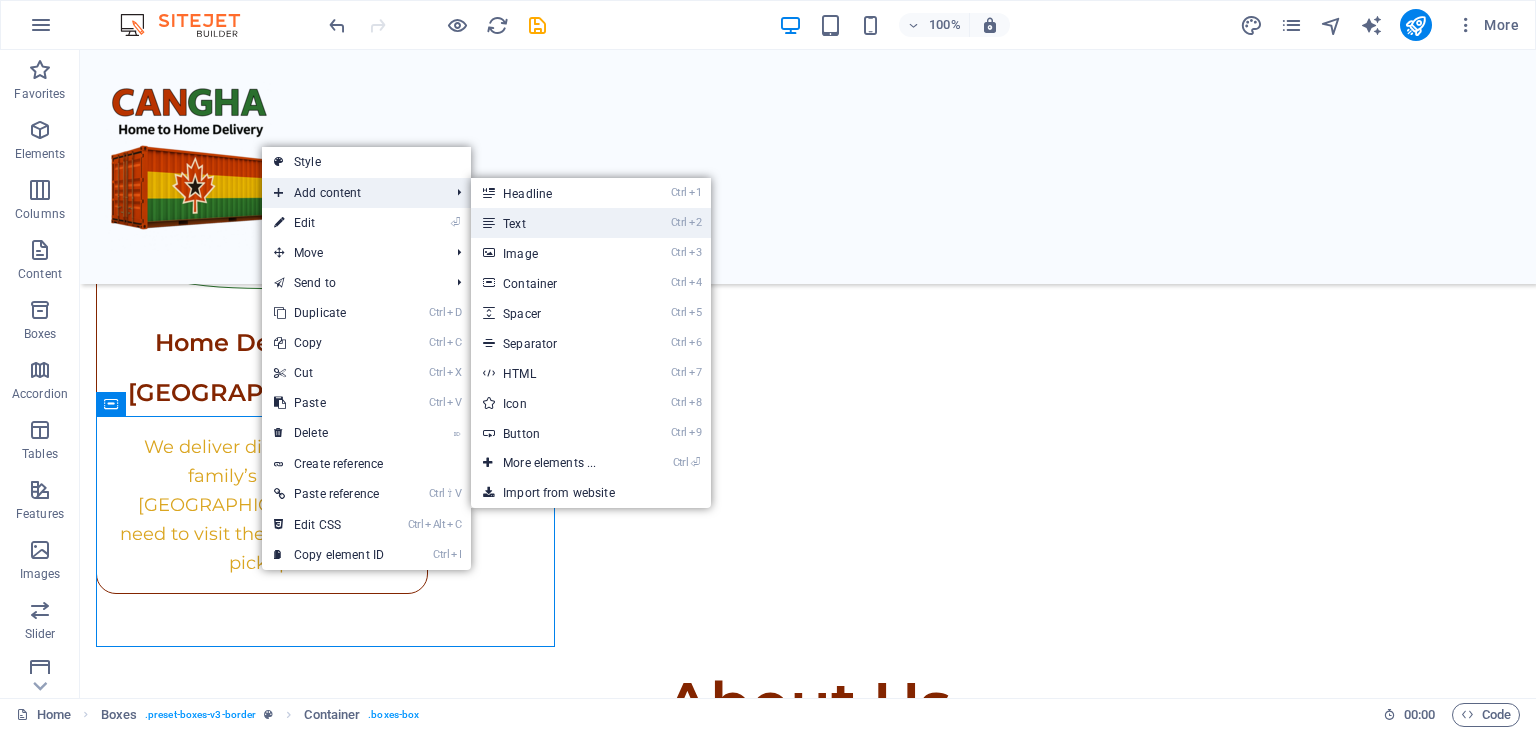 click at bounding box center (488, 223) 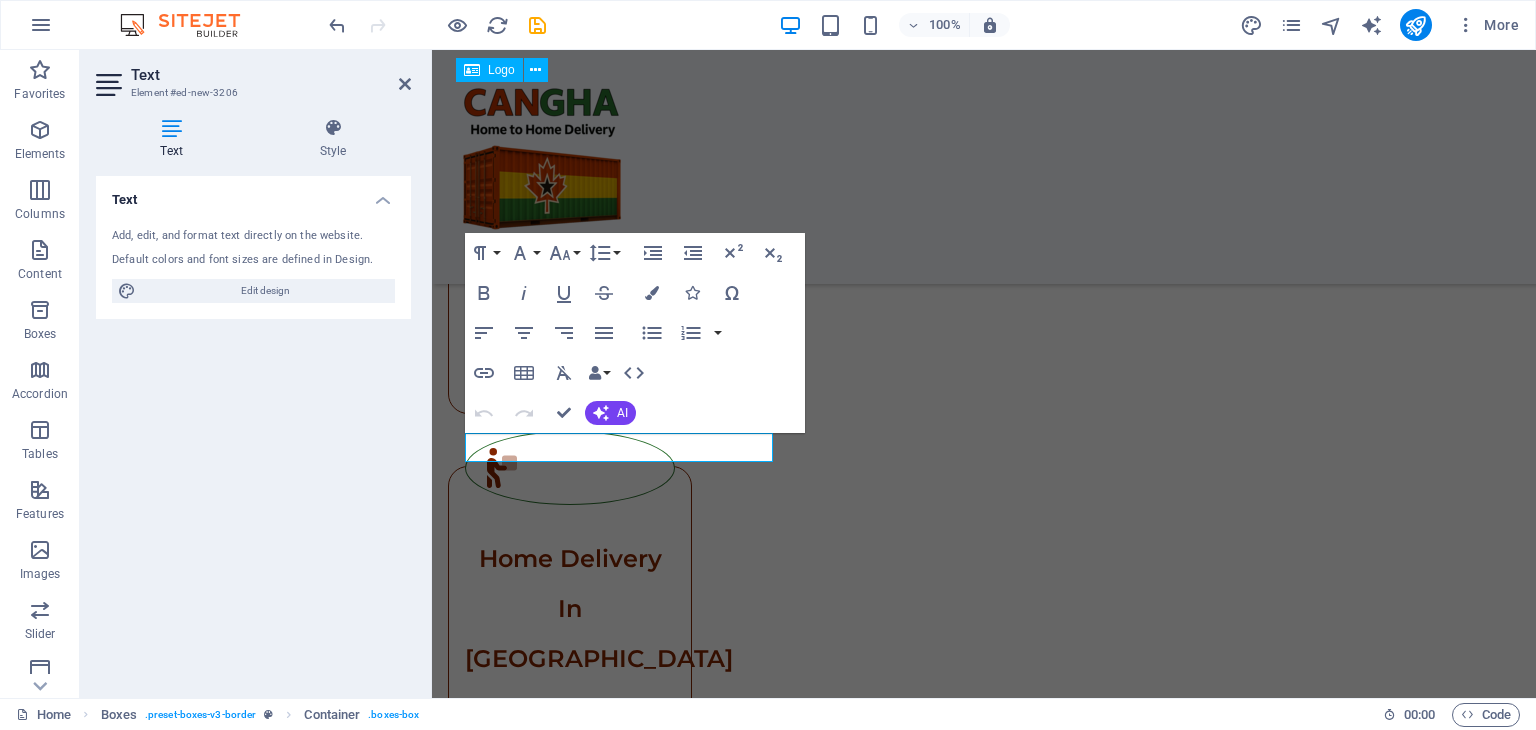 scroll, scrollTop: 3184, scrollLeft: 0, axis: vertical 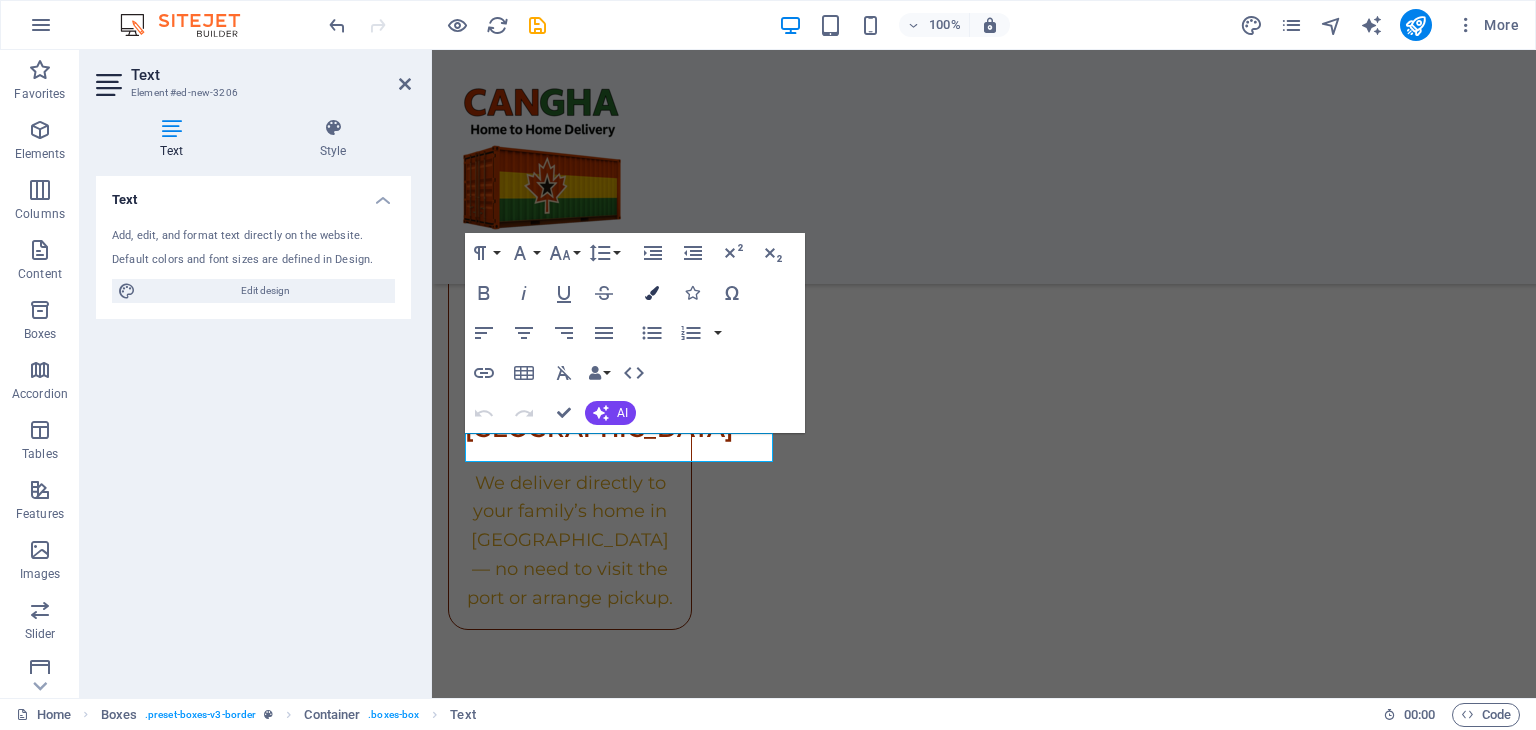 click at bounding box center [652, 293] 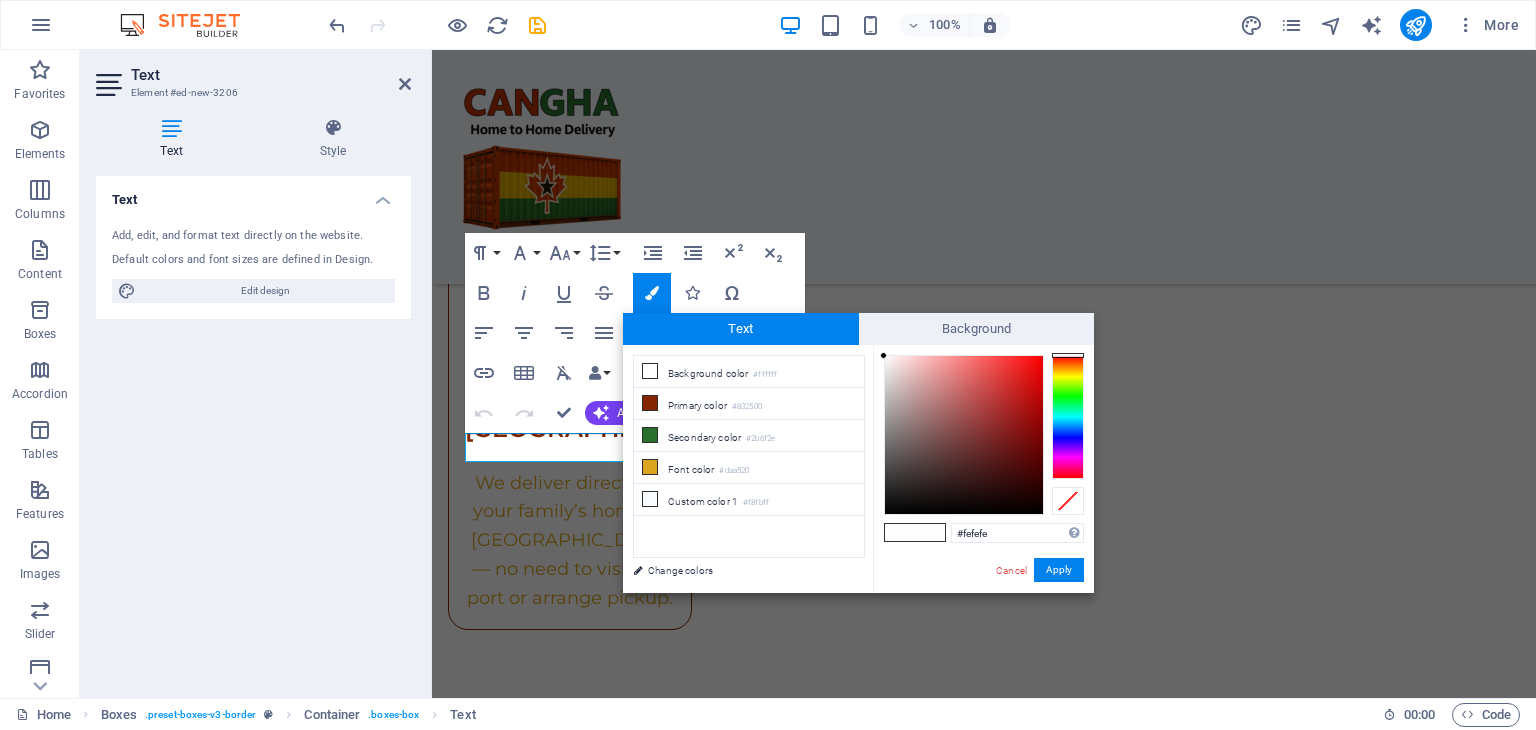 click on "Text" at bounding box center [741, 329] 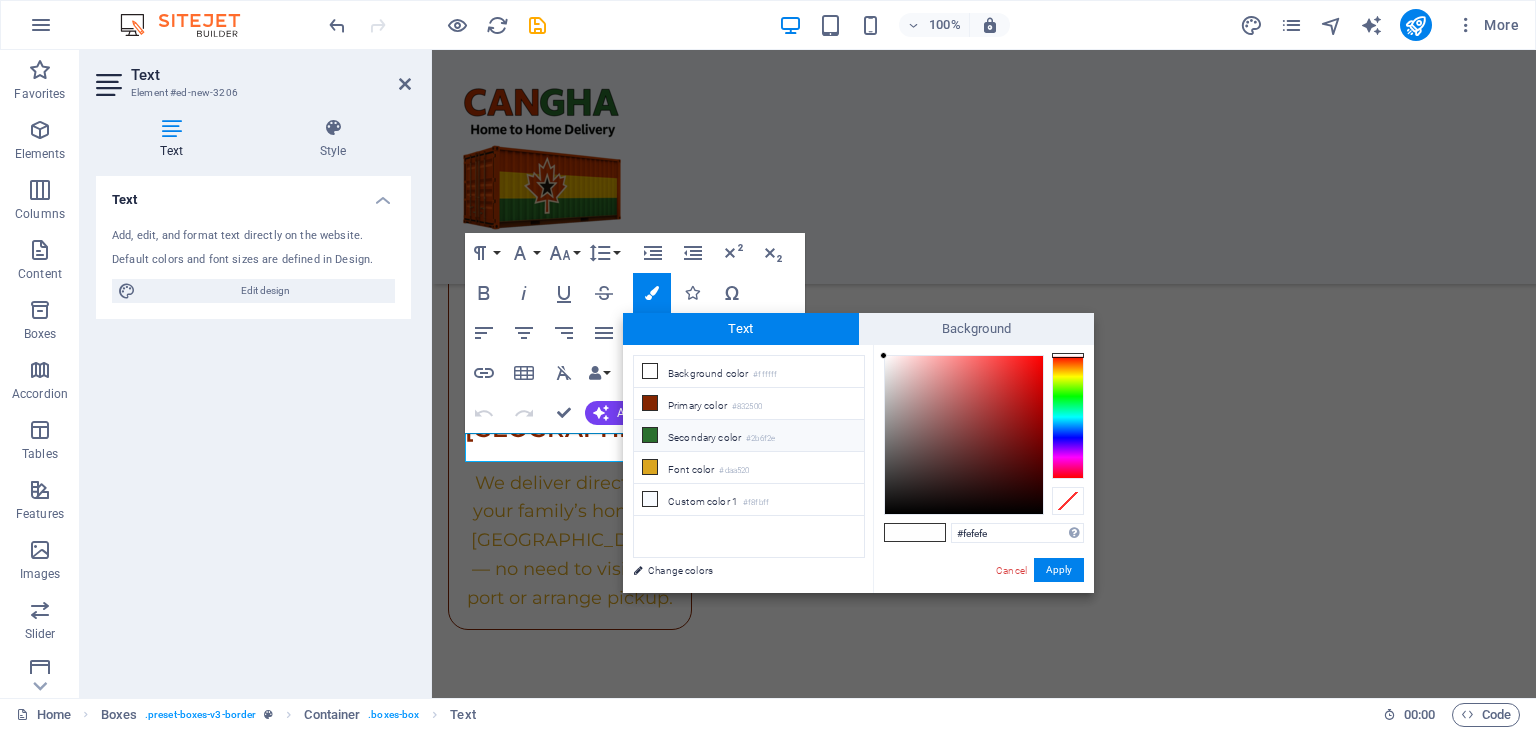 click at bounding box center (650, 435) 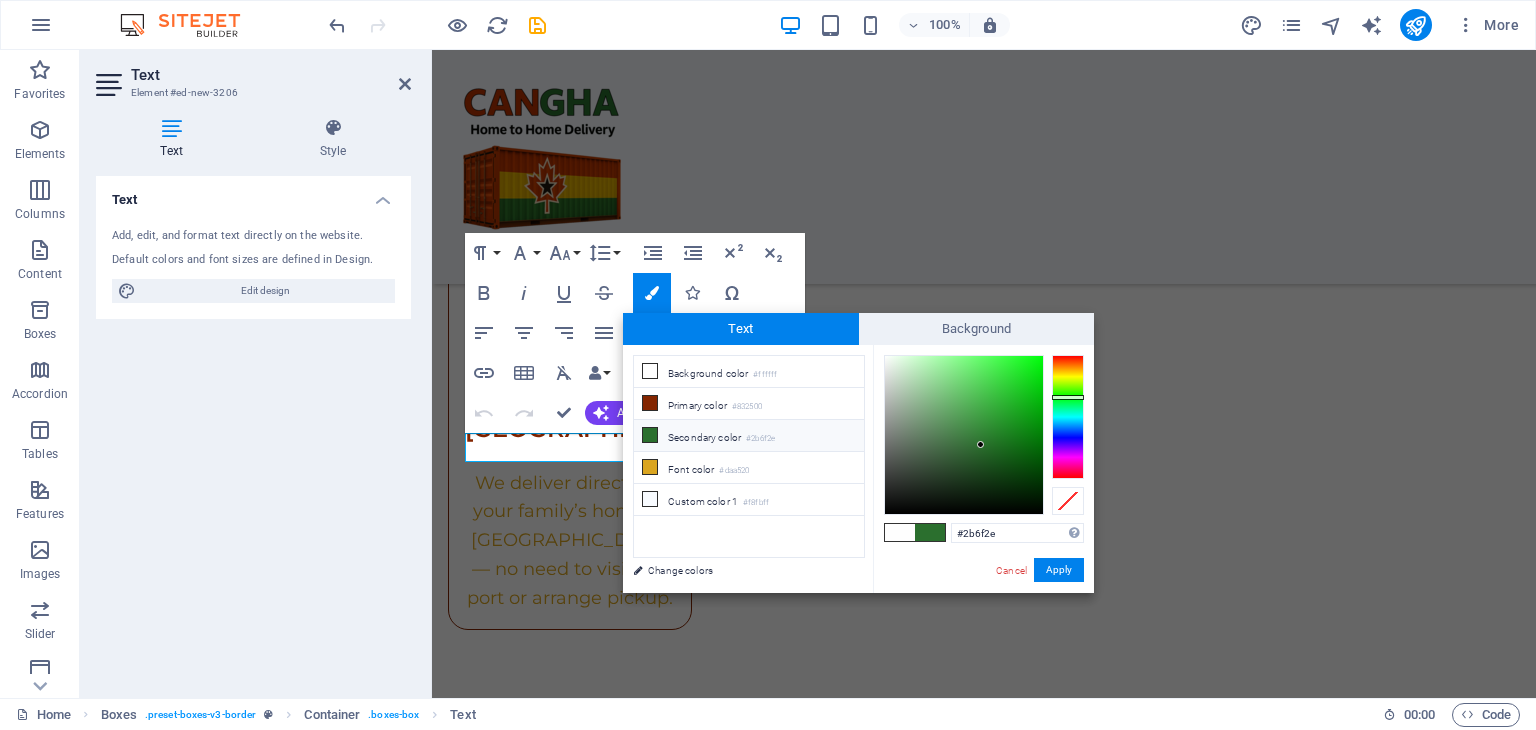 click on "#2b6f2e Supported formats #0852ed rgb(8, 82, 237) rgba(8, 82, 237, 90%) hsv(221,97,93) hsl(221, 93%, 48%) Cancel Apply" at bounding box center [983, 614] 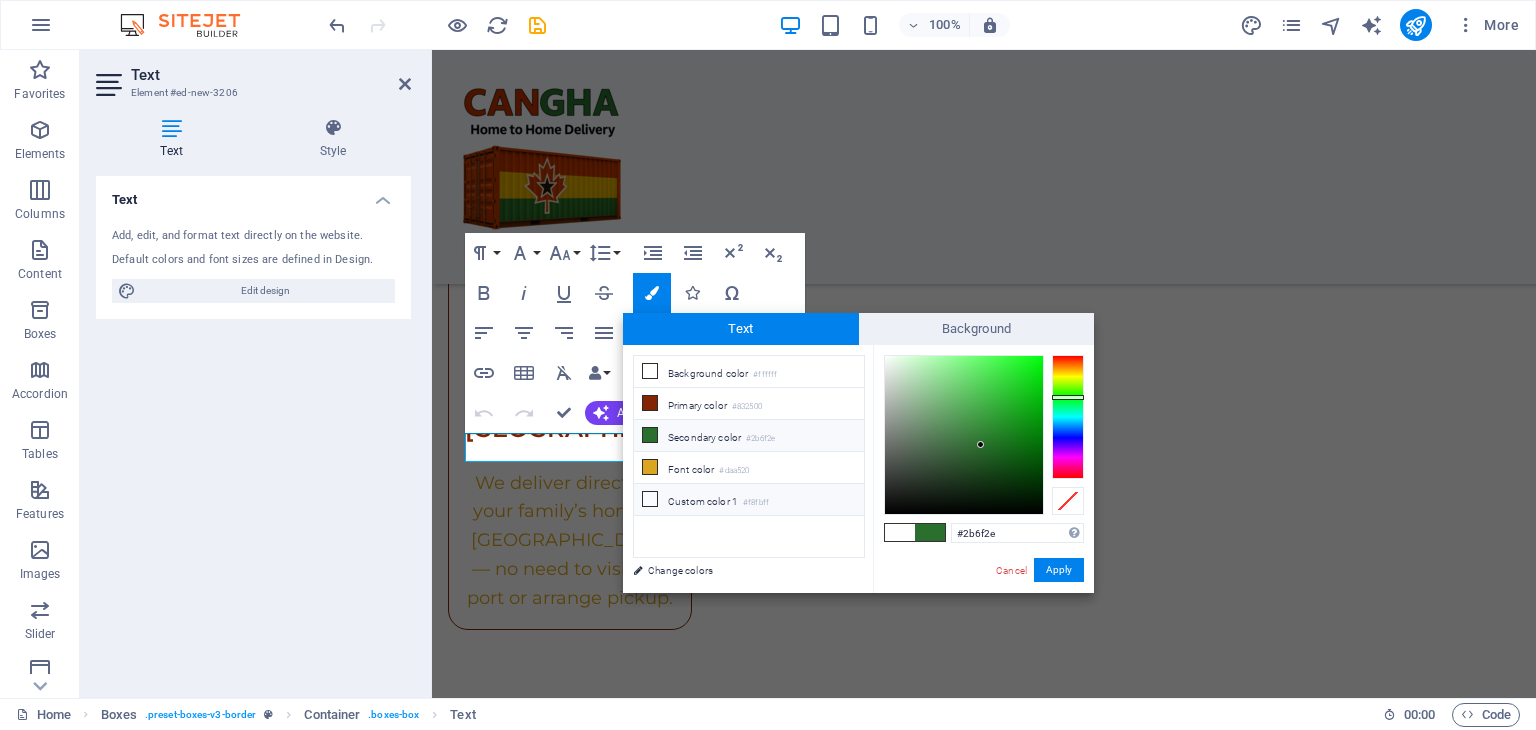 click on "Custom color 1
#f8fbff" at bounding box center (749, 500) 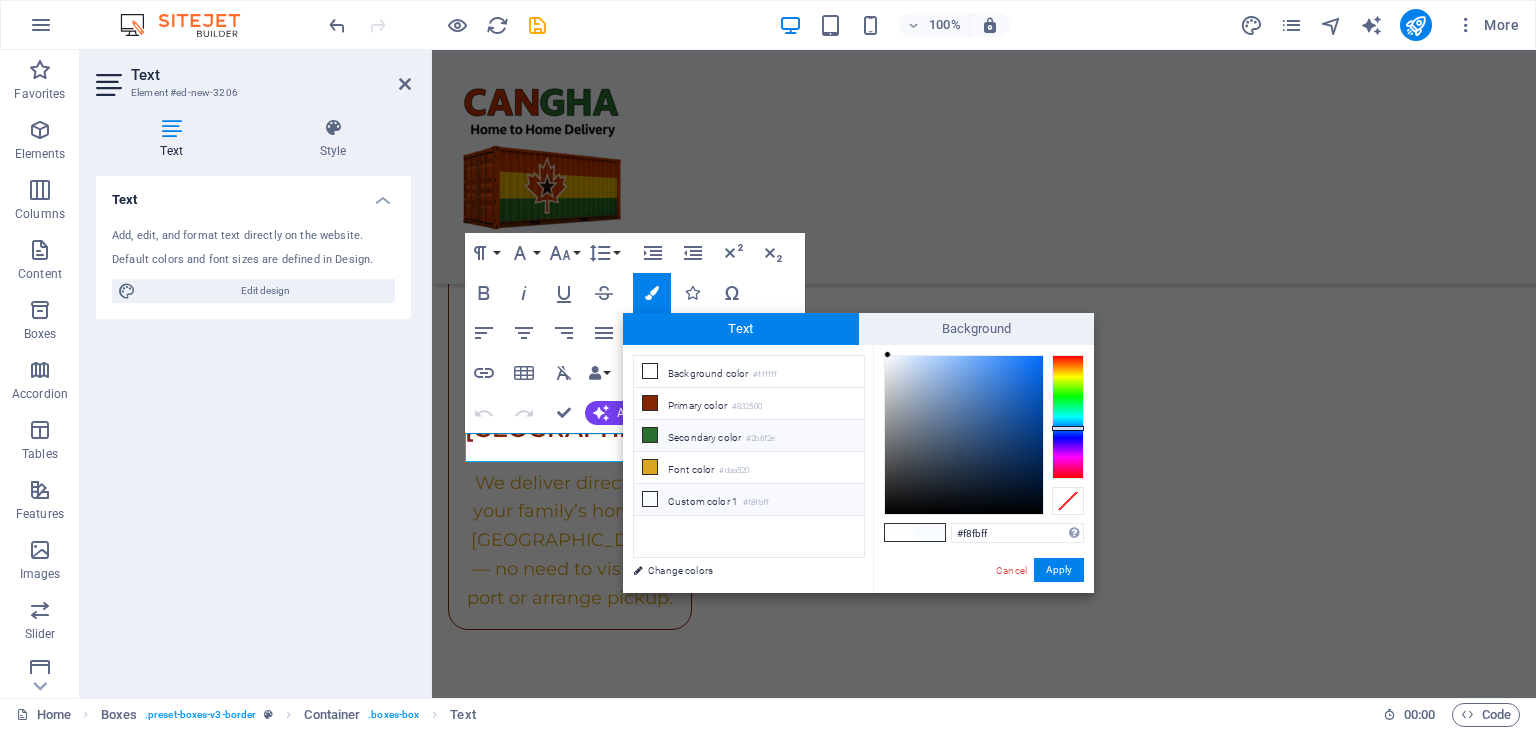 click at bounding box center [650, 435] 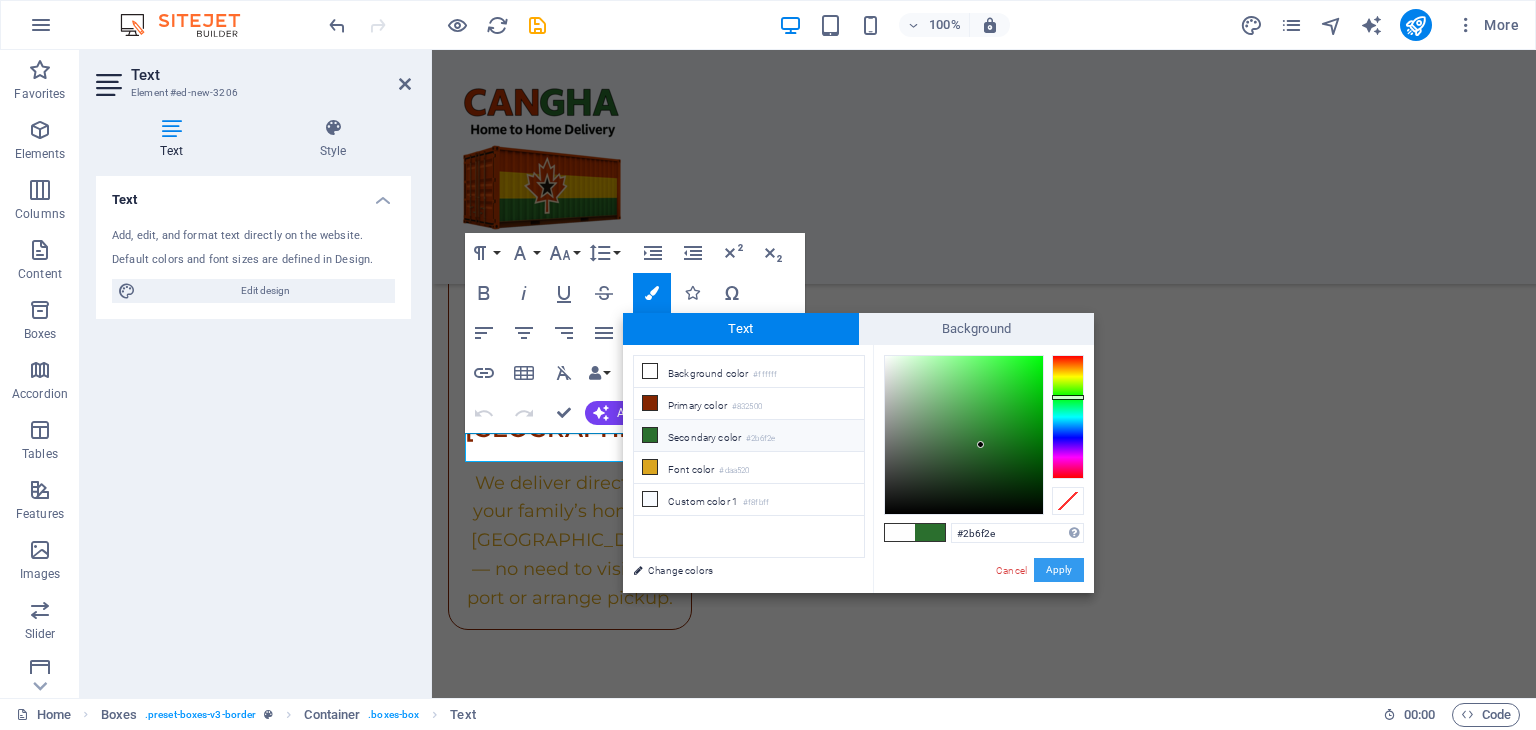 click on "Apply" at bounding box center [1059, 570] 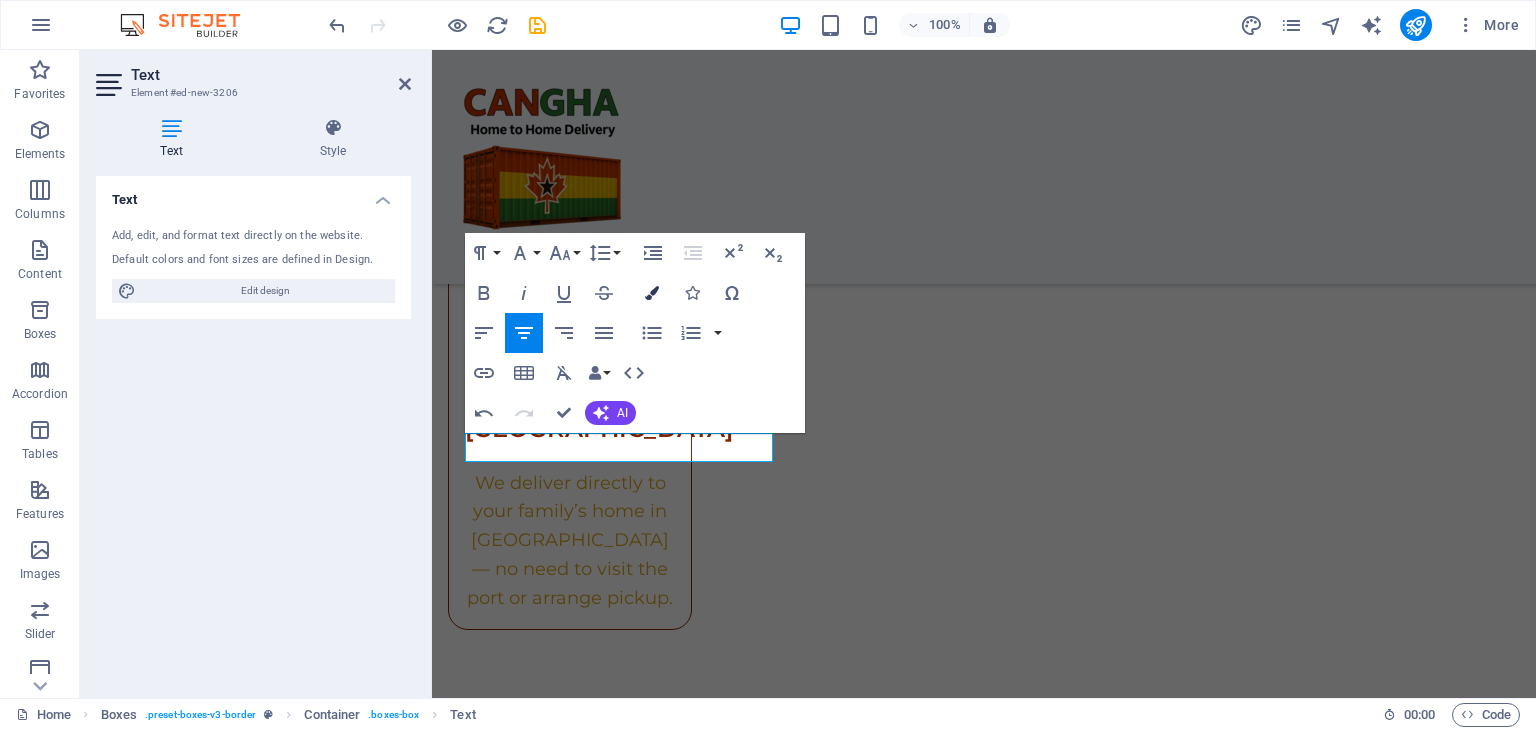 click on "Colors" at bounding box center [652, 293] 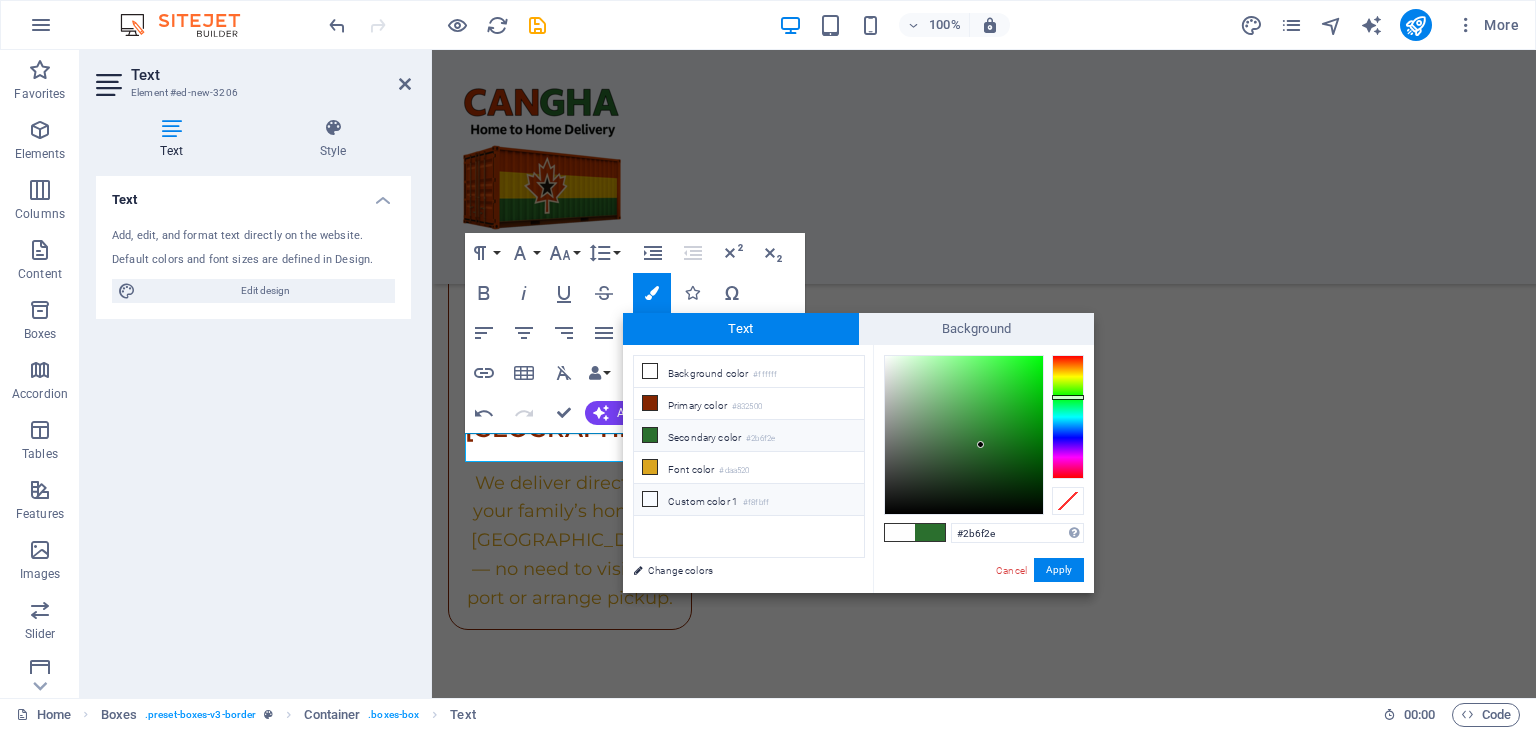 click on "Custom color 1
#f8fbff" at bounding box center (749, 500) 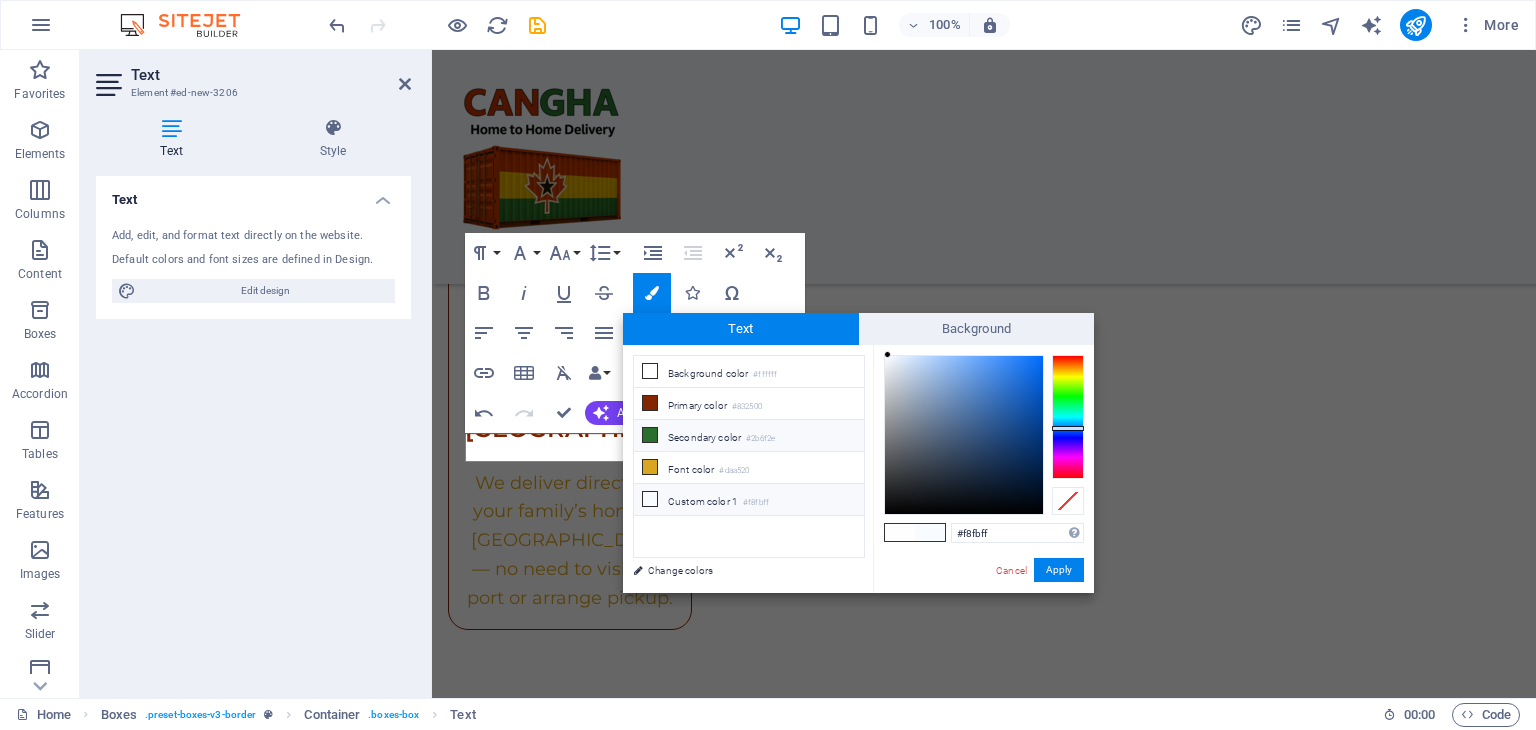 click on "Secondary color
#2b6f2e" at bounding box center [749, 436] 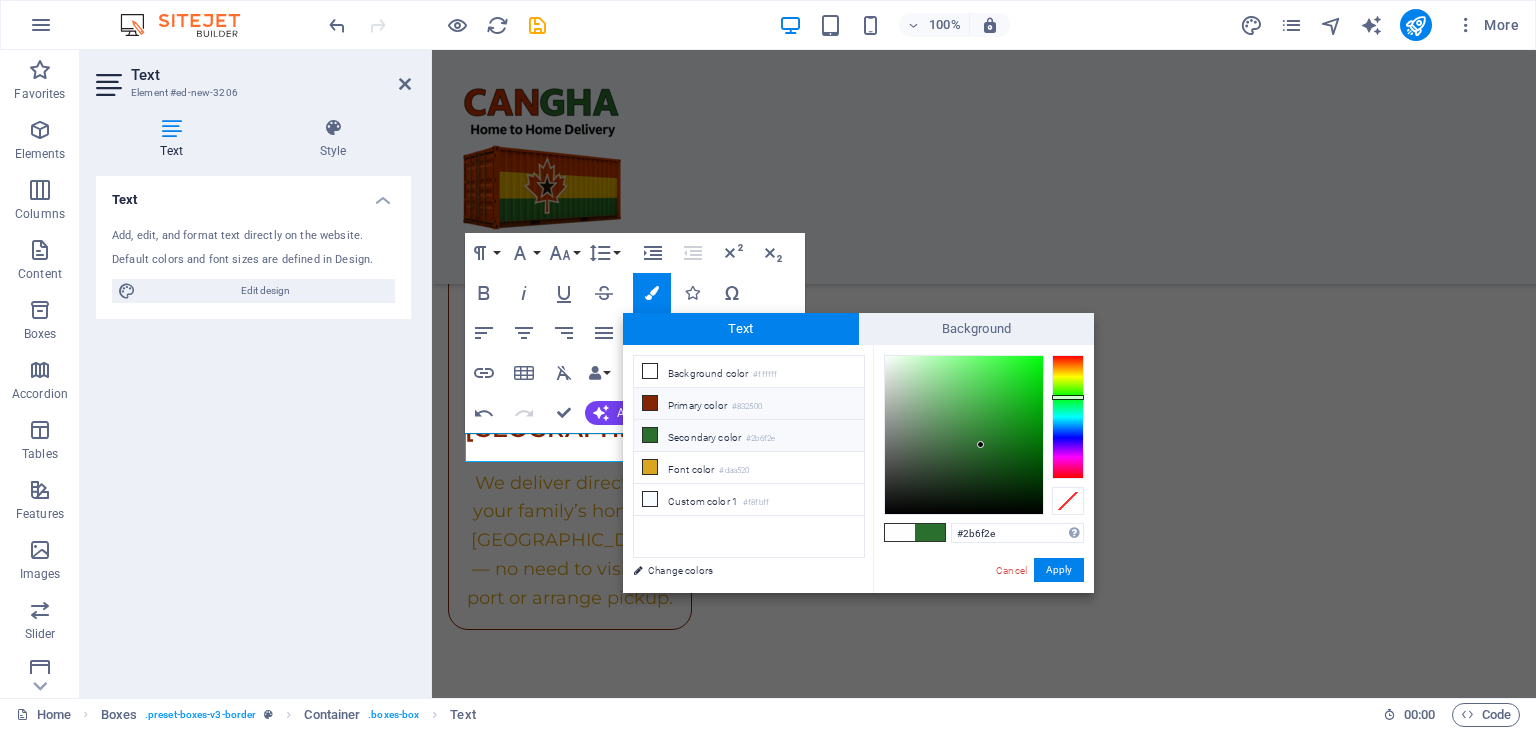 click on "Primary color
#832500" at bounding box center [749, 404] 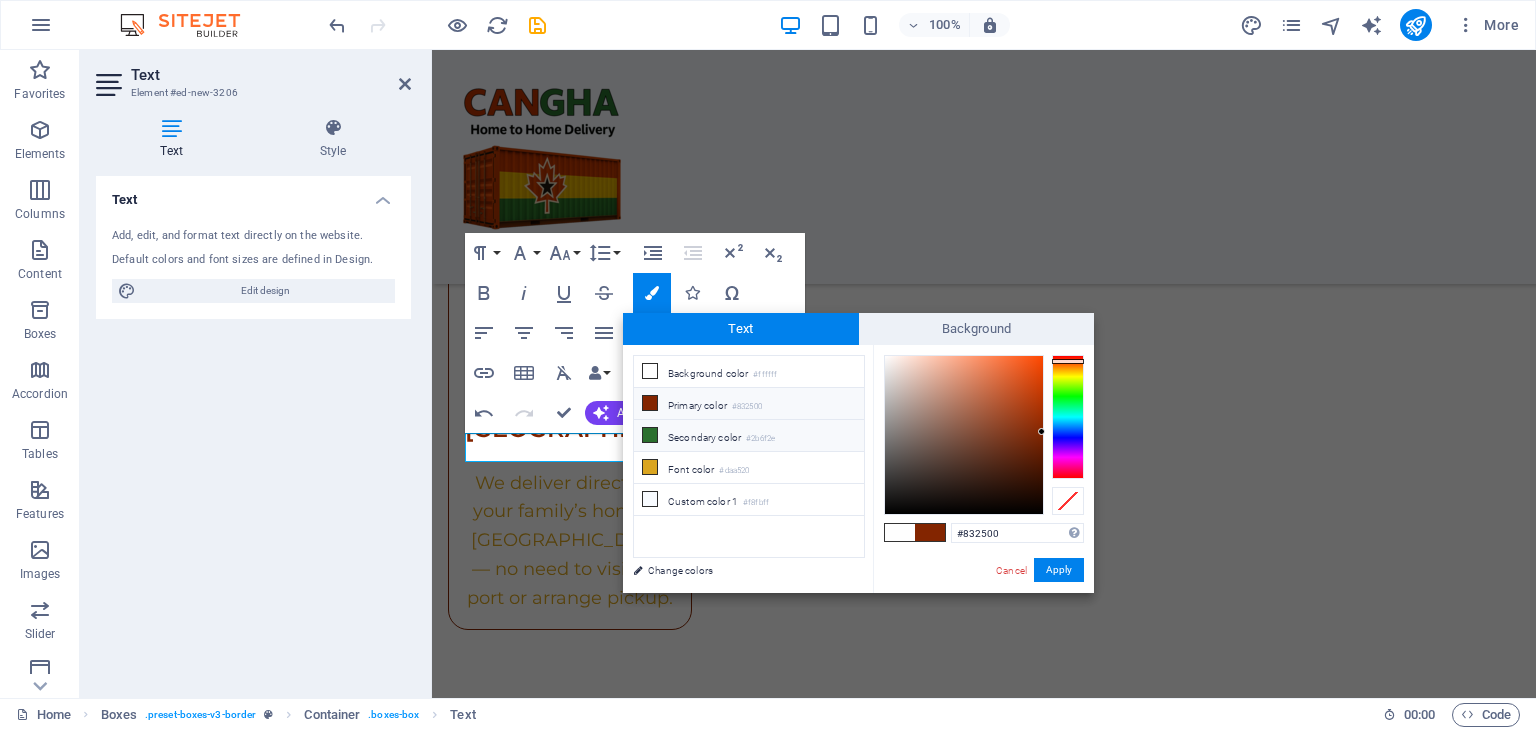 click on "Secondary color
#2b6f2e" at bounding box center [749, 436] 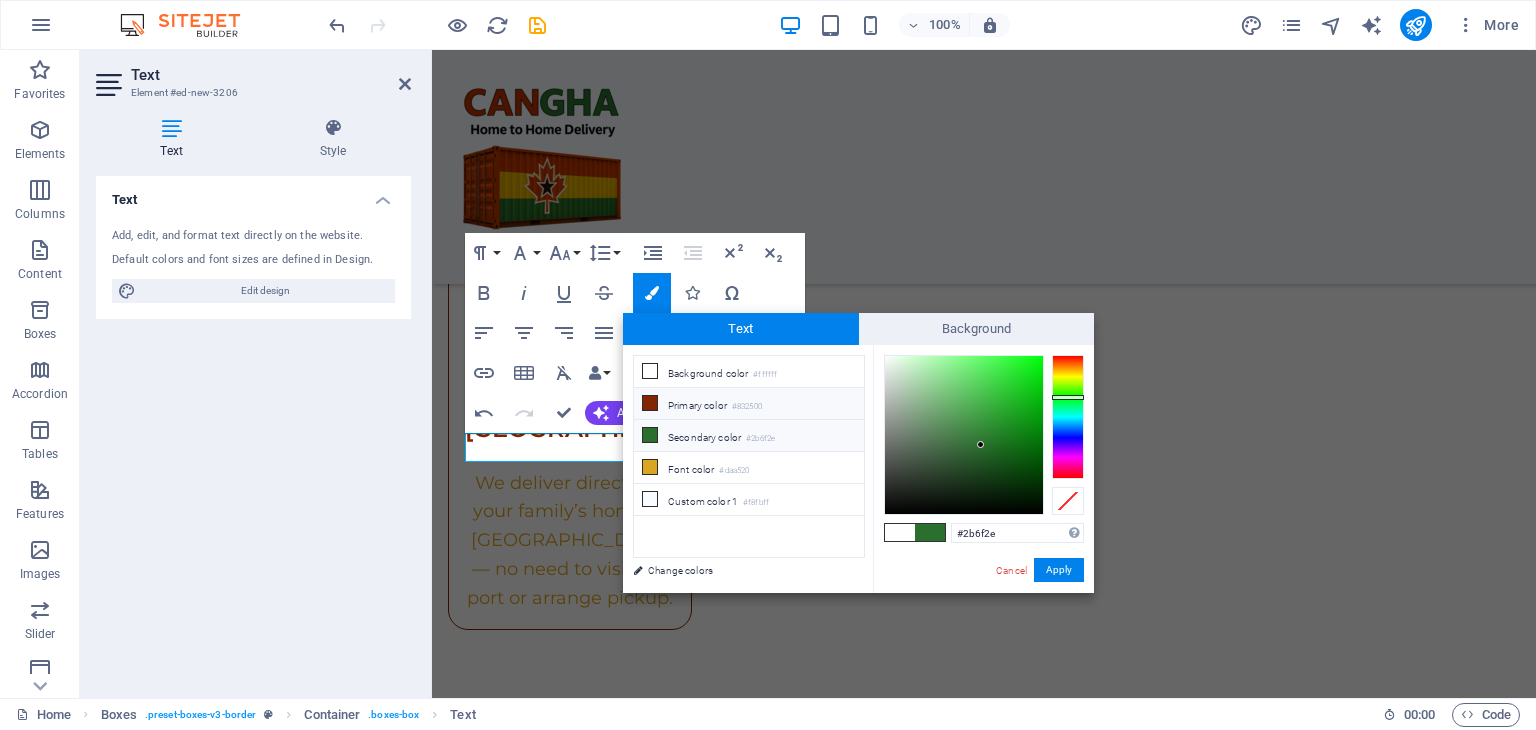 click on "Primary color
#832500" at bounding box center (749, 404) 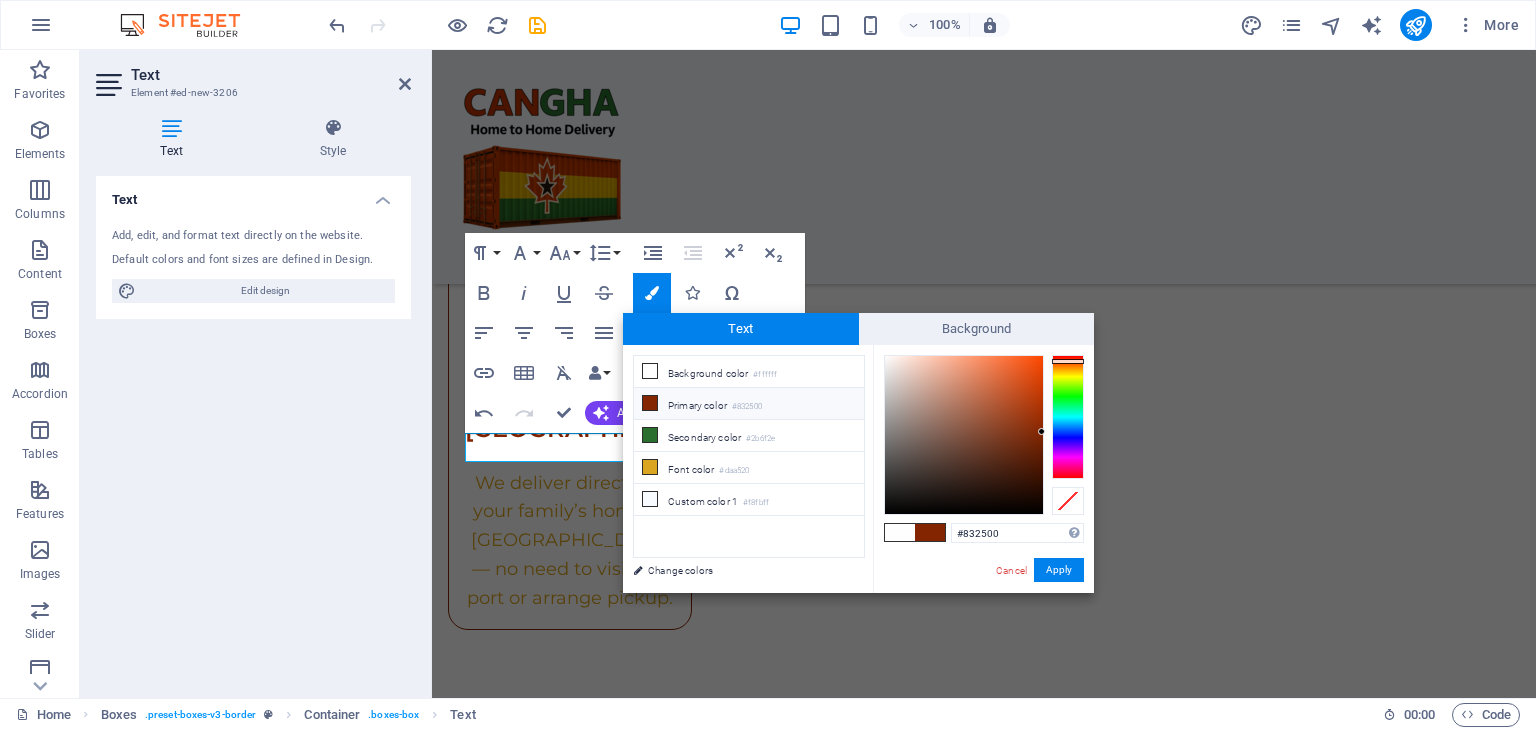 click on "Primary color
#832500" at bounding box center [749, 404] 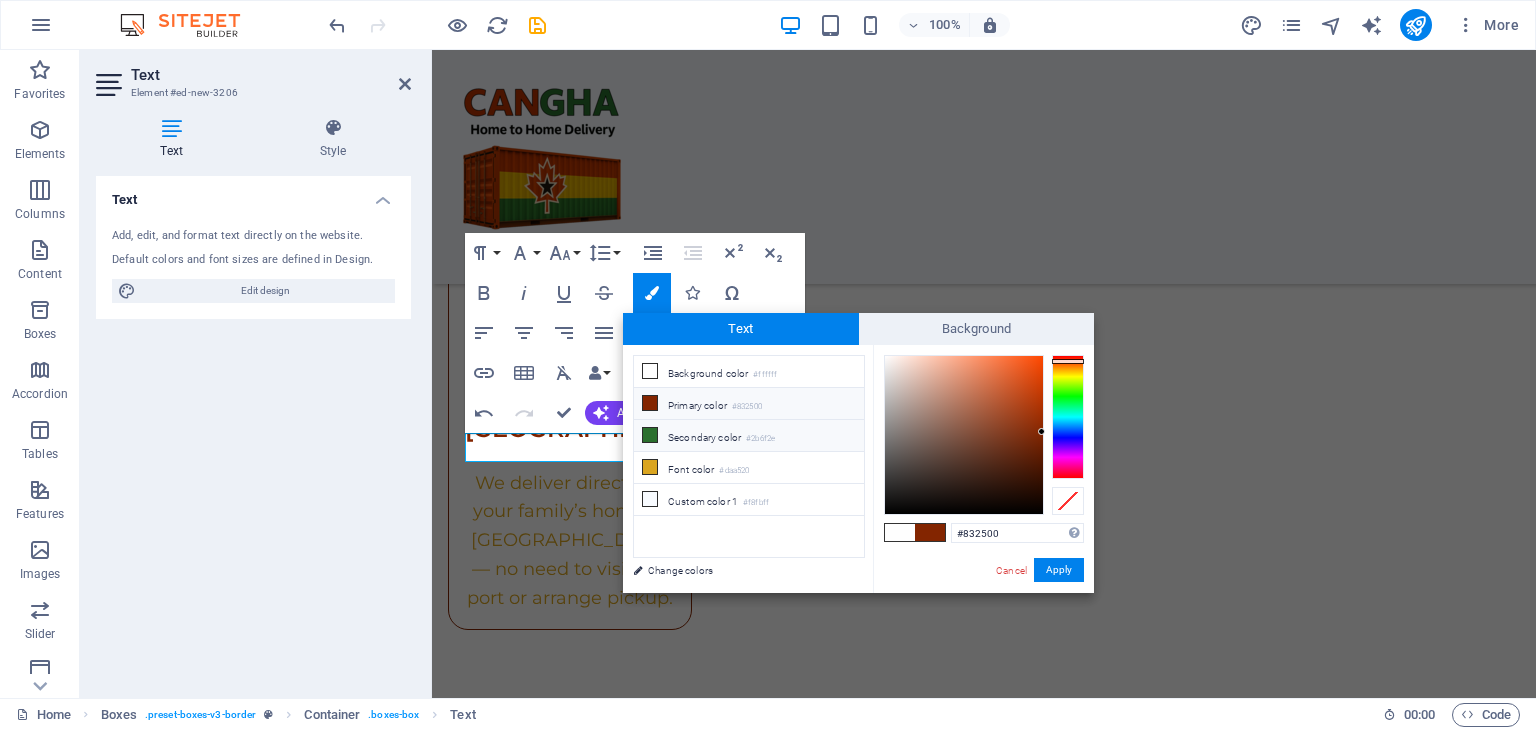 click on "Secondary color
#2b6f2e" at bounding box center (749, 436) 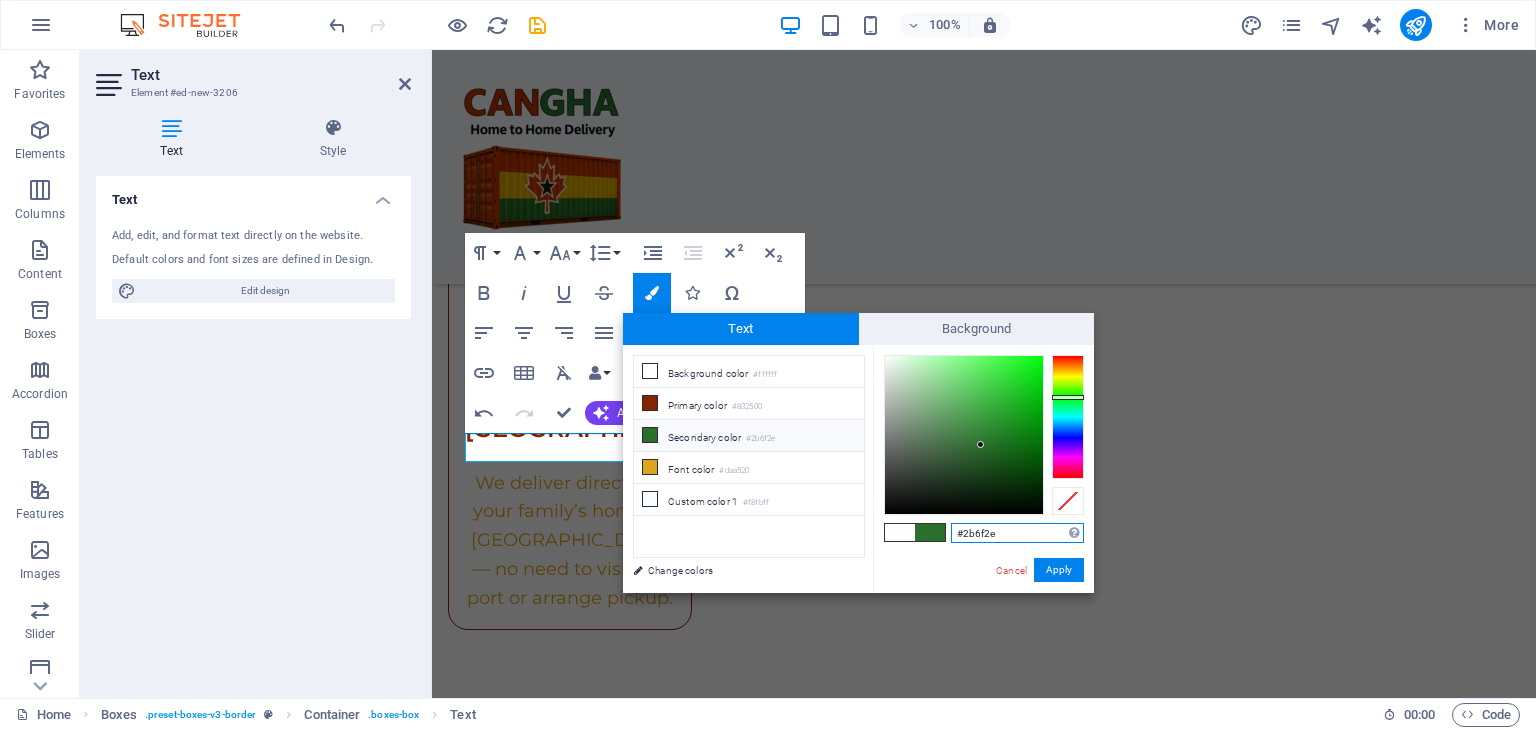 drag, startPoint x: 1004, startPoint y: 537, endPoint x: 944, endPoint y: 537, distance: 60 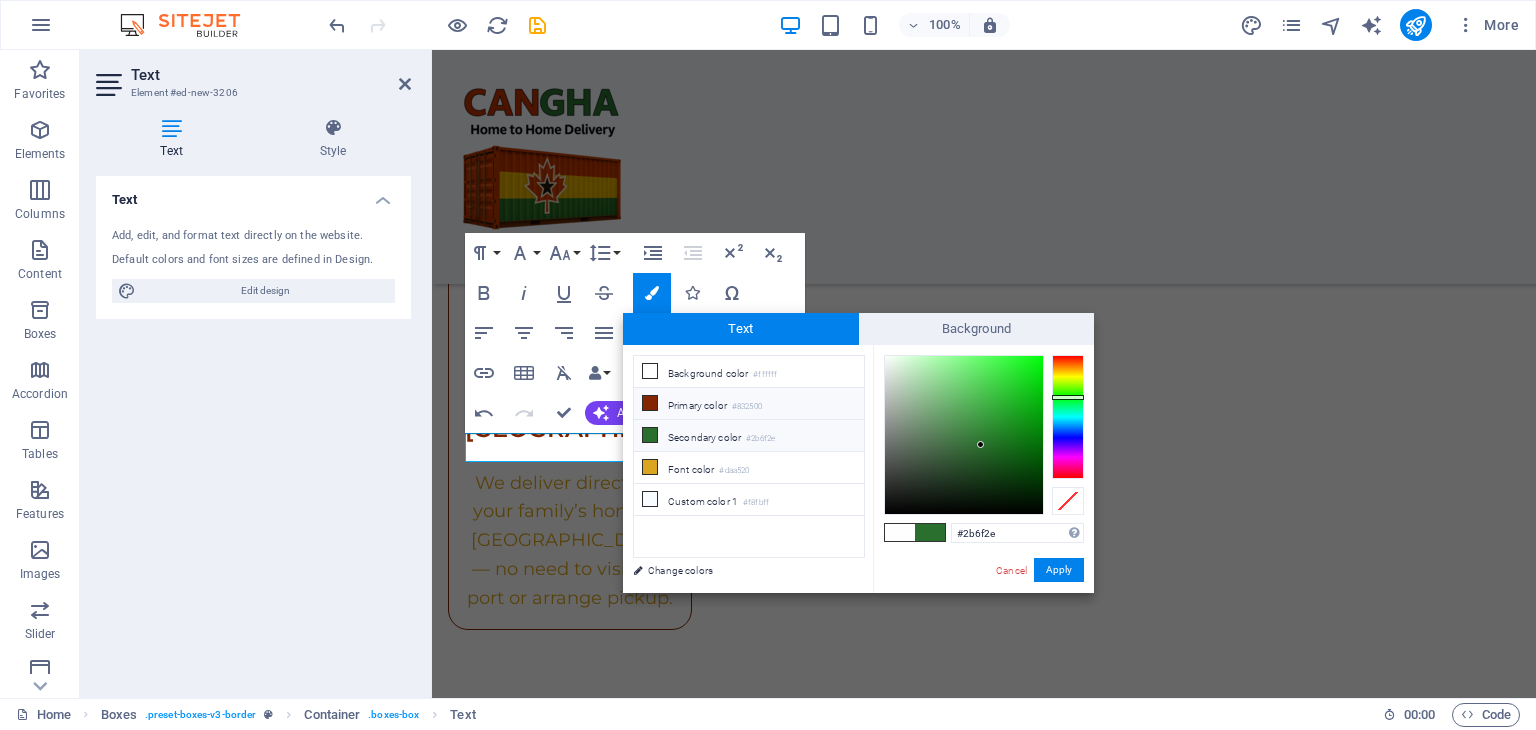 click on "Primary color
#832500" at bounding box center [749, 404] 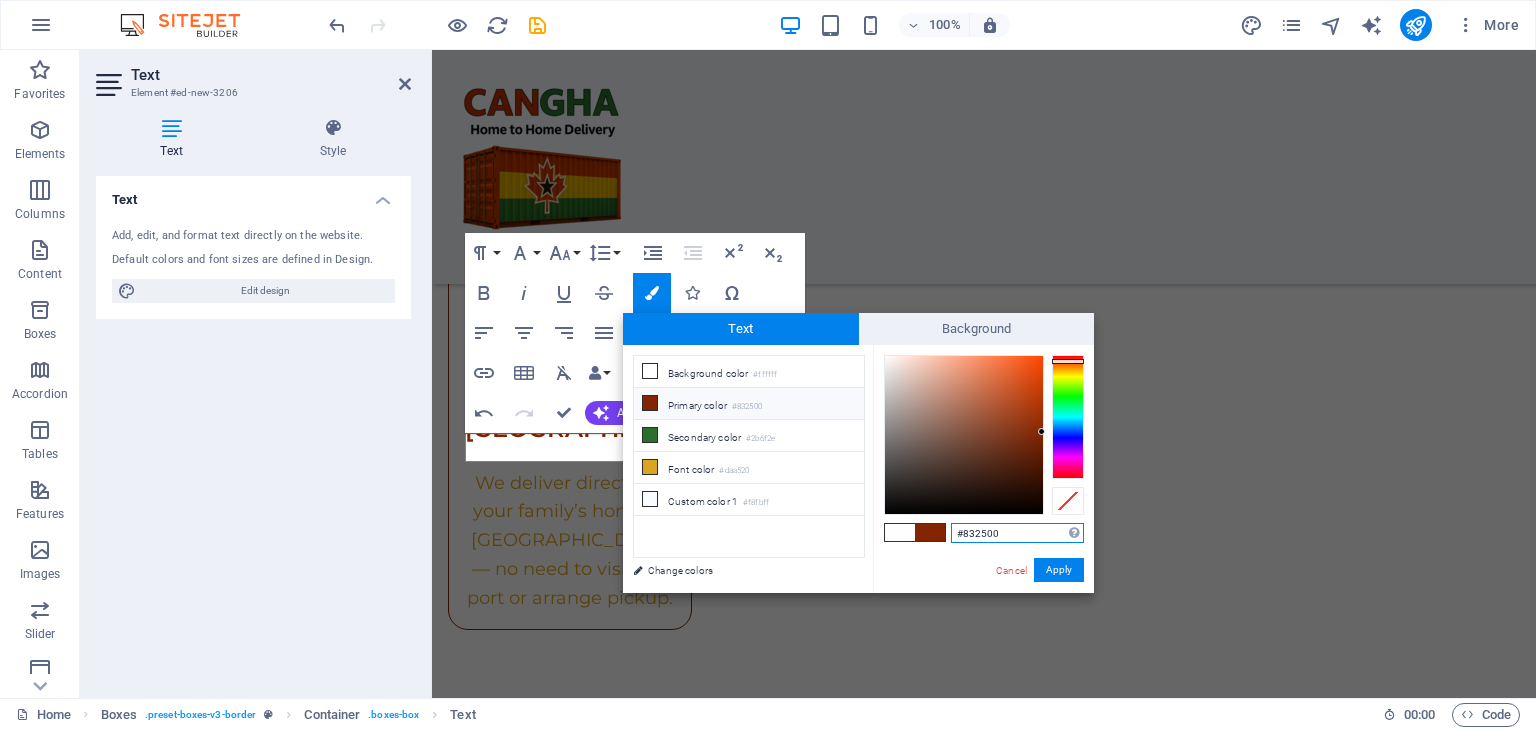 drag, startPoint x: 1012, startPoint y: 536, endPoint x: 936, endPoint y: 545, distance: 76.53104 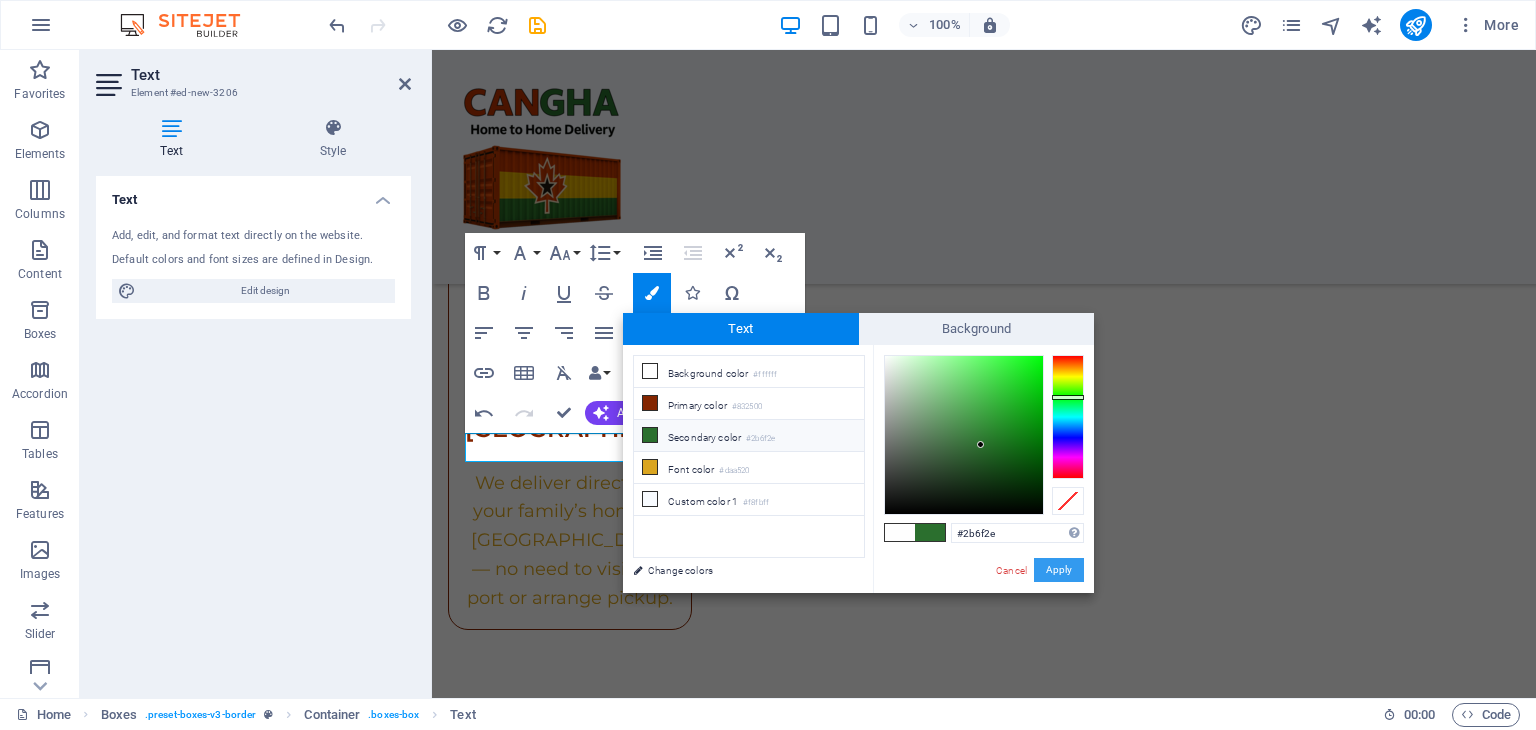 click on "Apply" at bounding box center (1059, 570) 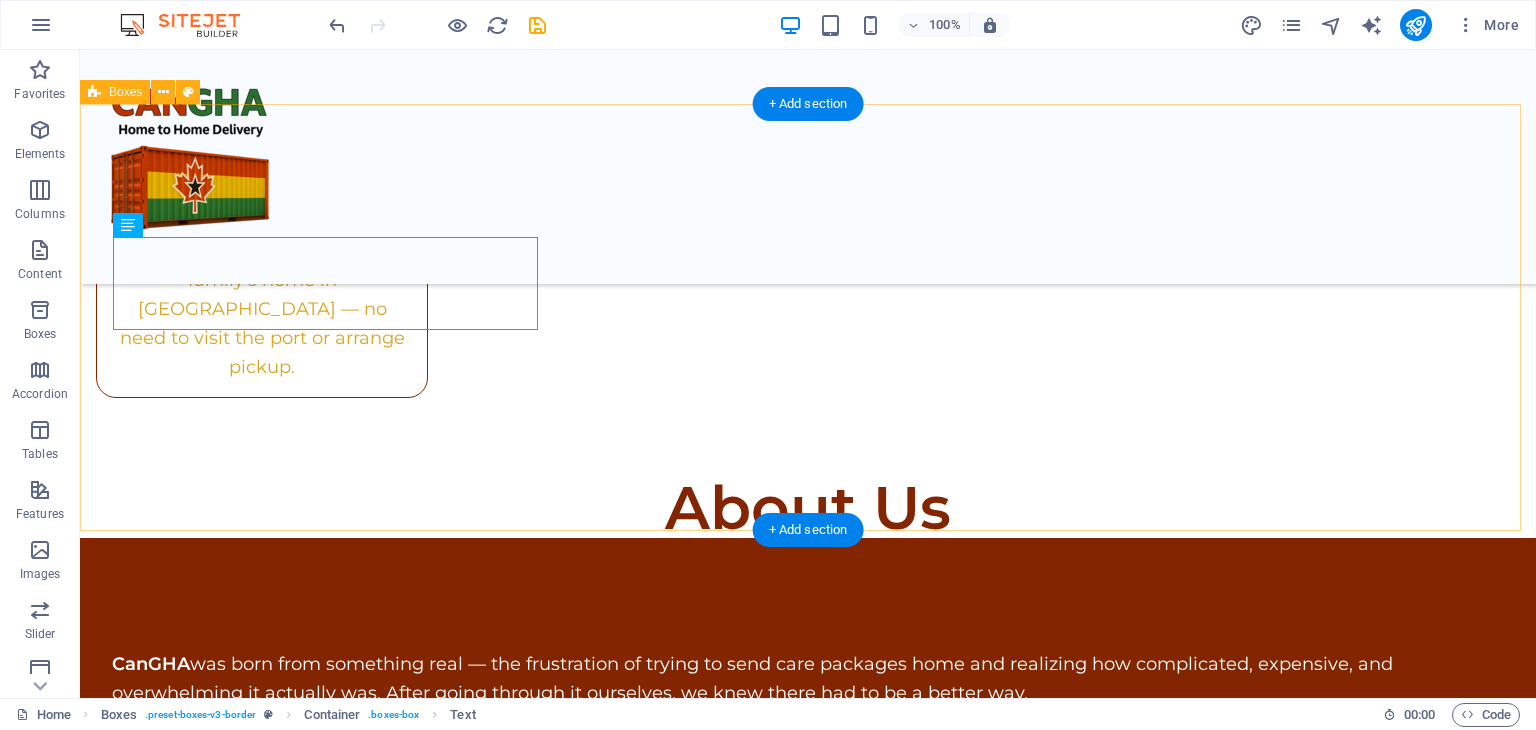 scroll, scrollTop: 3154, scrollLeft: 0, axis: vertical 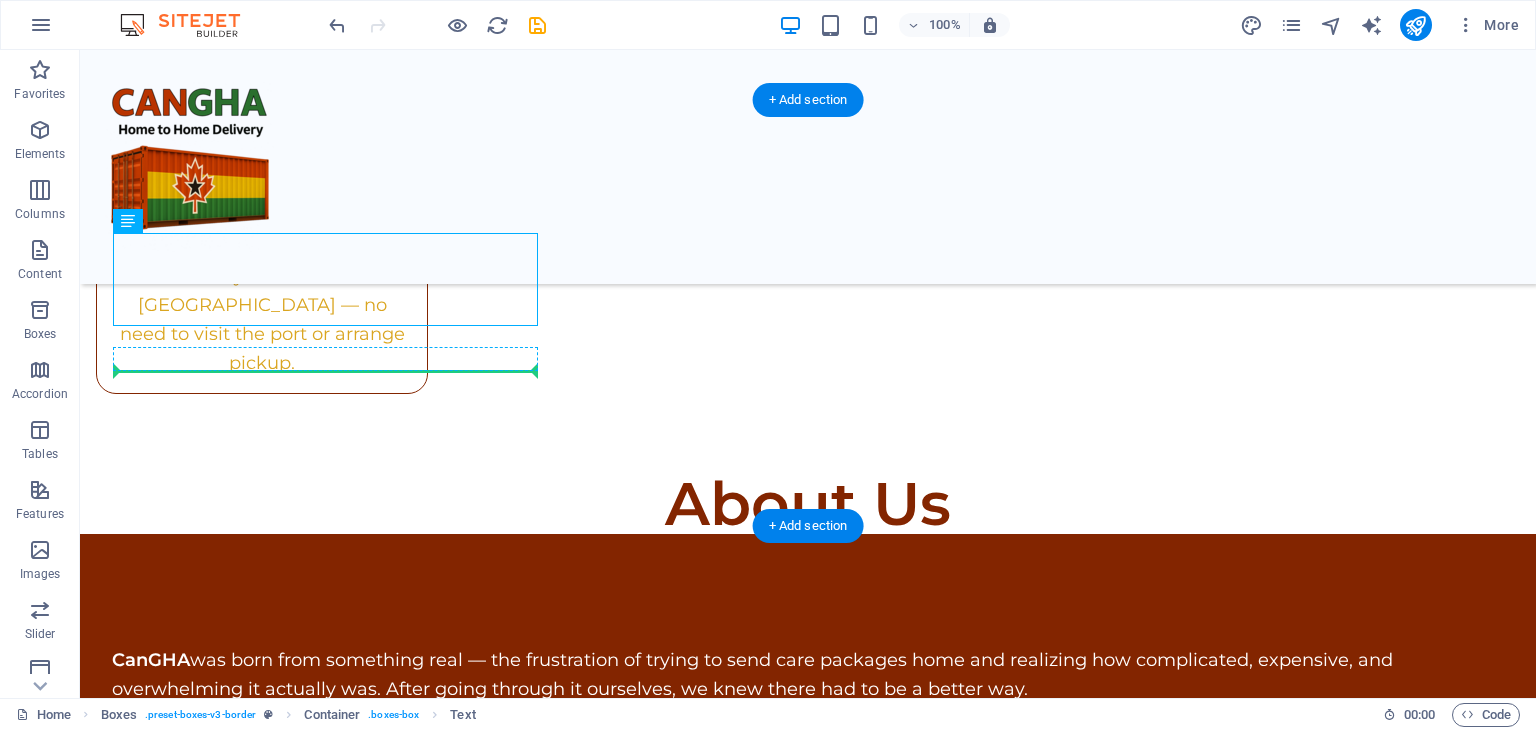 drag, startPoint x: 471, startPoint y: 310, endPoint x: 462, endPoint y: 361, distance: 51.78803 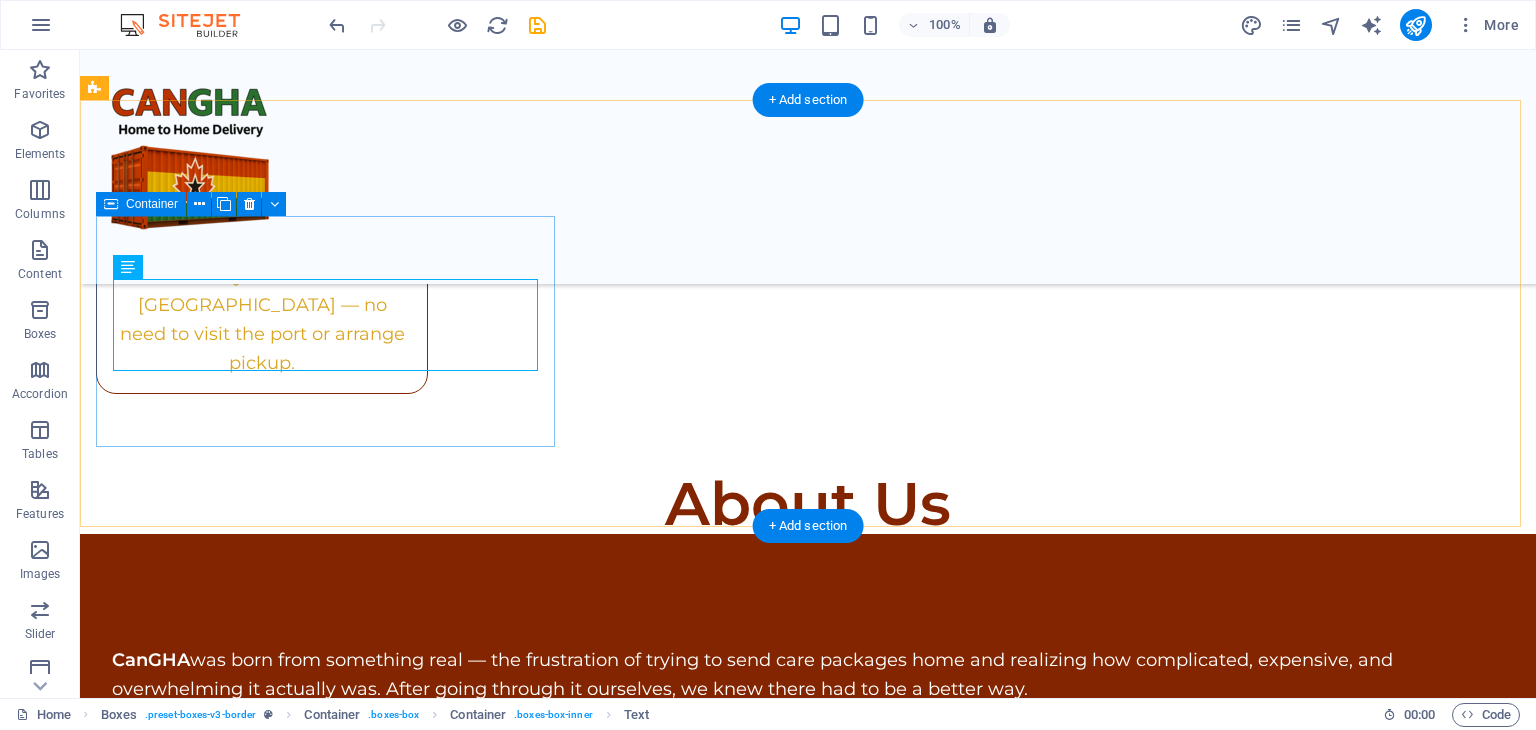 scroll, scrollTop: 3054, scrollLeft: 0, axis: vertical 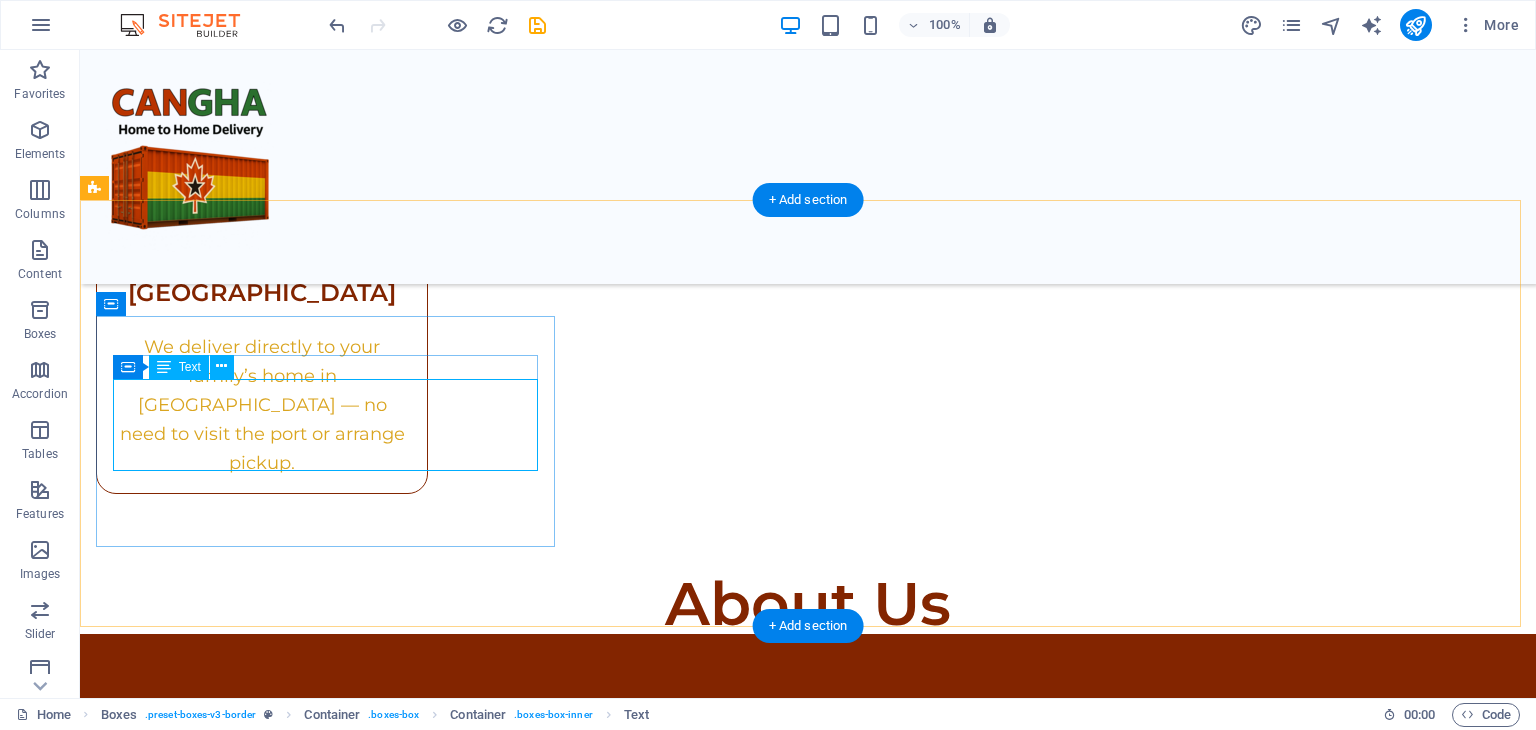 click on "Small 1.5 Cube (Bankers Box) 53L Tote (14 Gallon)" at bounding box center [808, 1719] 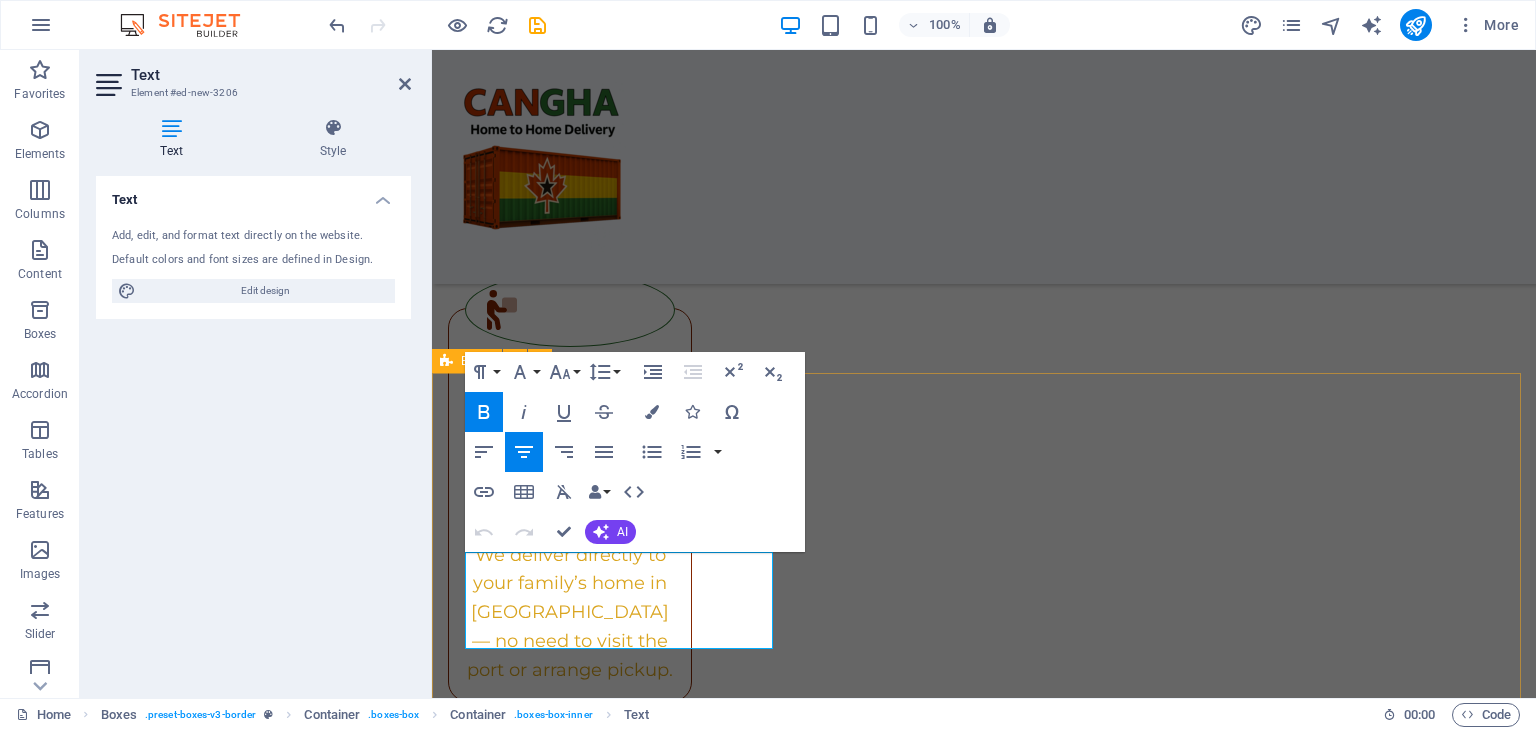drag, startPoint x: 632, startPoint y: 634, endPoint x: 439, endPoint y: 520, distance: 224.15396 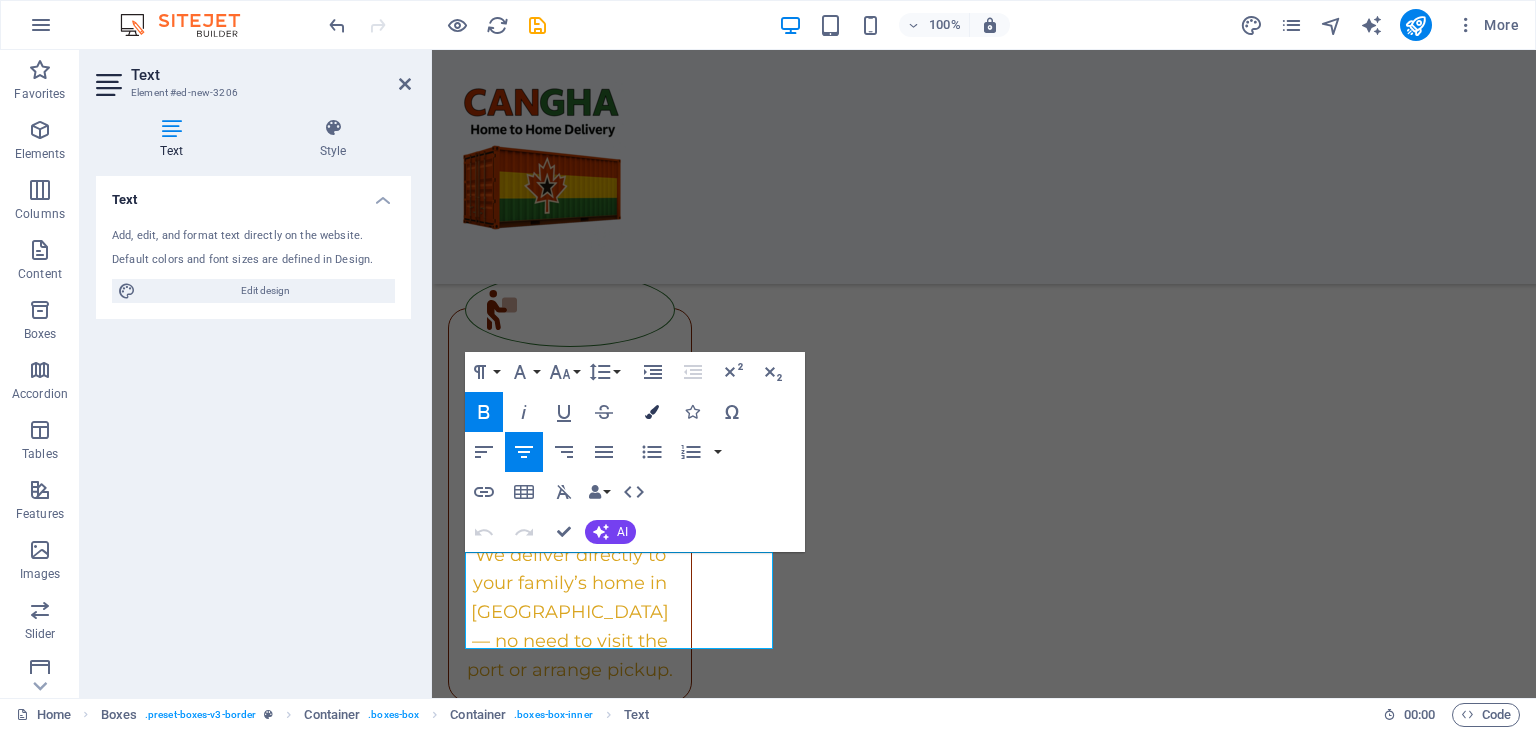 click at bounding box center (652, 412) 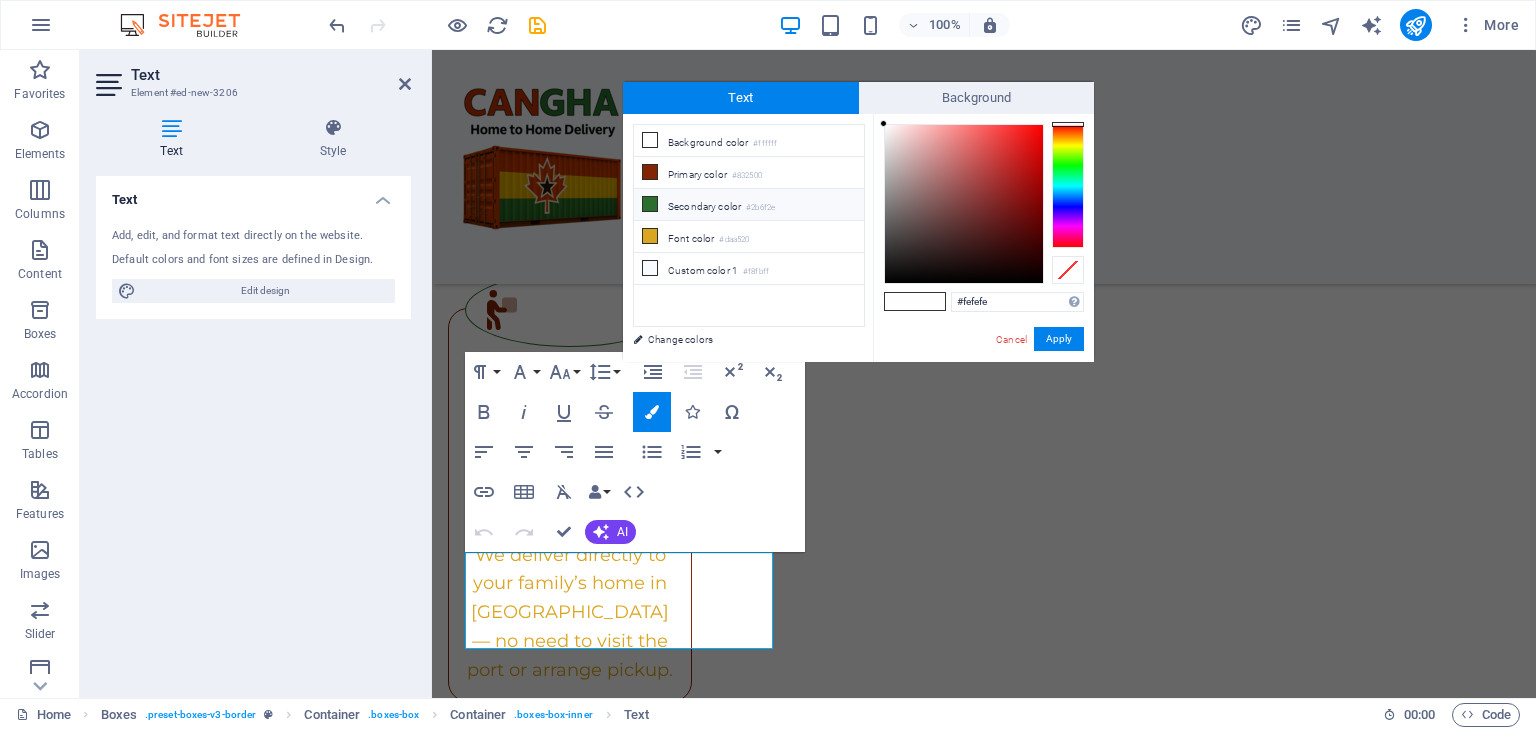 click at bounding box center (650, 204) 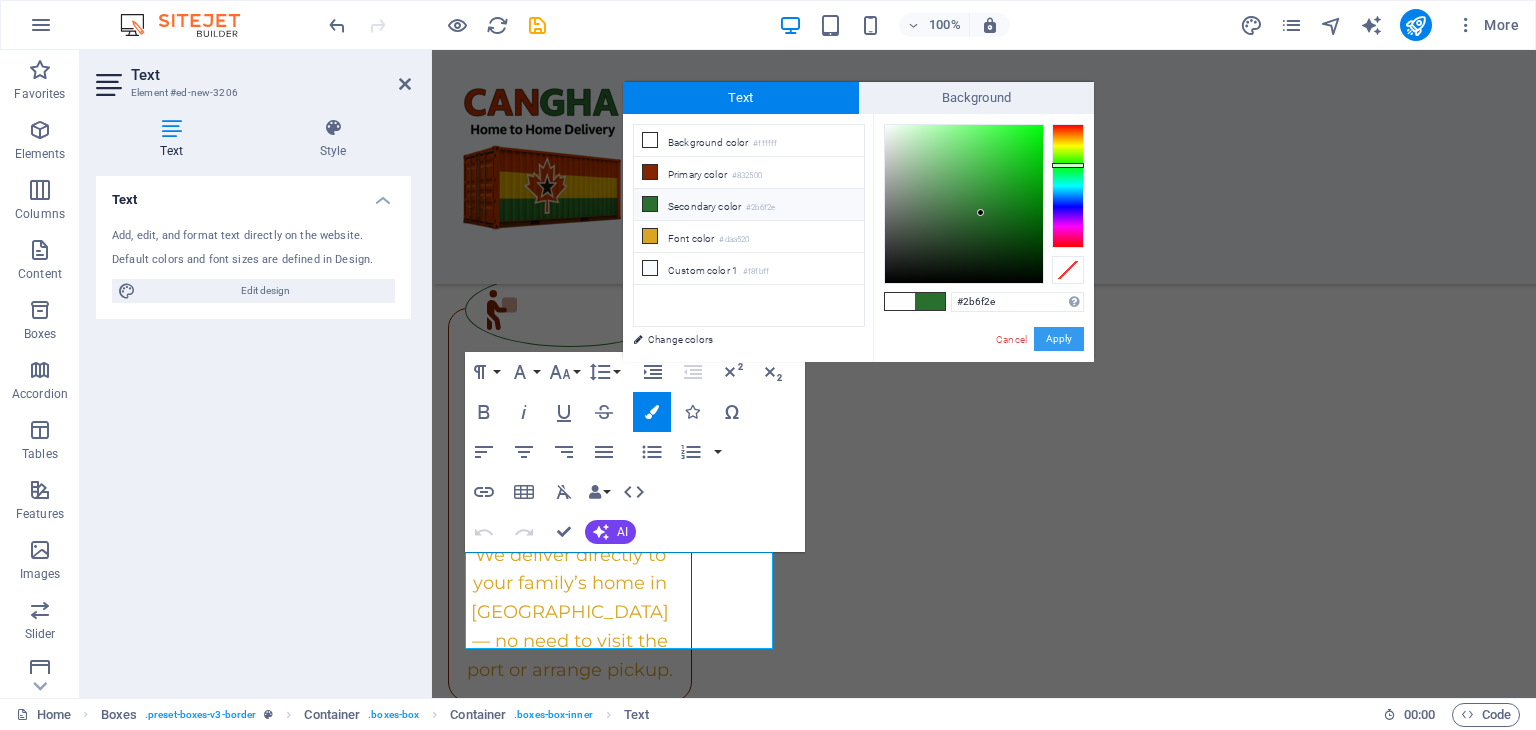 click on "Apply" at bounding box center [1059, 339] 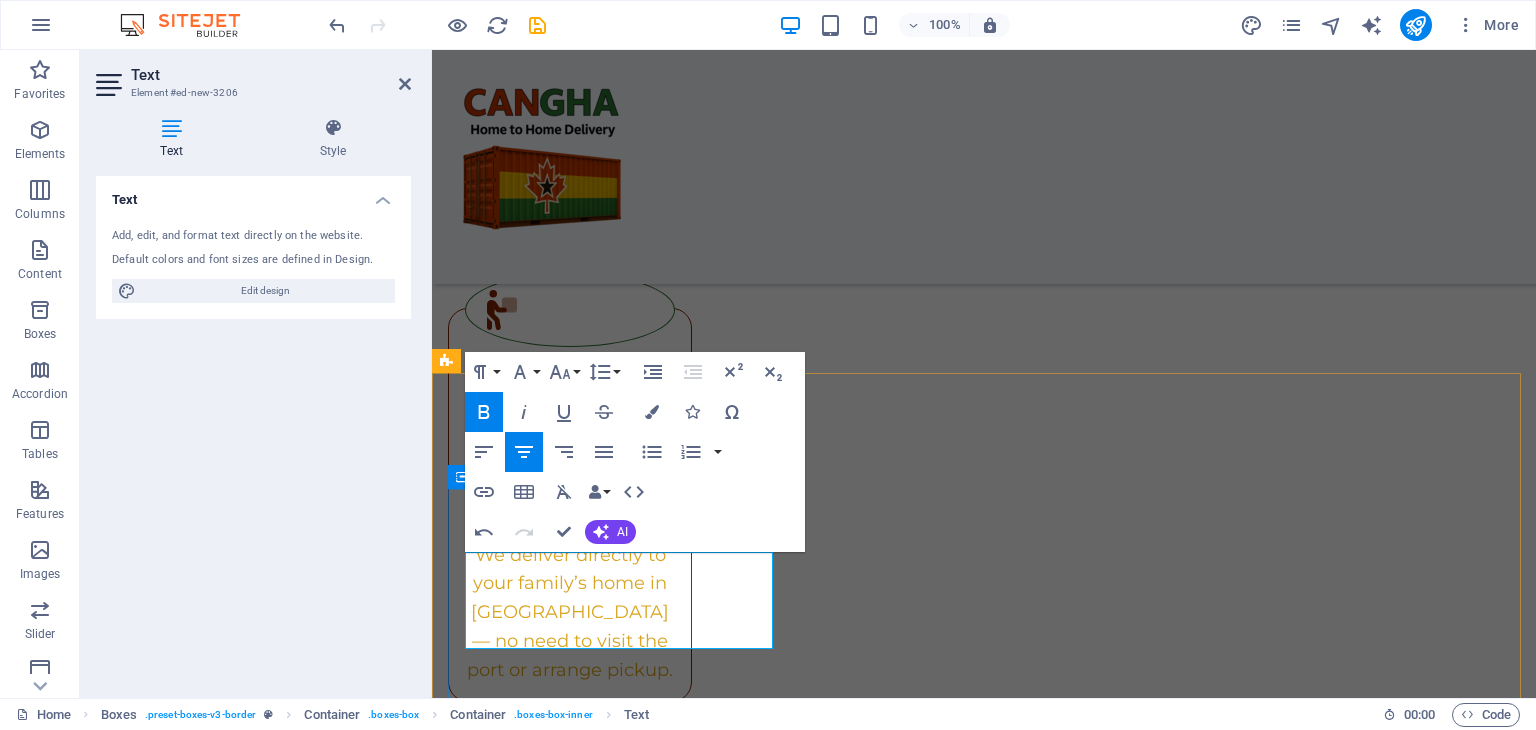 click on "Small 1.5 Cube (Bankers Box) 53L Tote (14 Gallon )" at bounding box center (984, 1932) 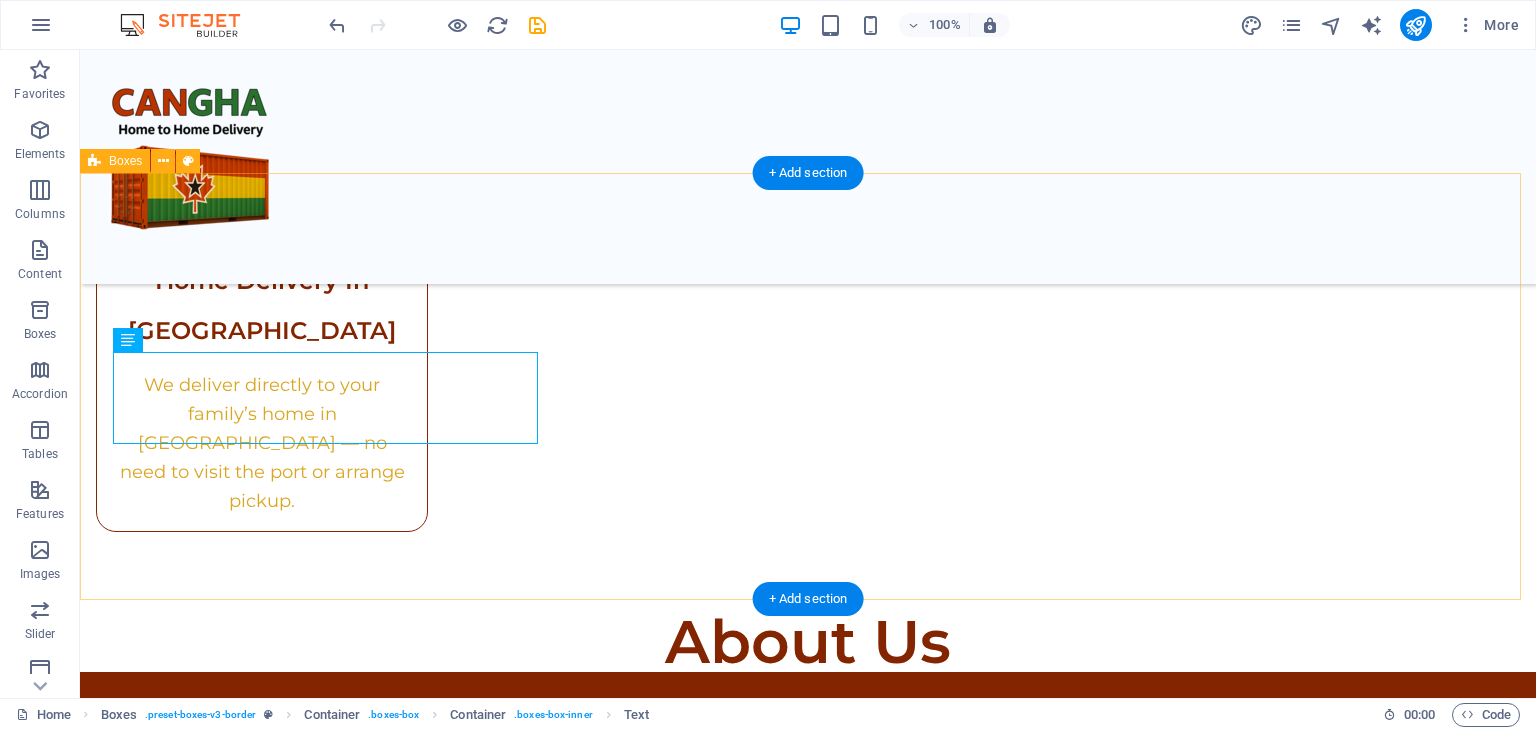 scroll, scrollTop: 2981, scrollLeft: 0, axis: vertical 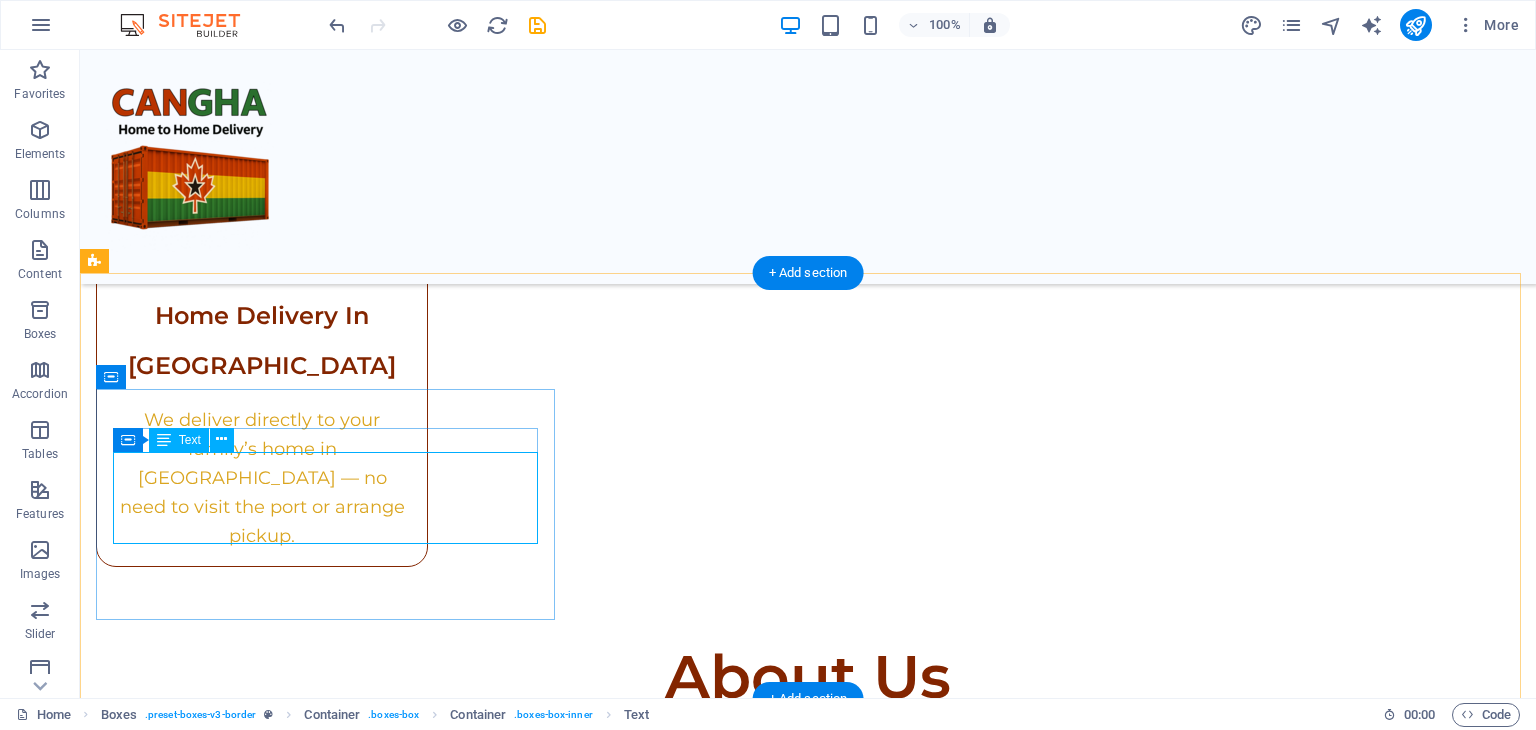 click on "Small 1.5 Cube (Bankers Box) 53L Tote (14 Gallon )" at bounding box center [808, 1792] 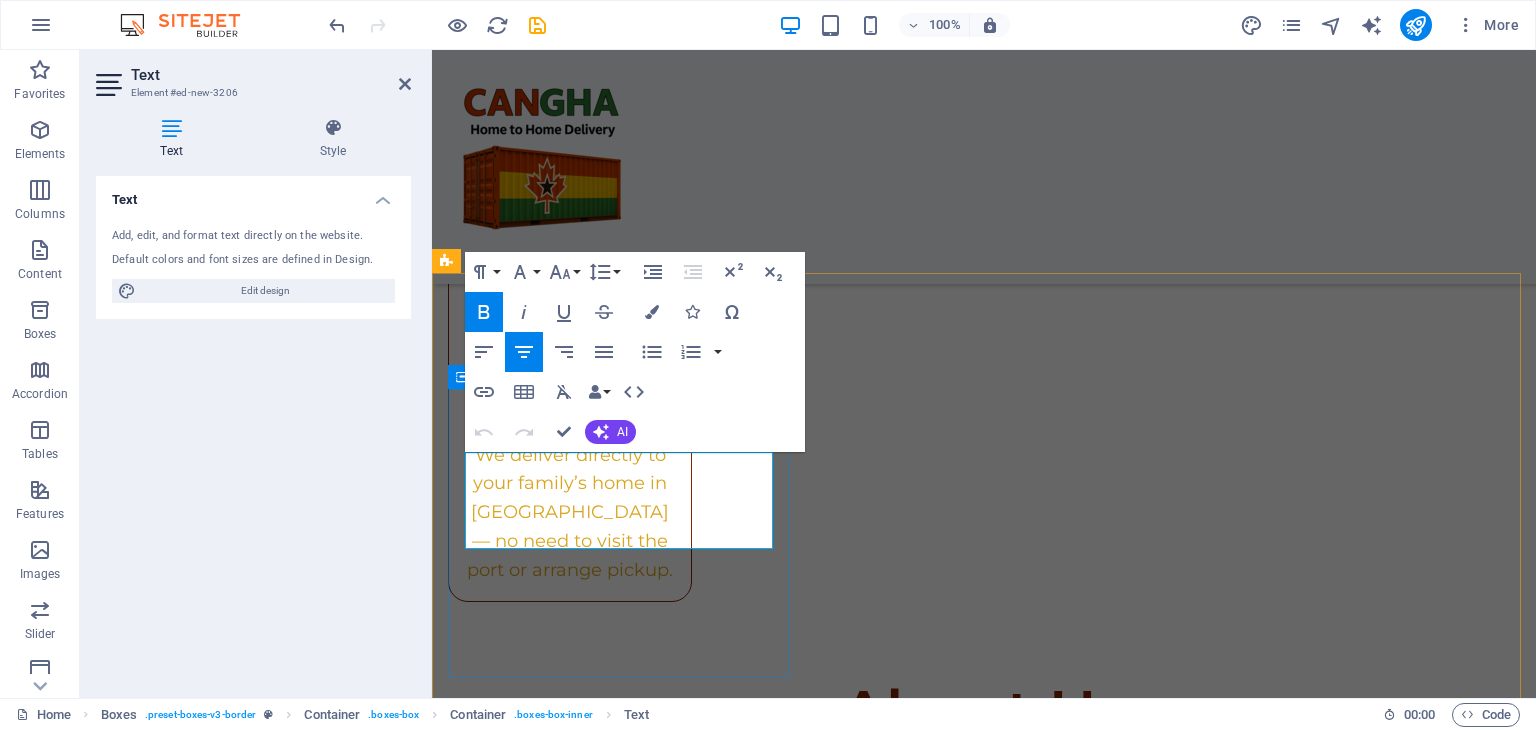 click on "1.5 Cube (Bankers Box)" at bounding box center (570, 1832) 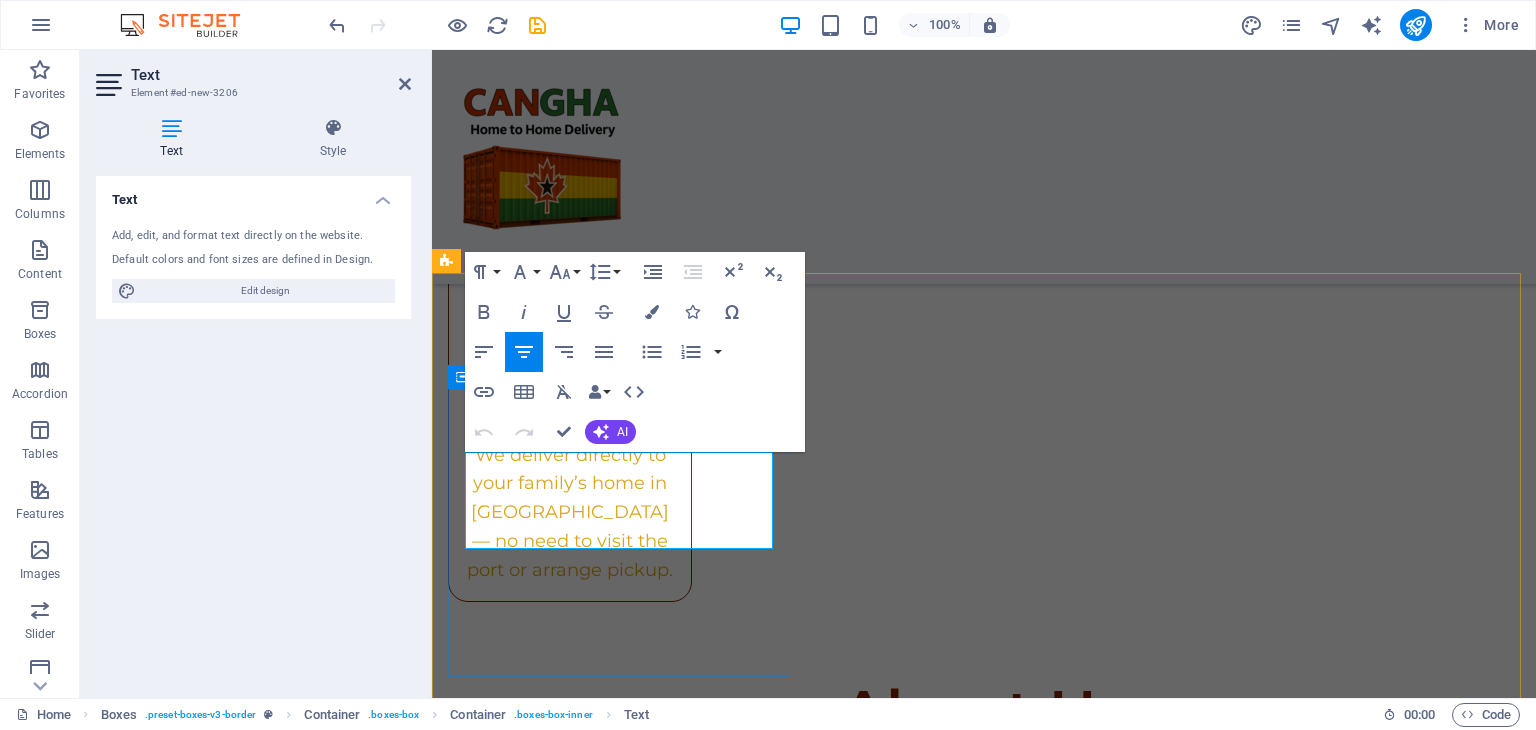 drag, startPoint x: 543, startPoint y: 507, endPoint x: 593, endPoint y: 476, distance: 58.830265 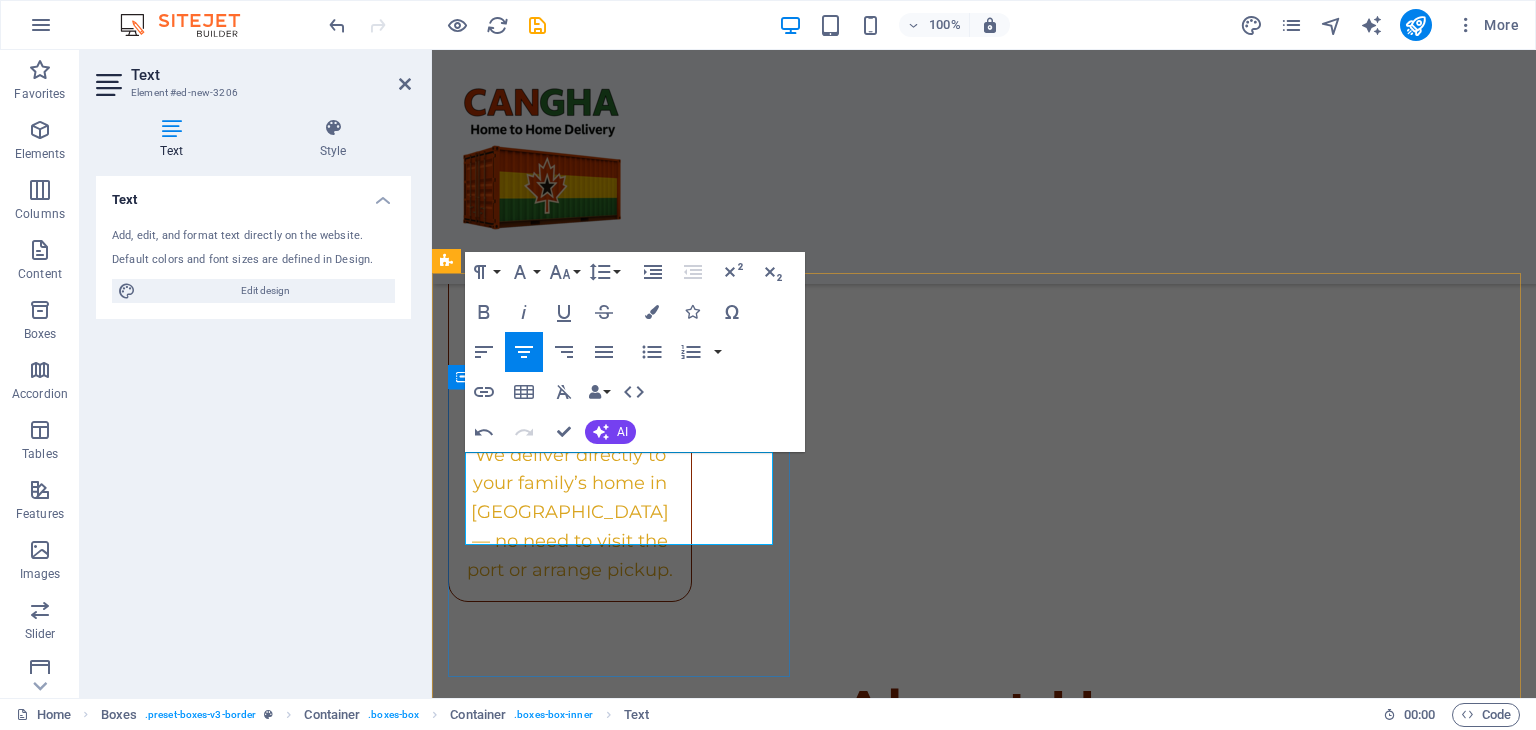 click on "Small 53L Tote (14 Gallon )" at bounding box center [984, 1830] 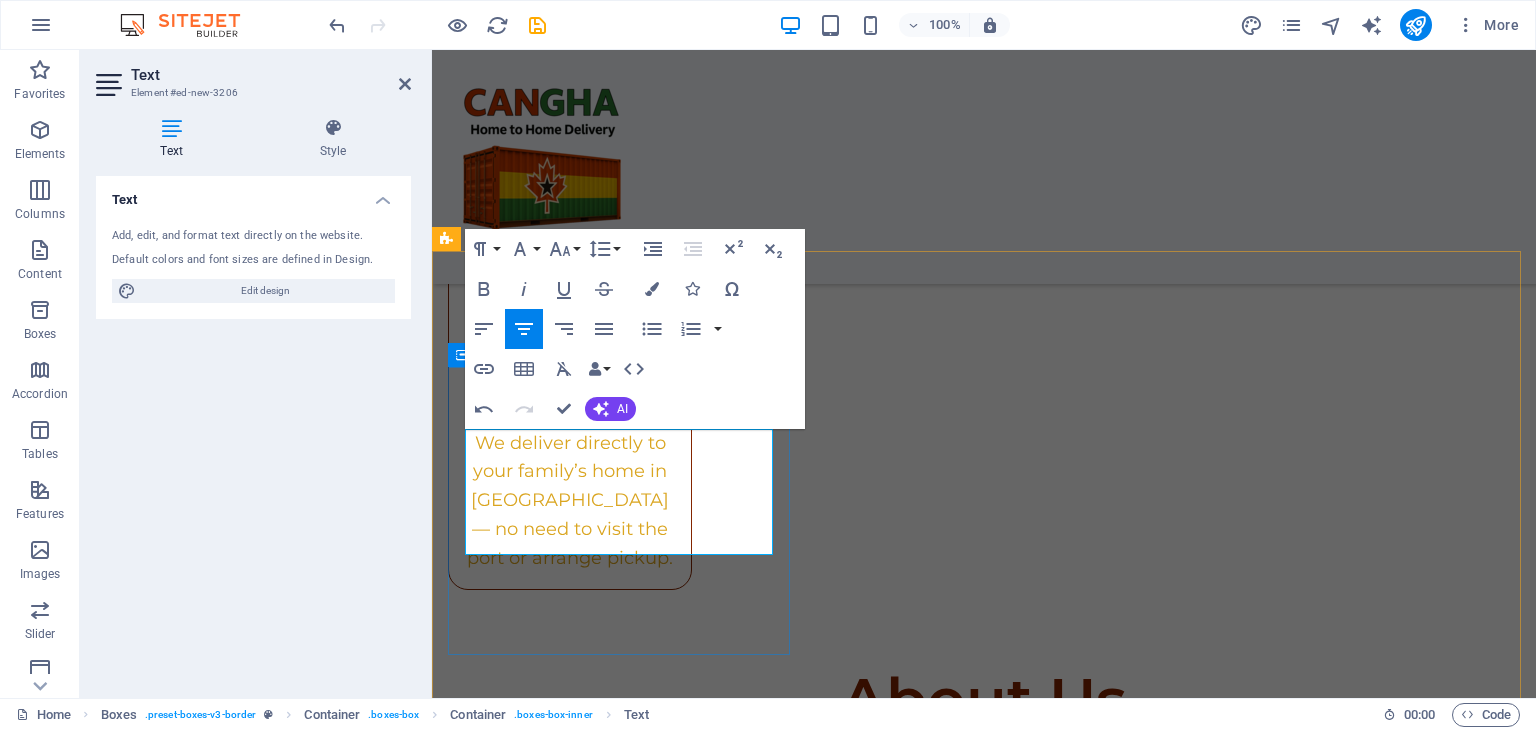 scroll, scrollTop: 3212, scrollLeft: 0, axis: vertical 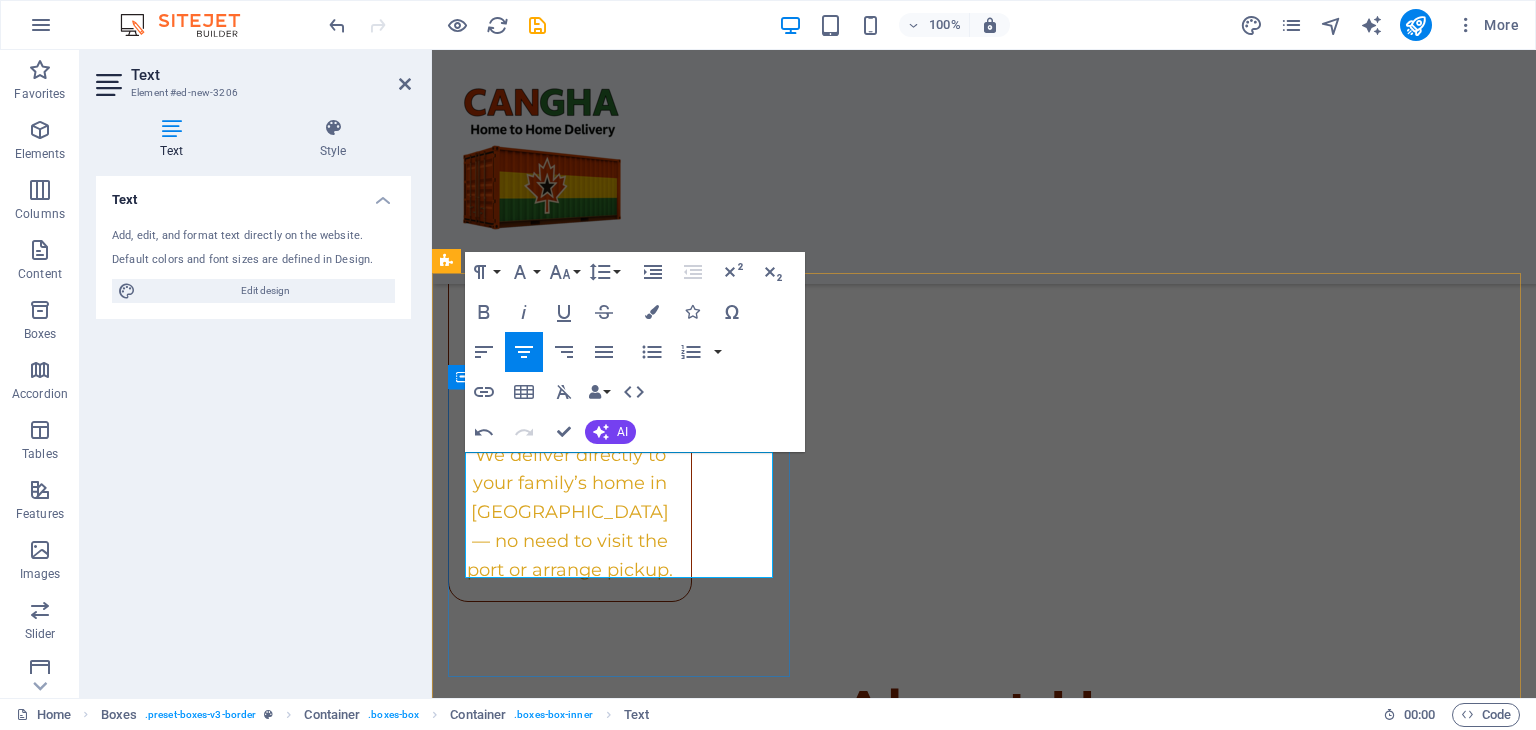 click on "Boxes/Totes Small 1.5 Cube (Bankers Box) 53L Tote (14 Gallon )" at bounding box center [984, 1823] 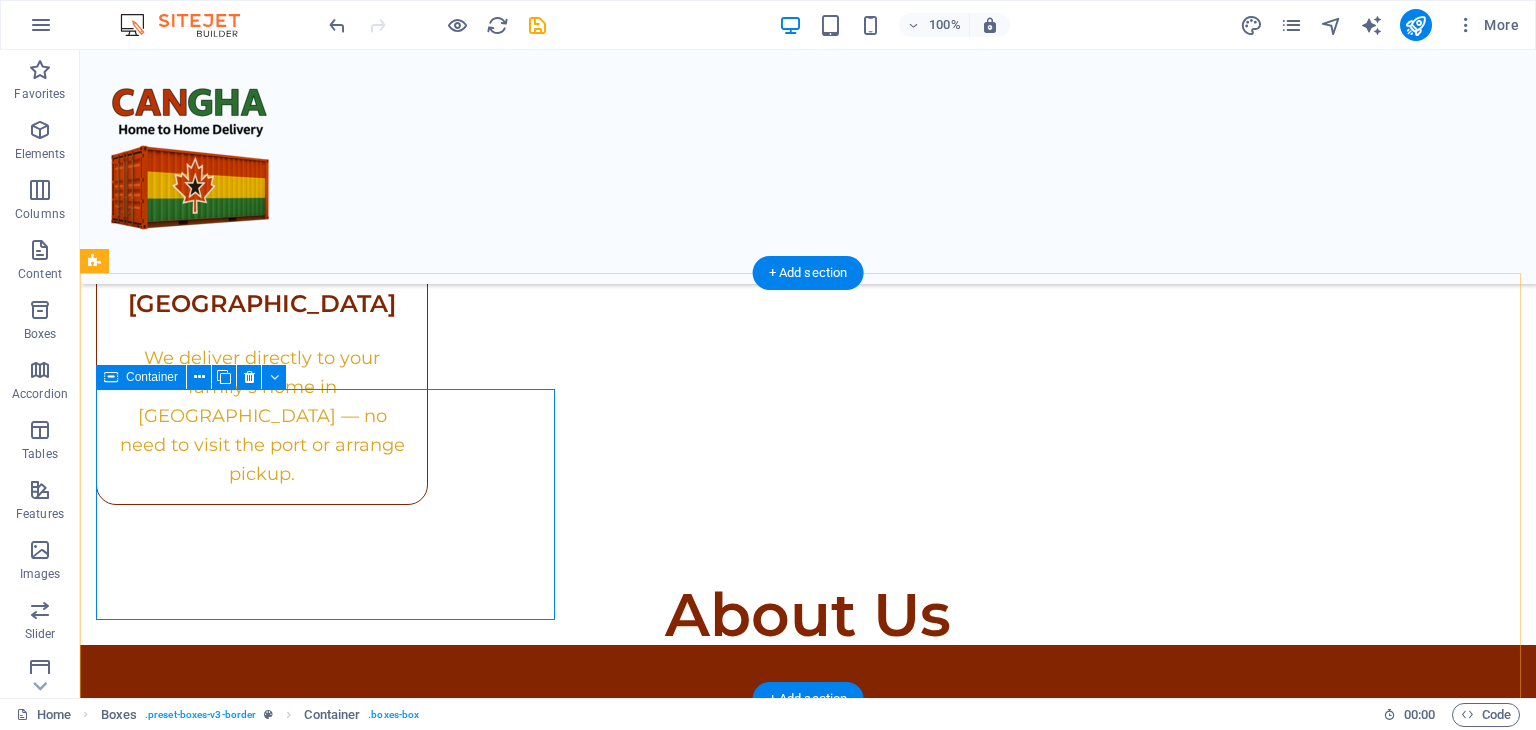 scroll, scrollTop: 3081, scrollLeft: 0, axis: vertical 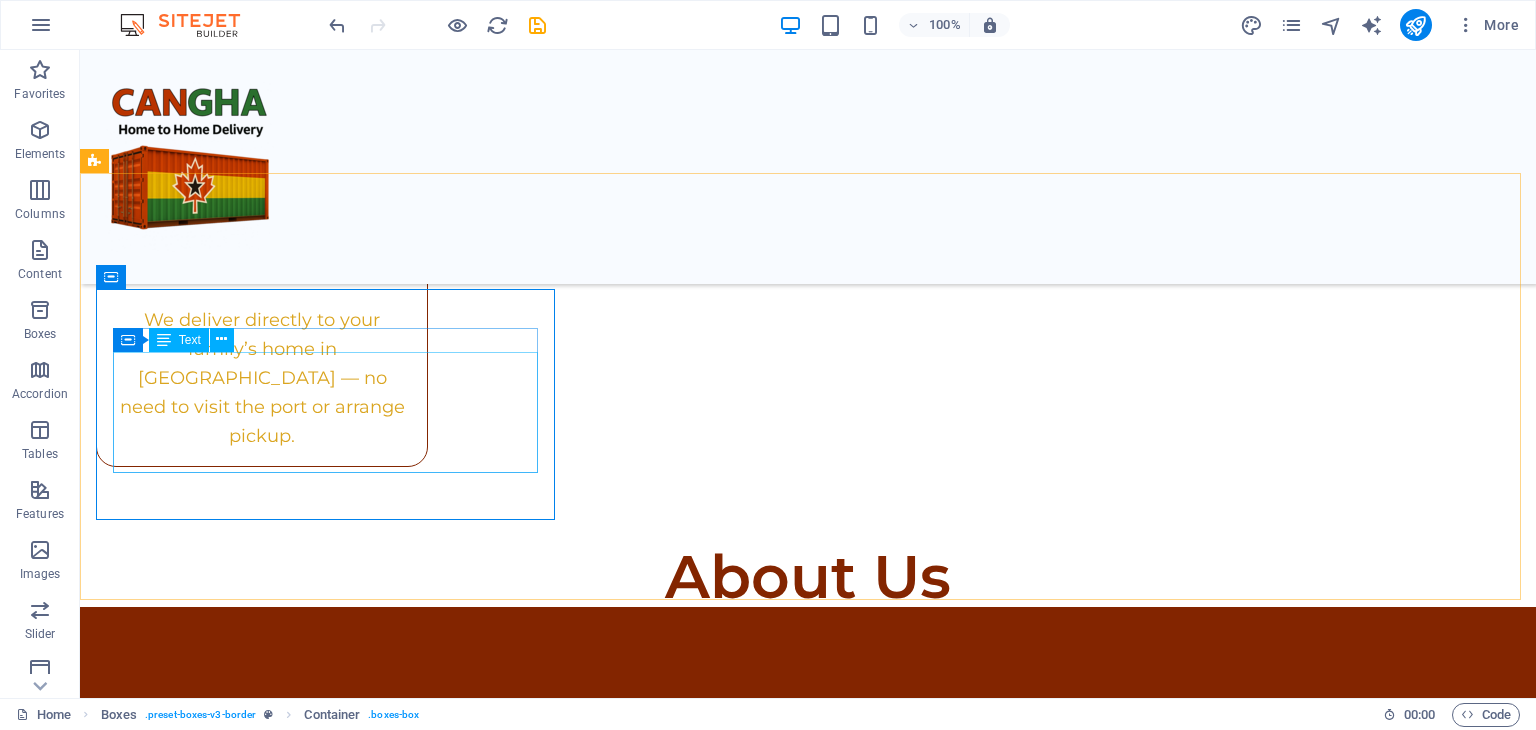 click on "Text" at bounding box center [190, 340] 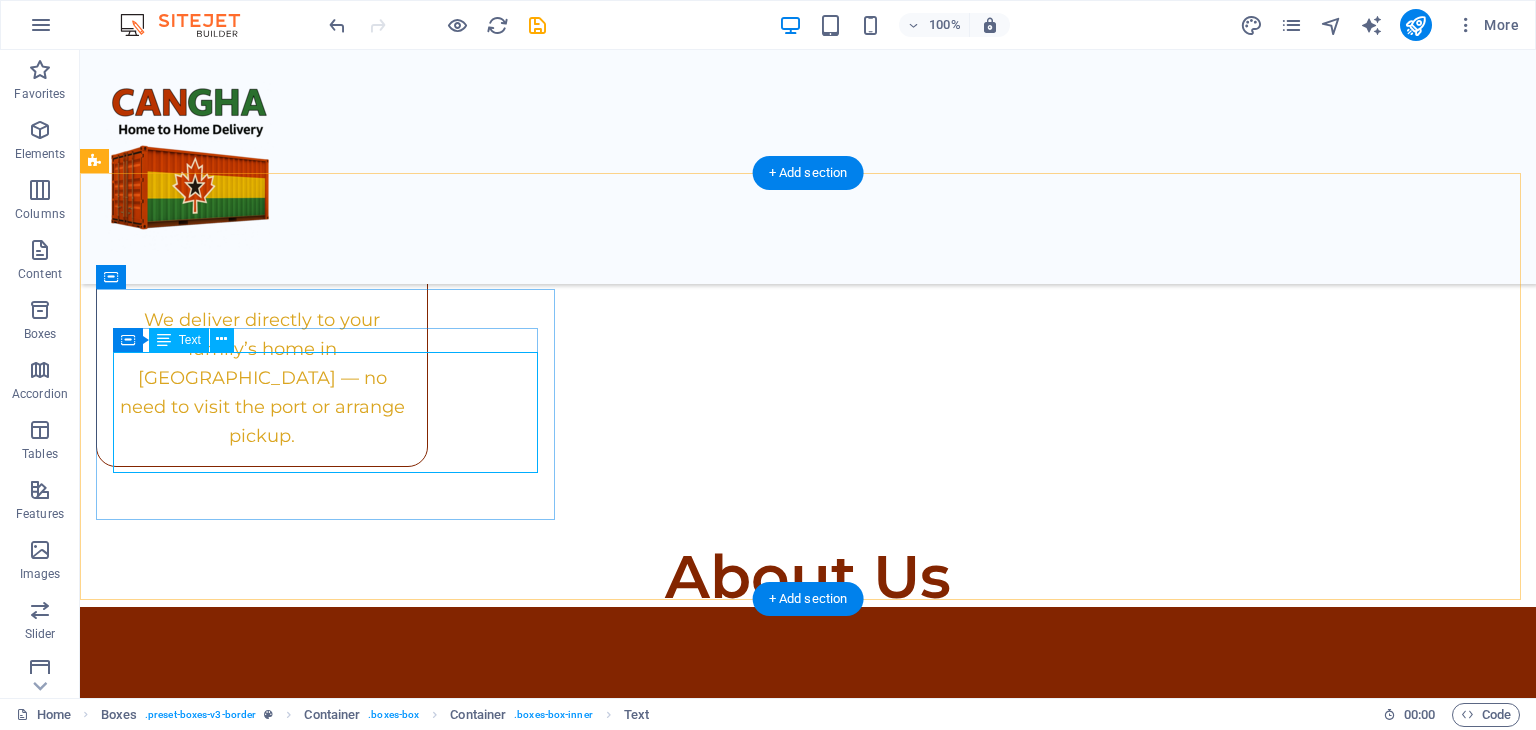 click on "Small 1.5 Cube (Bankers Box) 53L Tote (14 Gallon )" at bounding box center [808, 1706] 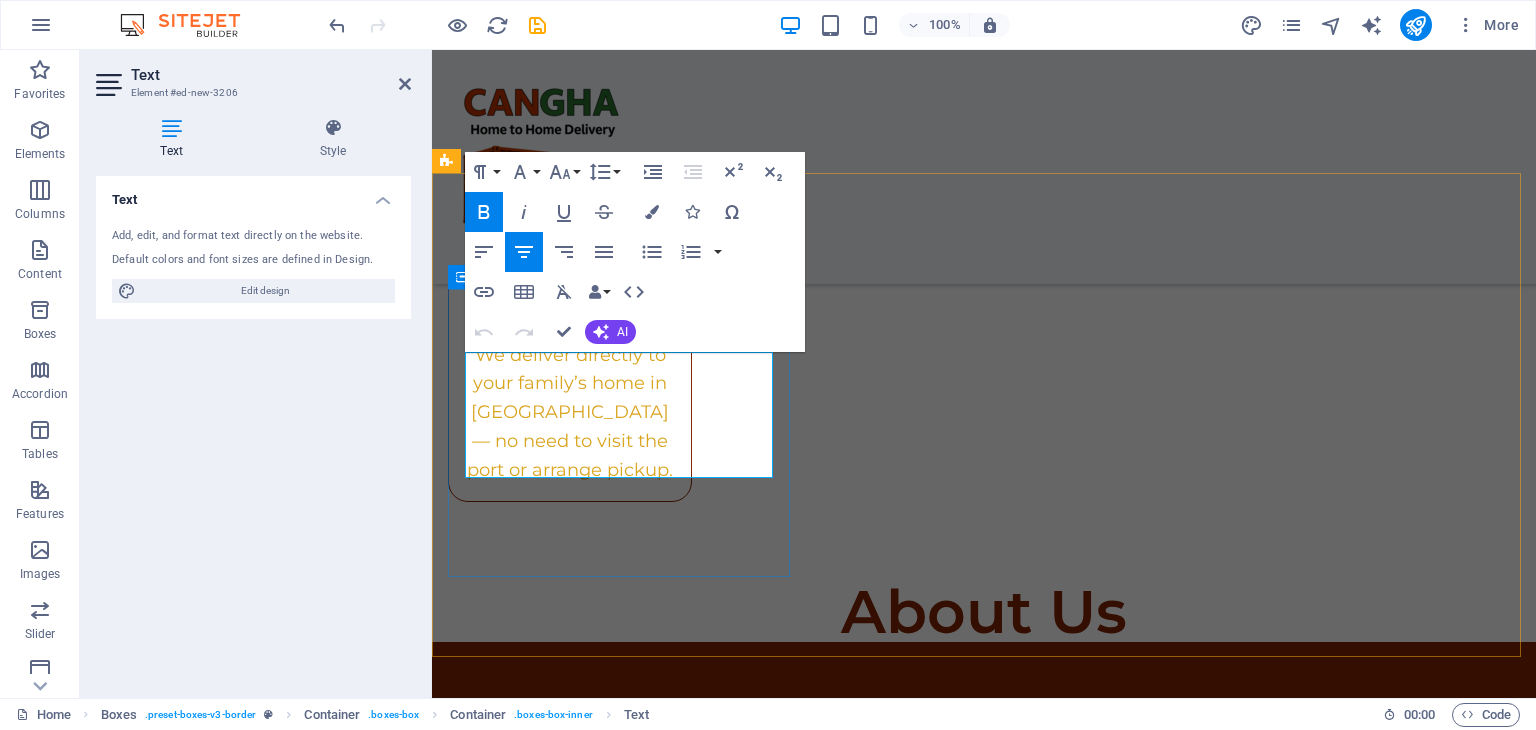 click on "53L Tote (14 Gallon" at bounding box center (550, 1794) 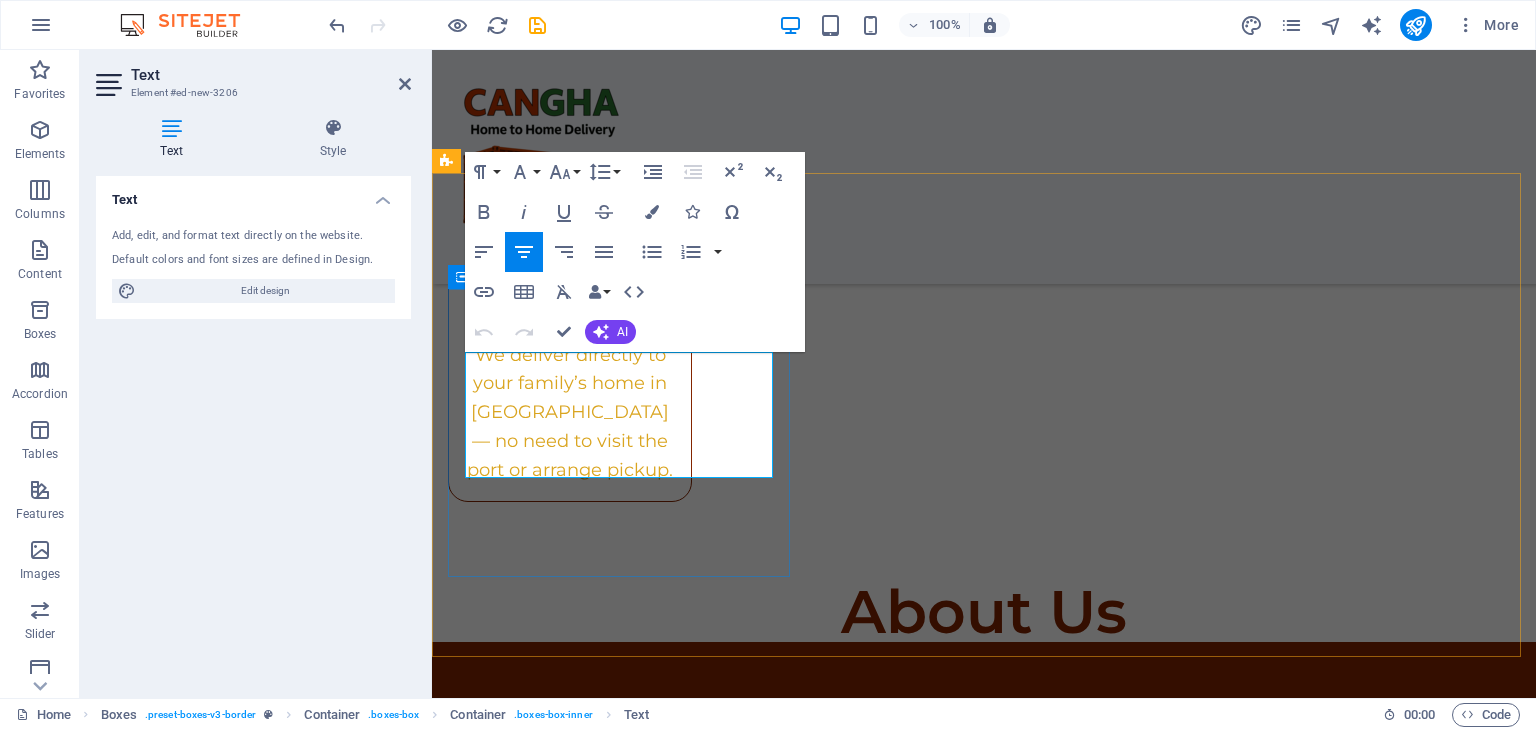 click on "53L Tote (14 Gallon )" at bounding box center [554, 1794] 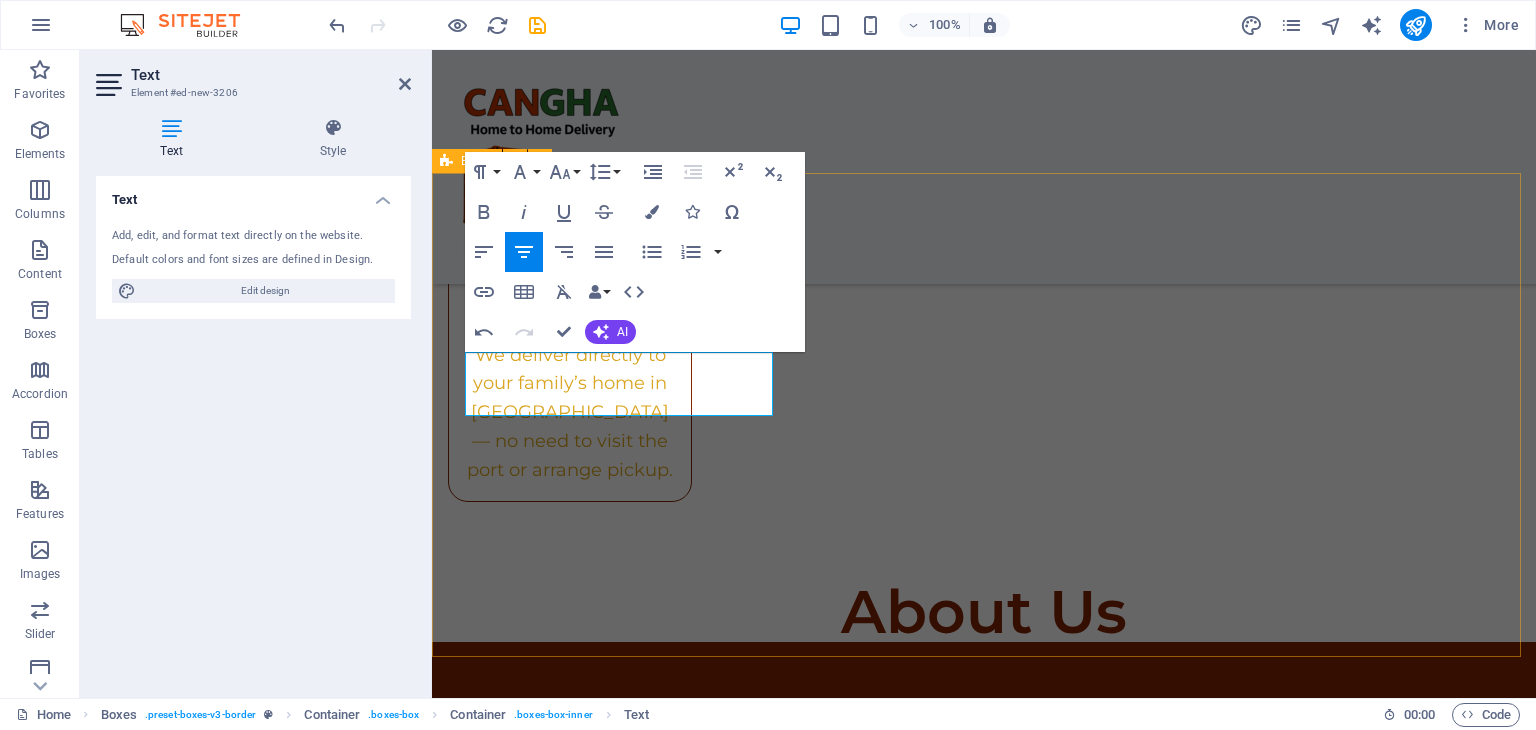 click on "Boxes/Totes Small Headline Lorem ipsum dolor sit amet, consectetuer adipiscing elit. Aenean commodo ligula eget dolor. Lorem ipsum dolor sit amet, consectetuer adipiscing elit leget dolor. Headline Lorem ipsum dolor sit amet, consectetuer adipiscing elit. Aenean commodo ligula eget dolor. Lorem ipsum dolor sit amet, consectetuer adipiscing elit leget dolor." at bounding box center [984, 1892] 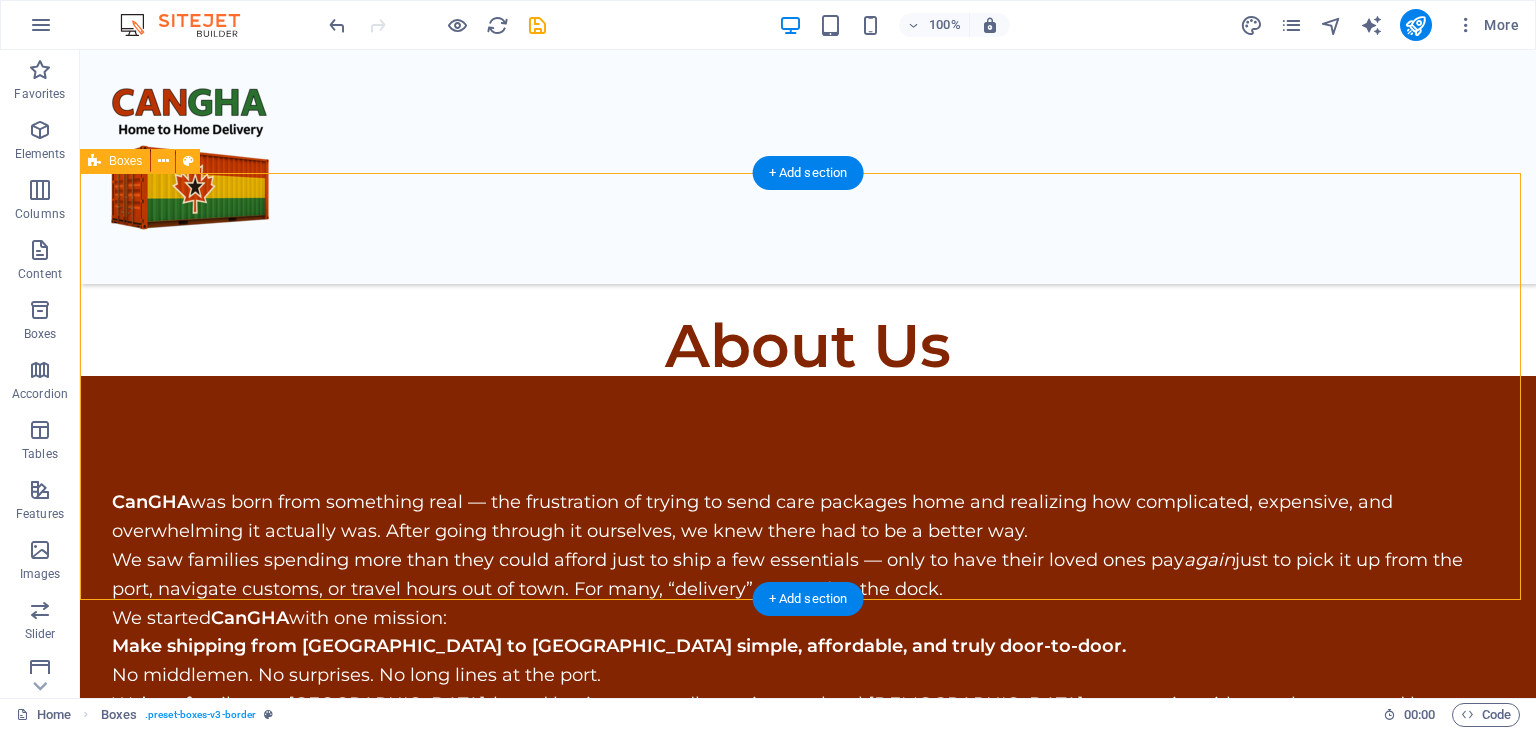 scroll, scrollTop: 3081, scrollLeft: 0, axis: vertical 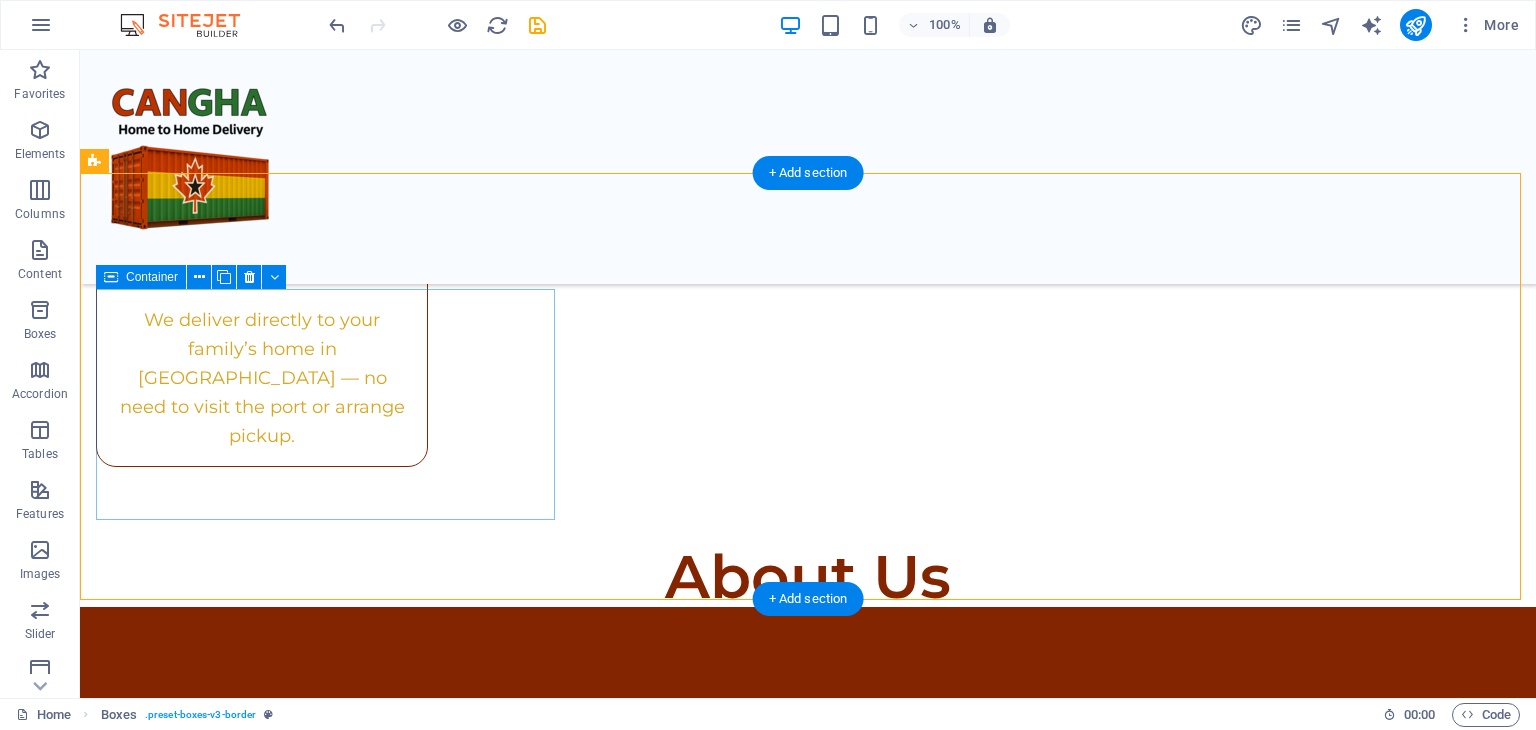click on "Boxes/Totes Small" at bounding box center (808, 1654) 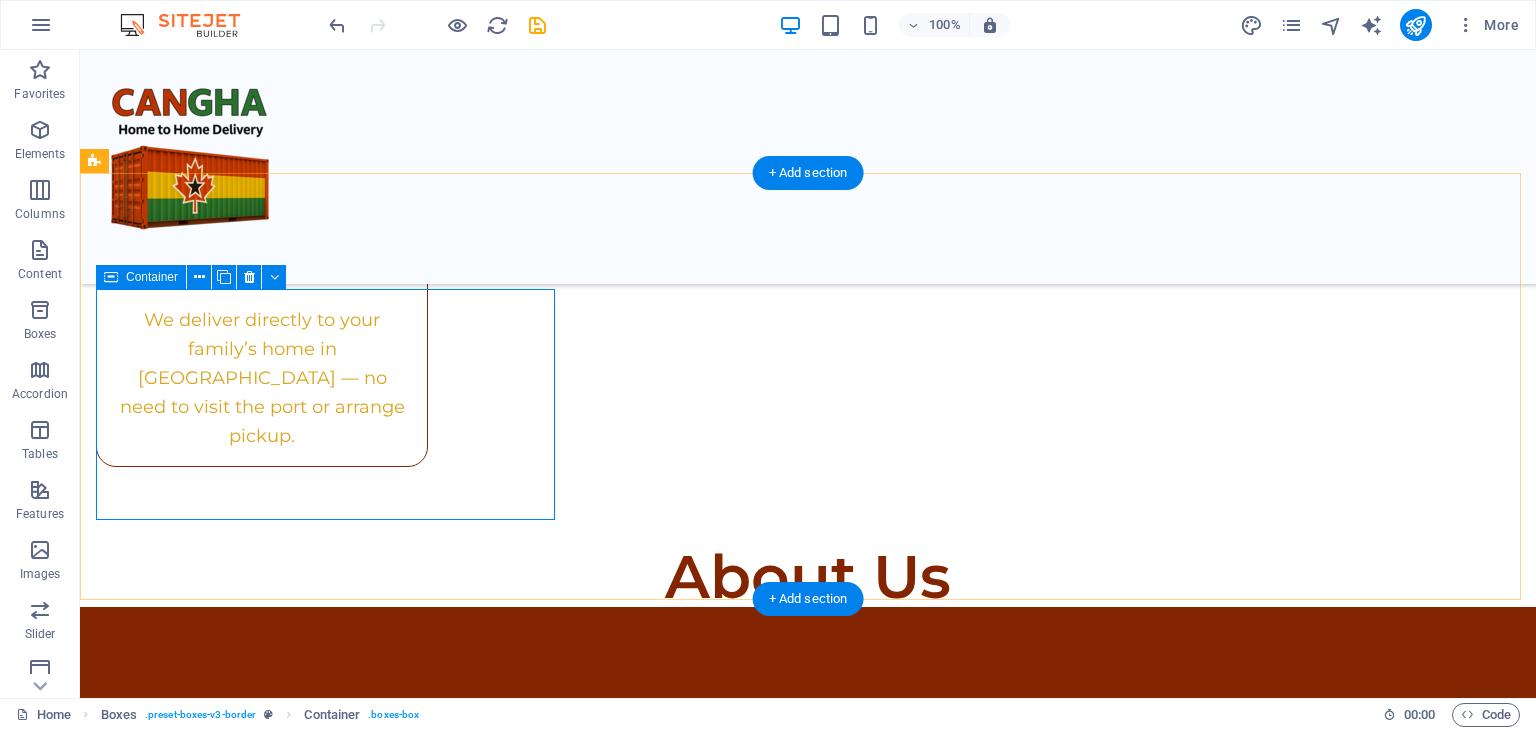 click on "Boxes/Totes Small" at bounding box center (808, 1654) 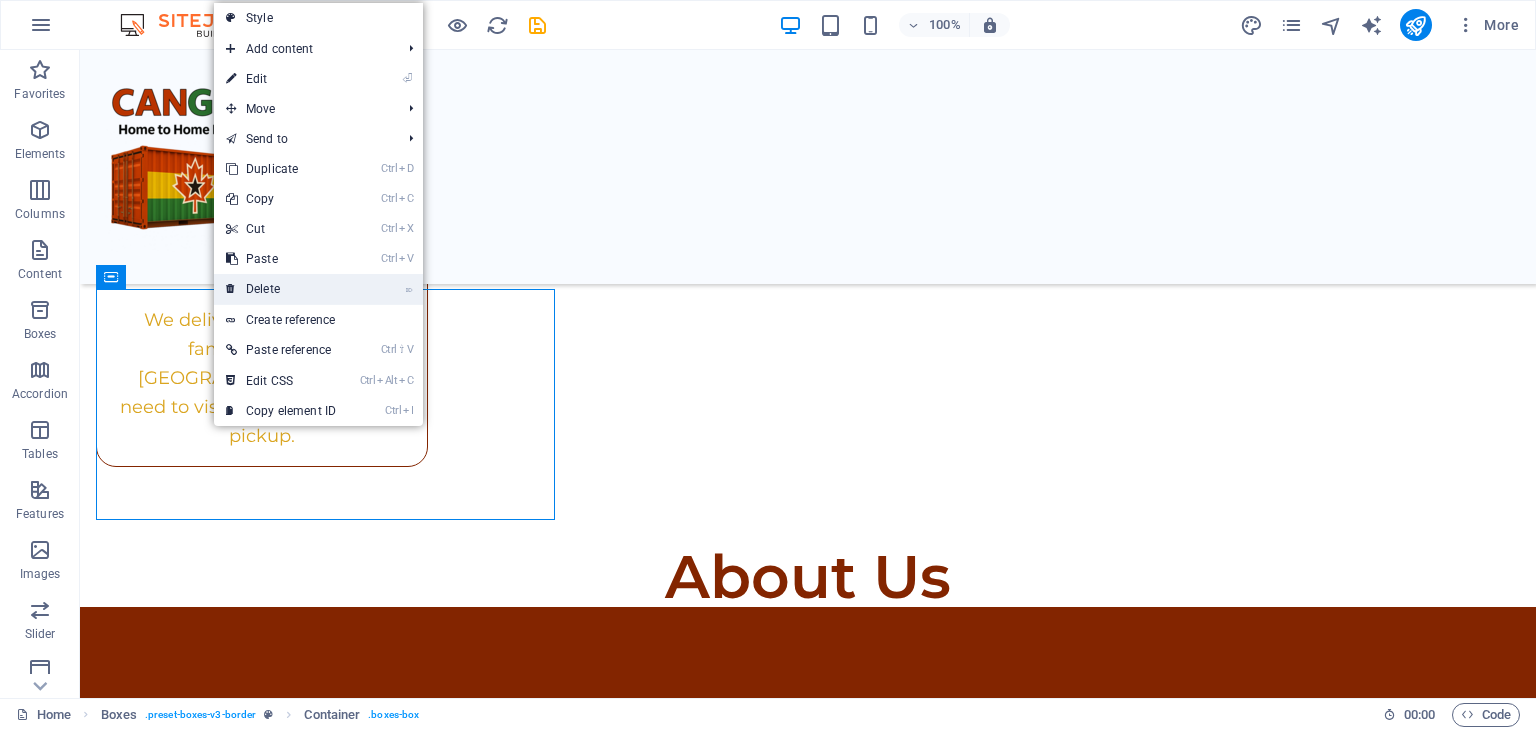 click on "⌦  Delete" at bounding box center [281, 289] 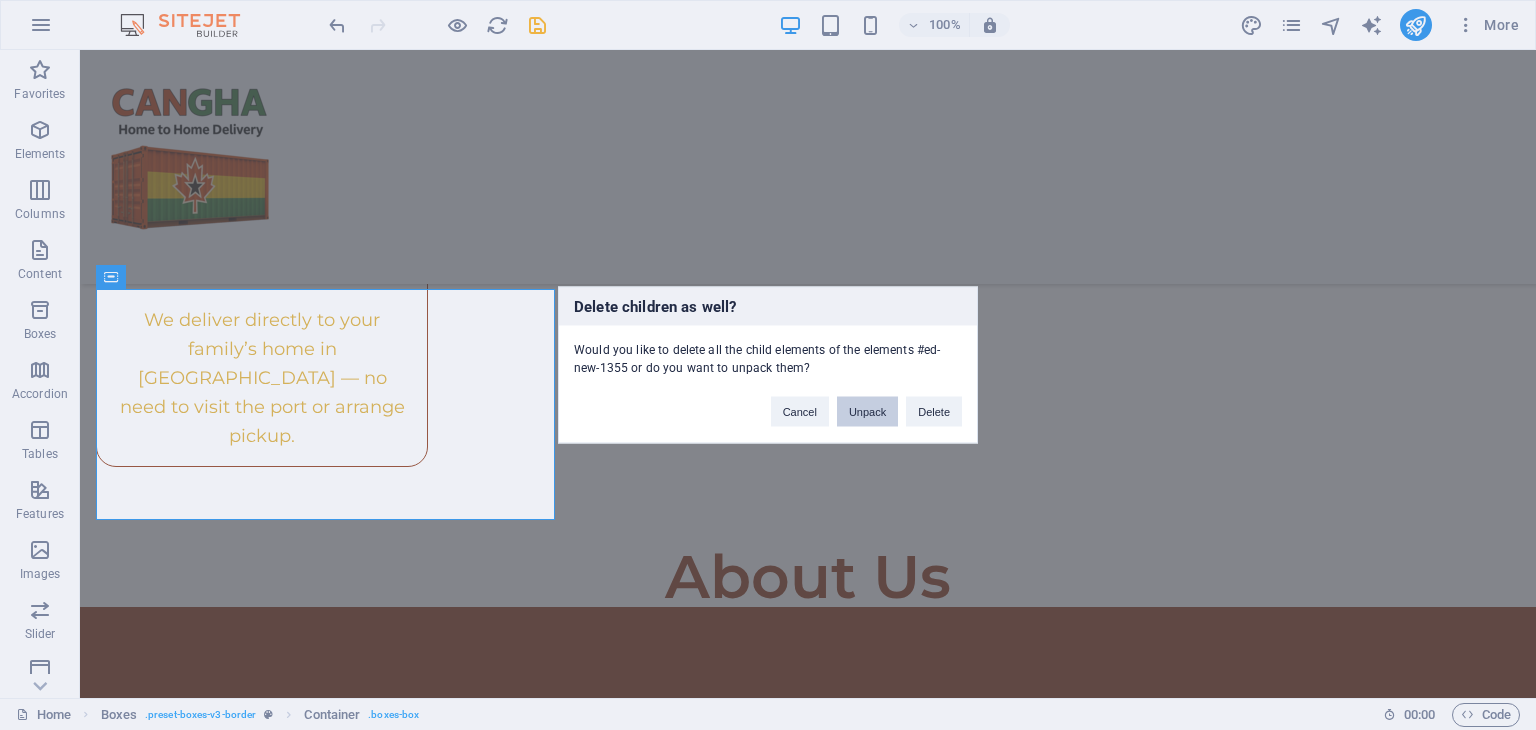 click on "Unpack" at bounding box center (867, 412) 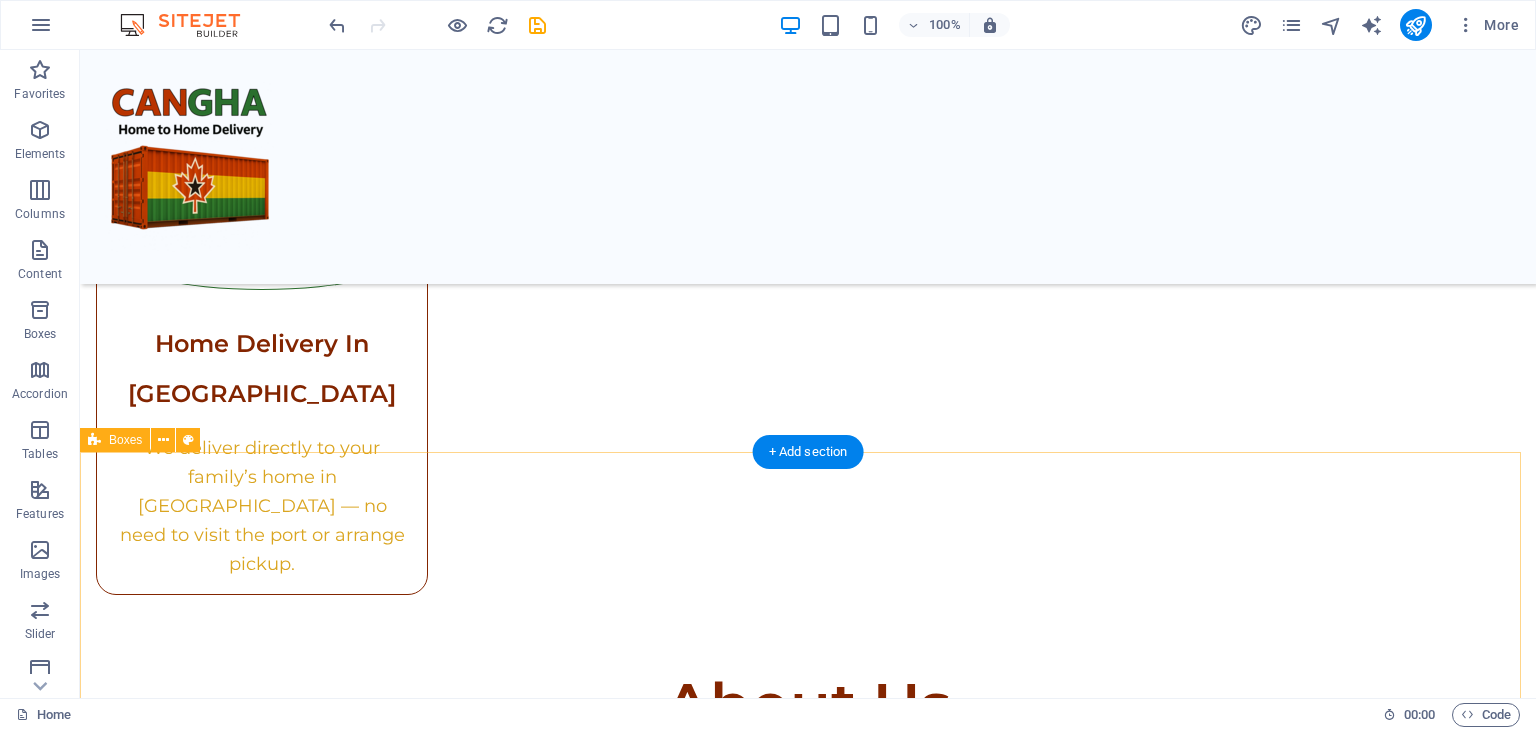 scroll, scrollTop: 2981, scrollLeft: 0, axis: vertical 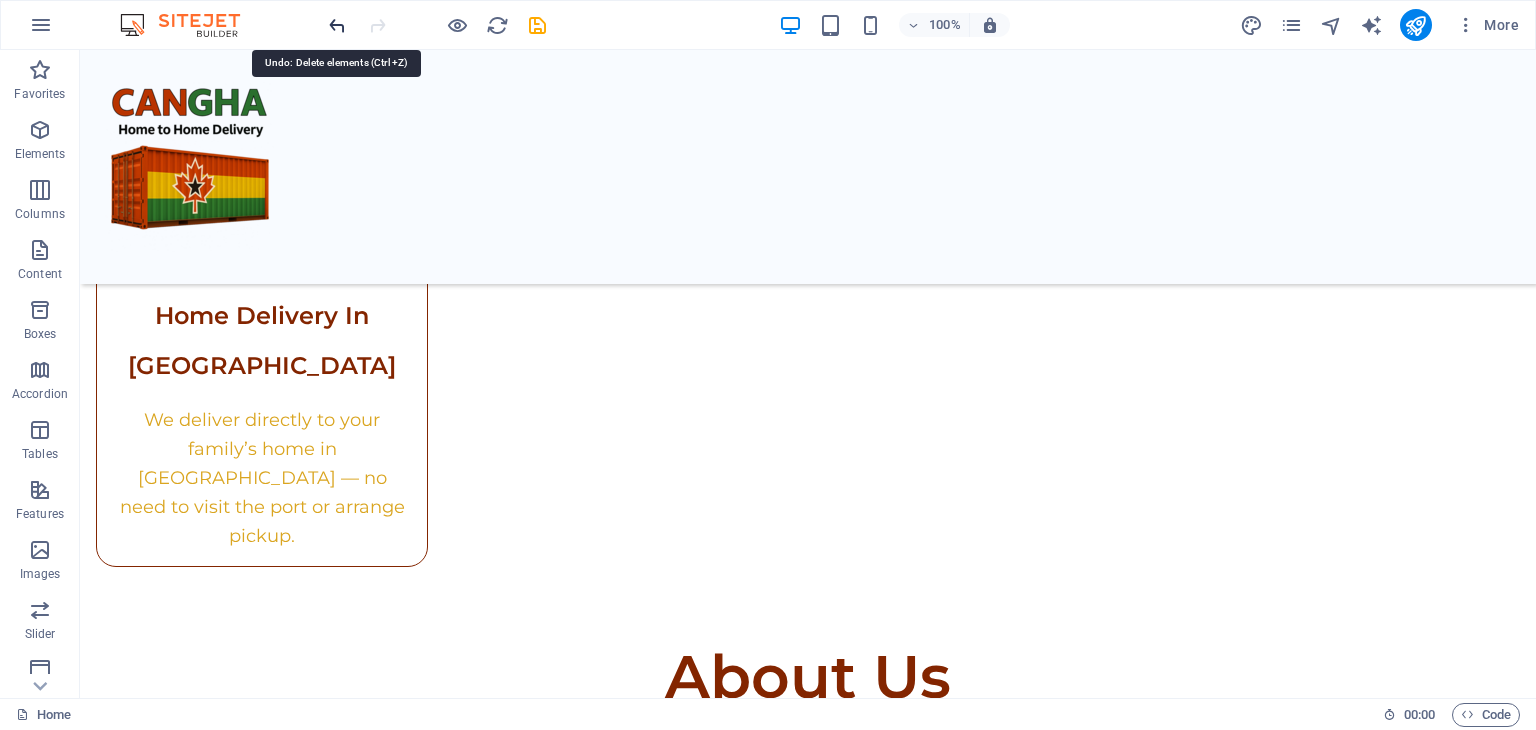 click at bounding box center [337, 25] 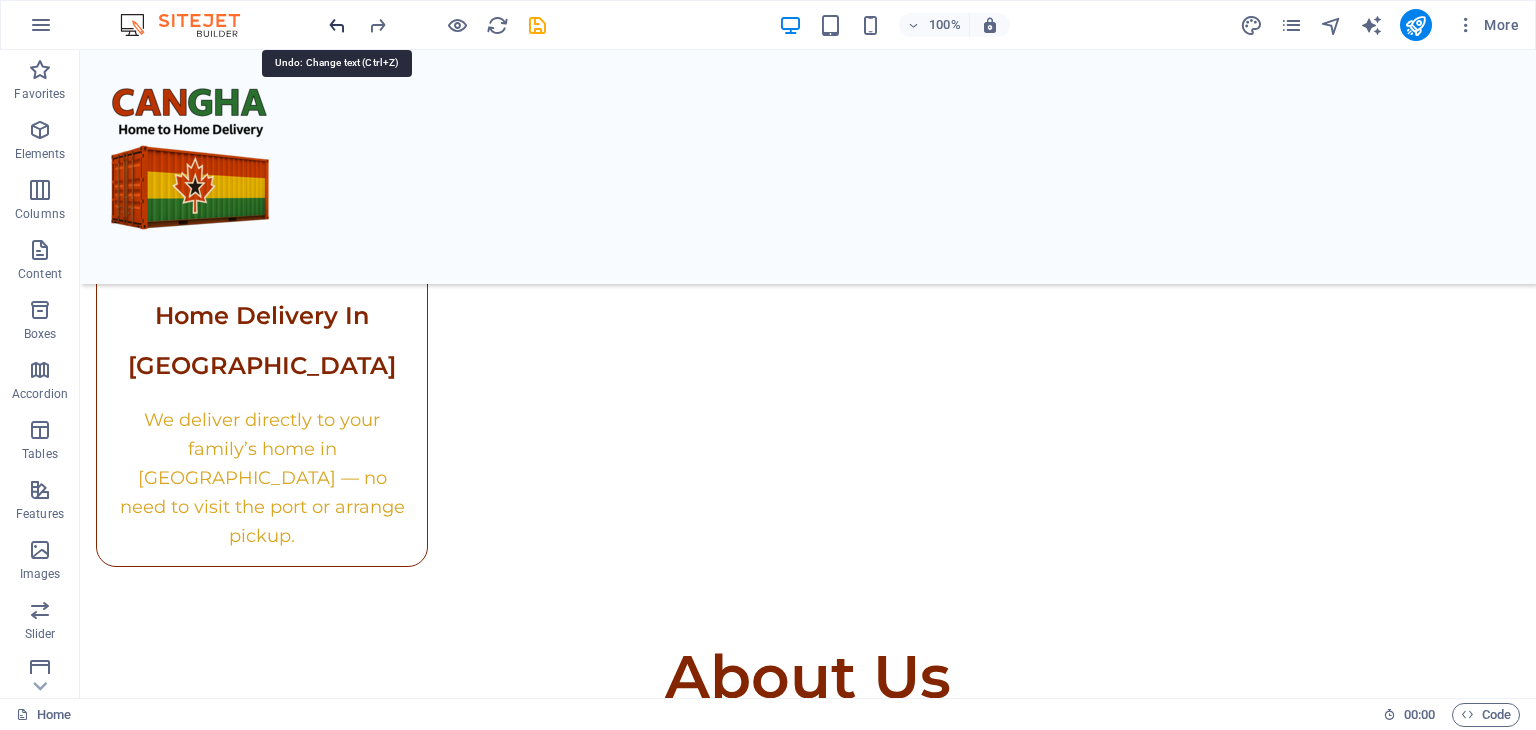 click at bounding box center (337, 25) 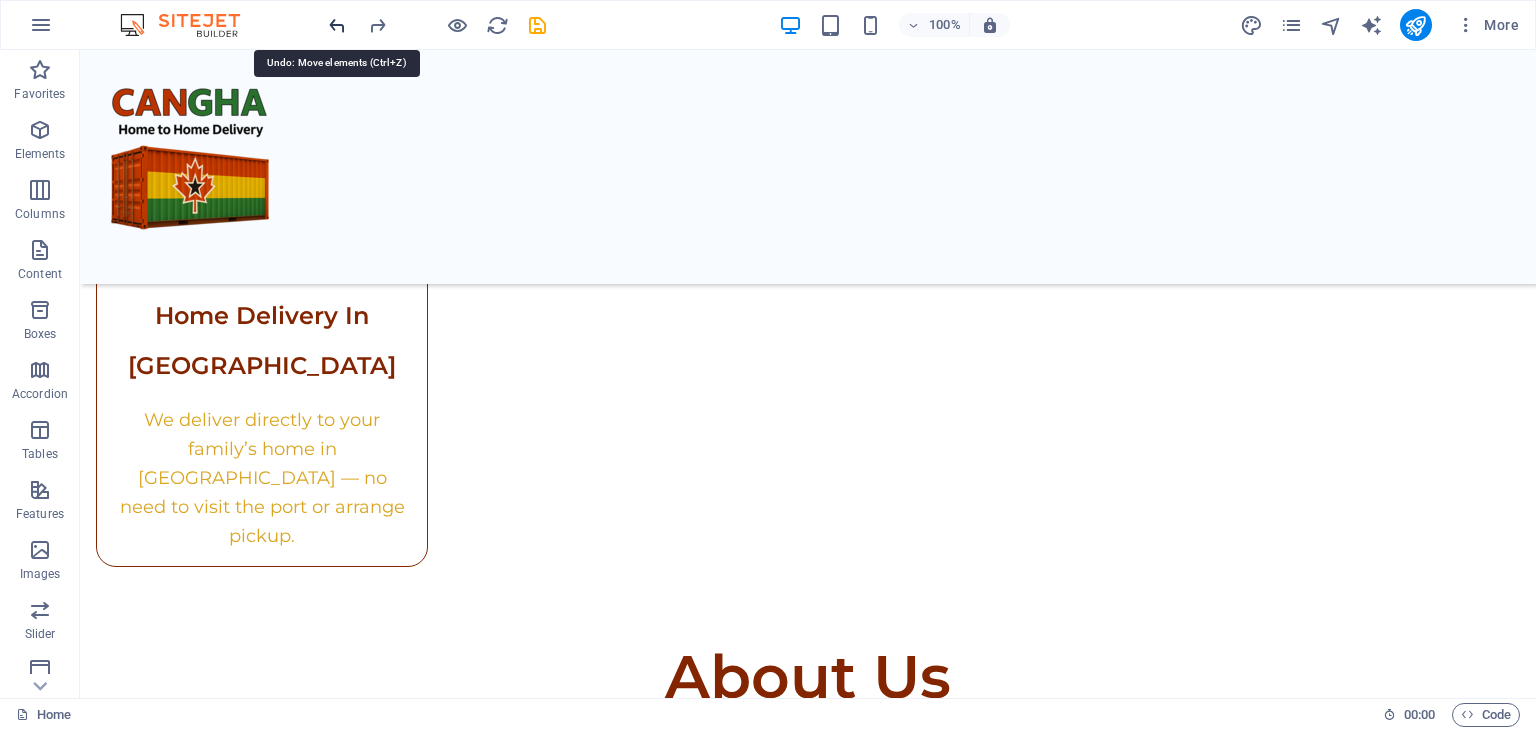 click at bounding box center (337, 25) 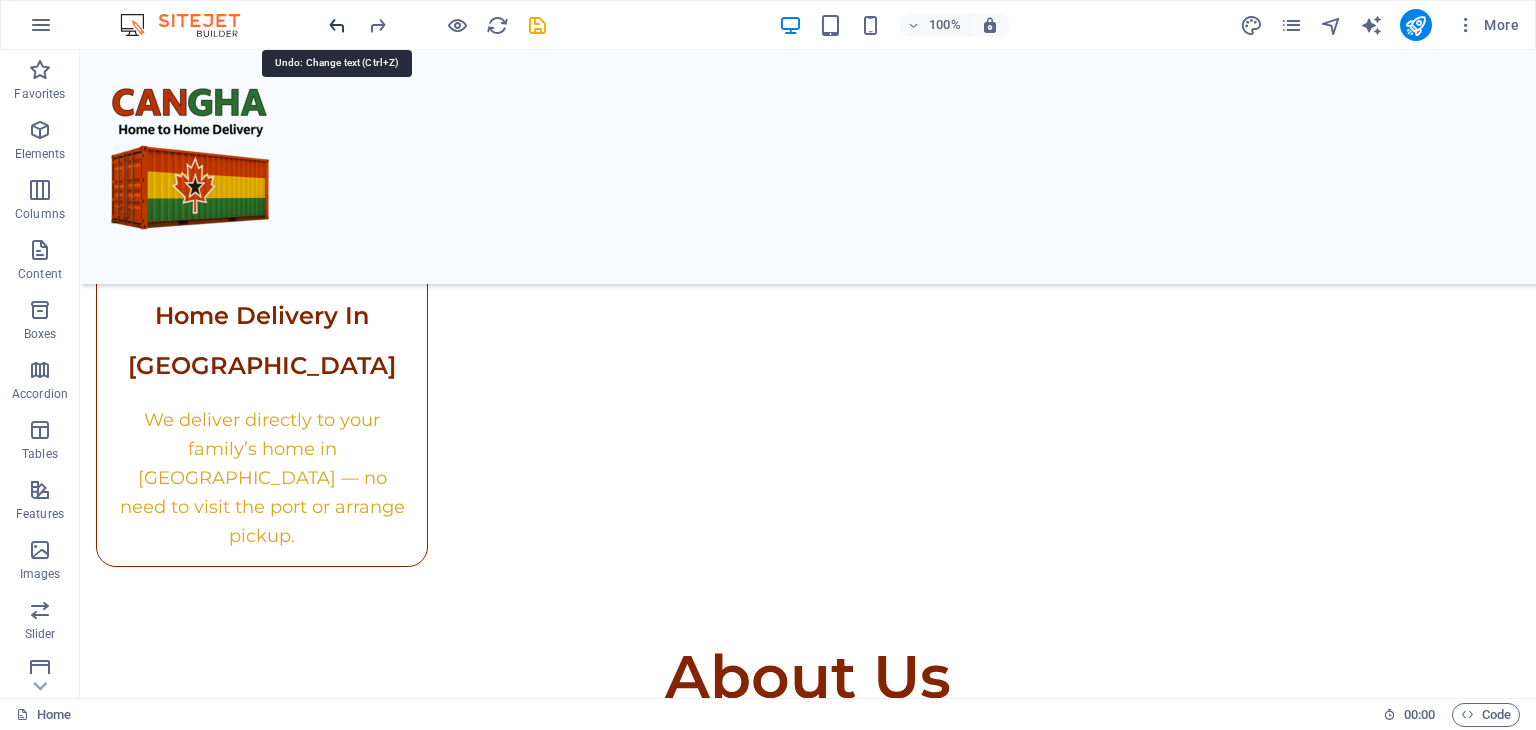 click at bounding box center (337, 25) 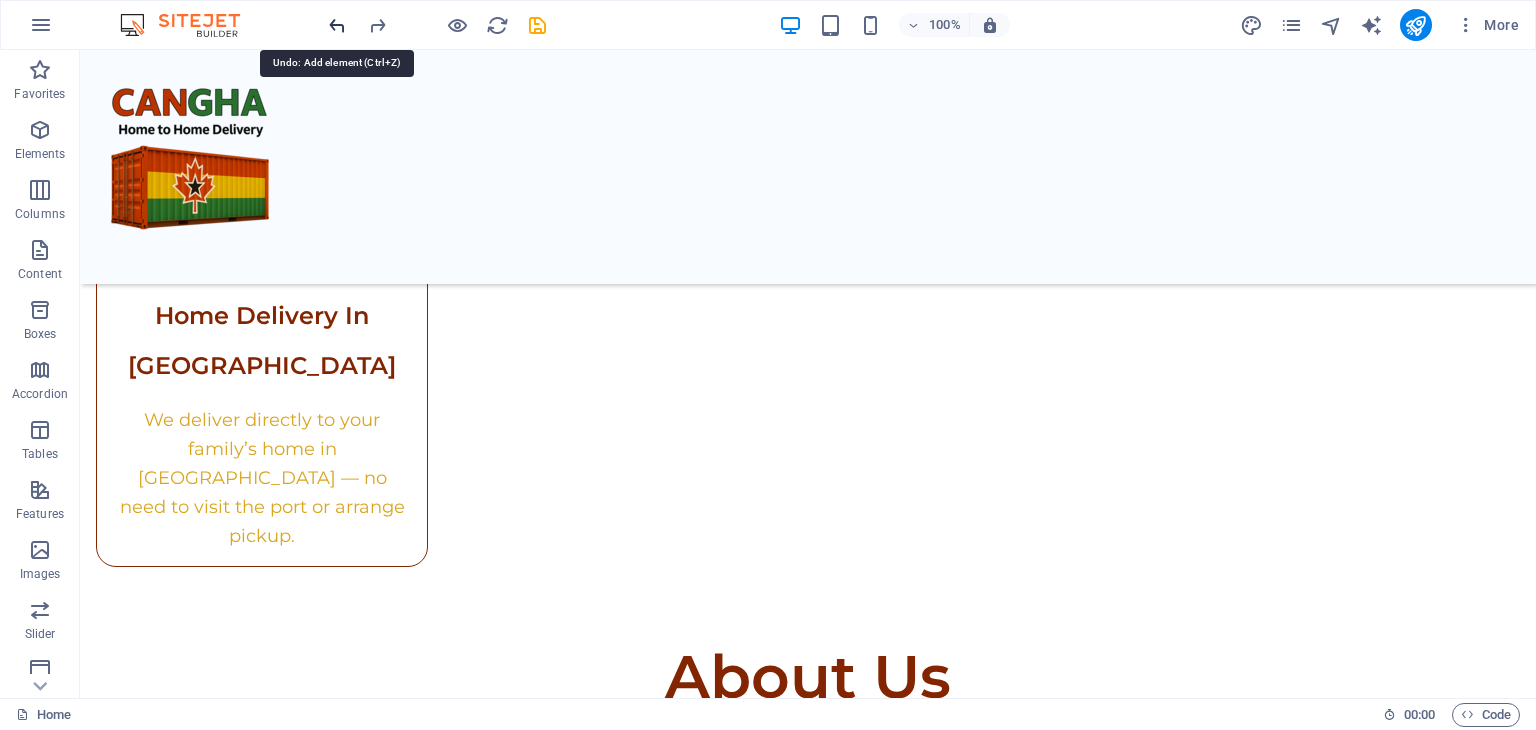 click at bounding box center (337, 25) 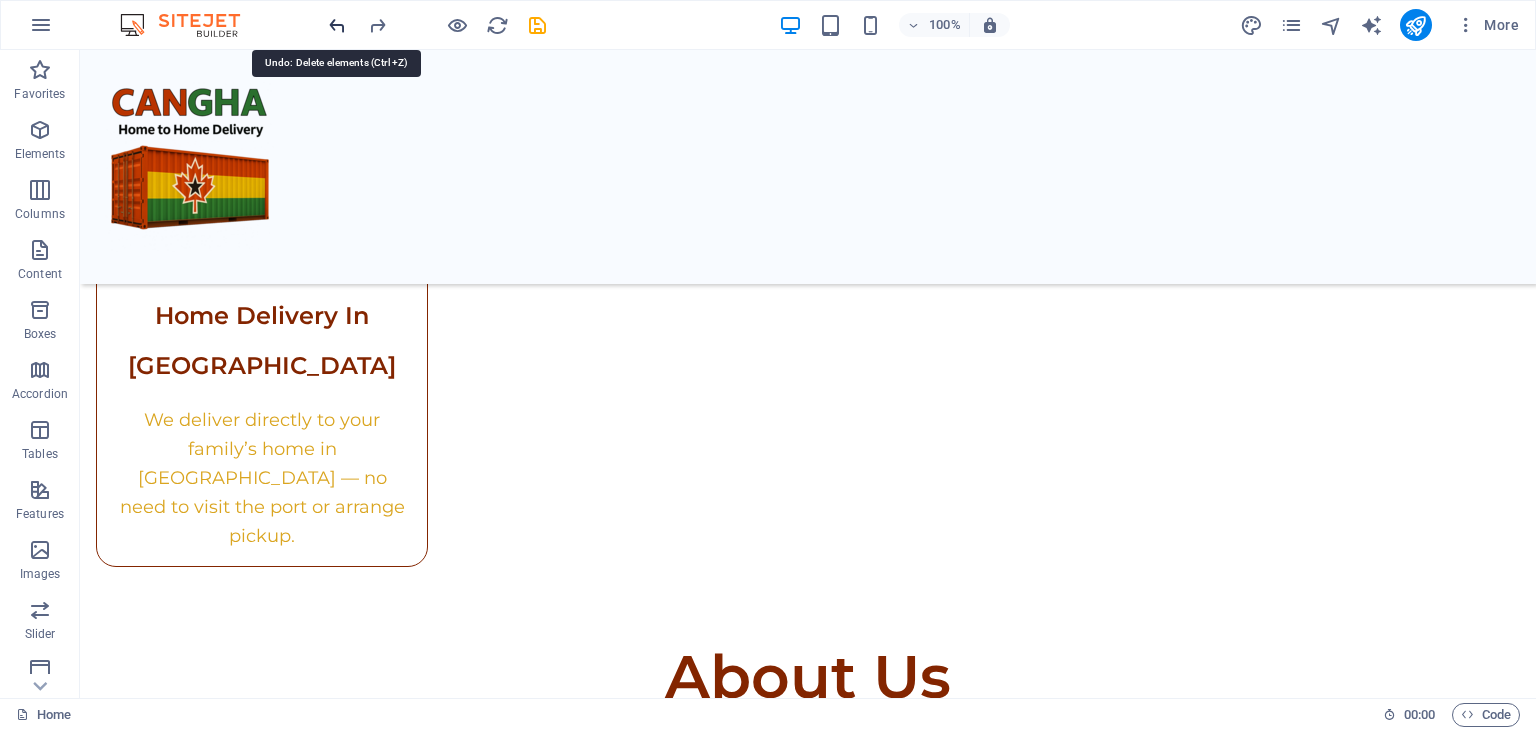 click at bounding box center (337, 25) 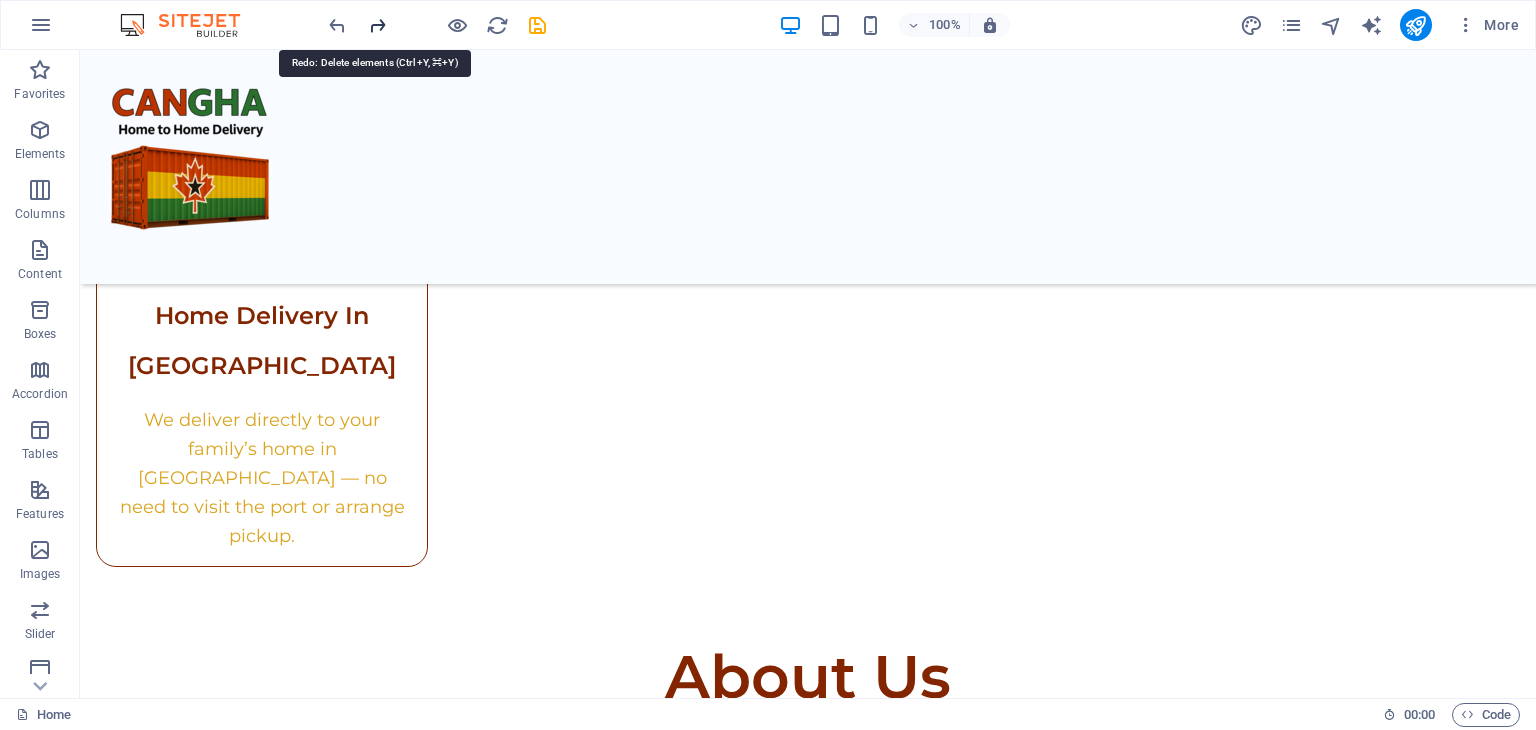 click at bounding box center (377, 25) 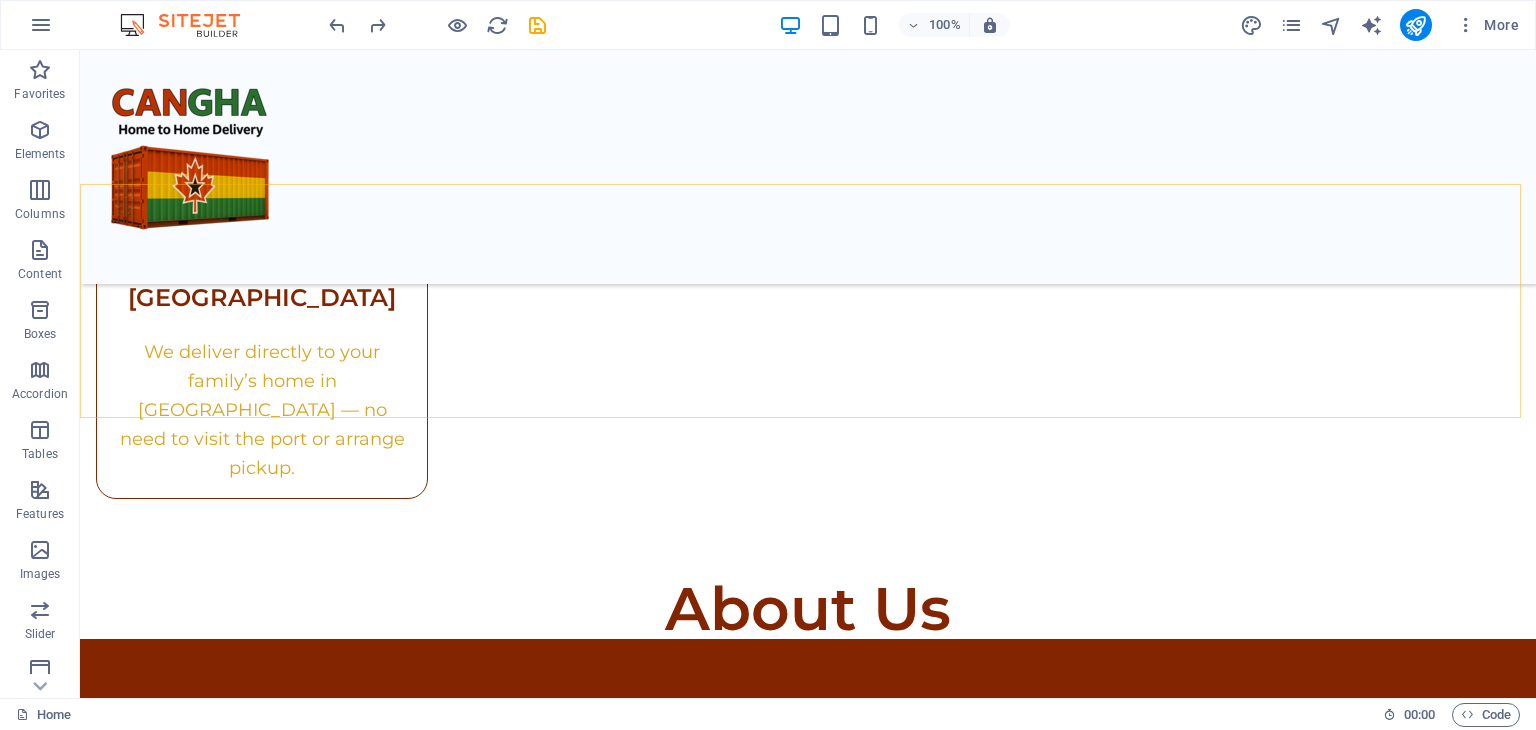 scroll, scrollTop: 3081, scrollLeft: 0, axis: vertical 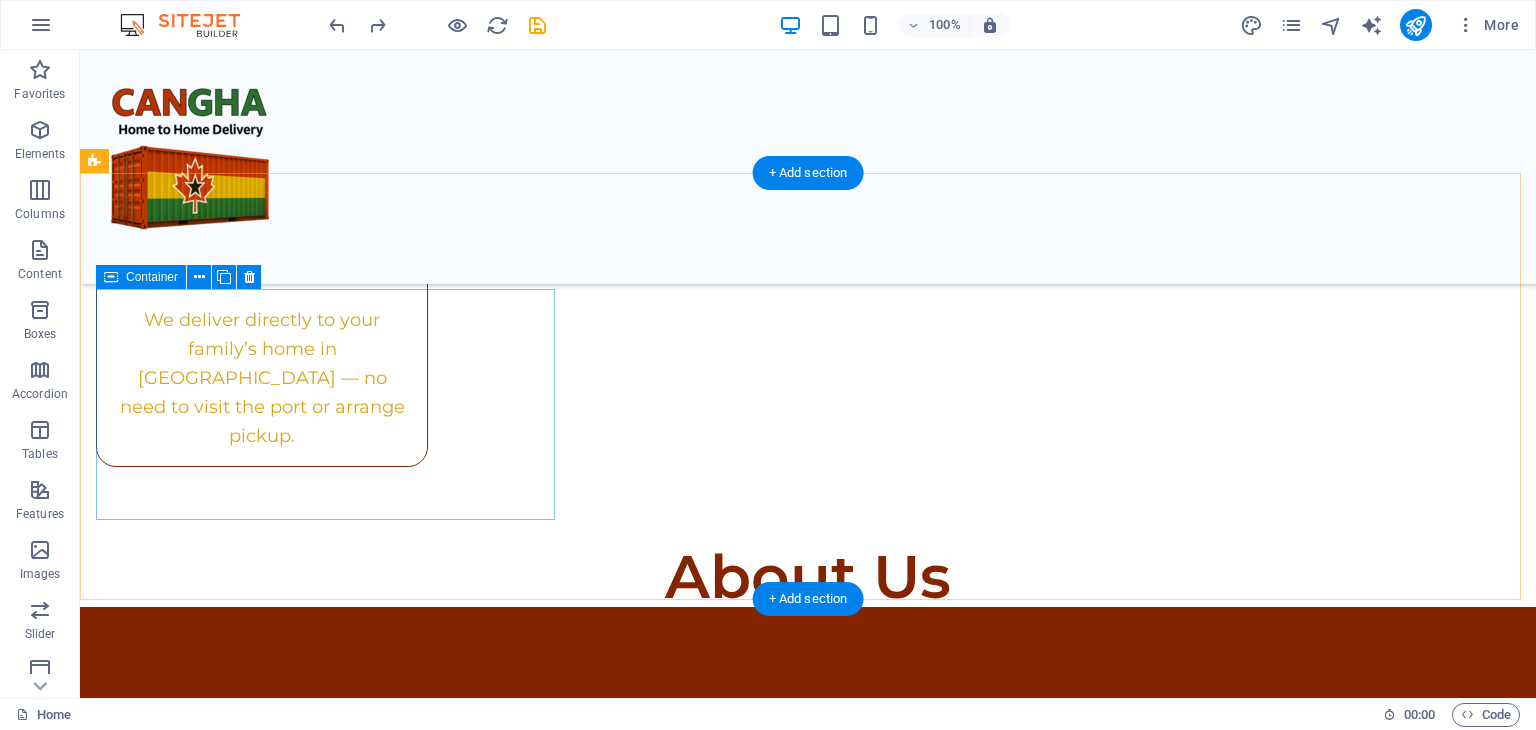 click on "Boxes/Totes" at bounding box center [808, 1623] 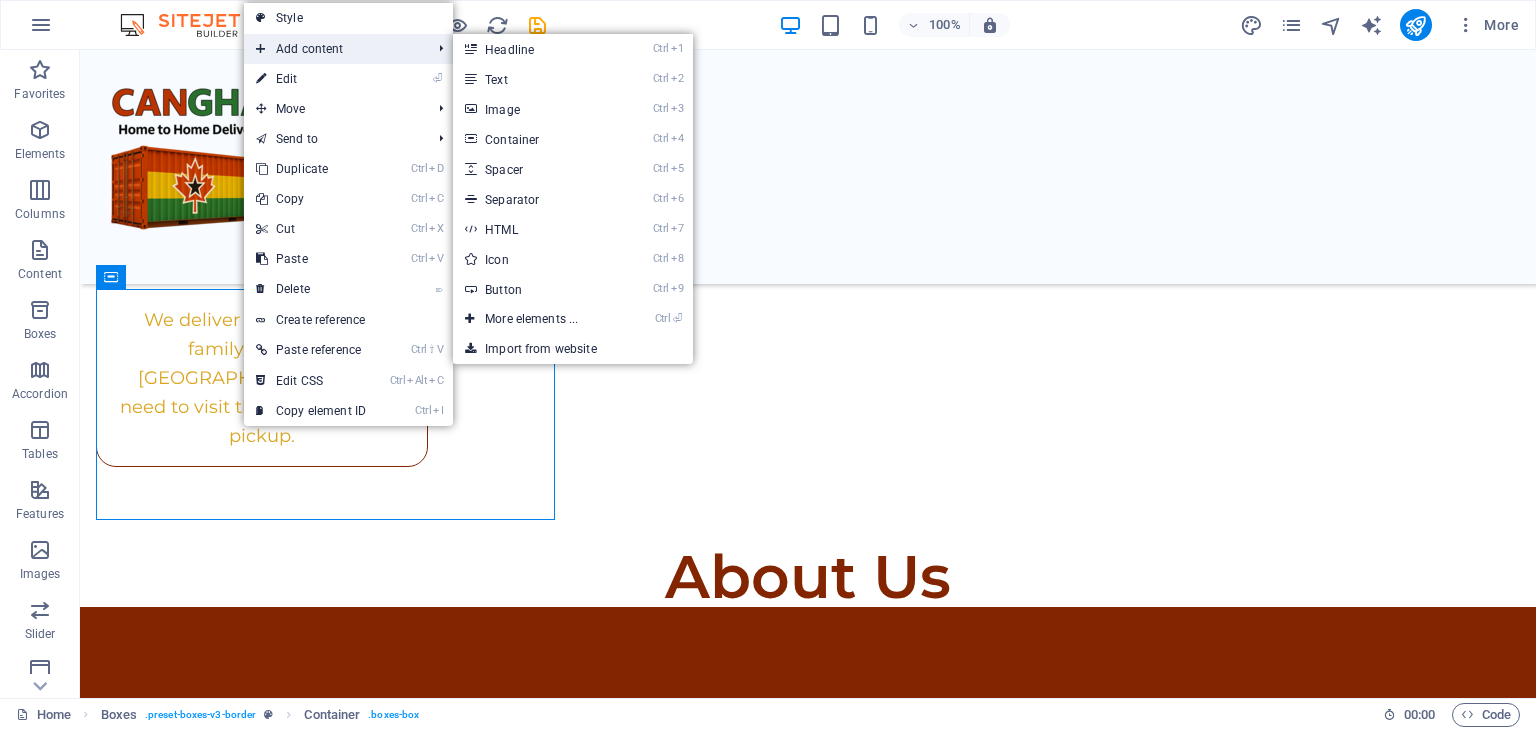 click on "Add content" at bounding box center (333, 49) 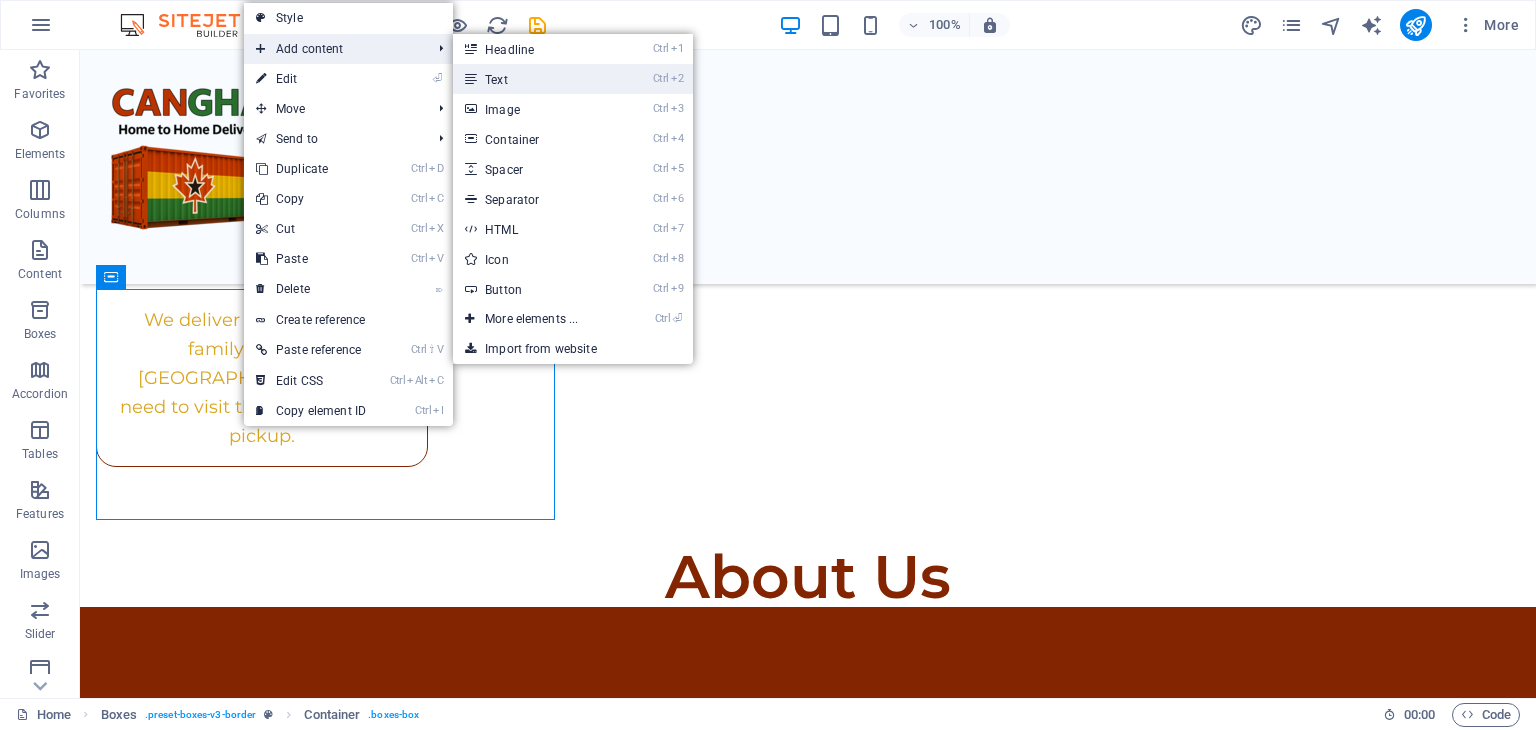 click on "Ctrl 2  Text" at bounding box center [535, 79] 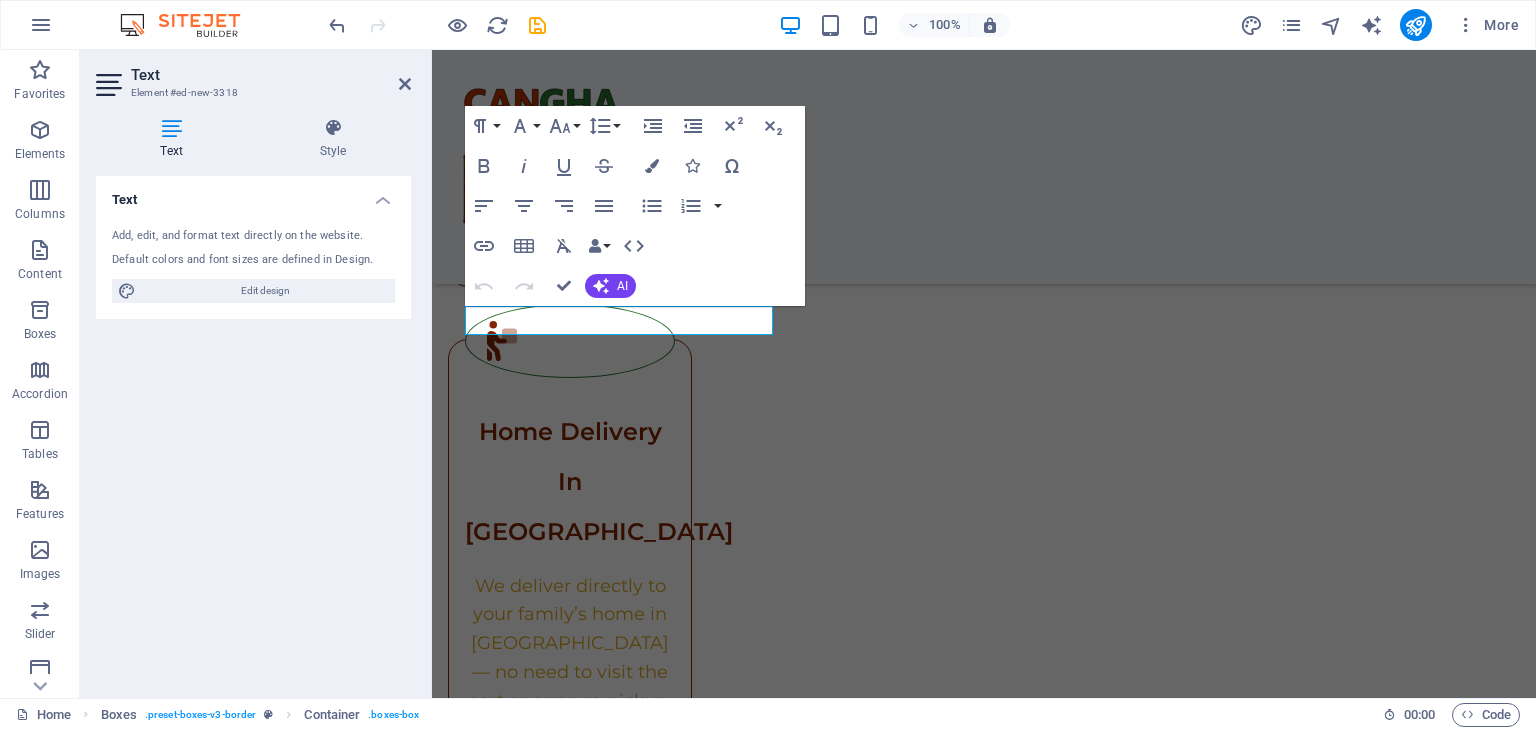 scroll, scrollTop: 3312, scrollLeft: 0, axis: vertical 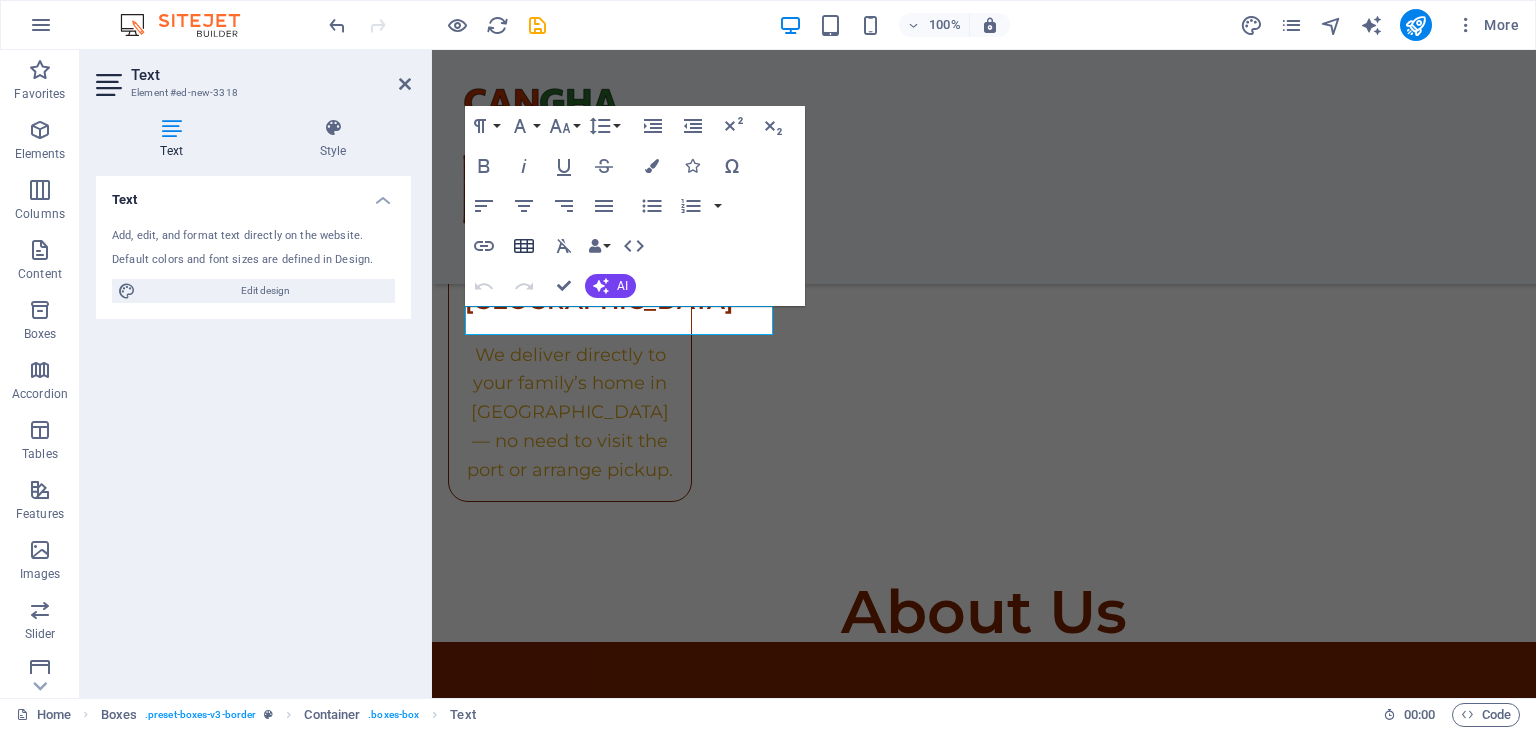 click 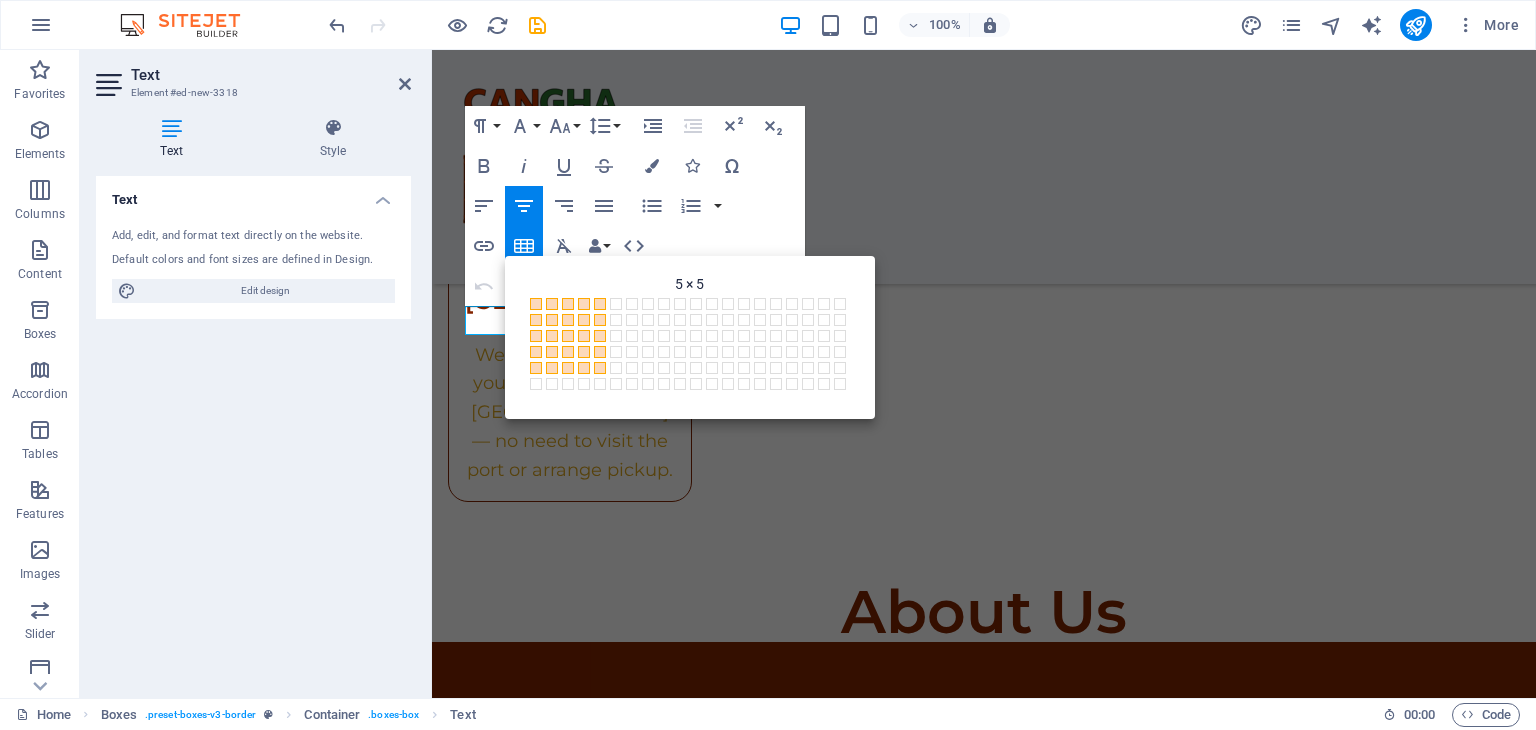 click at bounding box center [600, 368] 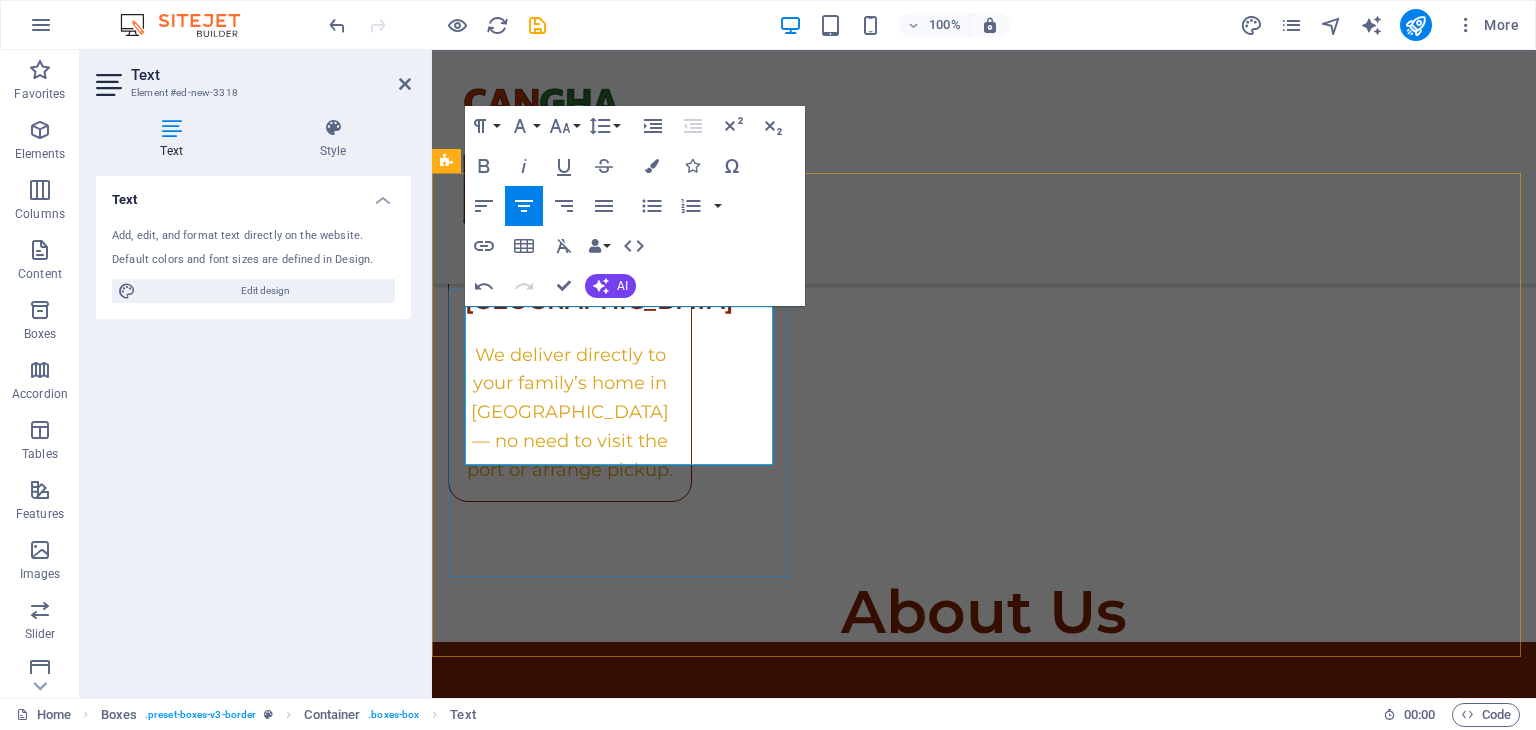 scroll, scrollTop: 3212, scrollLeft: 0, axis: vertical 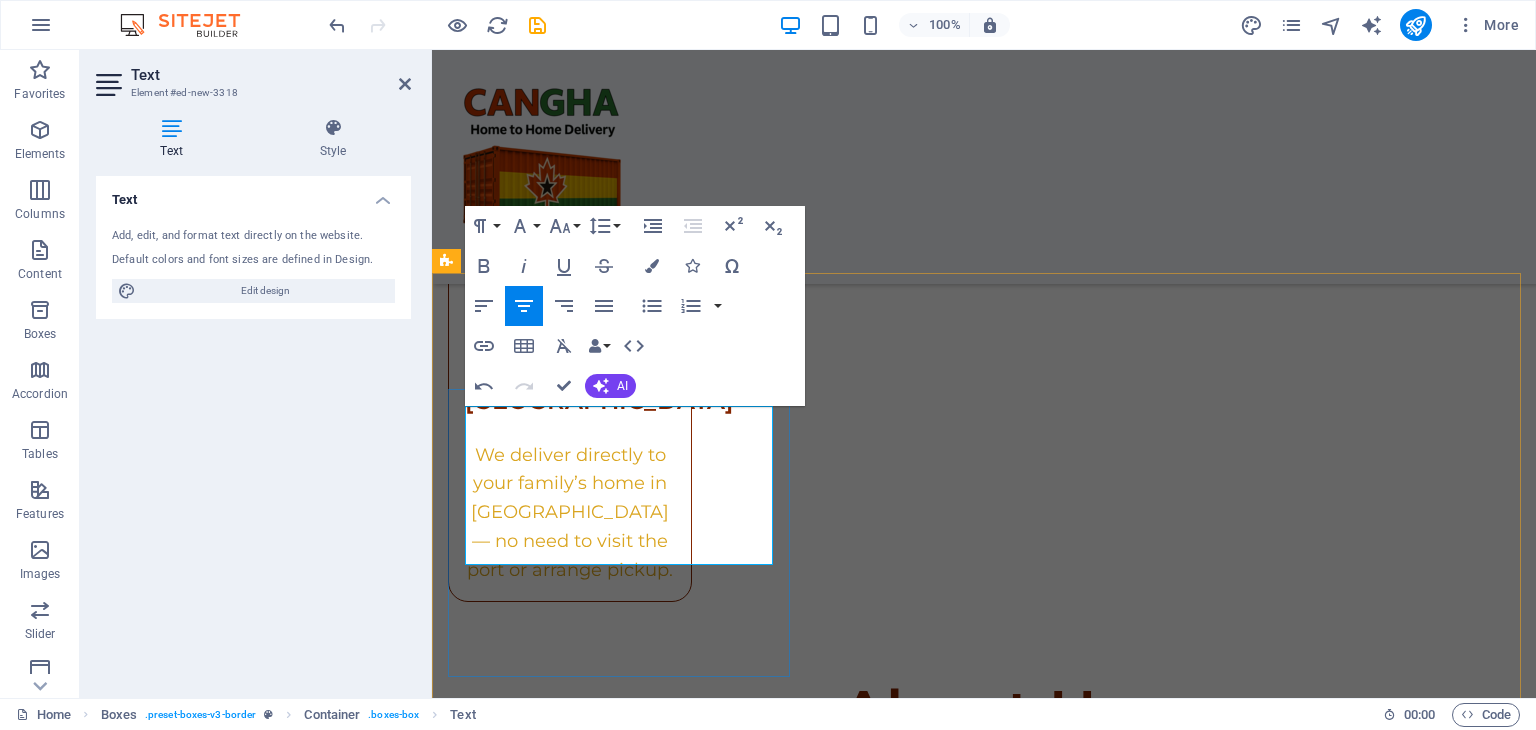click at bounding box center [569, 1754] 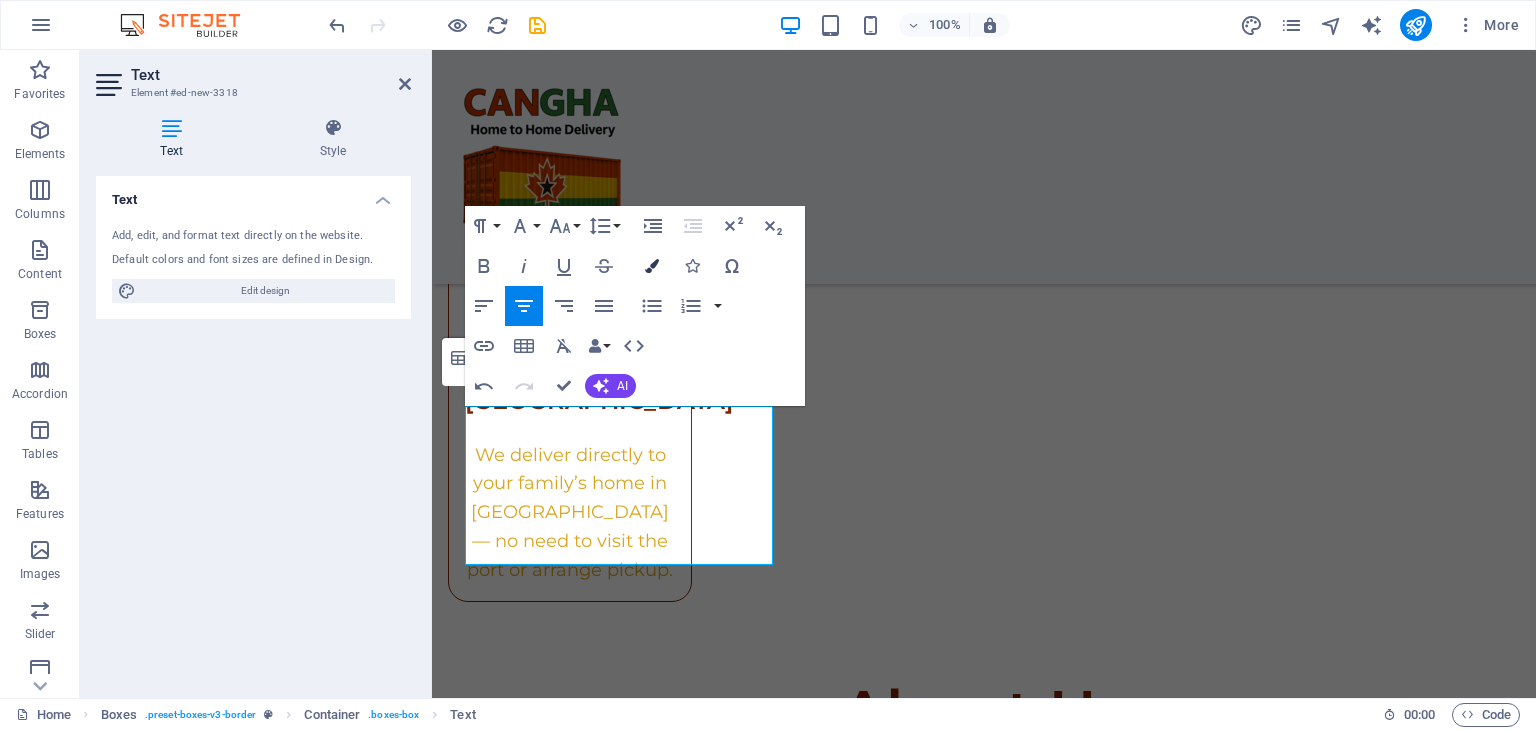 click at bounding box center (652, 266) 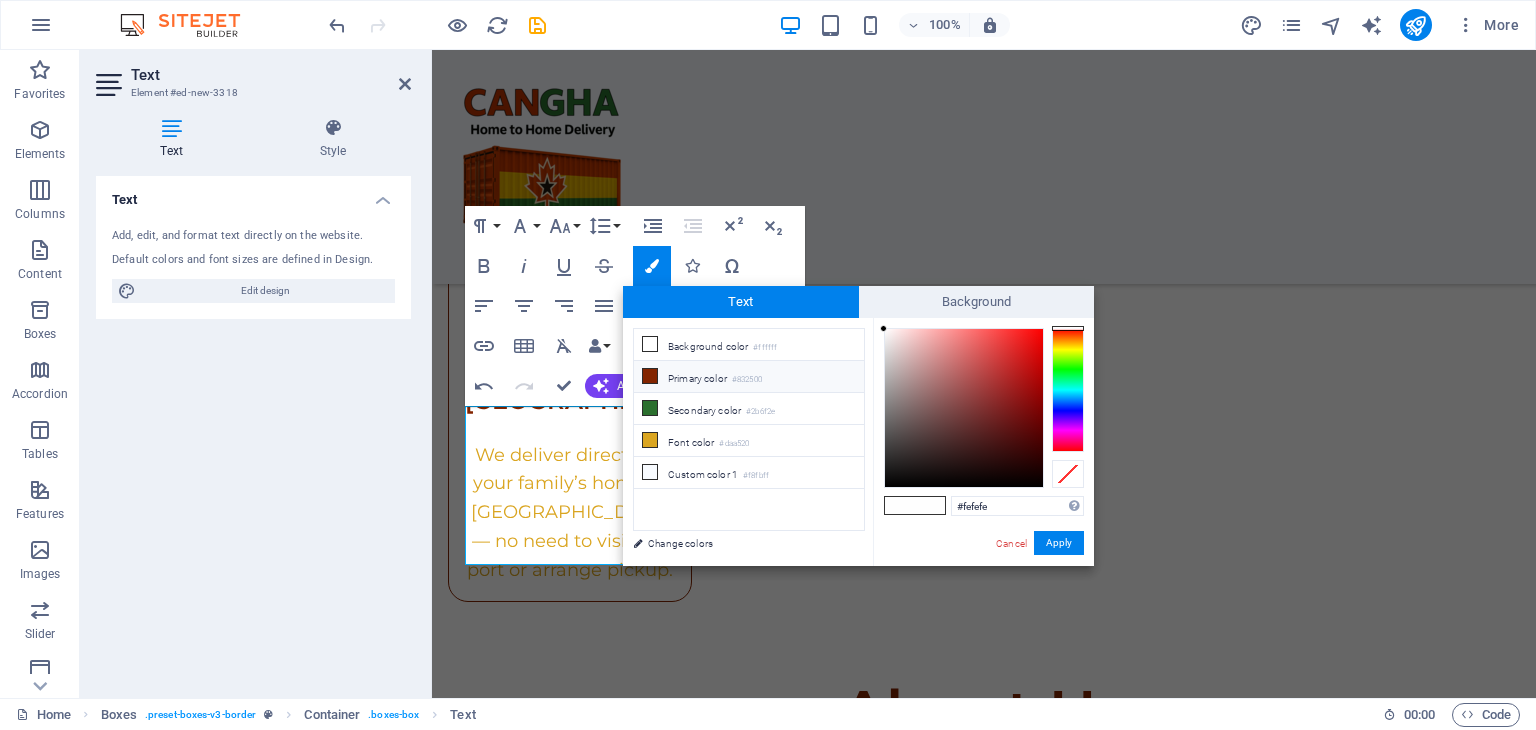 click on "Primary color
#832500" at bounding box center [749, 377] 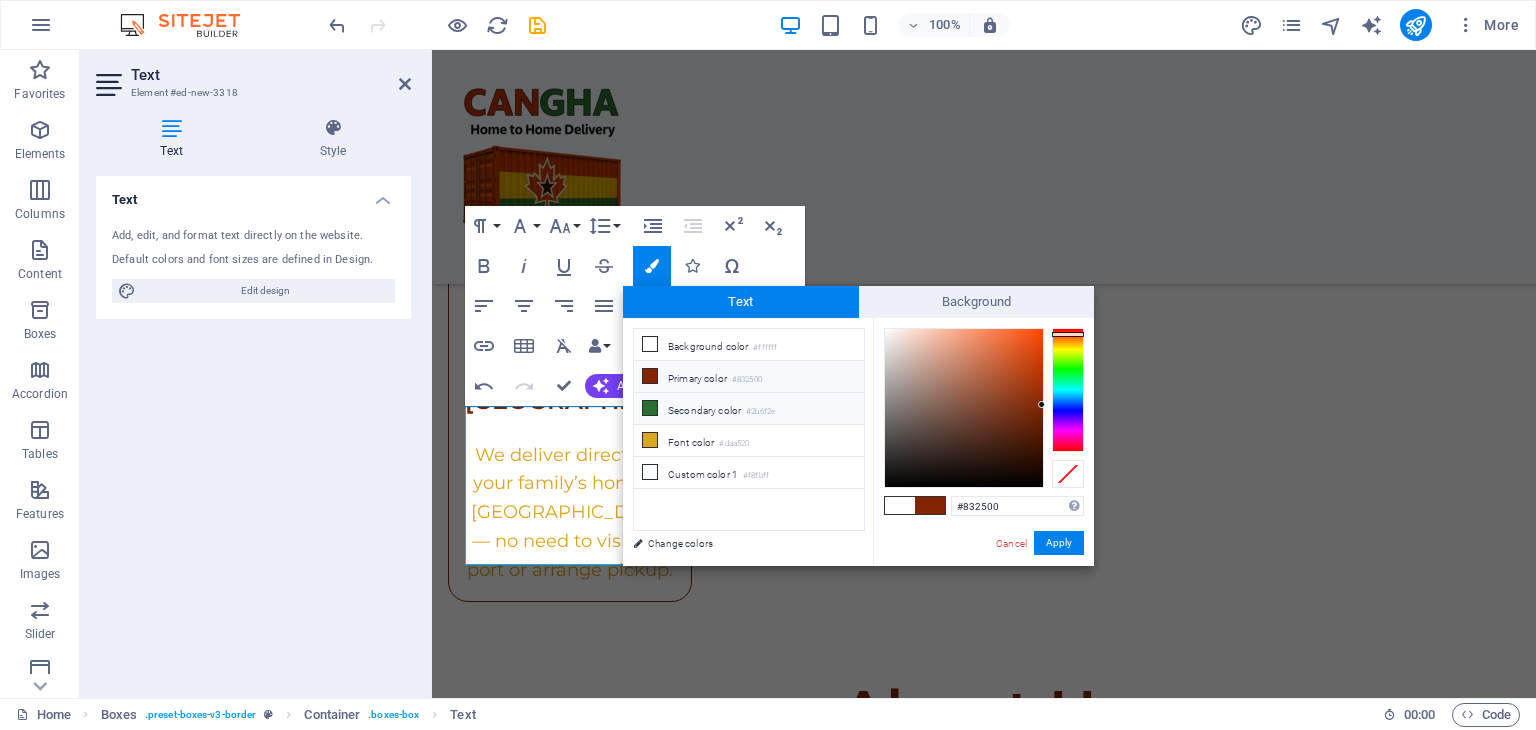 click at bounding box center [650, 408] 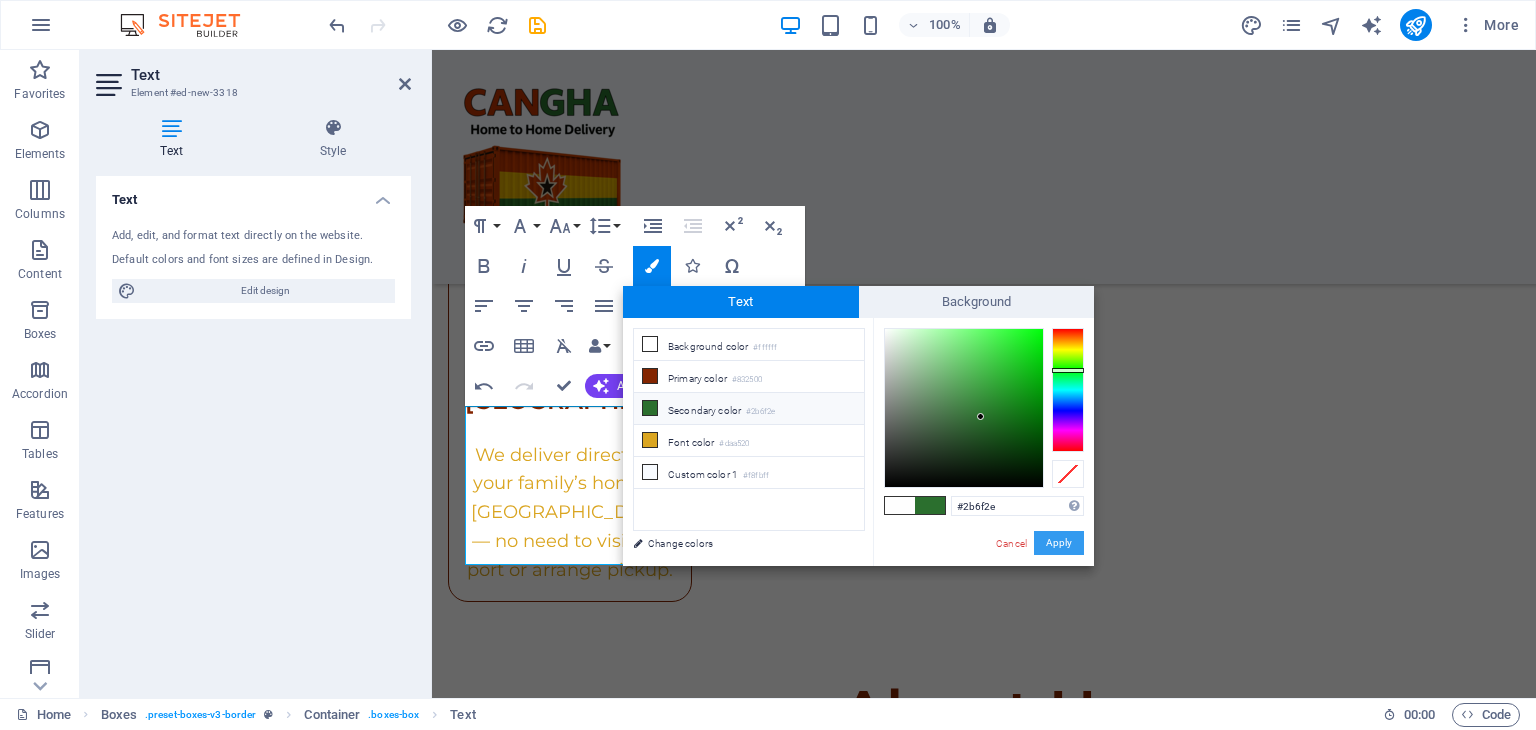 click on "Apply" at bounding box center (1059, 543) 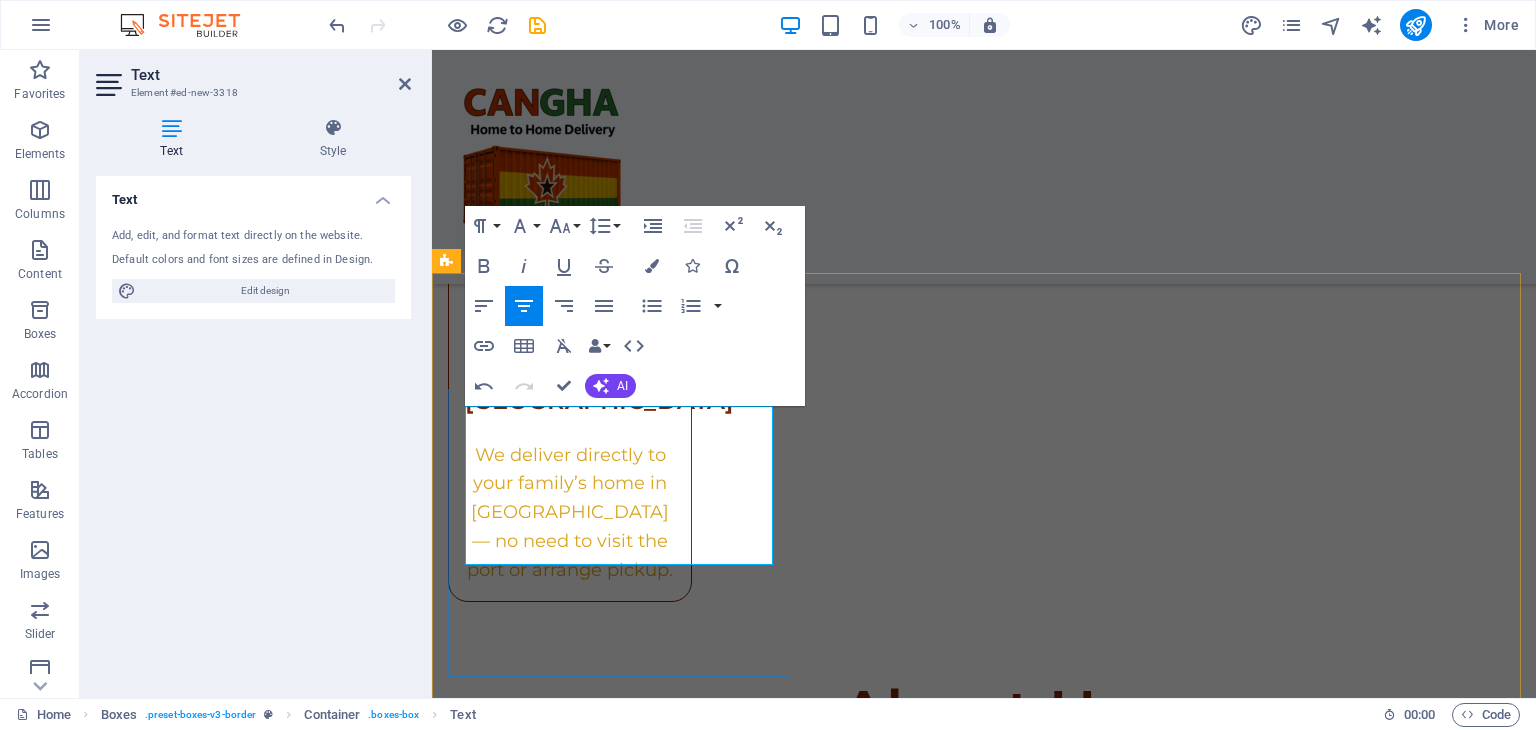 click at bounding box center (569, 1786) 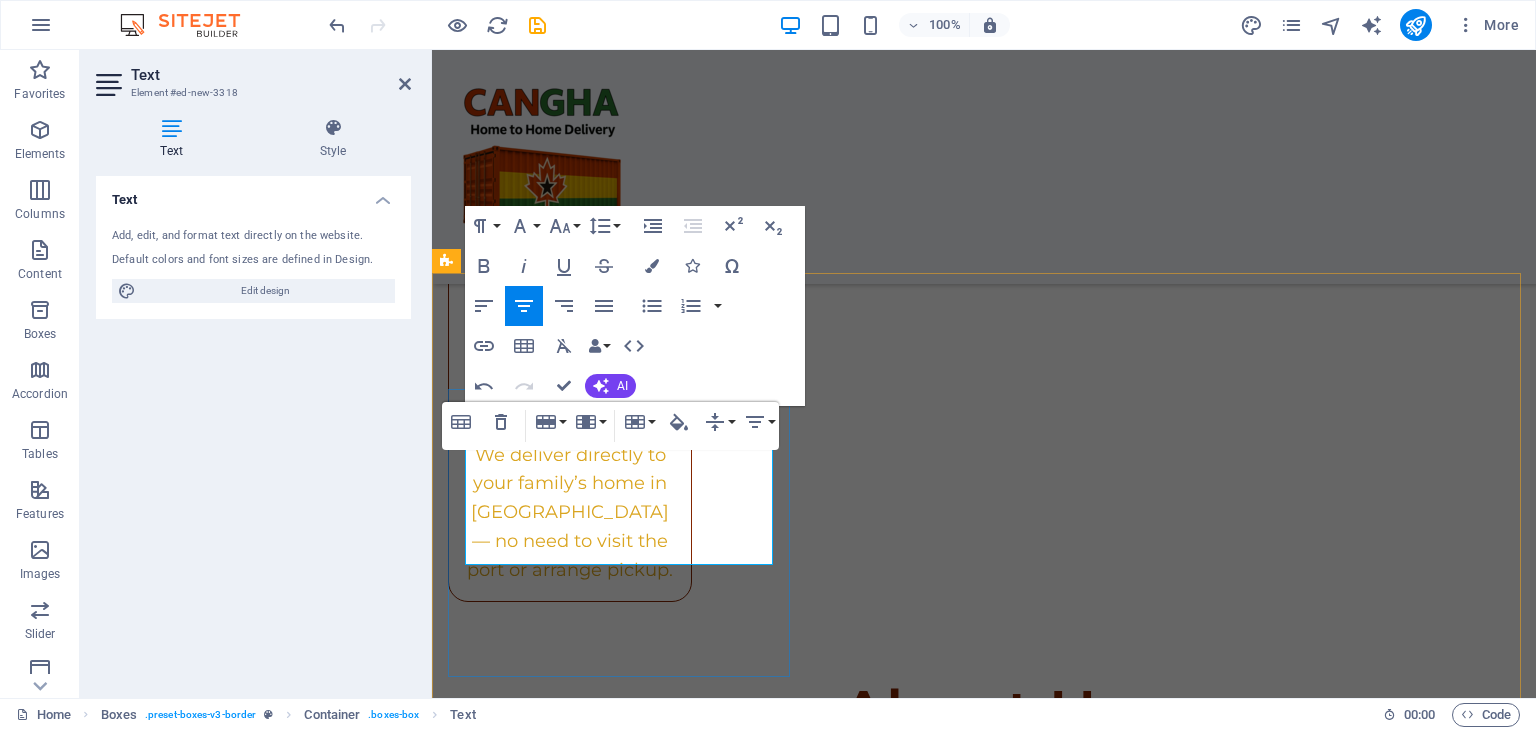click at bounding box center (493, -3083) 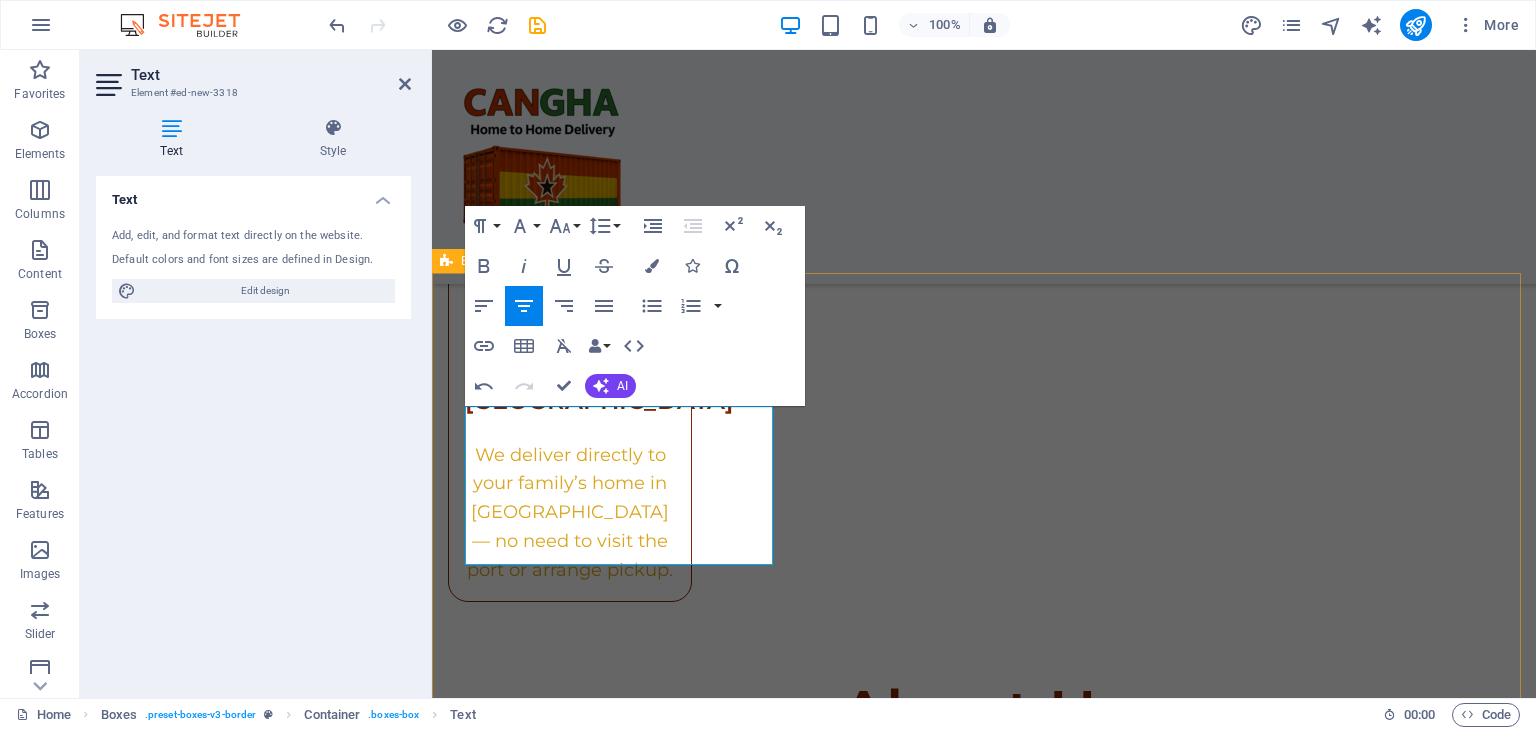 drag, startPoint x: 535, startPoint y: 523, endPoint x: 434, endPoint y: 496, distance: 104.54664 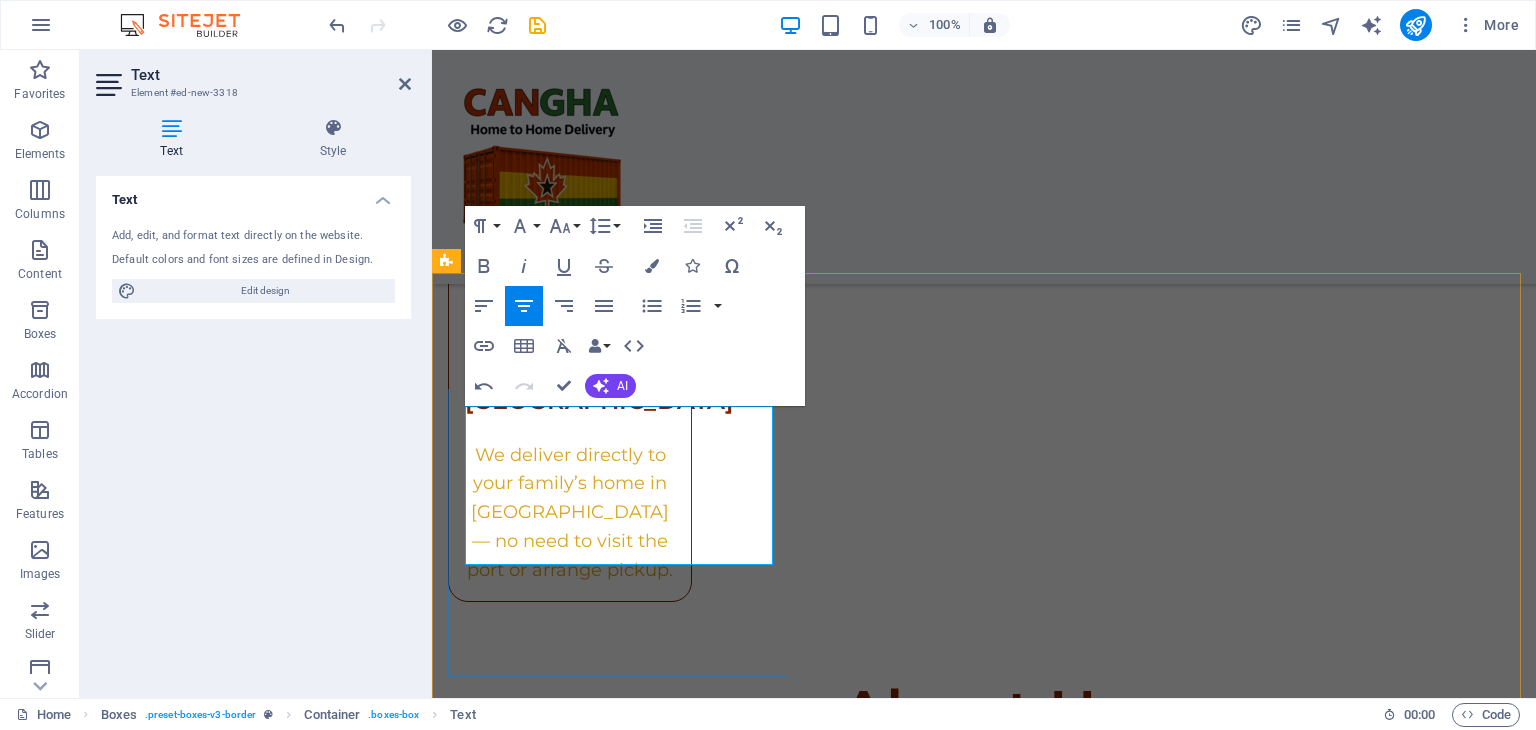 click on "LargeAL" at bounding box center (569, 1817) 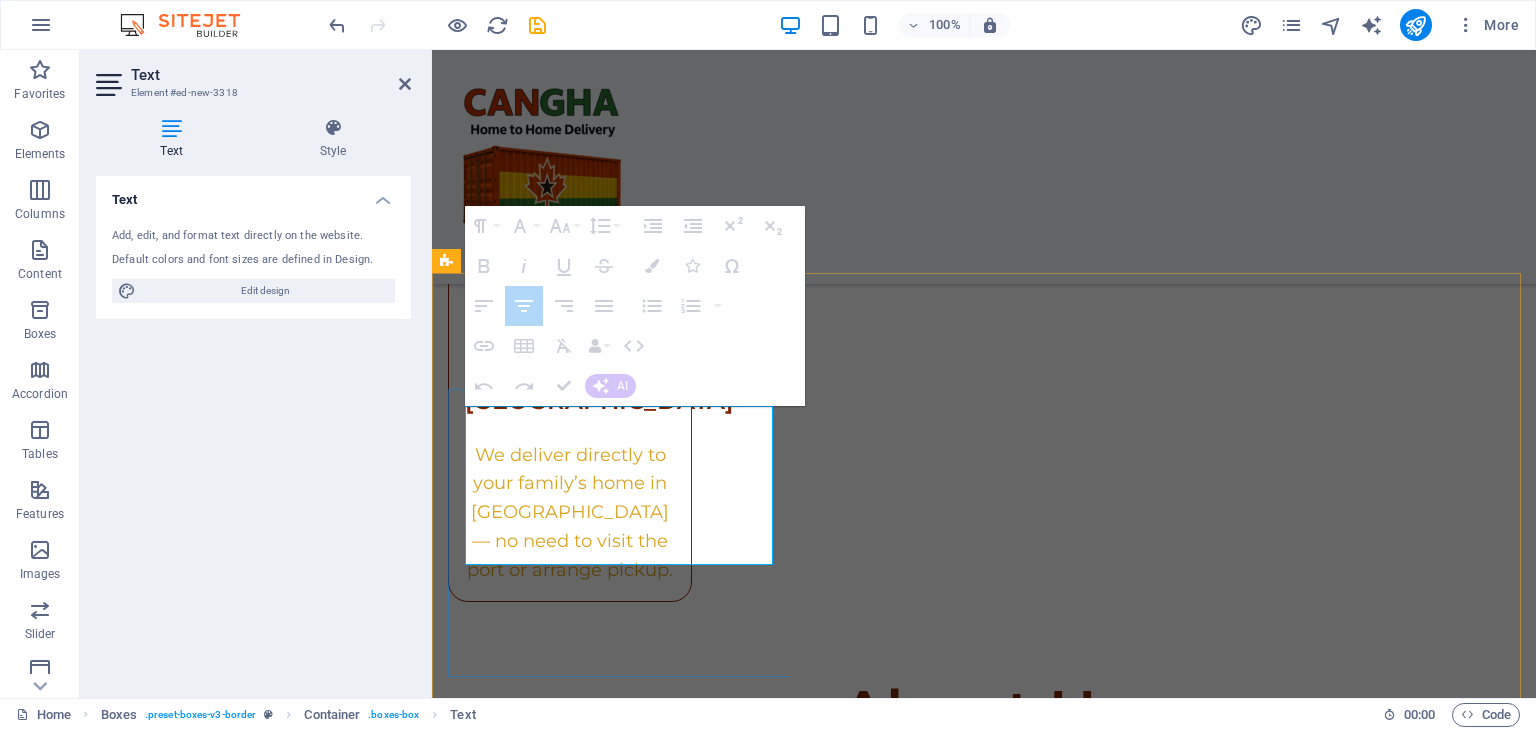 drag, startPoint x: 468, startPoint y: 453, endPoint x: 560, endPoint y: 481, distance: 96.16652 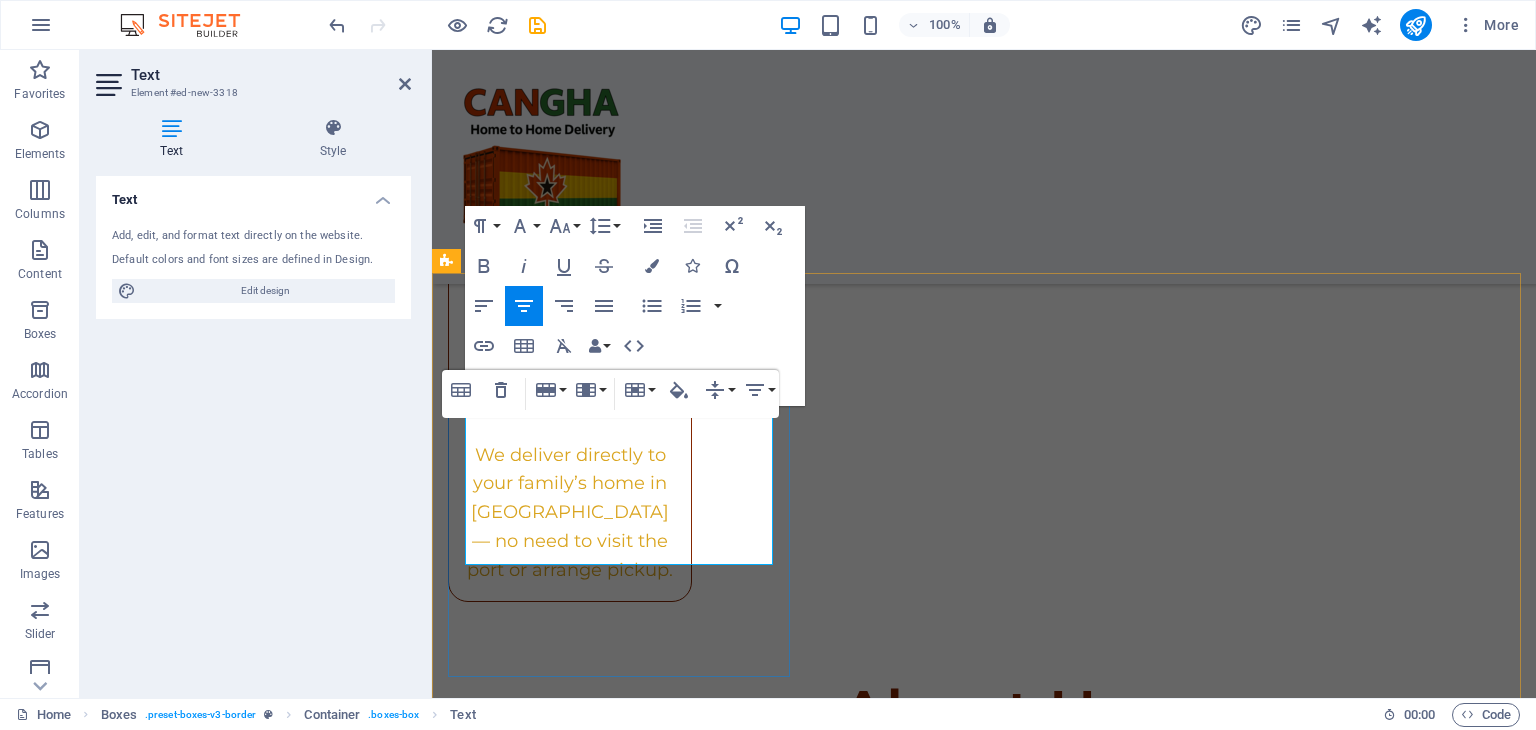 click on "Med" at bounding box center [569, 1786] 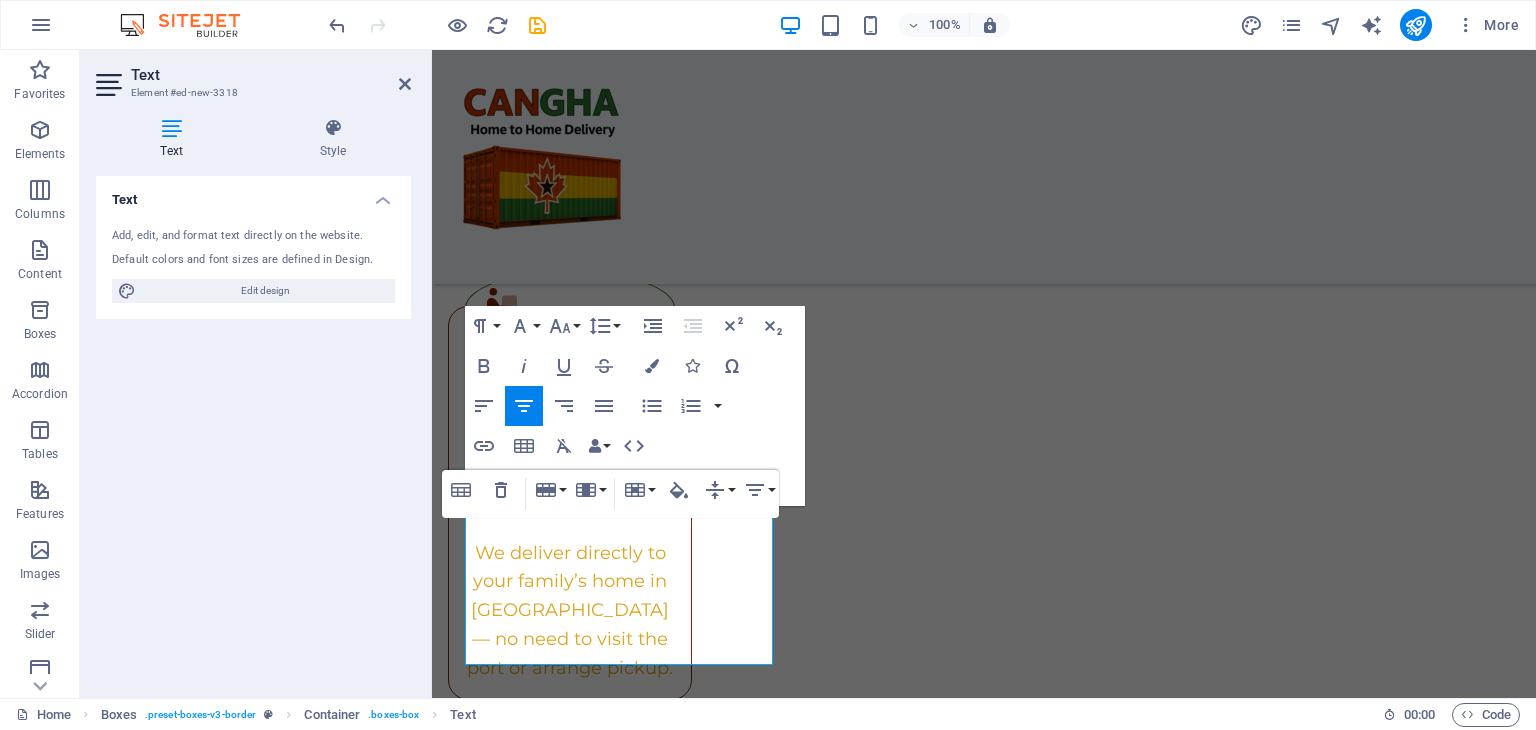 scroll, scrollTop: 3112, scrollLeft: 0, axis: vertical 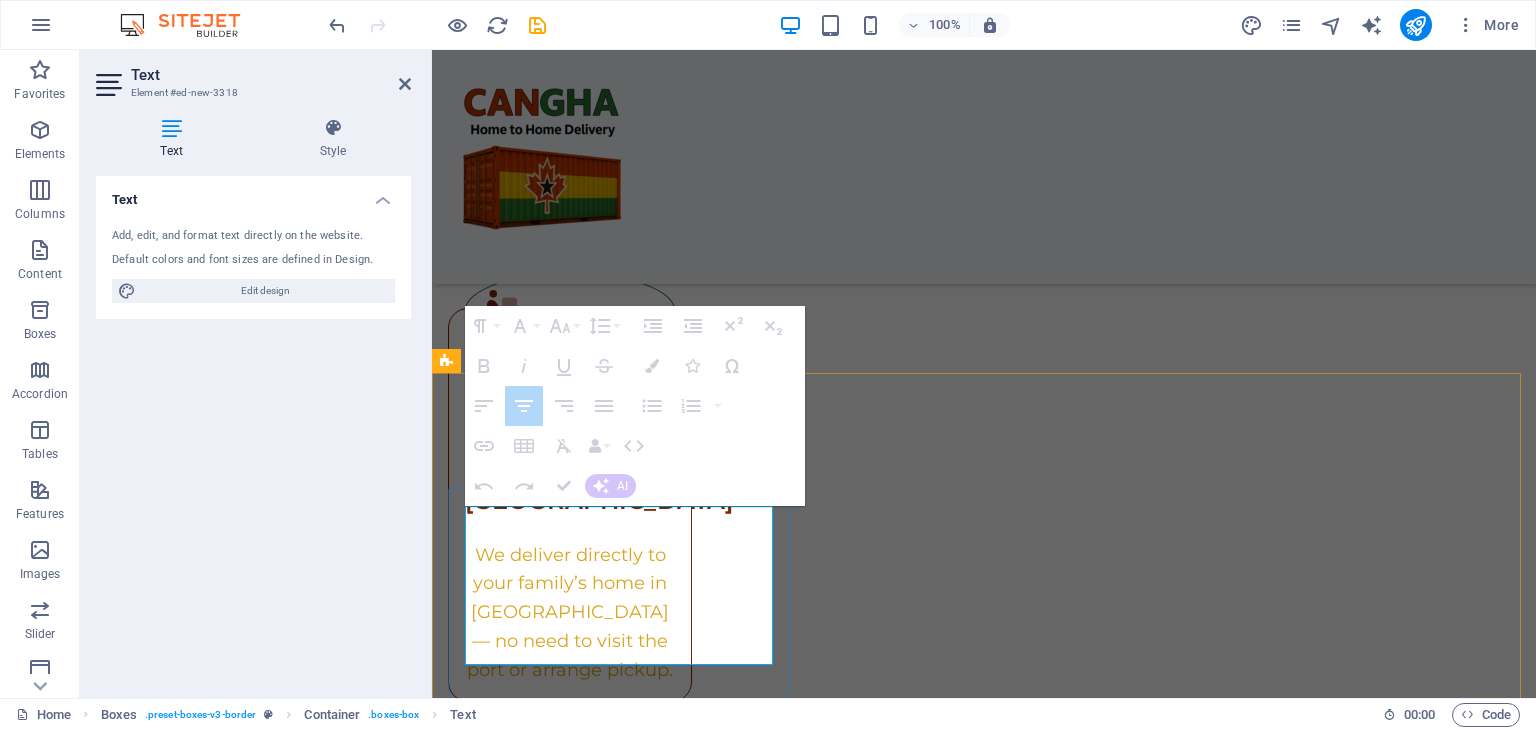 drag, startPoint x: 474, startPoint y: 525, endPoint x: 749, endPoint y: 643, distance: 299.24738 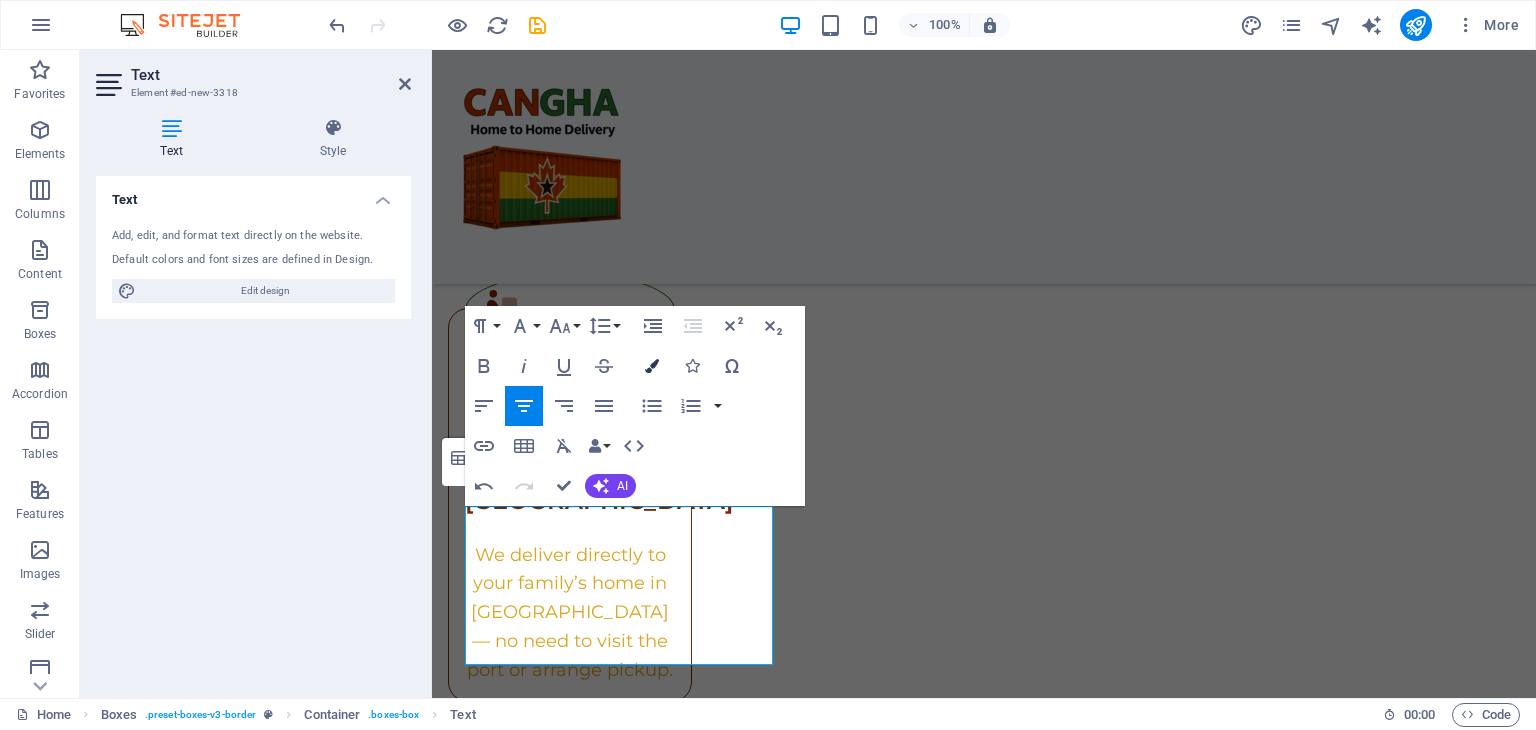 click at bounding box center (652, 366) 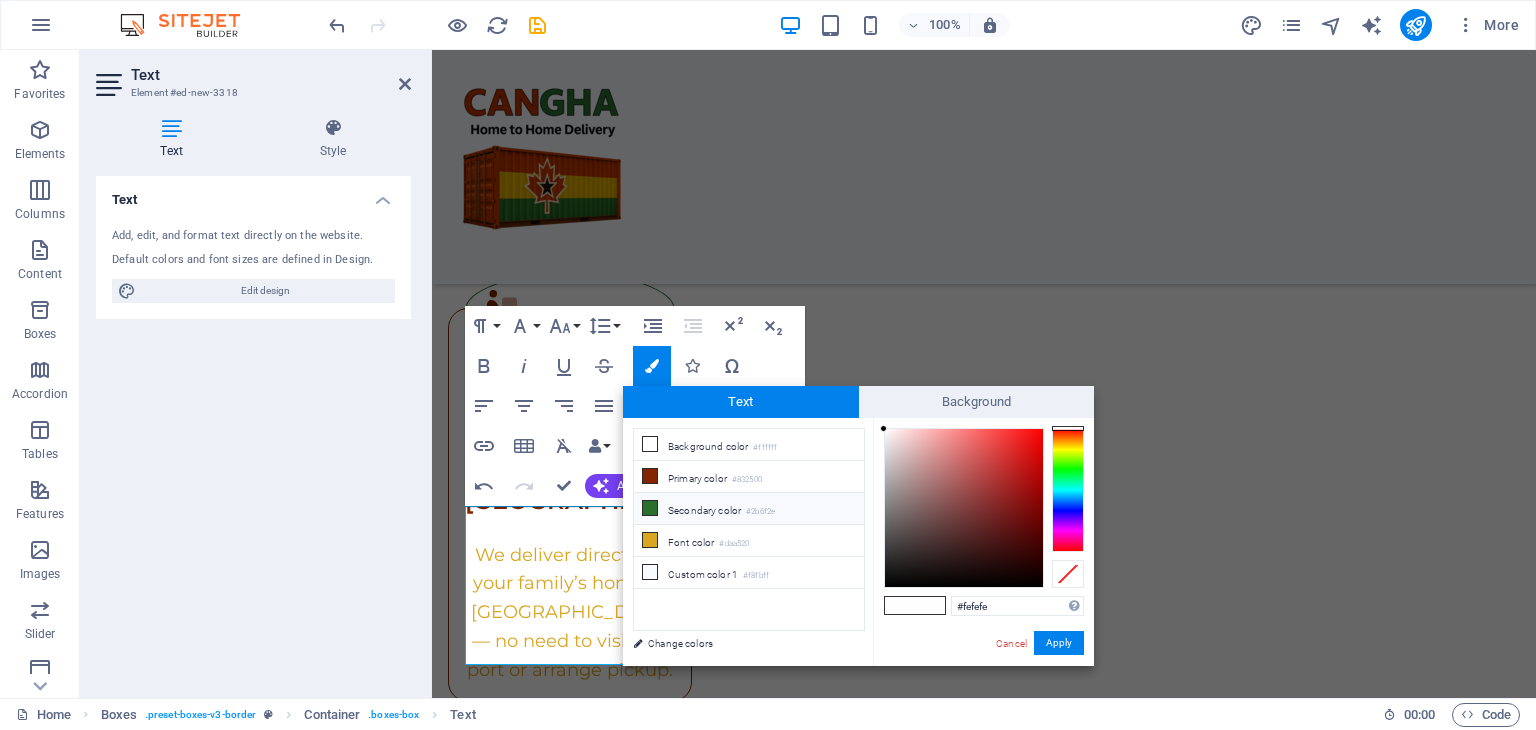 click at bounding box center [650, 508] 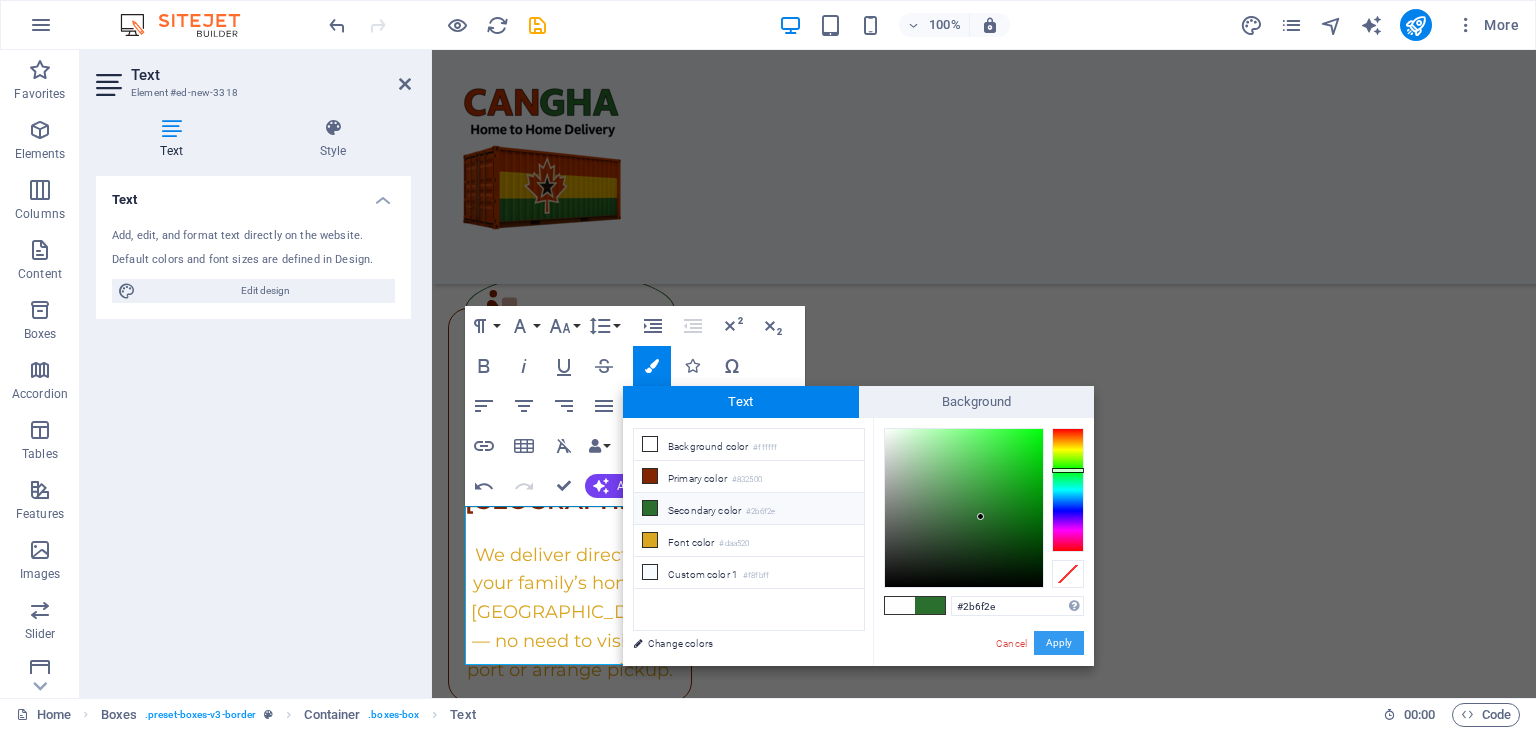 click on "Apply" at bounding box center [1059, 643] 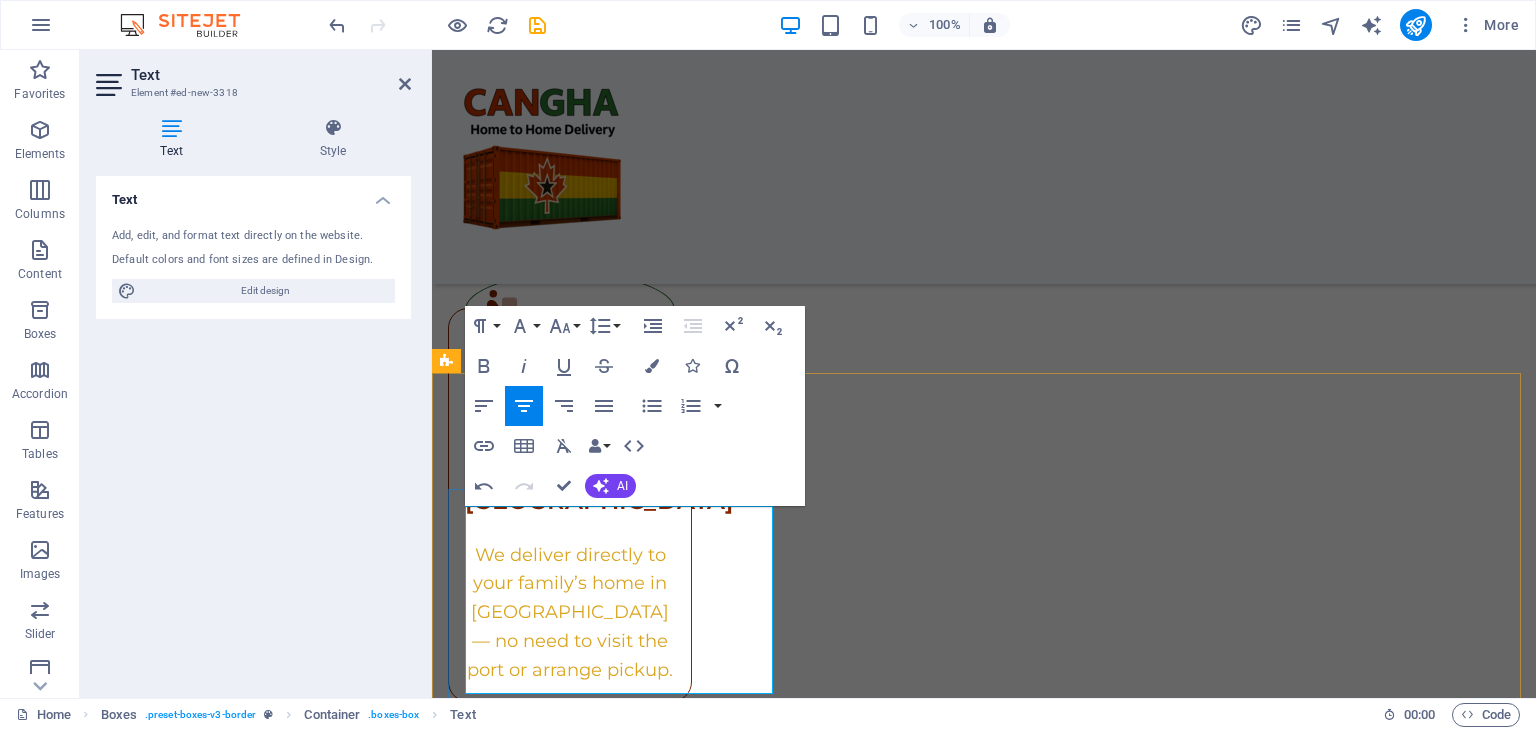 click at bounding box center [982, 1886] 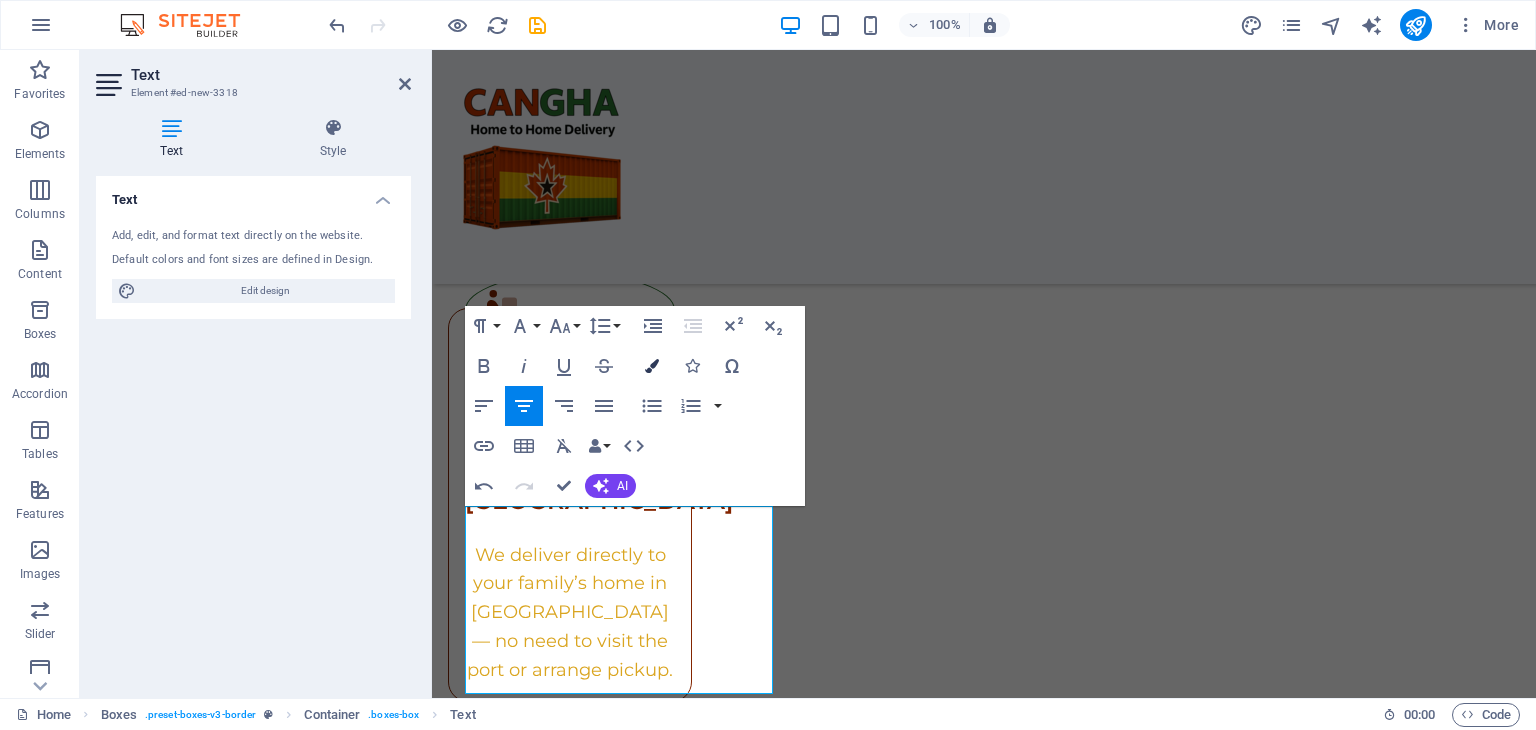 click at bounding box center [652, 366] 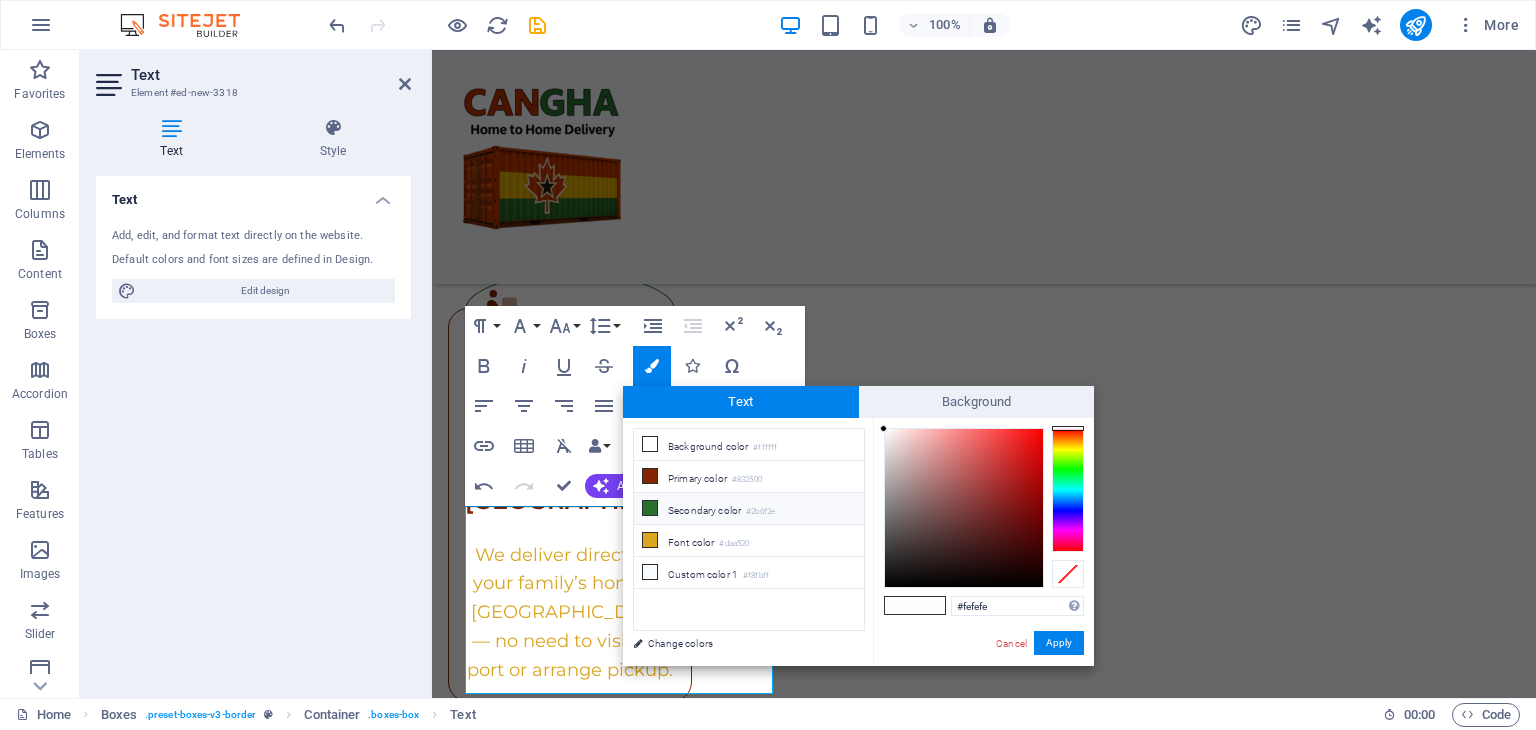 click on "Secondary color
#2b6f2e" at bounding box center (749, 509) 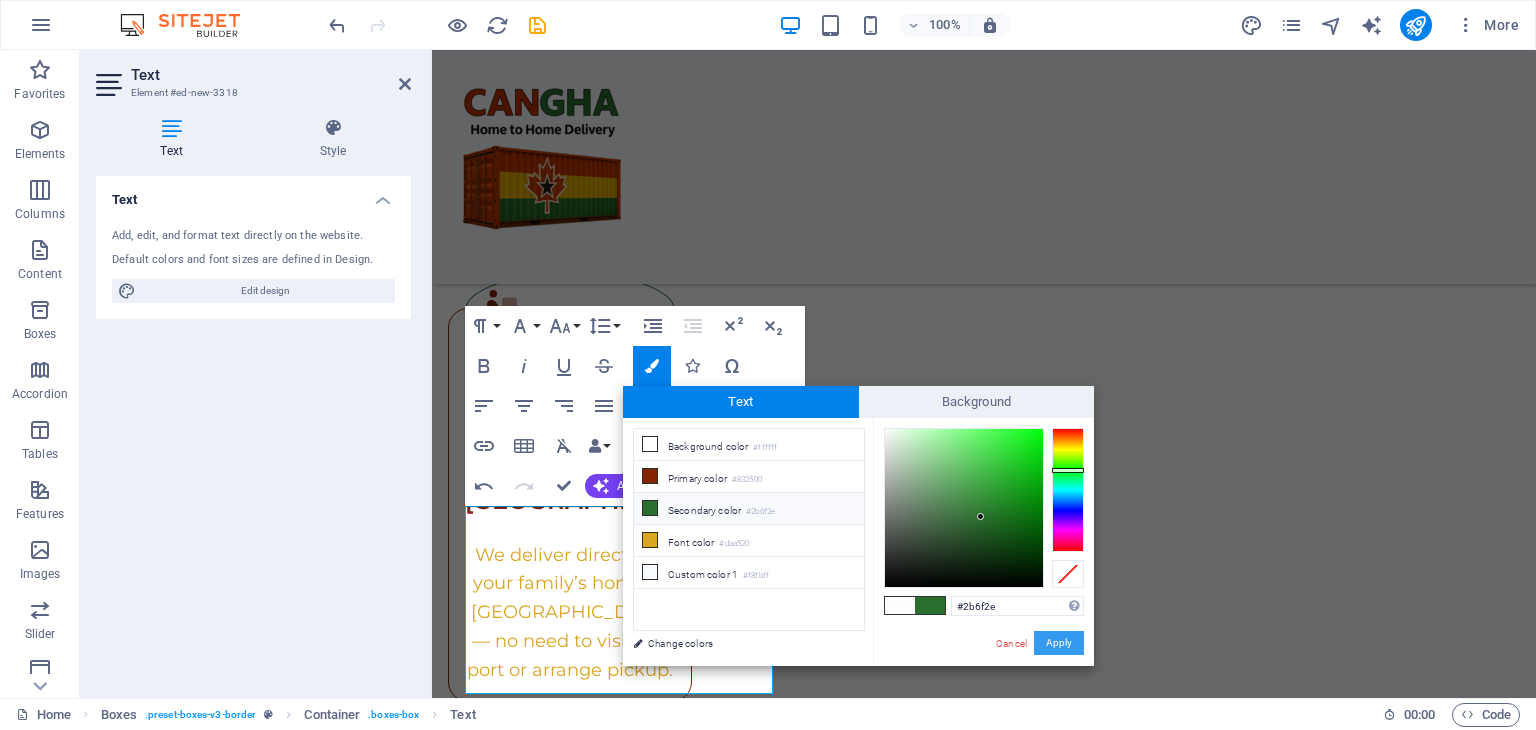 click on "Apply" at bounding box center [1059, 643] 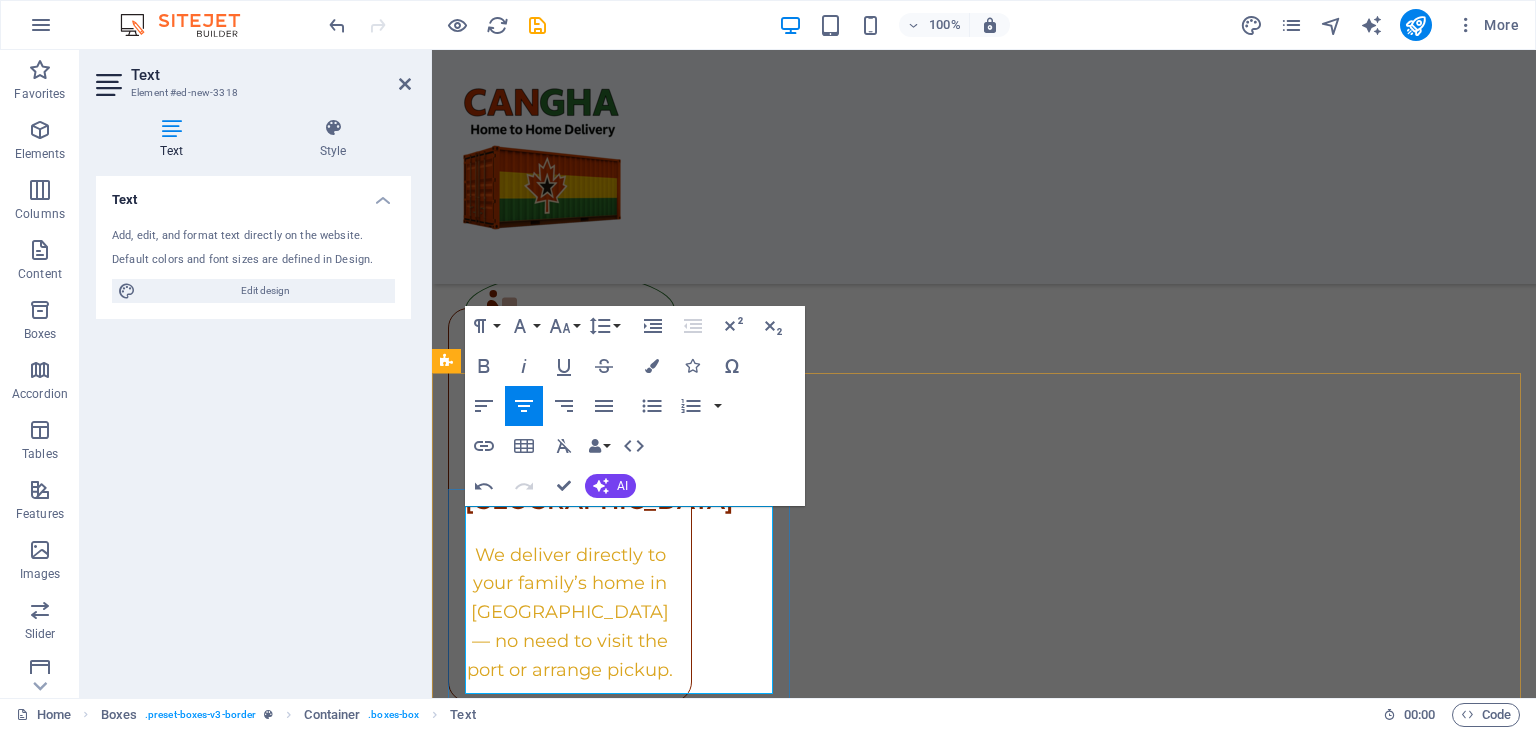 click on "LargeL" at bounding box center (569, 1917) 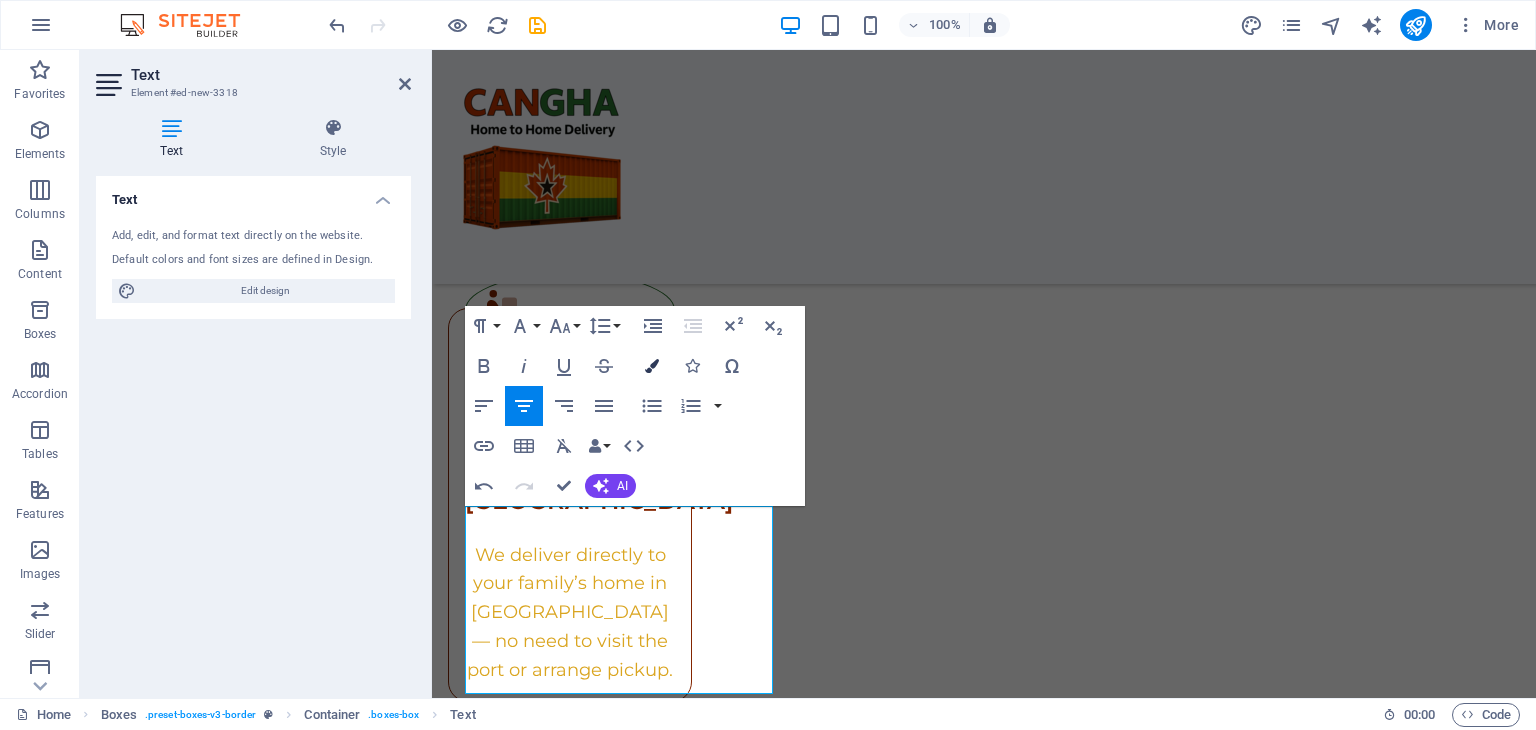 click at bounding box center [652, 366] 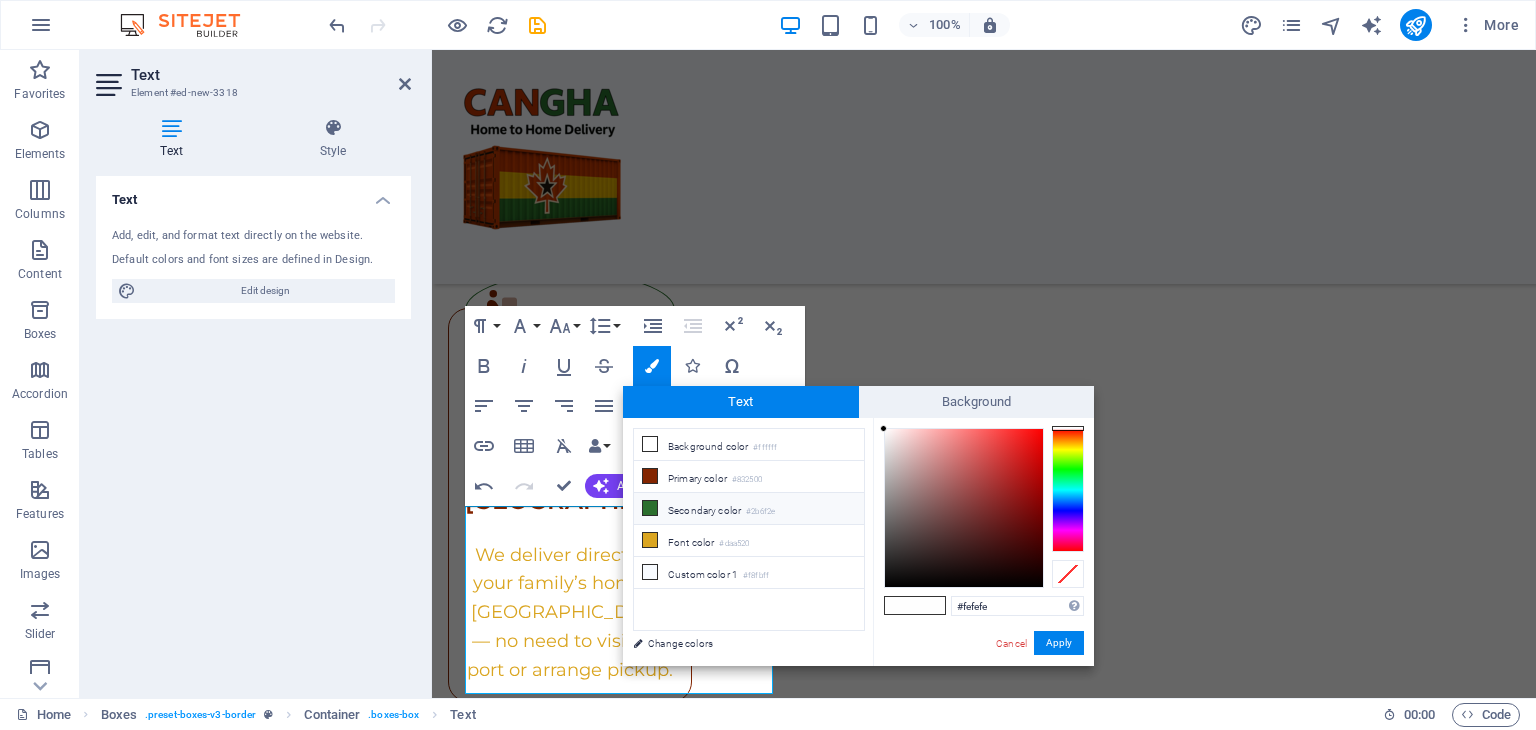 click at bounding box center [650, 508] 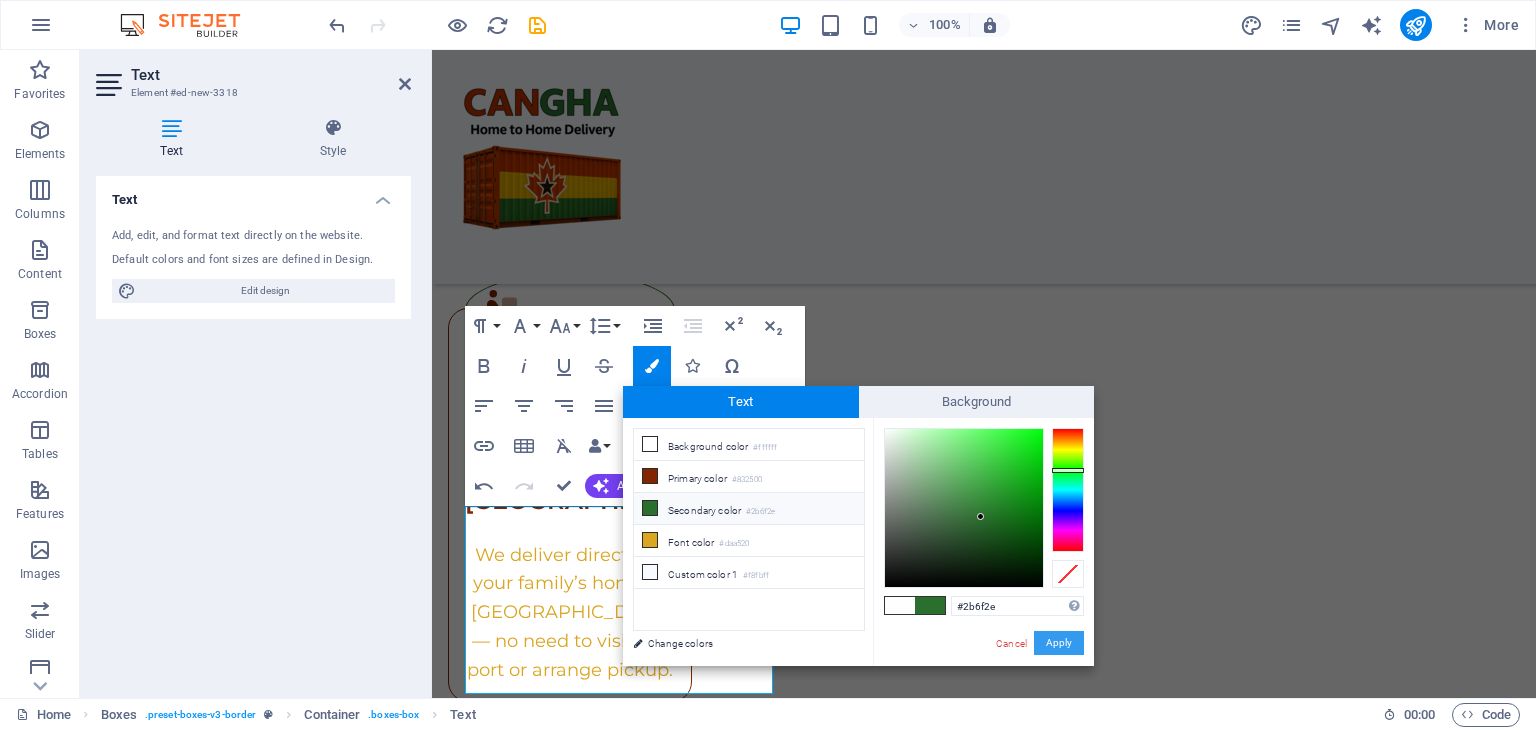click on "Apply" at bounding box center (1059, 643) 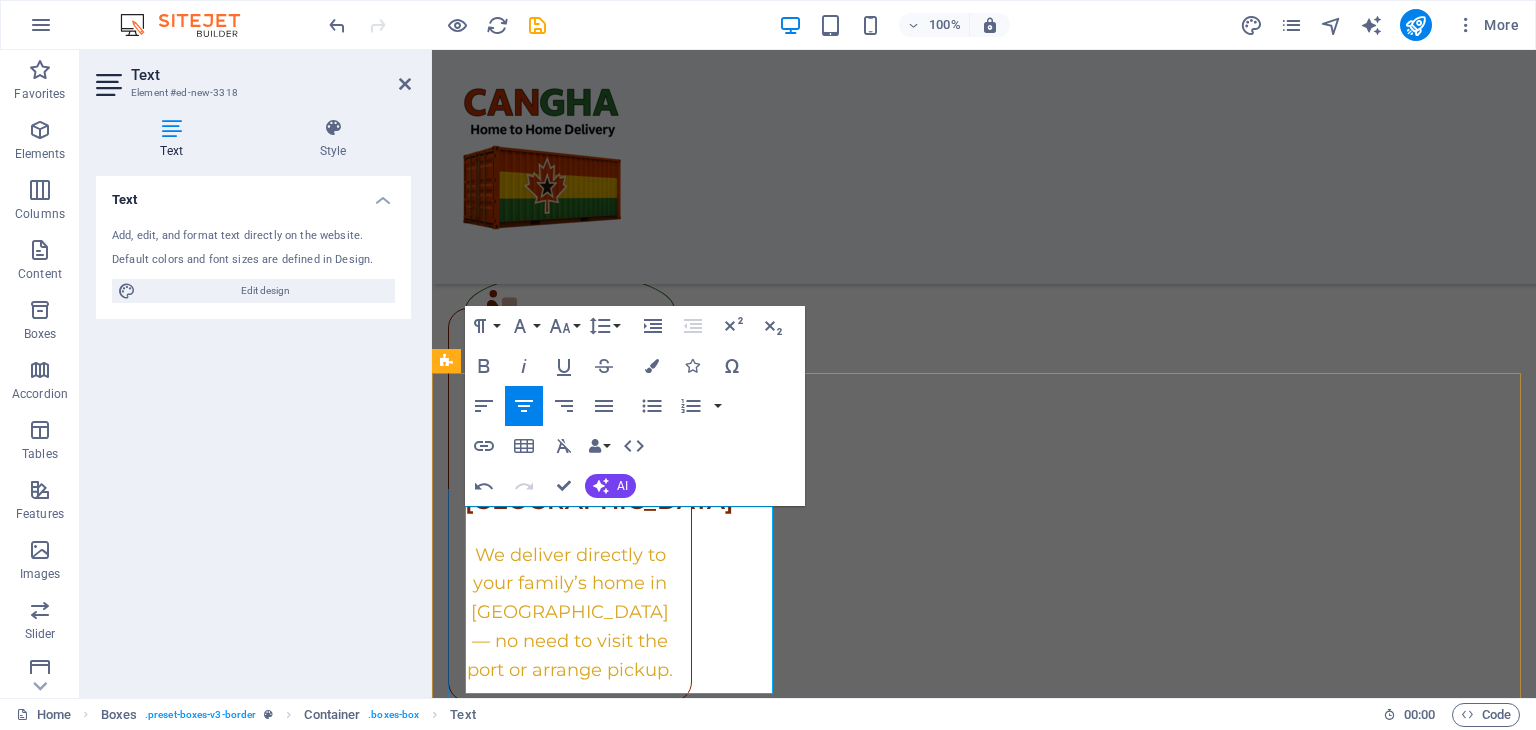 click at bounding box center (569, 1949) 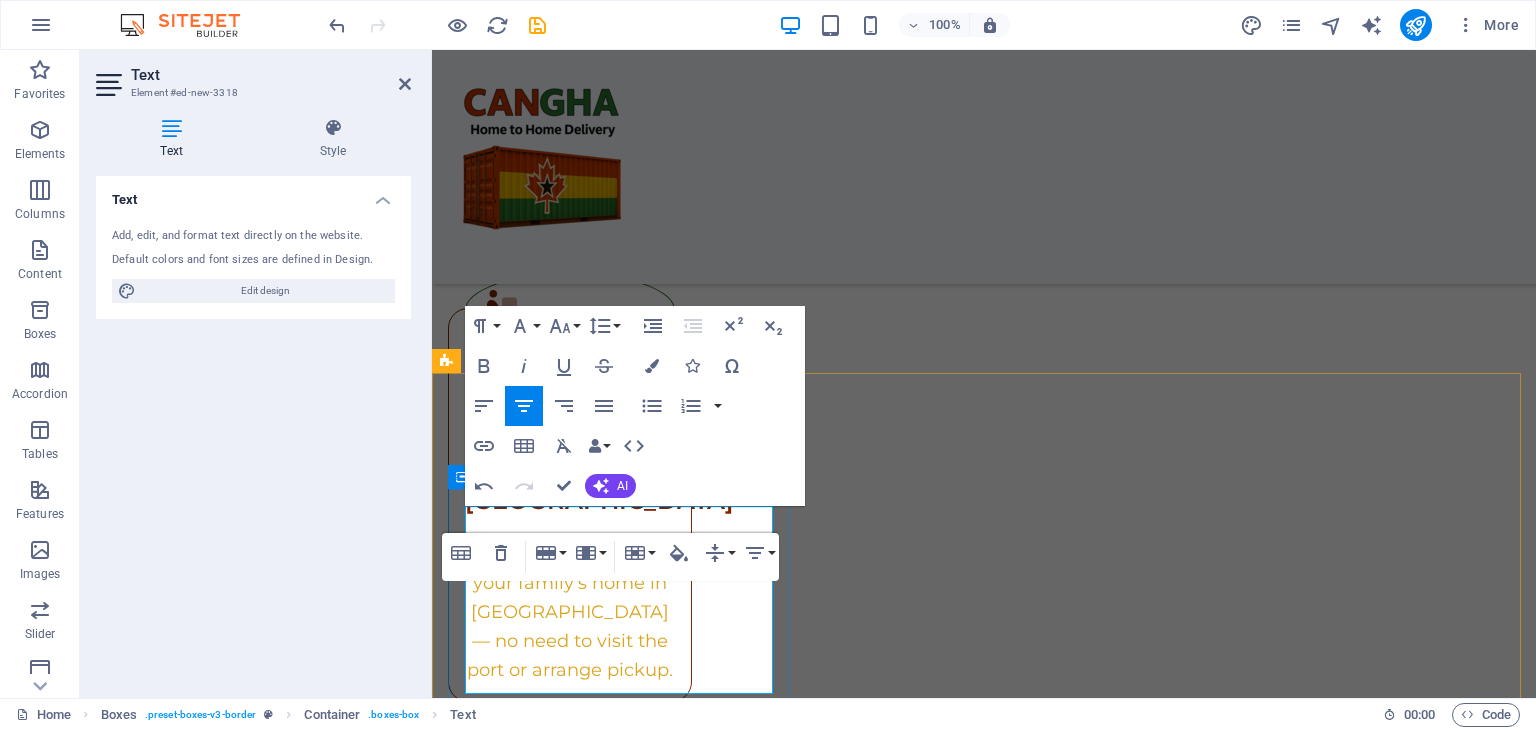 click at bounding box center (569, 1995) 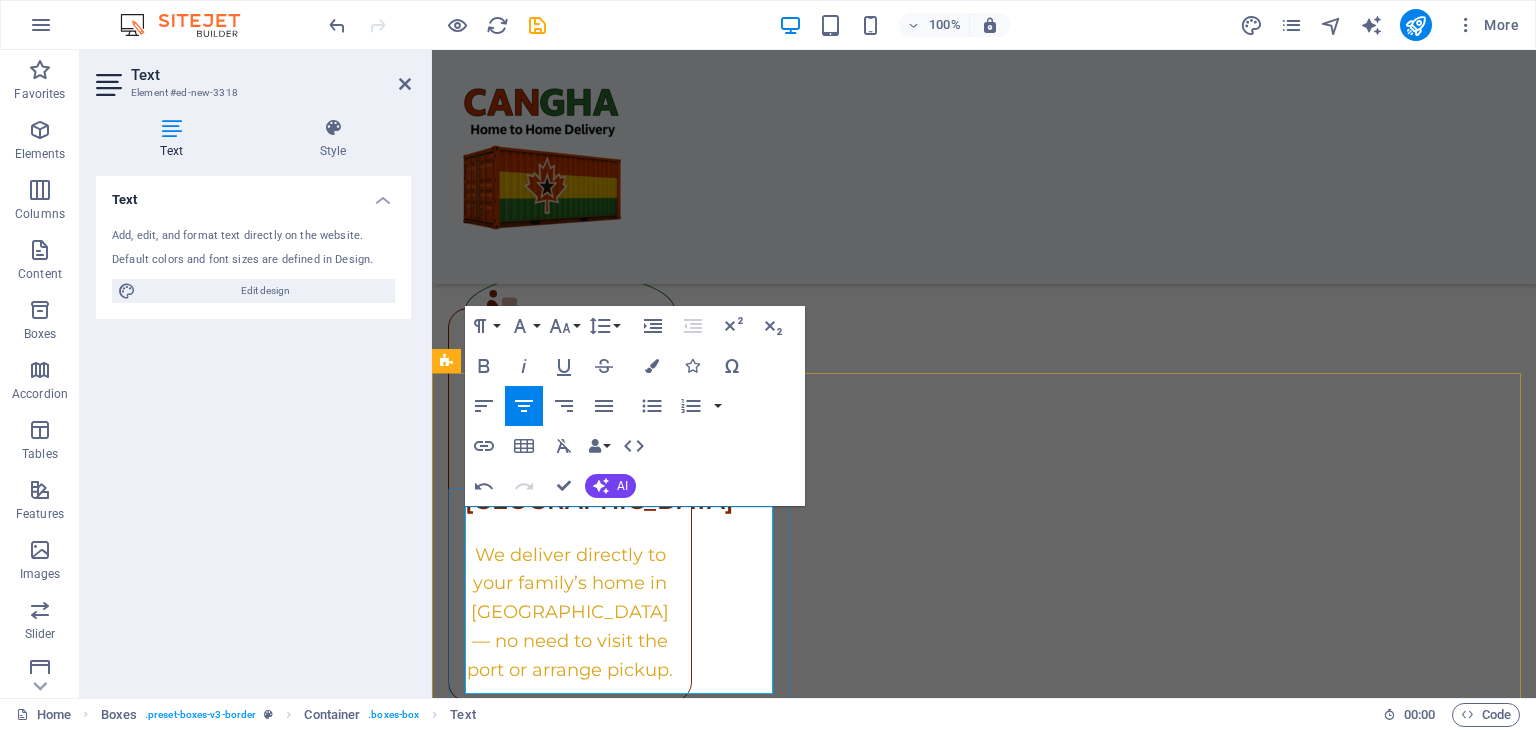 drag, startPoint x: 528, startPoint y: 619, endPoint x: 476, endPoint y: 622, distance: 52.086468 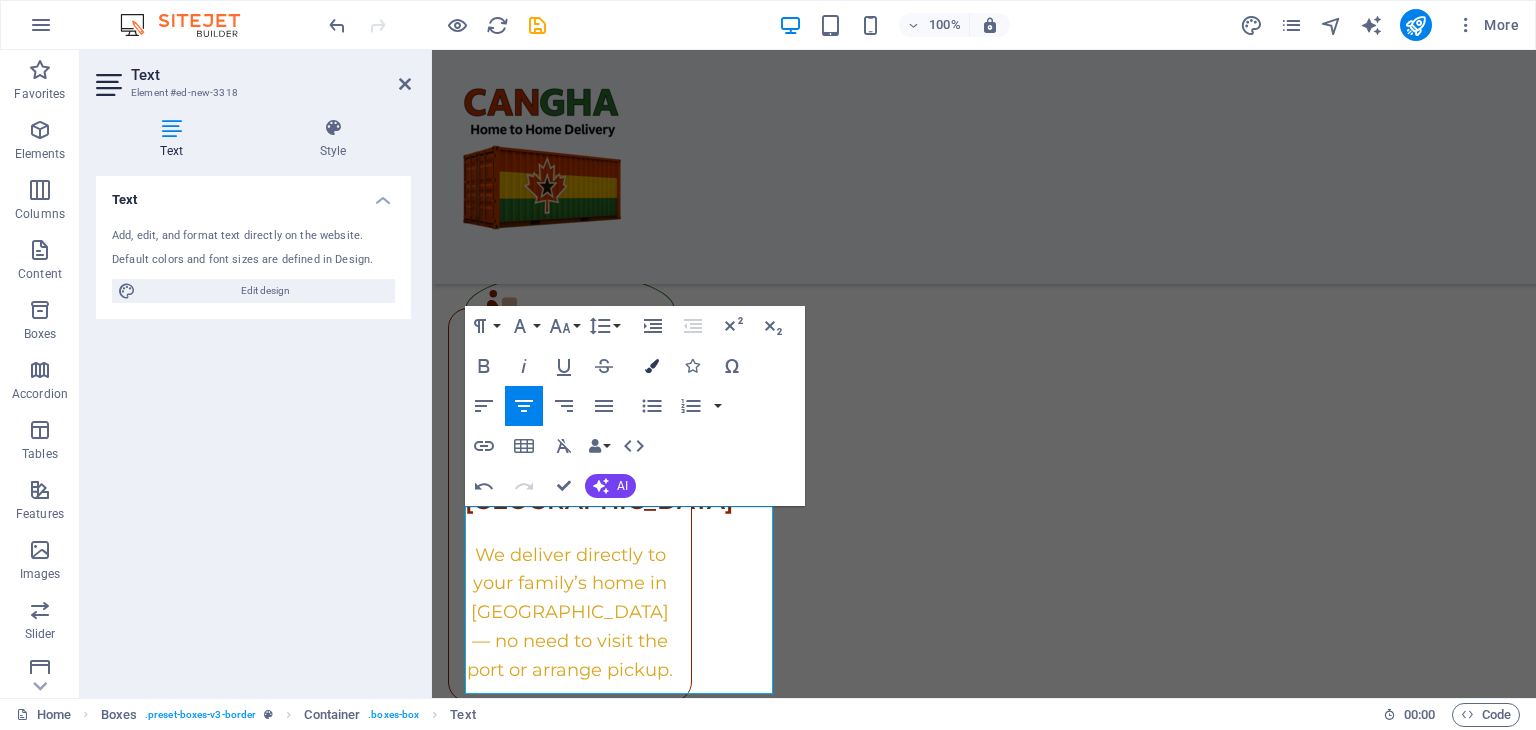 click at bounding box center (652, 366) 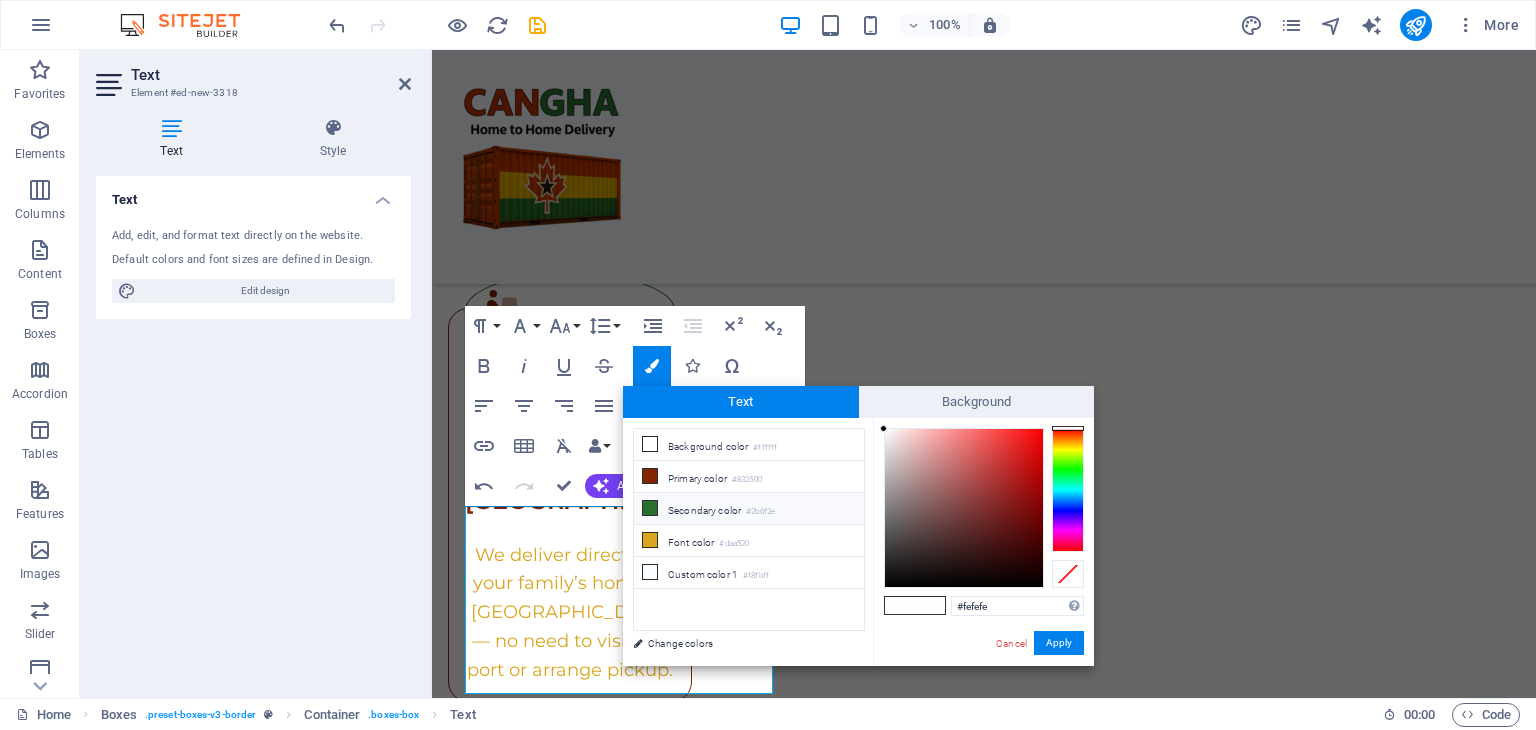 click at bounding box center [650, 508] 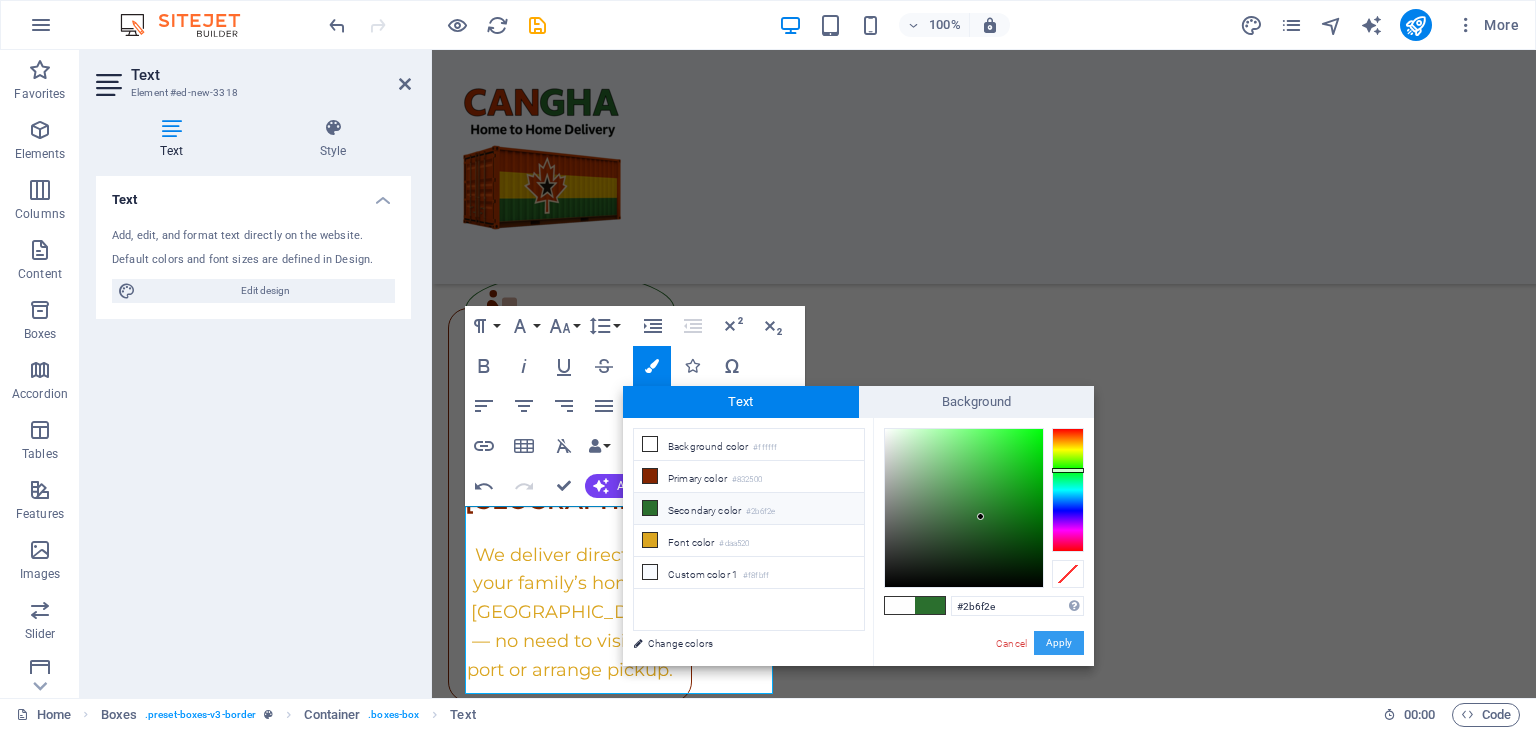click on "Apply" at bounding box center (1059, 643) 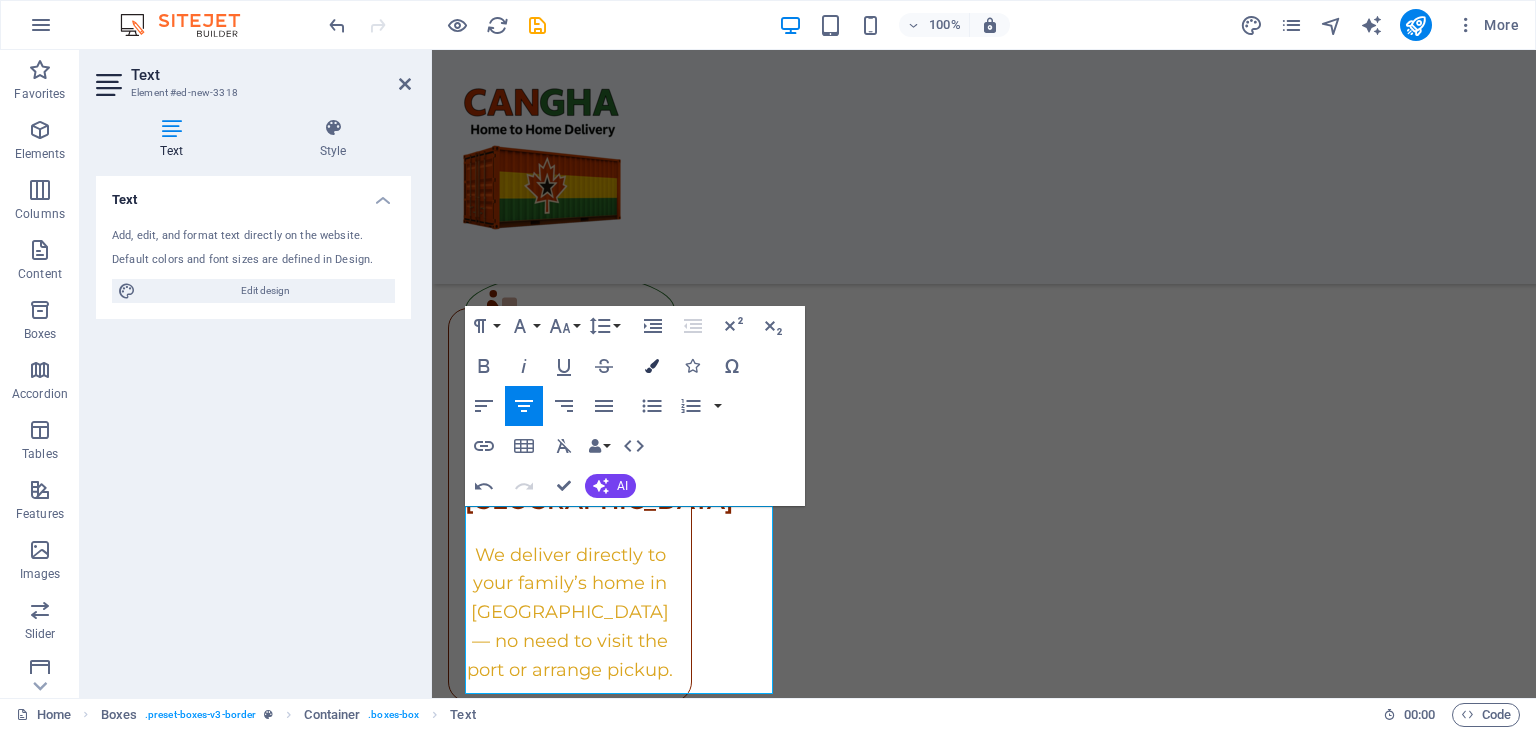 click at bounding box center (652, 366) 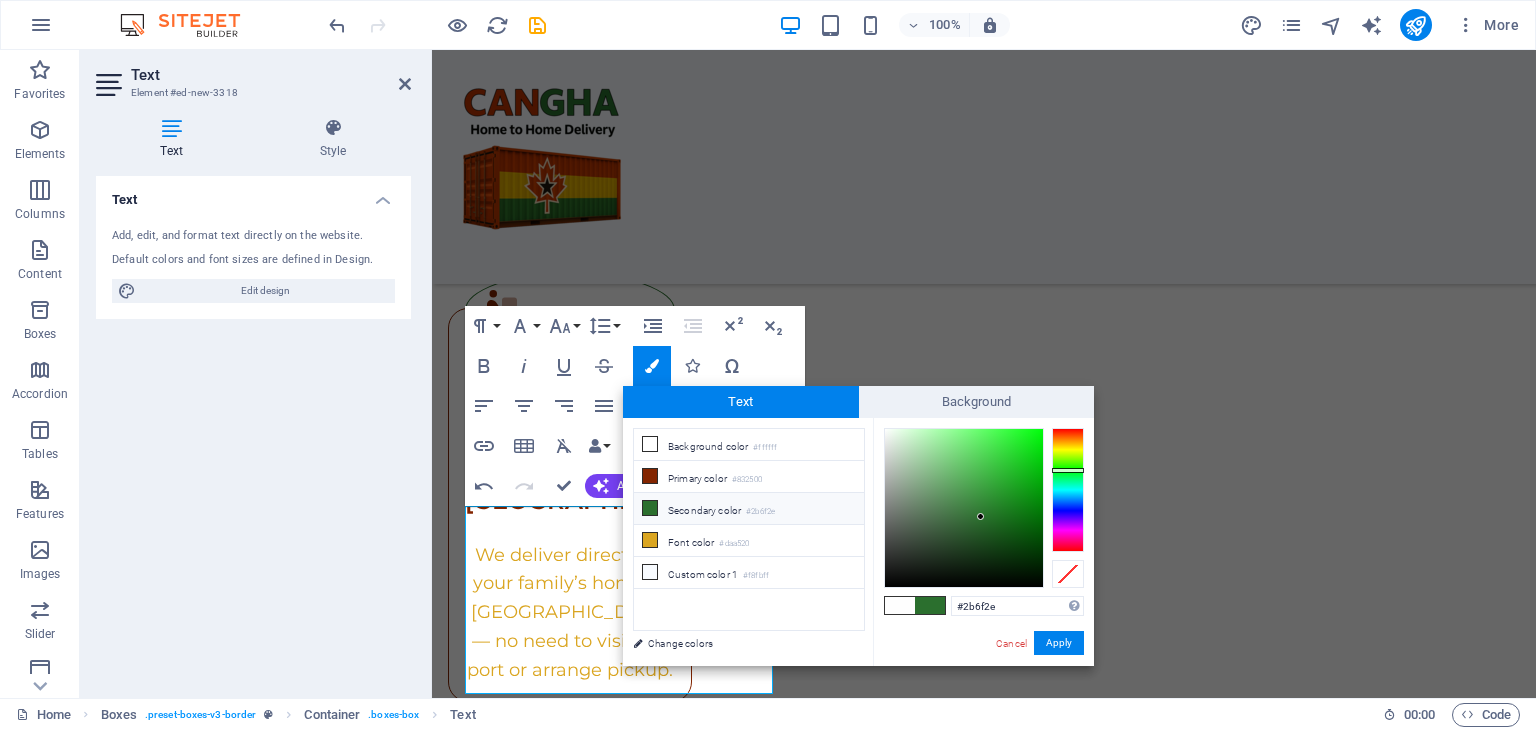 click at bounding box center (900, 605) 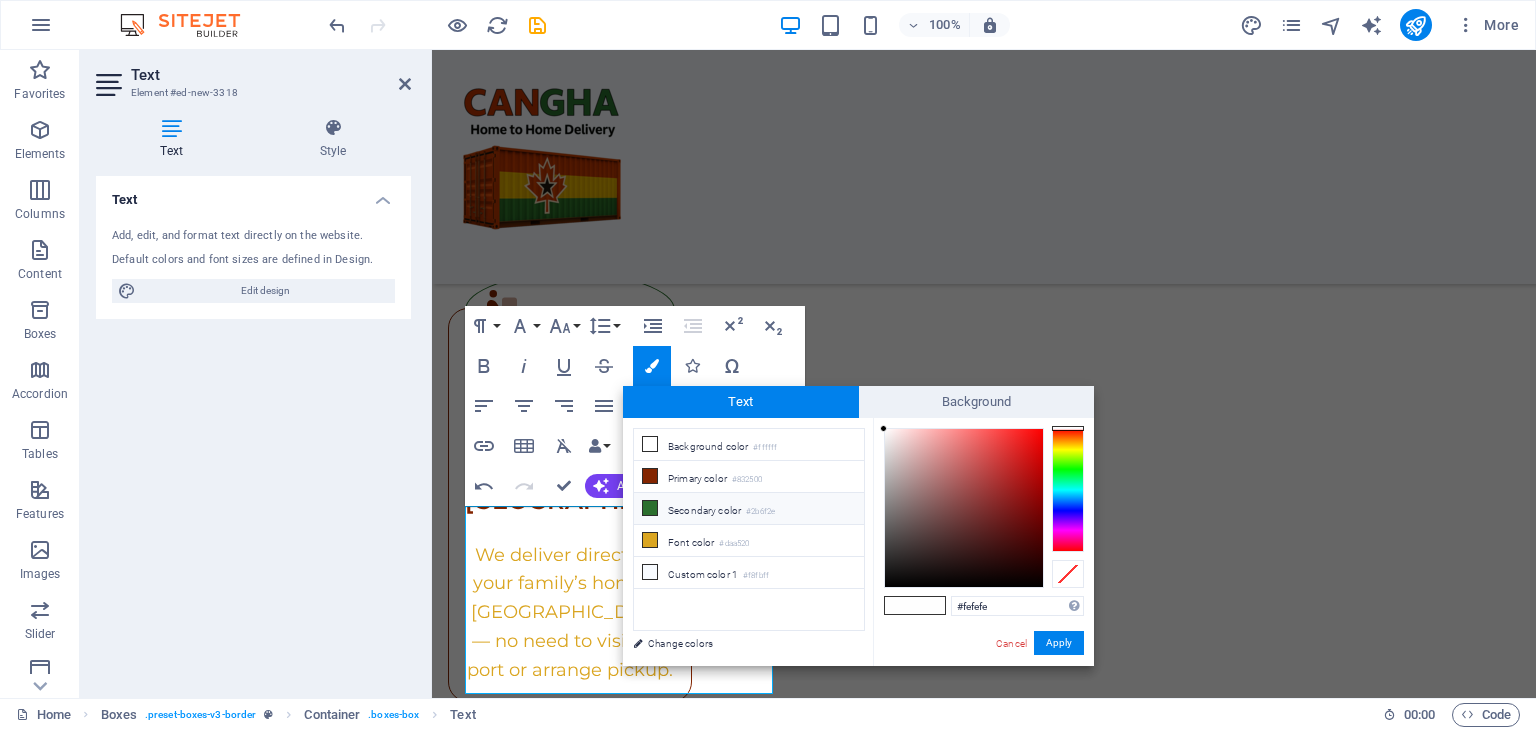 click on "Secondary color
#2b6f2e" at bounding box center (749, 509) 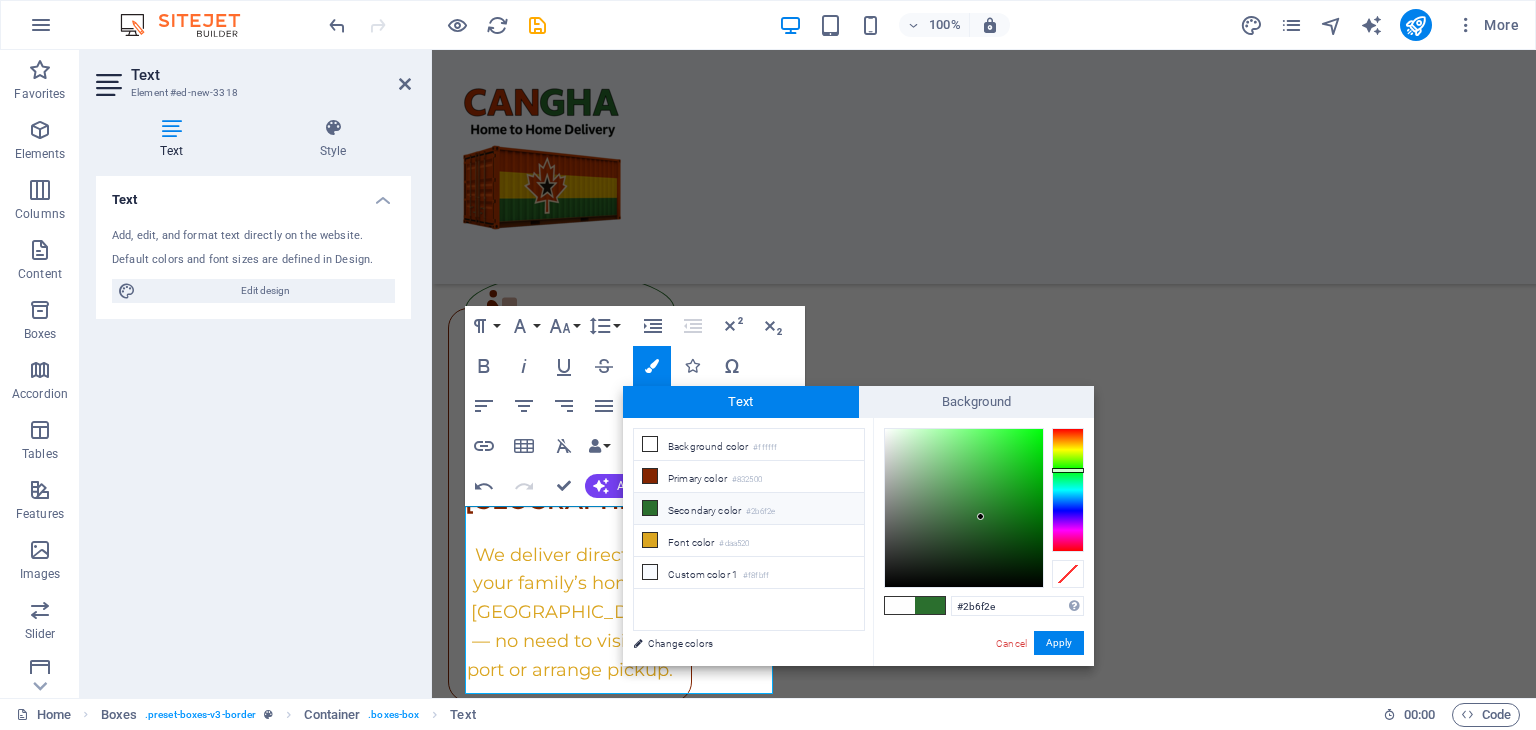 click at bounding box center (900, 605) 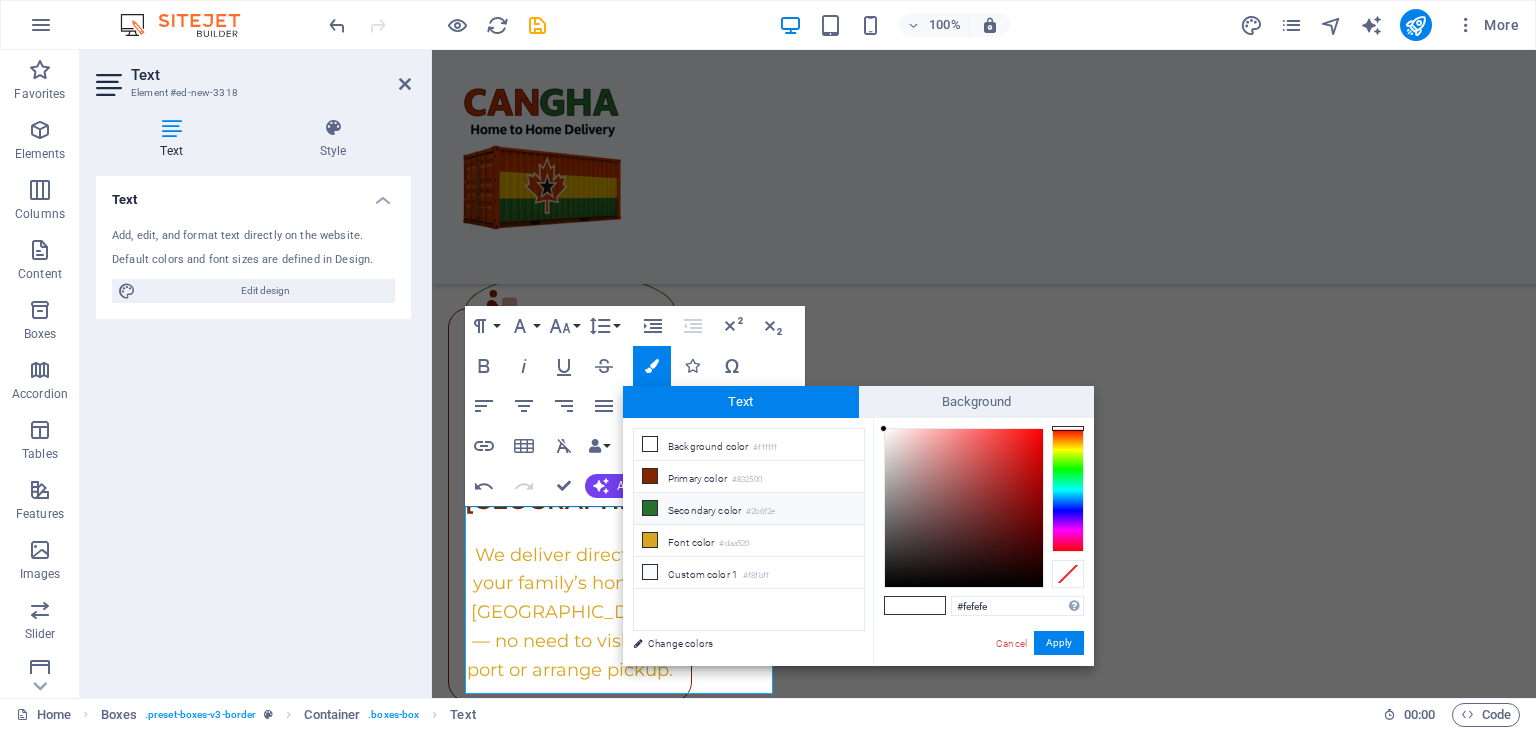 click at bounding box center [650, 508] 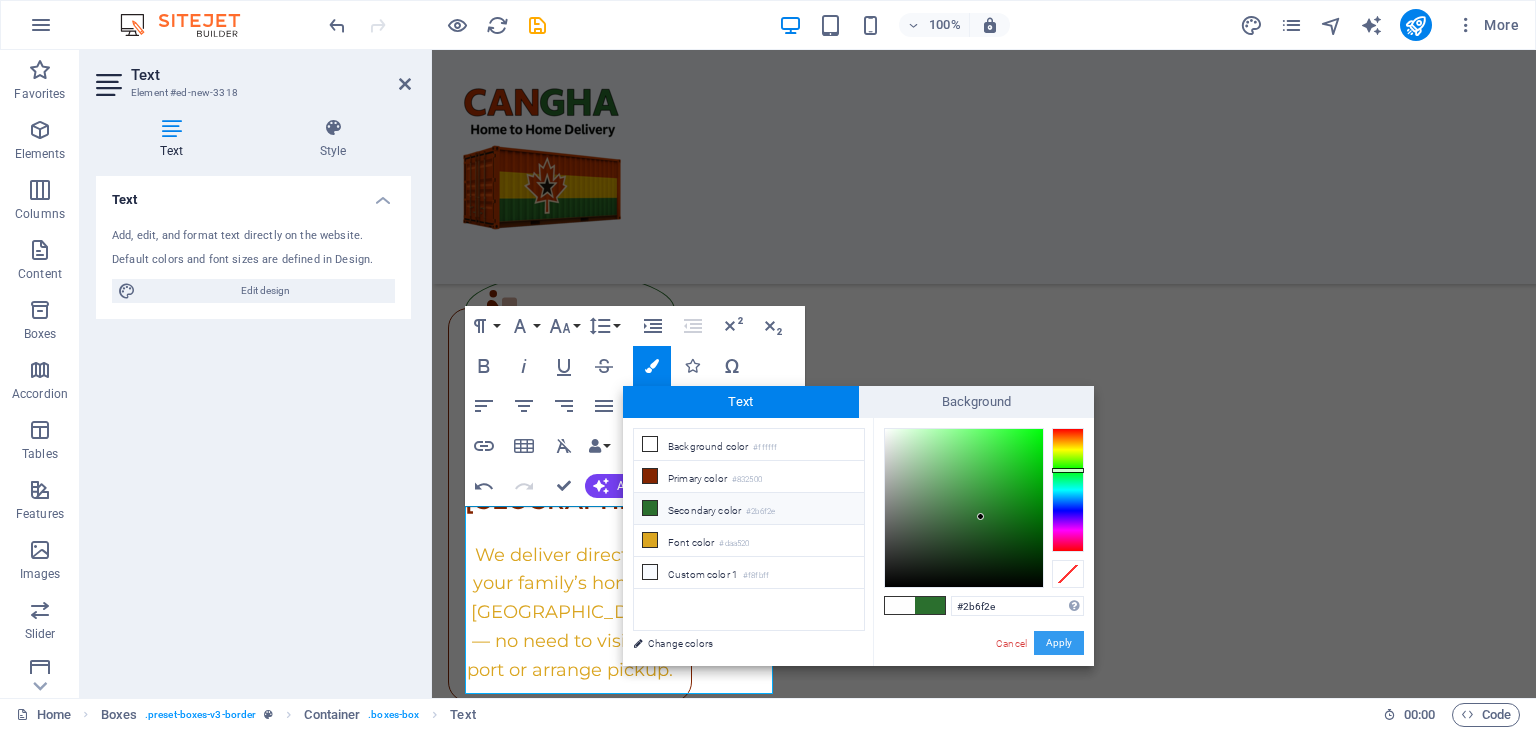 click on "Apply" at bounding box center (1059, 643) 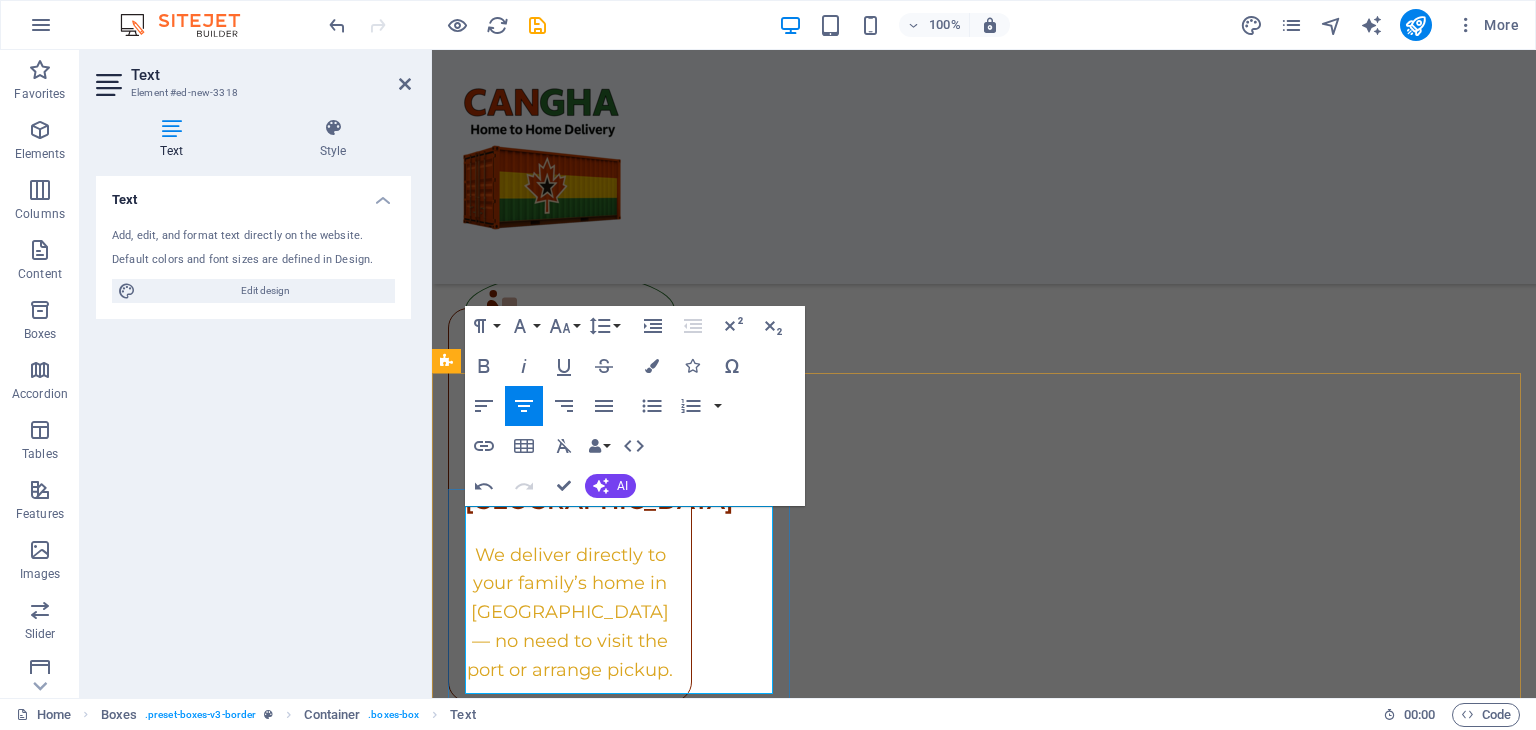 click on "XL" at bounding box center [569, 1949] 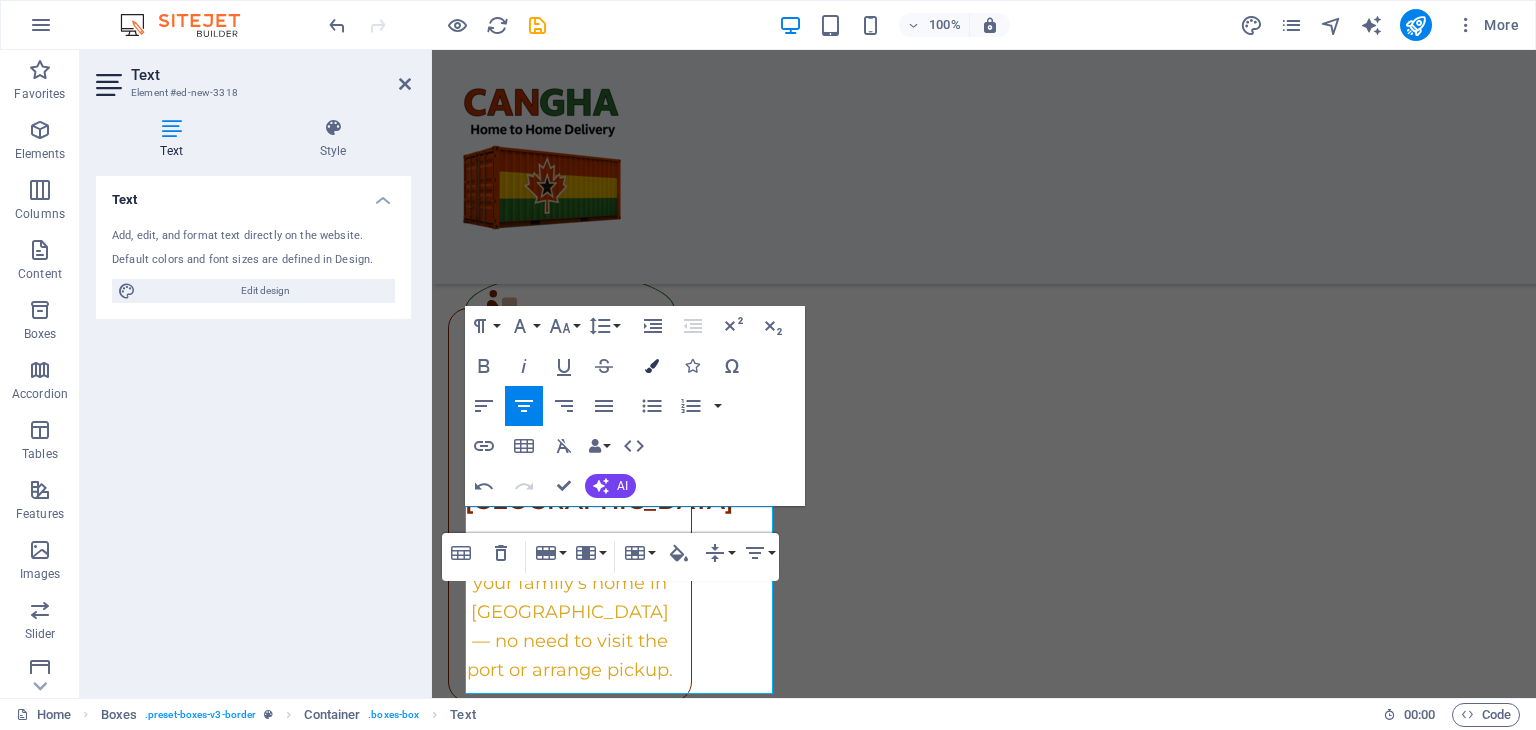 click on "Colors" at bounding box center (652, 366) 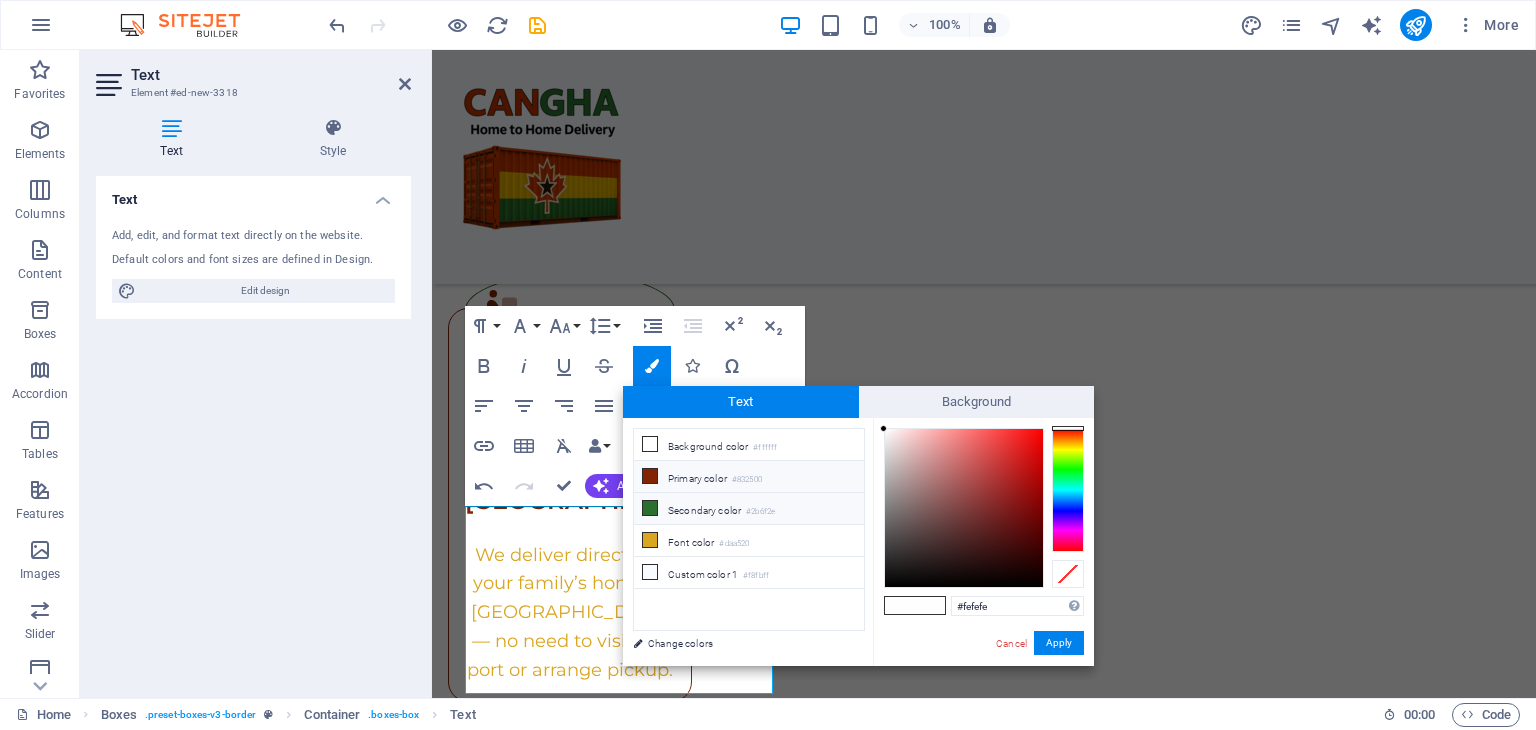 click at bounding box center (650, 476) 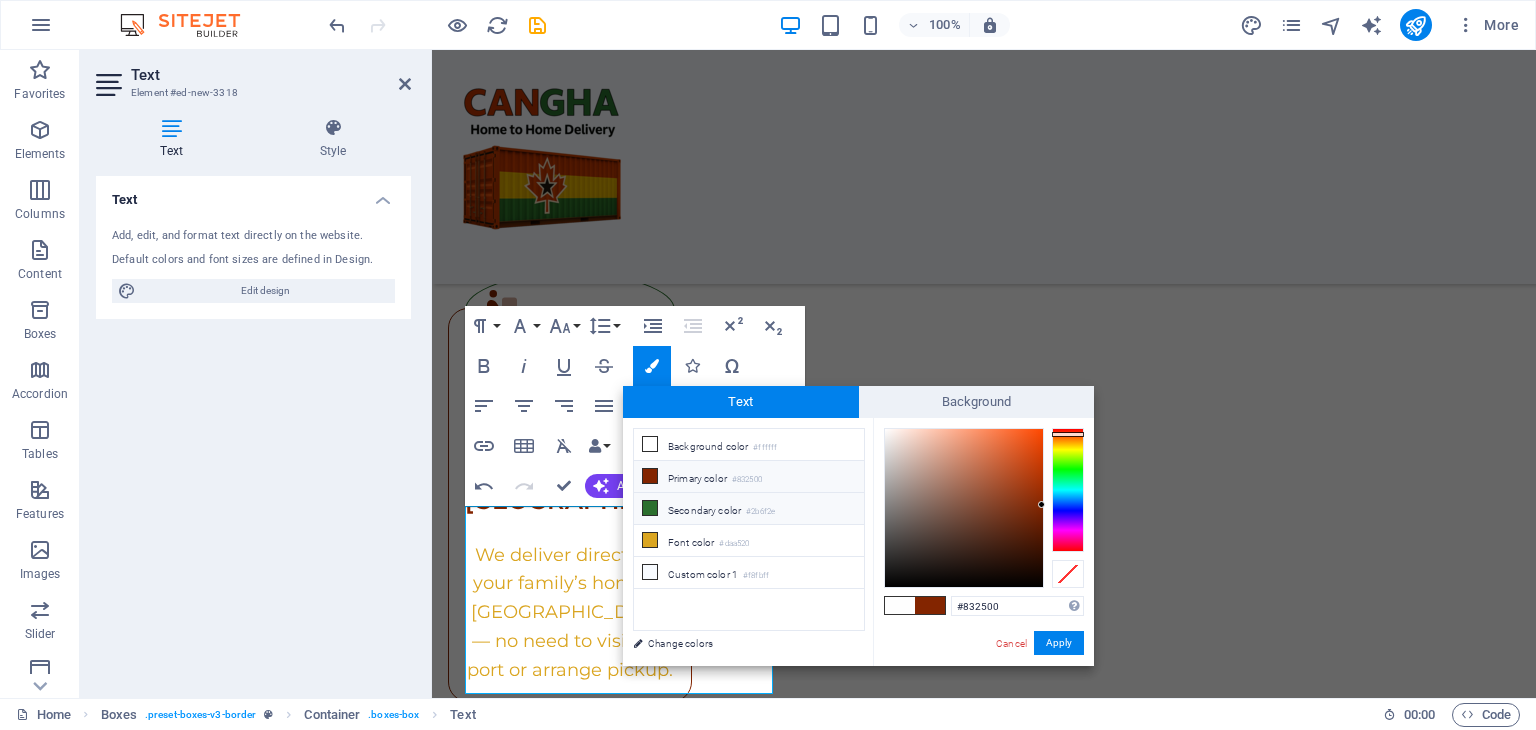 click on "Secondary color
#2b6f2e" at bounding box center (749, 509) 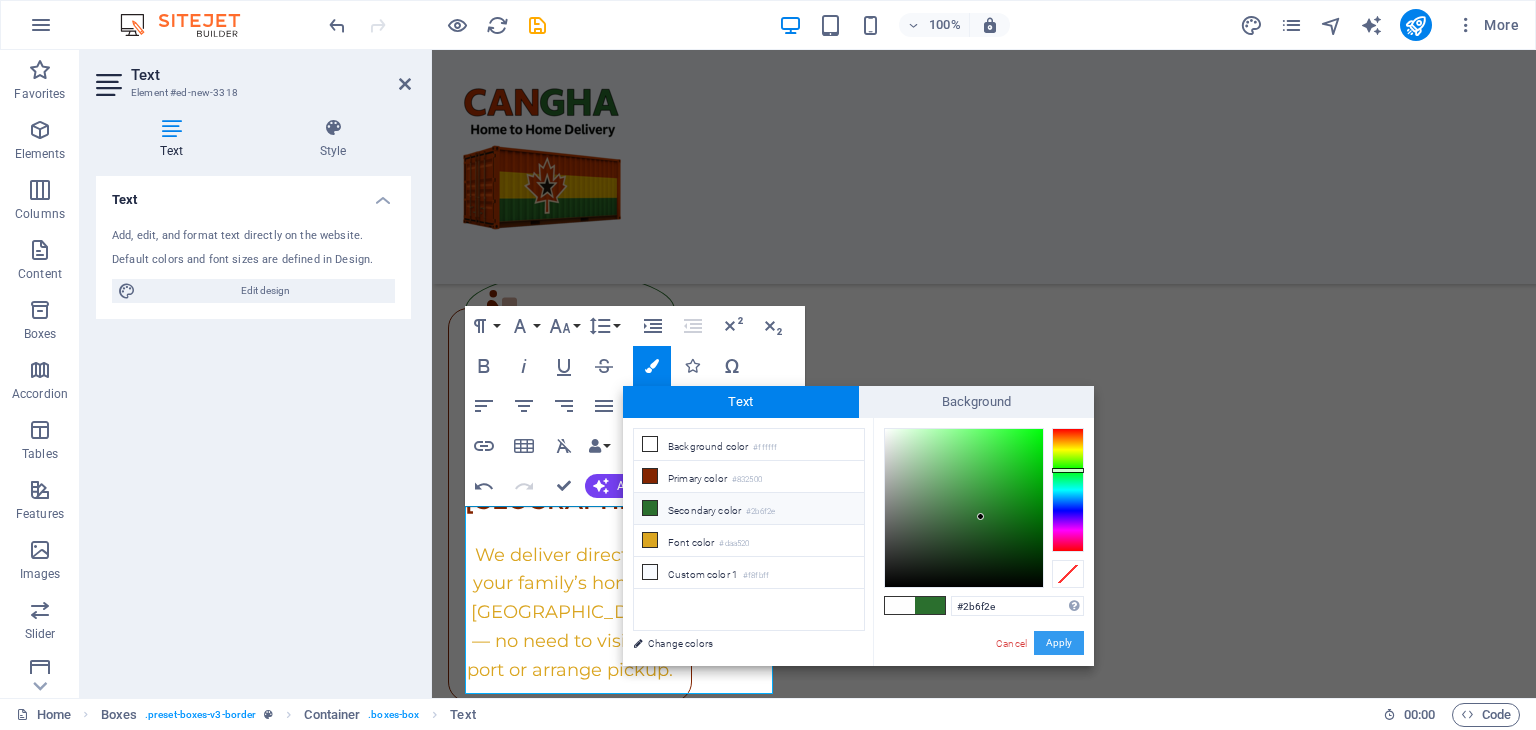 click on "Apply" at bounding box center [1059, 643] 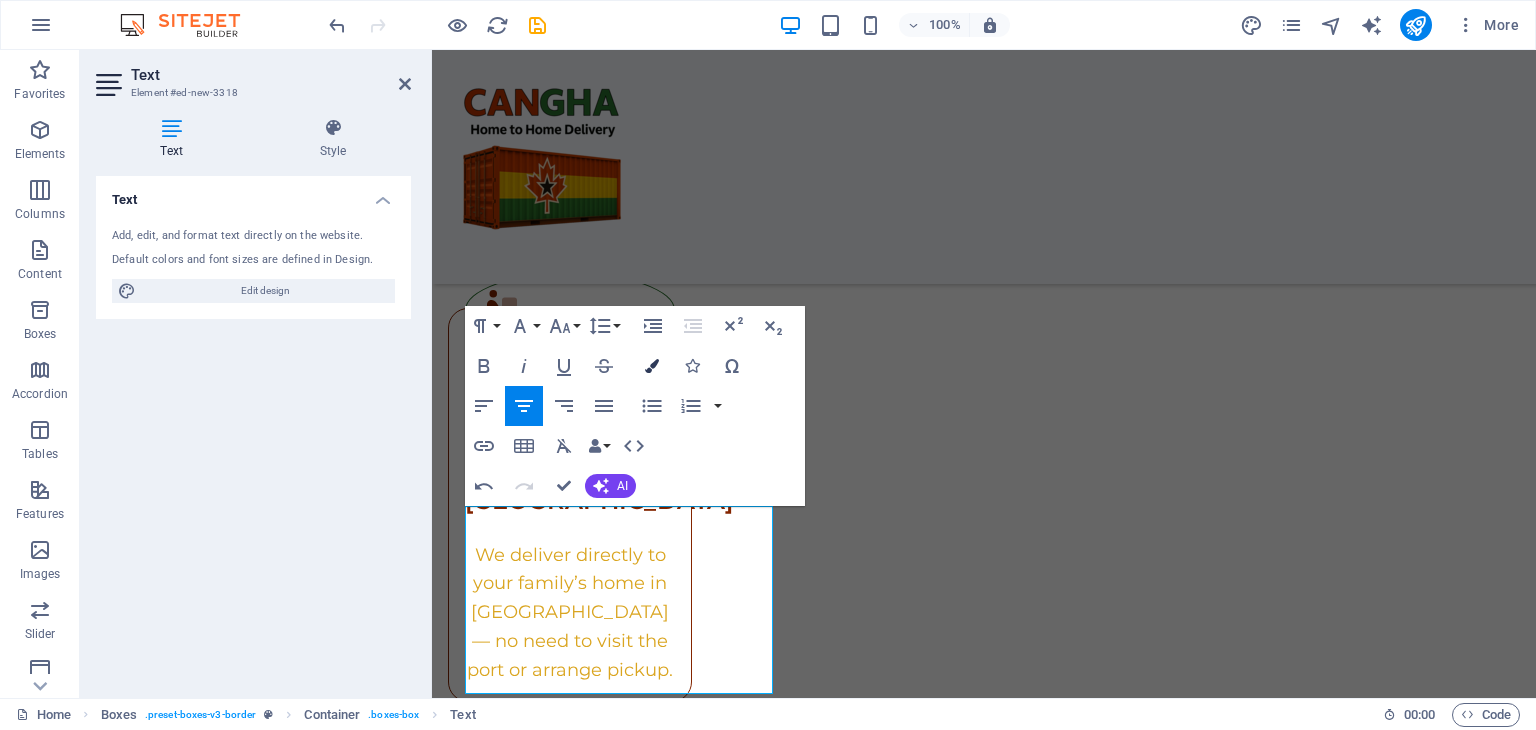 click on "Colors" at bounding box center (652, 366) 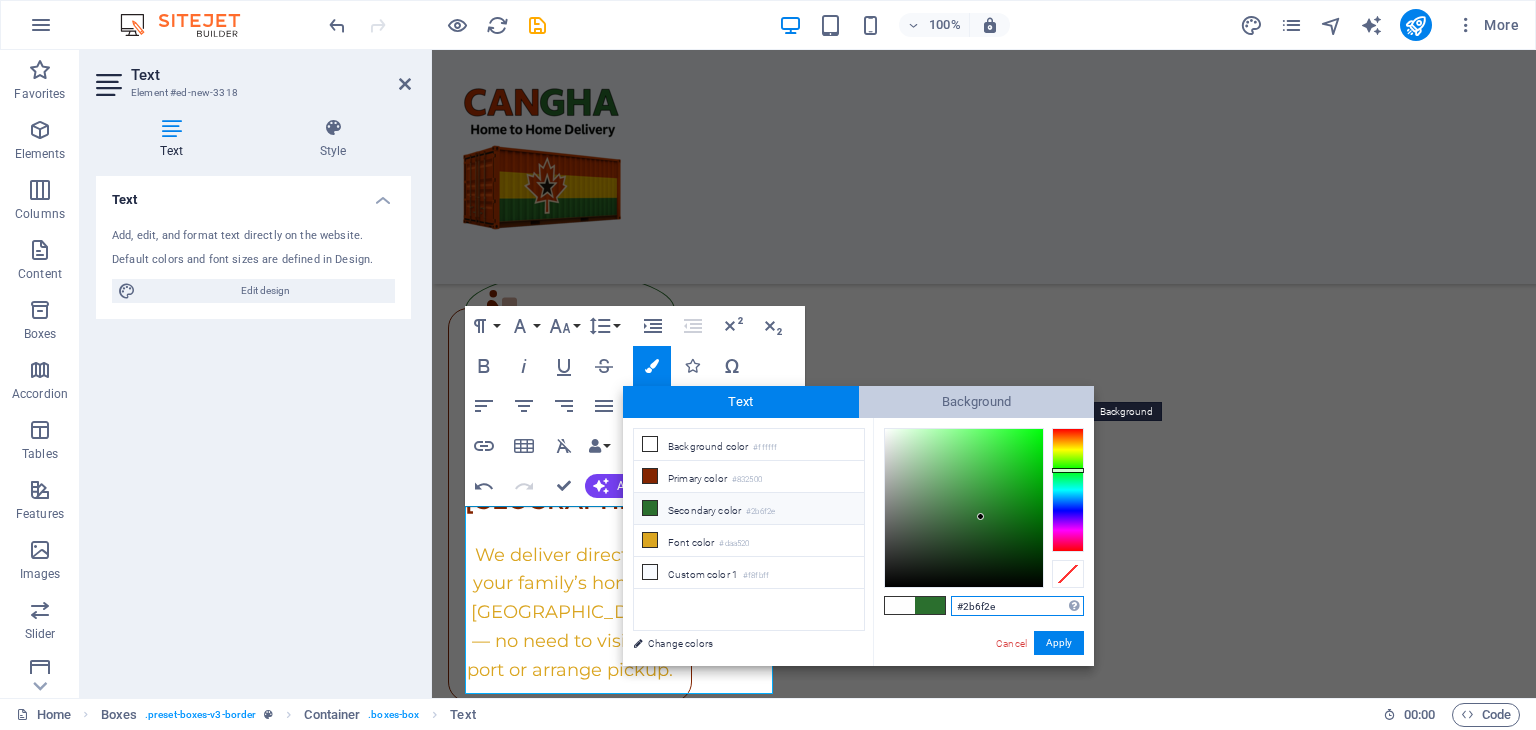 click on "Background" at bounding box center [977, 402] 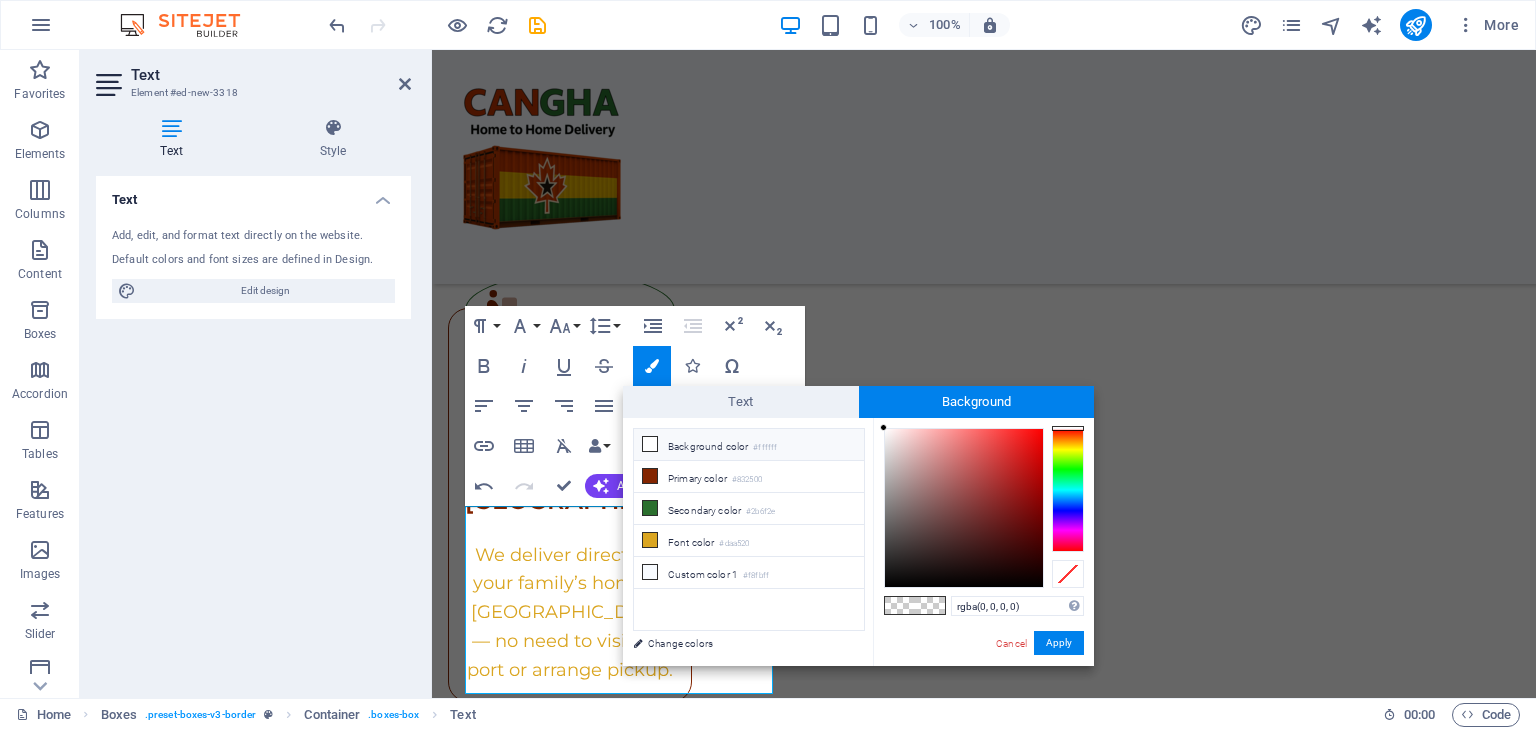 click on "Background color
#ffffff" at bounding box center (749, 445) 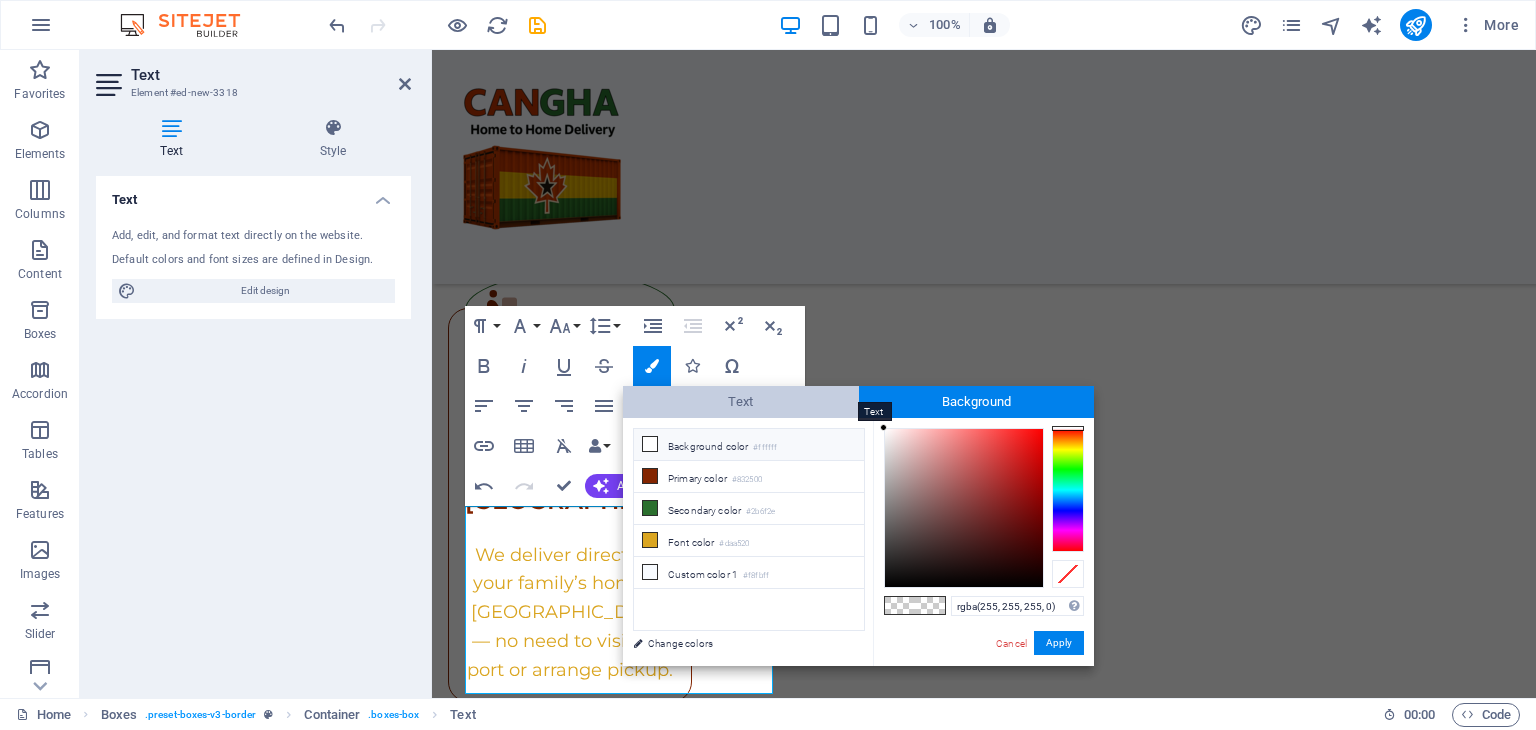 click on "Text" at bounding box center (741, 402) 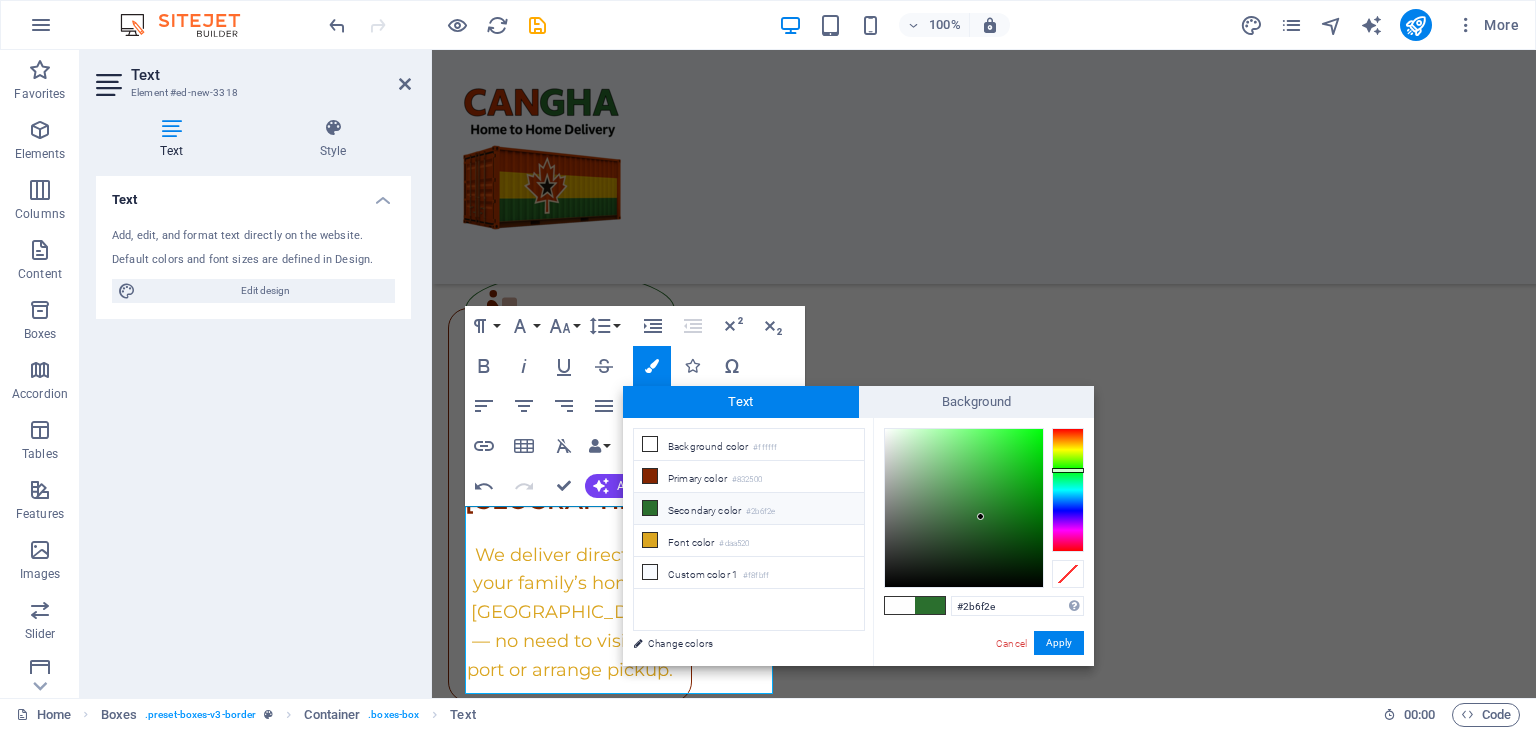 click at bounding box center (650, 508) 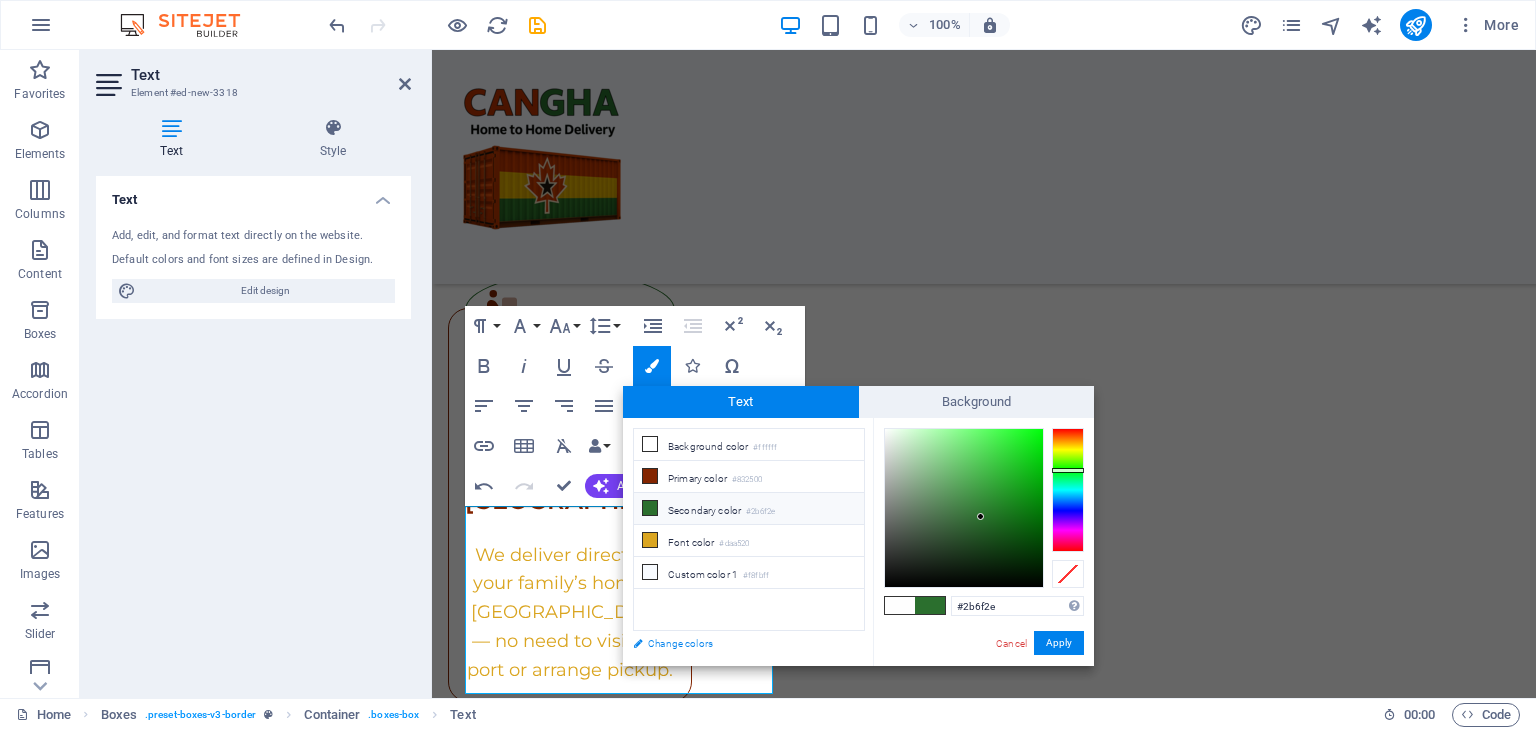 click on "Change colors" at bounding box center [739, 643] 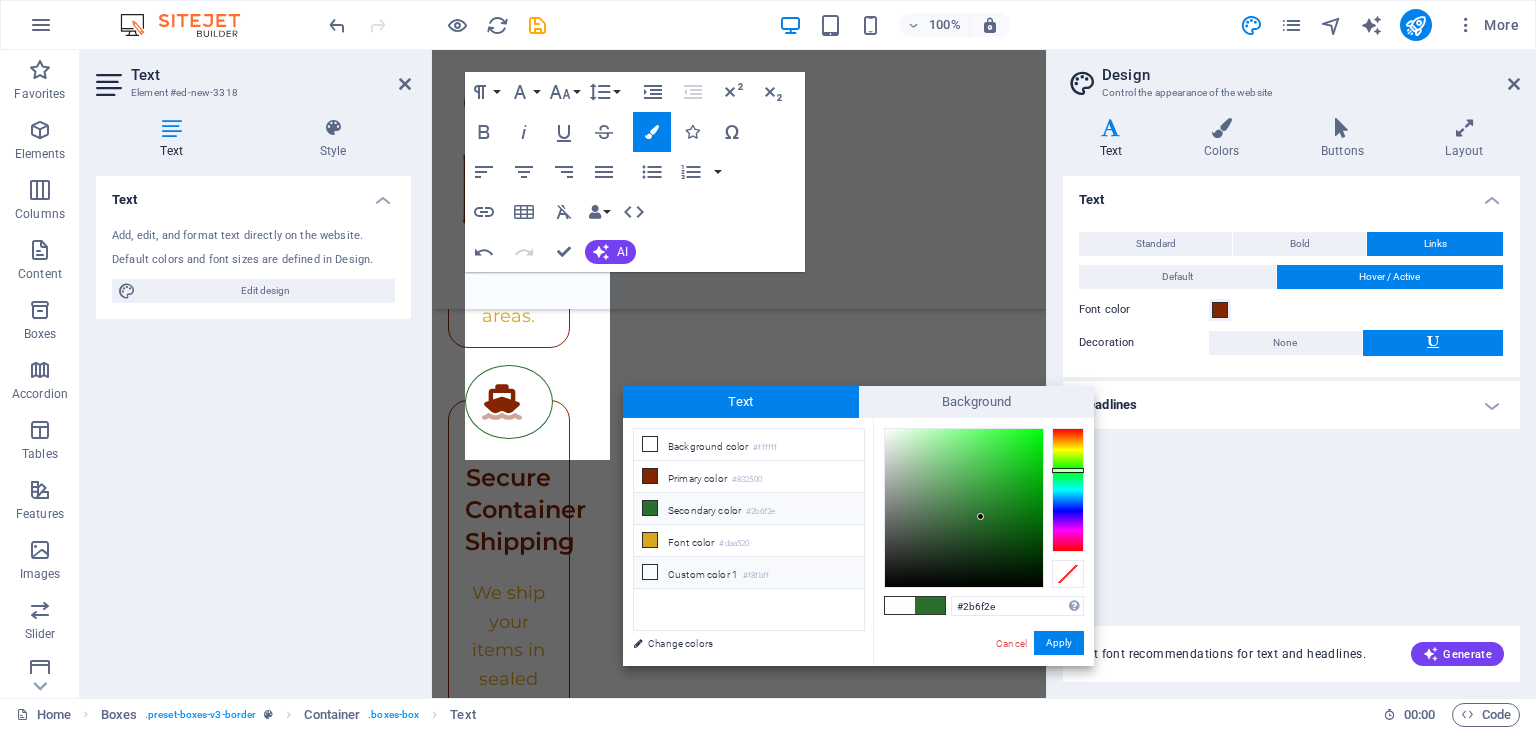 click on "#f8fbff" at bounding box center [756, 576] 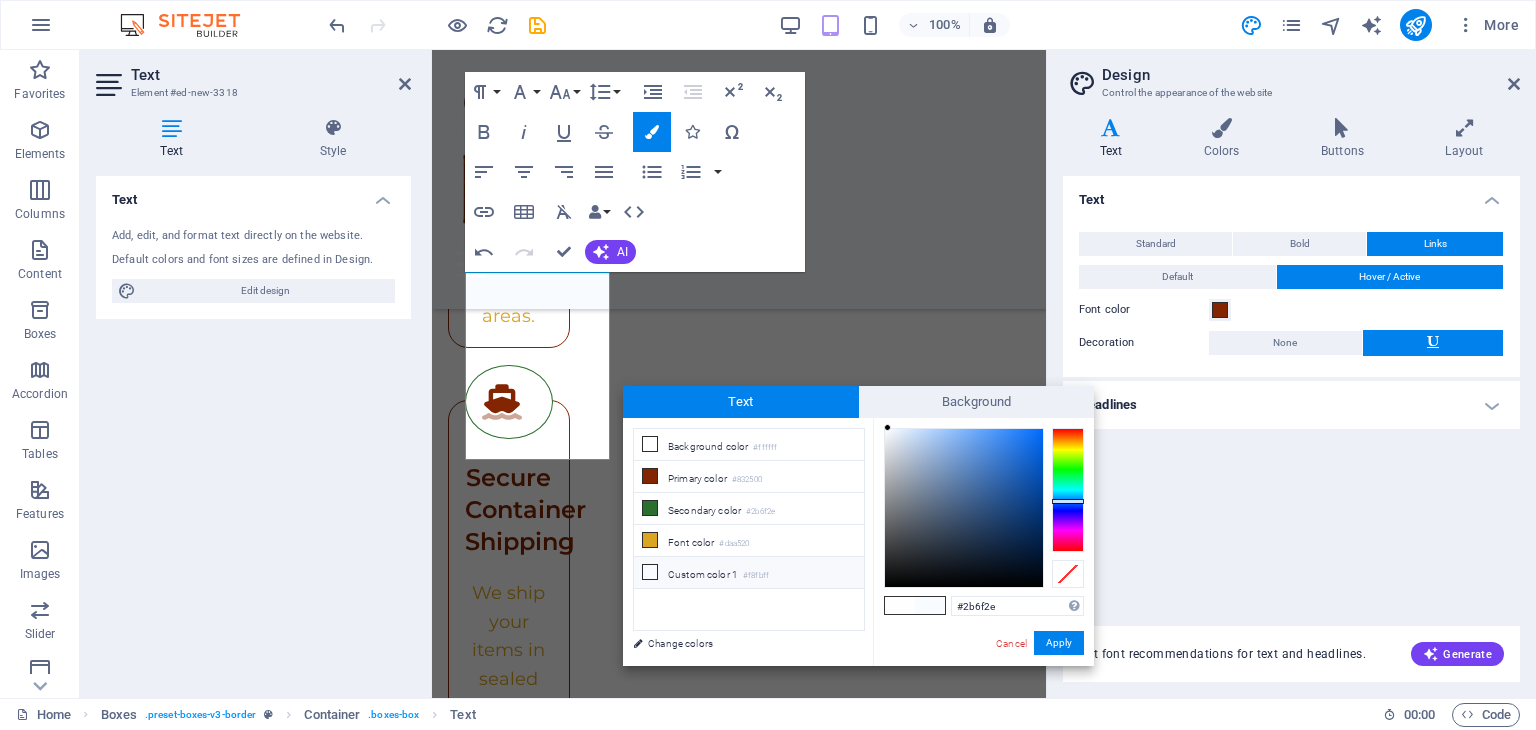 type on "#f8fbff" 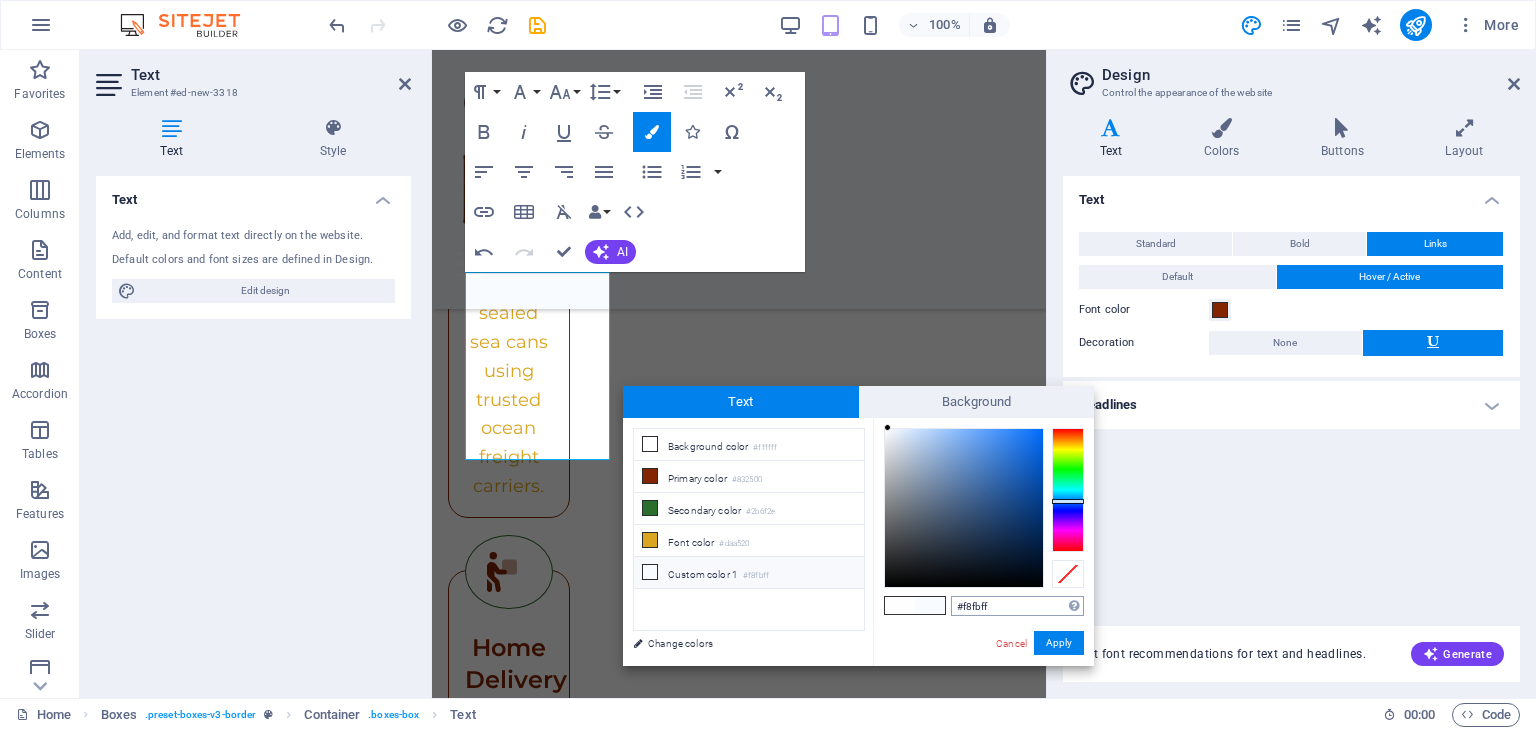 scroll, scrollTop: 4154, scrollLeft: 0, axis: vertical 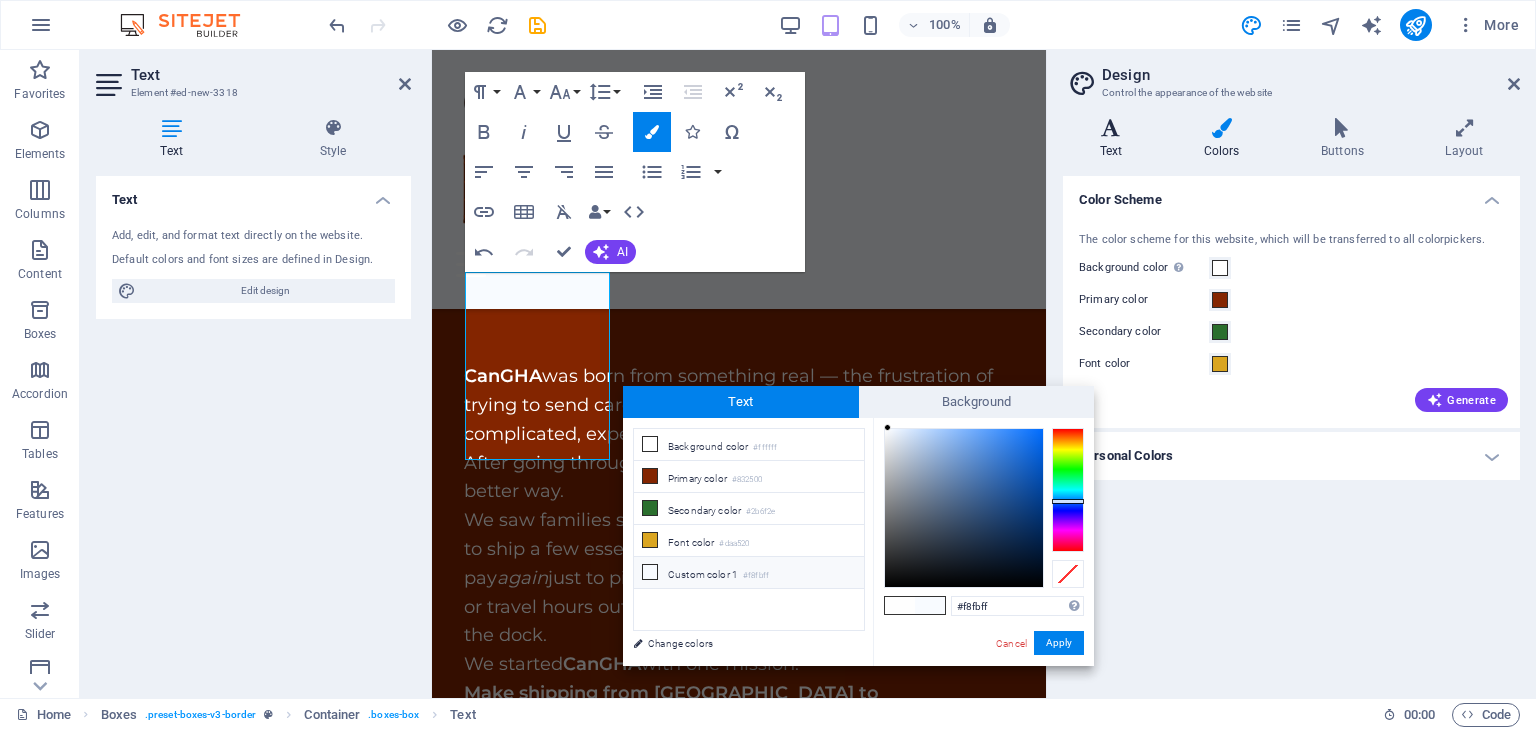 click at bounding box center [1111, 128] 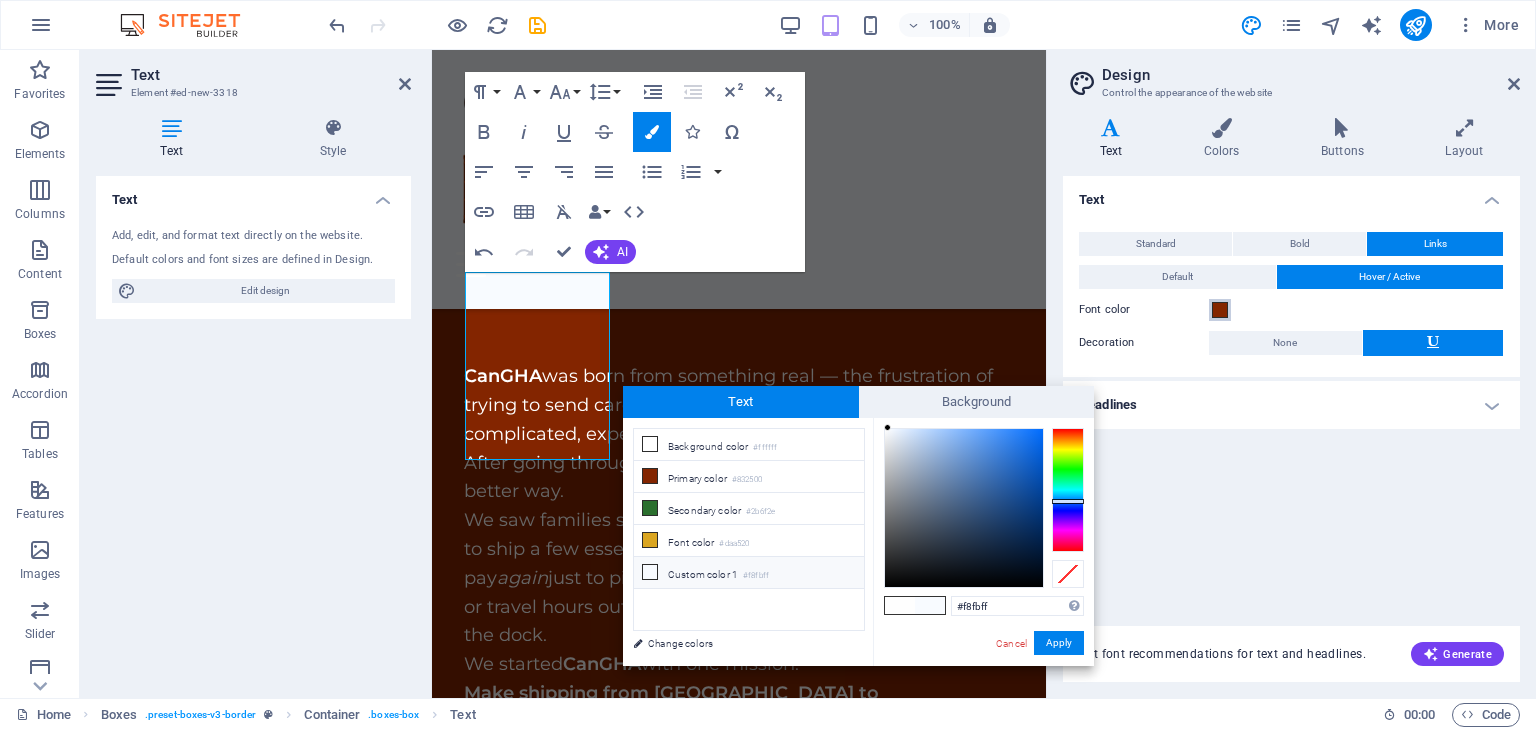 click at bounding box center [1220, 310] 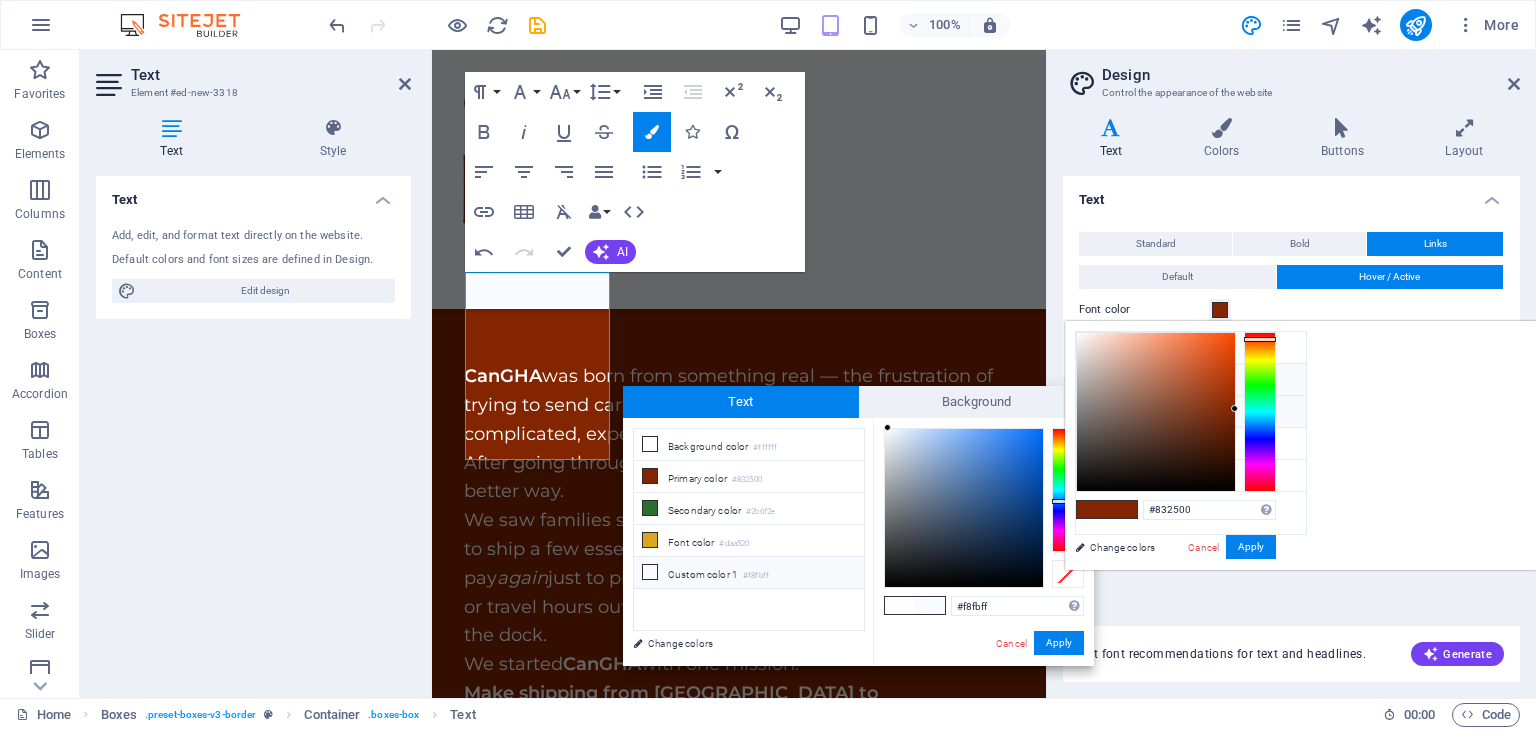 click on "Secondary color
#2b6f2e" at bounding box center [1191, 412] 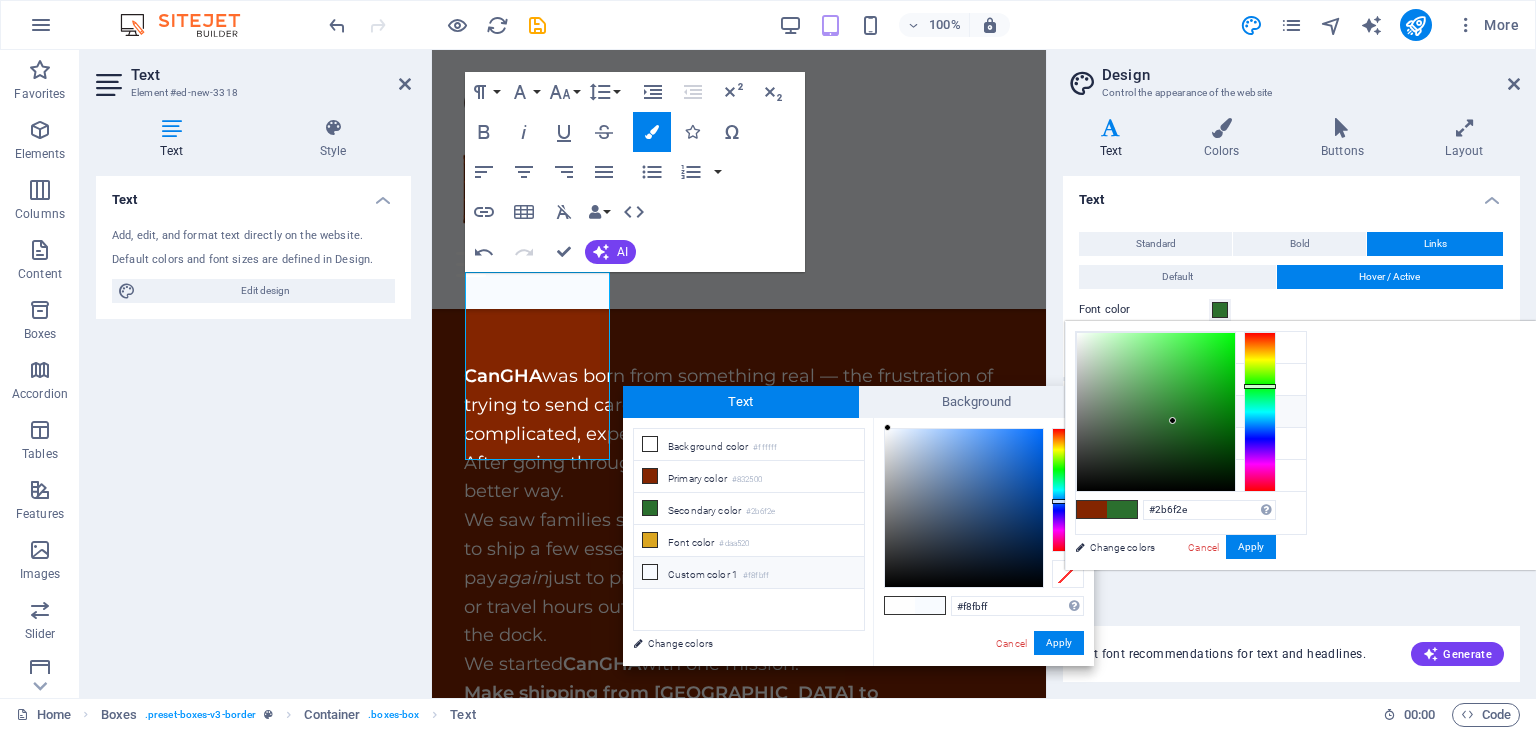 click at bounding box center [1092, 509] 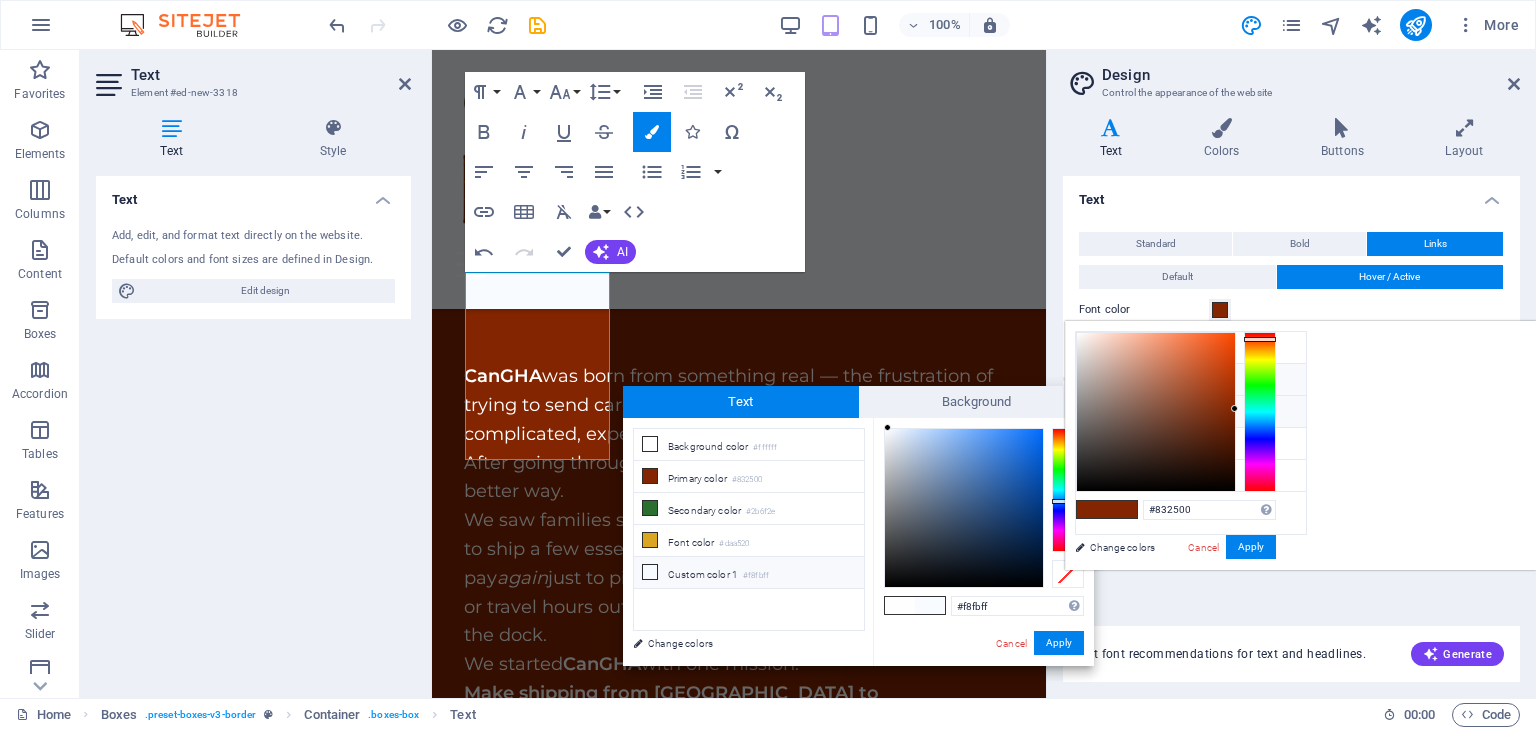 click on "#2b6f2e" at bounding box center (1202, 415) 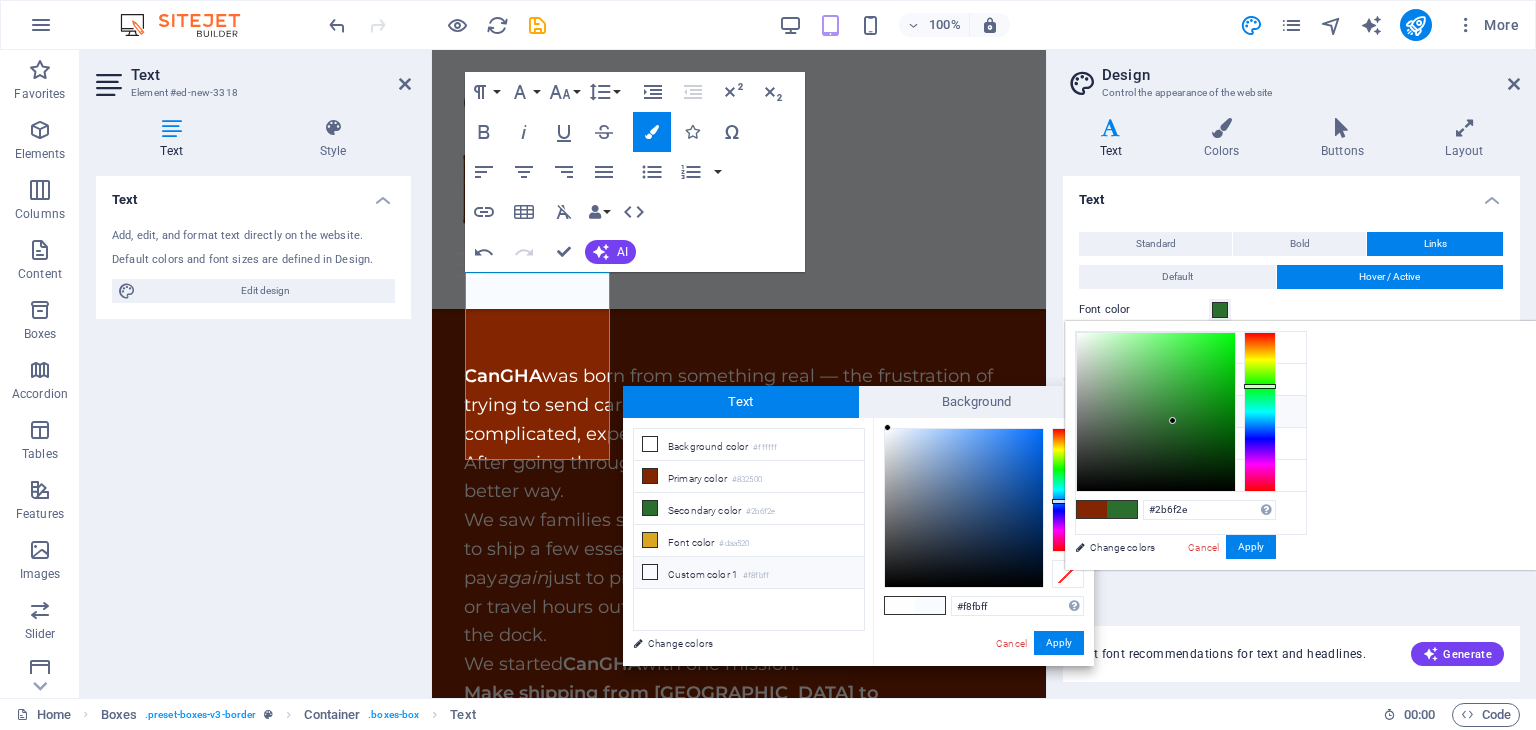 click on "#2b6f2e" at bounding box center (1202, 415) 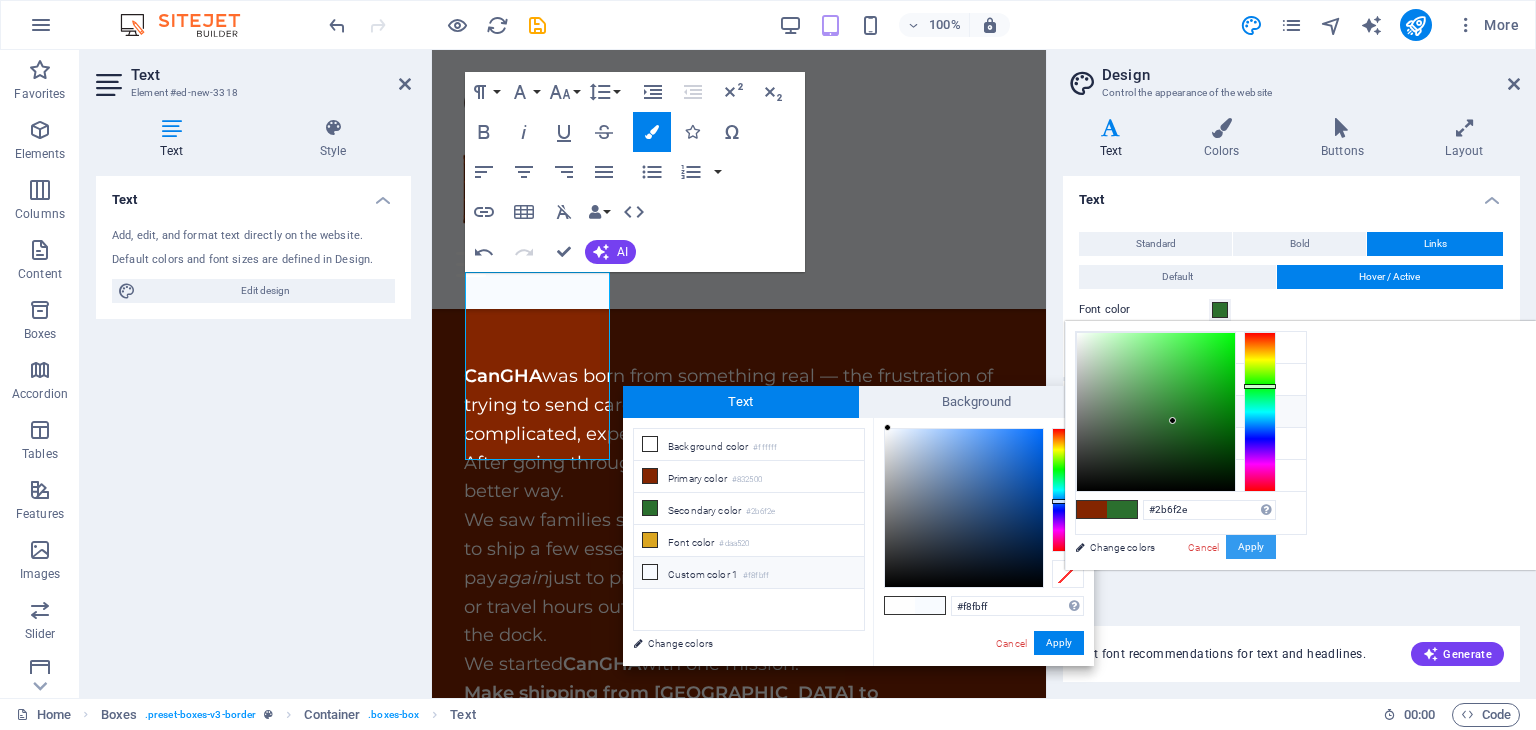 click on "Apply" at bounding box center (1251, 547) 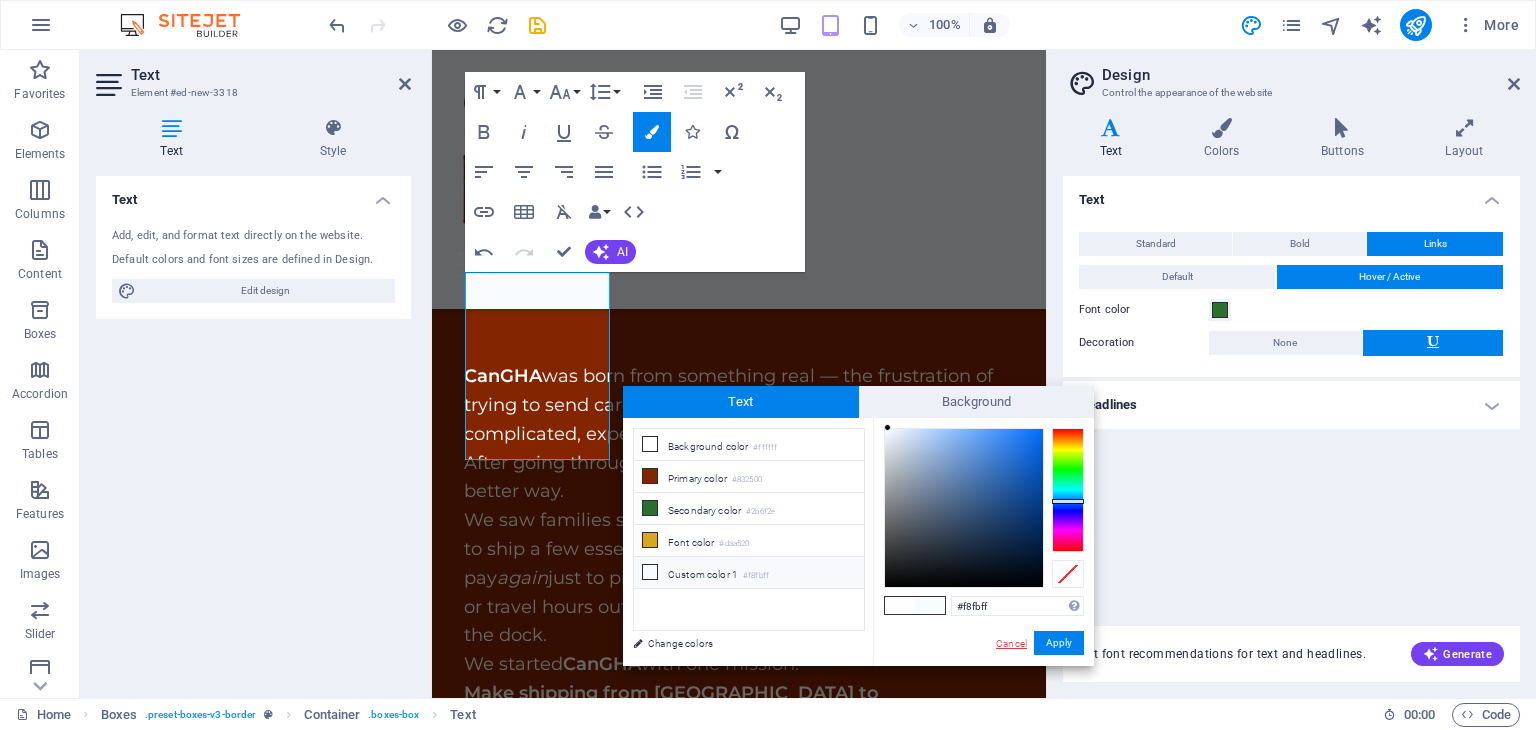 click on "Cancel" at bounding box center [1011, 643] 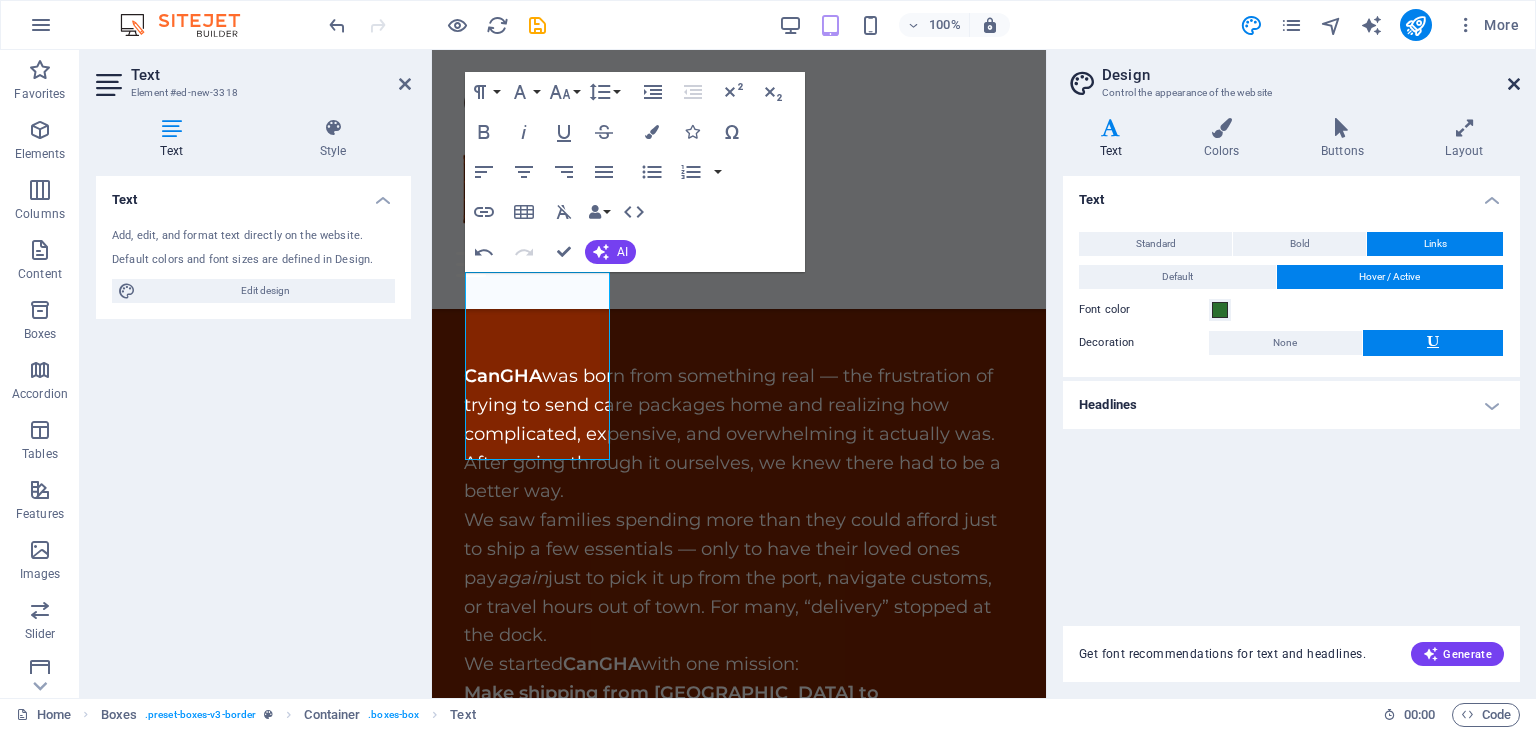 click at bounding box center (1514, 84) 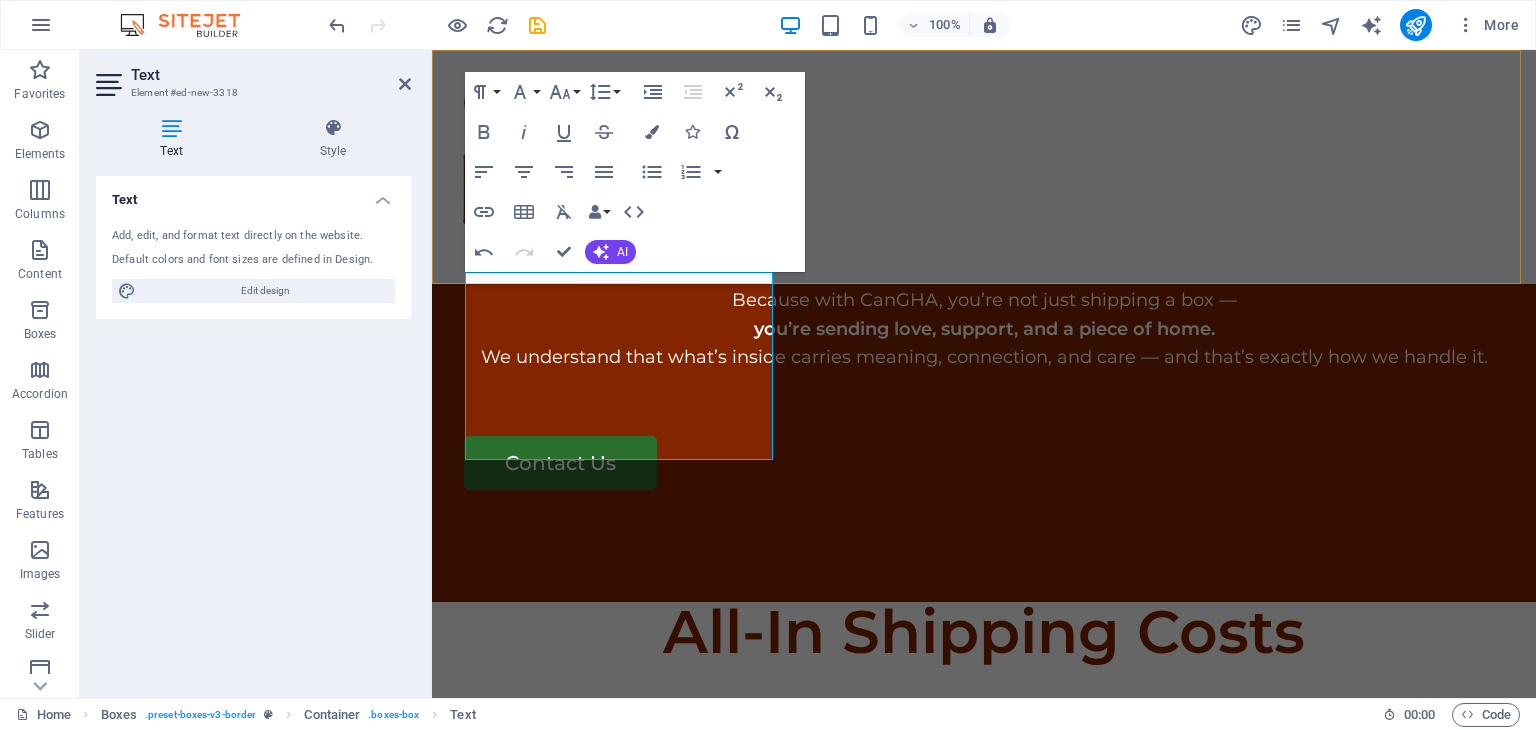 scroll, scrollTop: 3345, scrollLeft: 0, axis: vertical 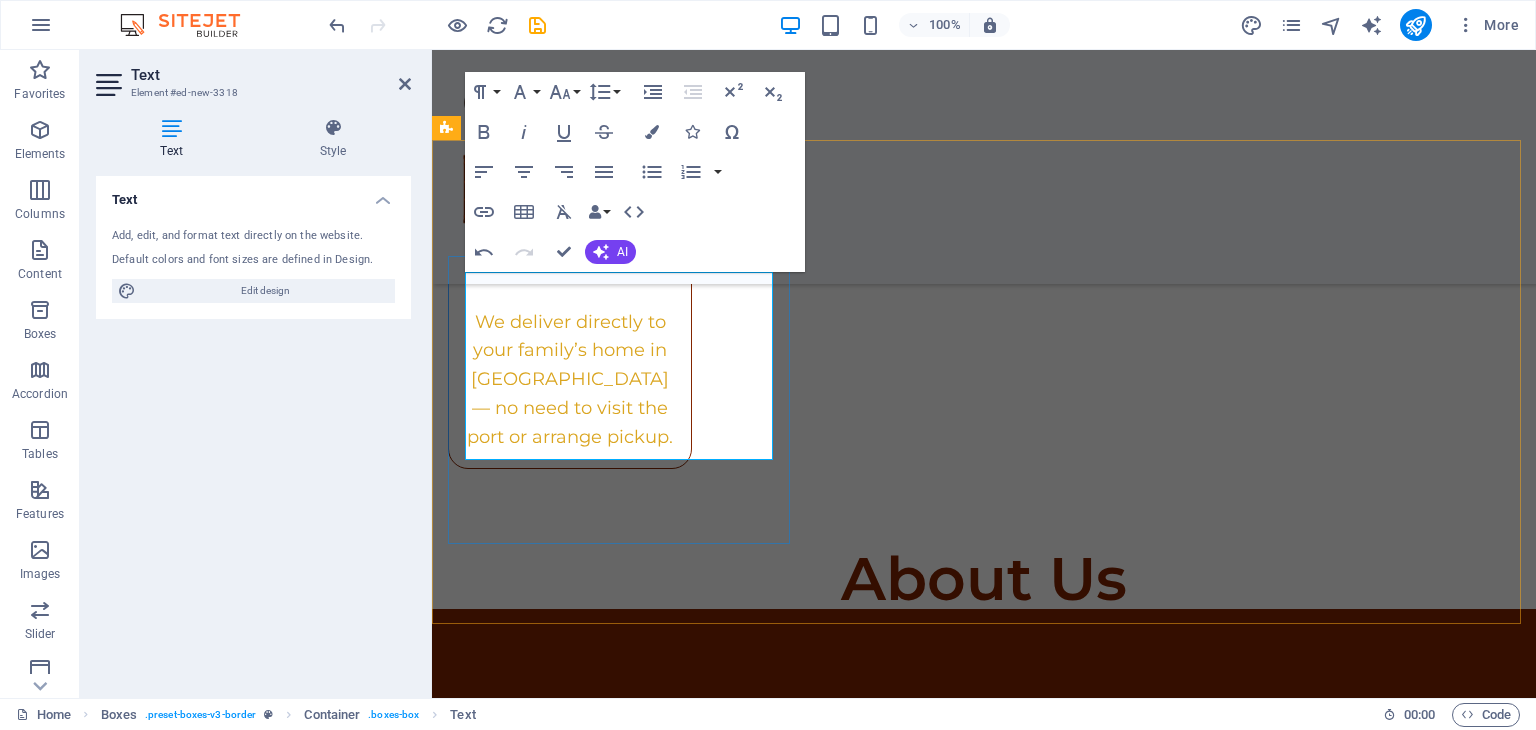 drag, startPoint x: 505, startPoint y: 433, endPoint x: 499, endPoint y: 421, distance: 13.416408 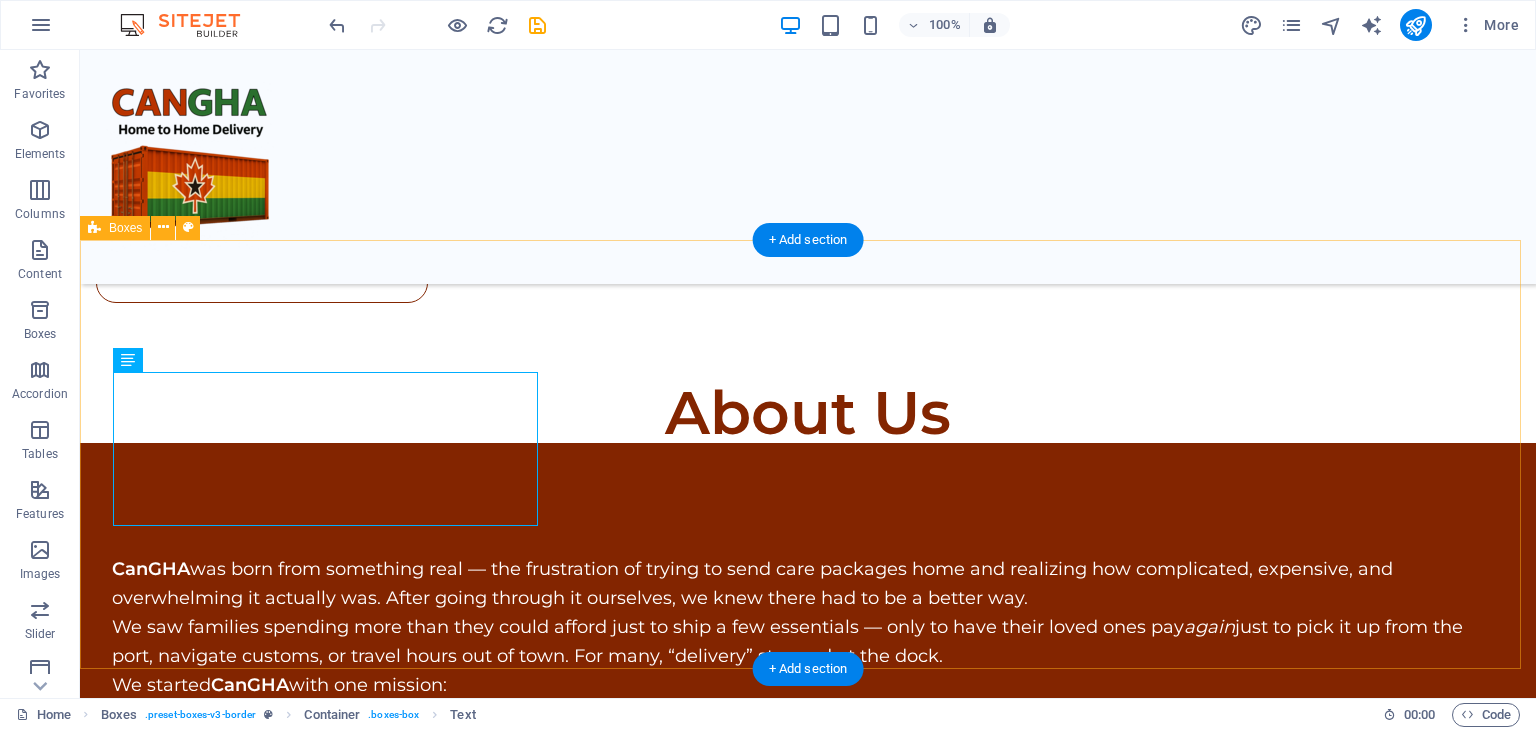 scroll, scrollTop: 3015, scrollLeft: 0, axis: vertical 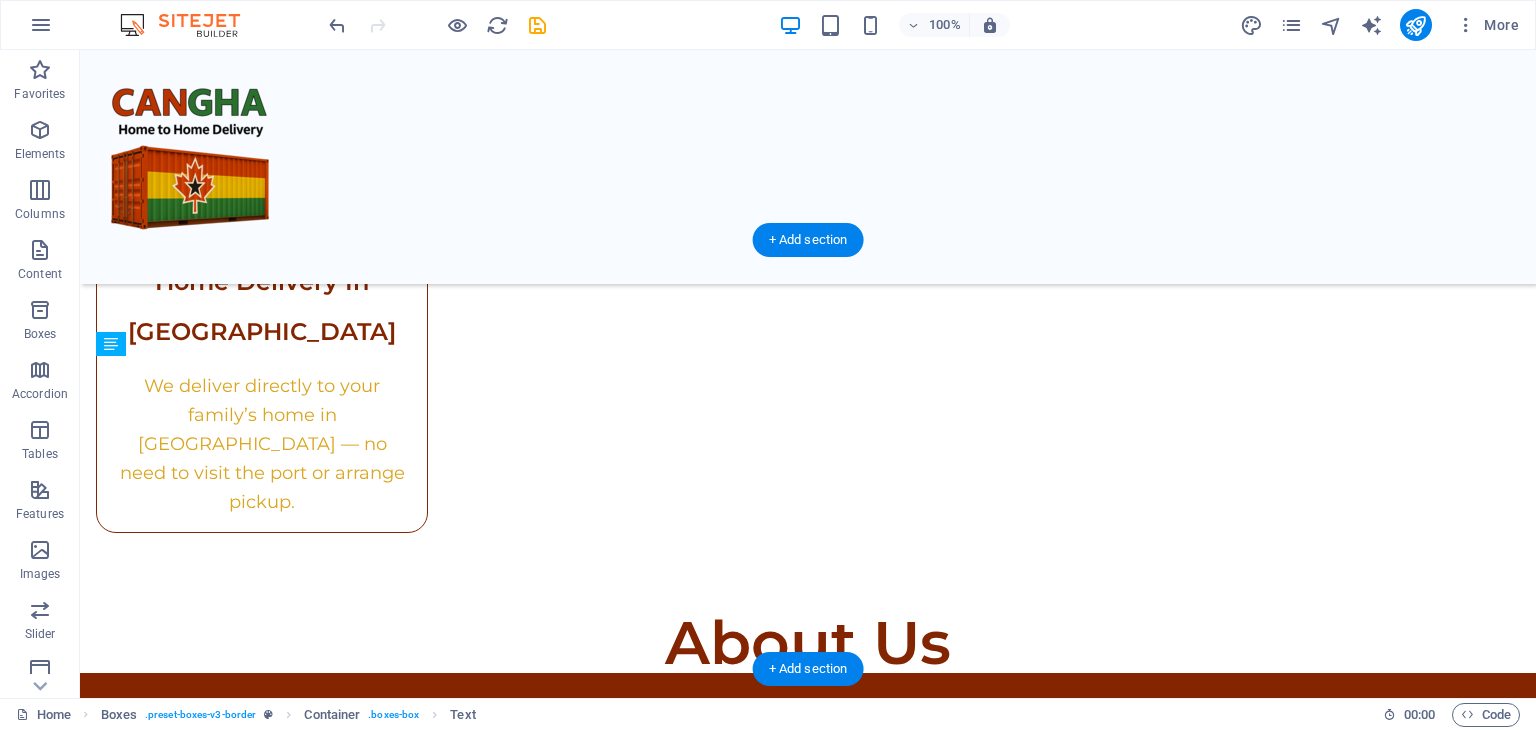 drag, startPoint x: 327, startPoint y: 417, endPoint x: 326, endPoint y: 489, distance: 72.00694 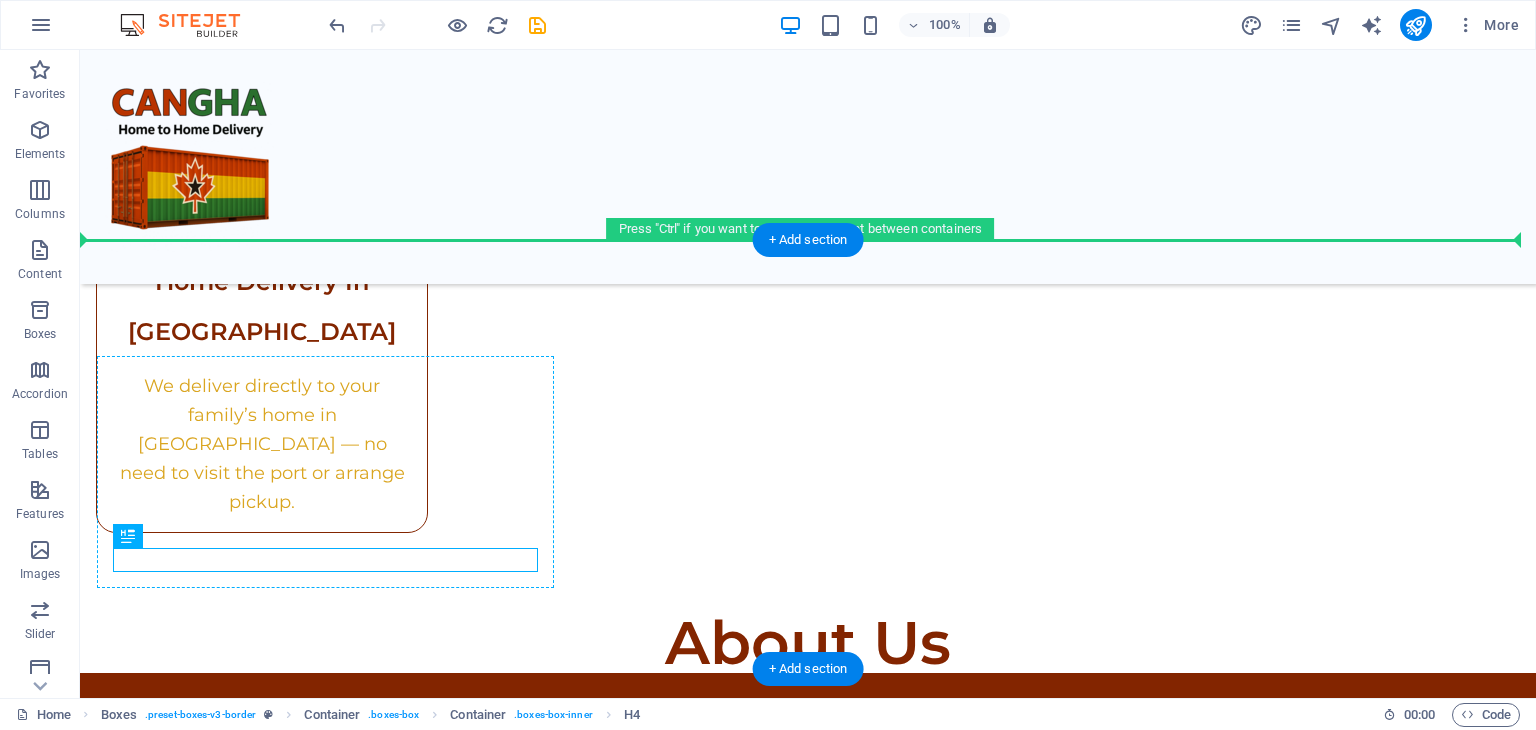 drag, startPoint x: 328, startPoint y: 561, endPoint x: 356, endPoint y: 412, distance: 151.60805 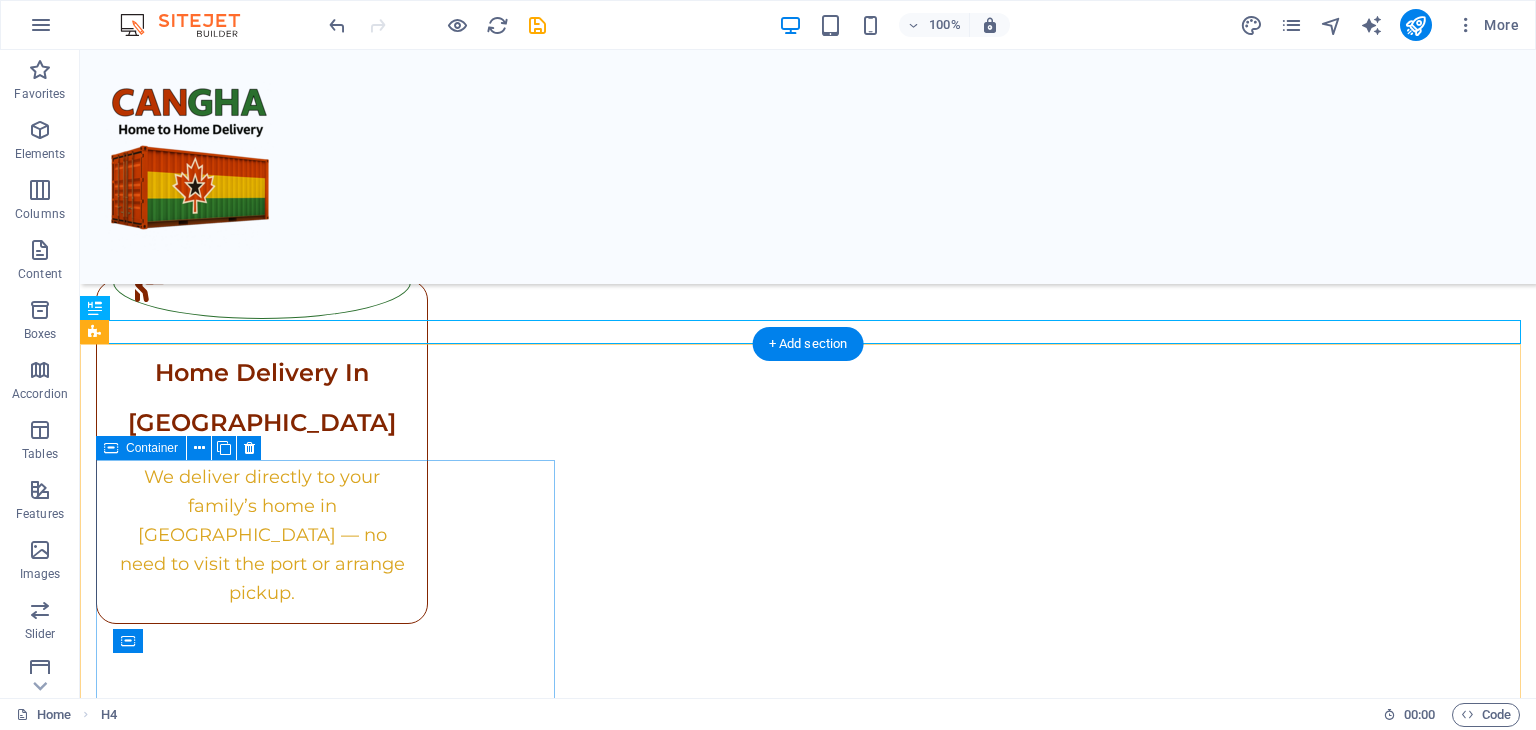 scroll, scrollTop: 2915, scrollLeft: 0, axis: vertical 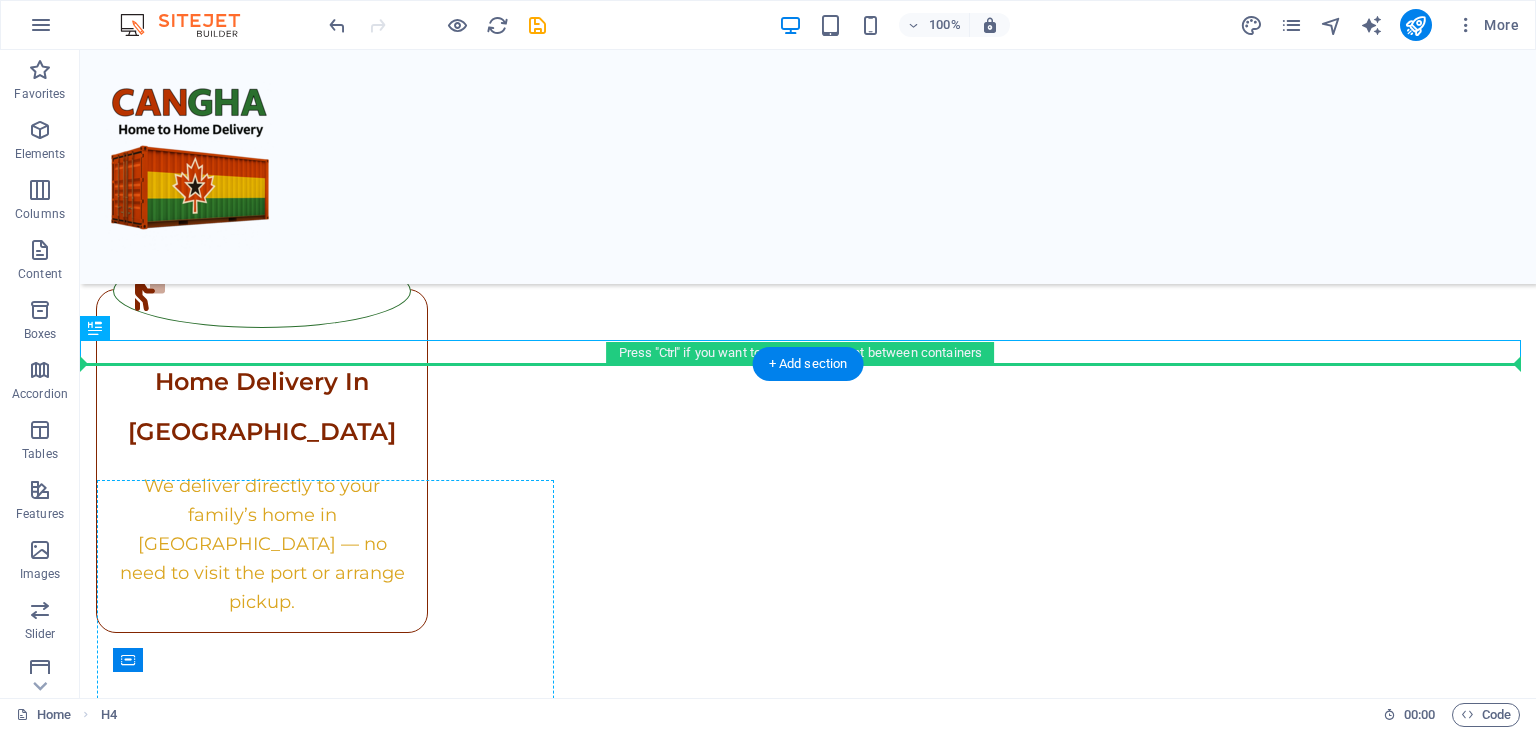 drag, startPoint x: 732, startPoint y: 351, endPoint x: 352, endPoint y: 503, distance: 409.27252 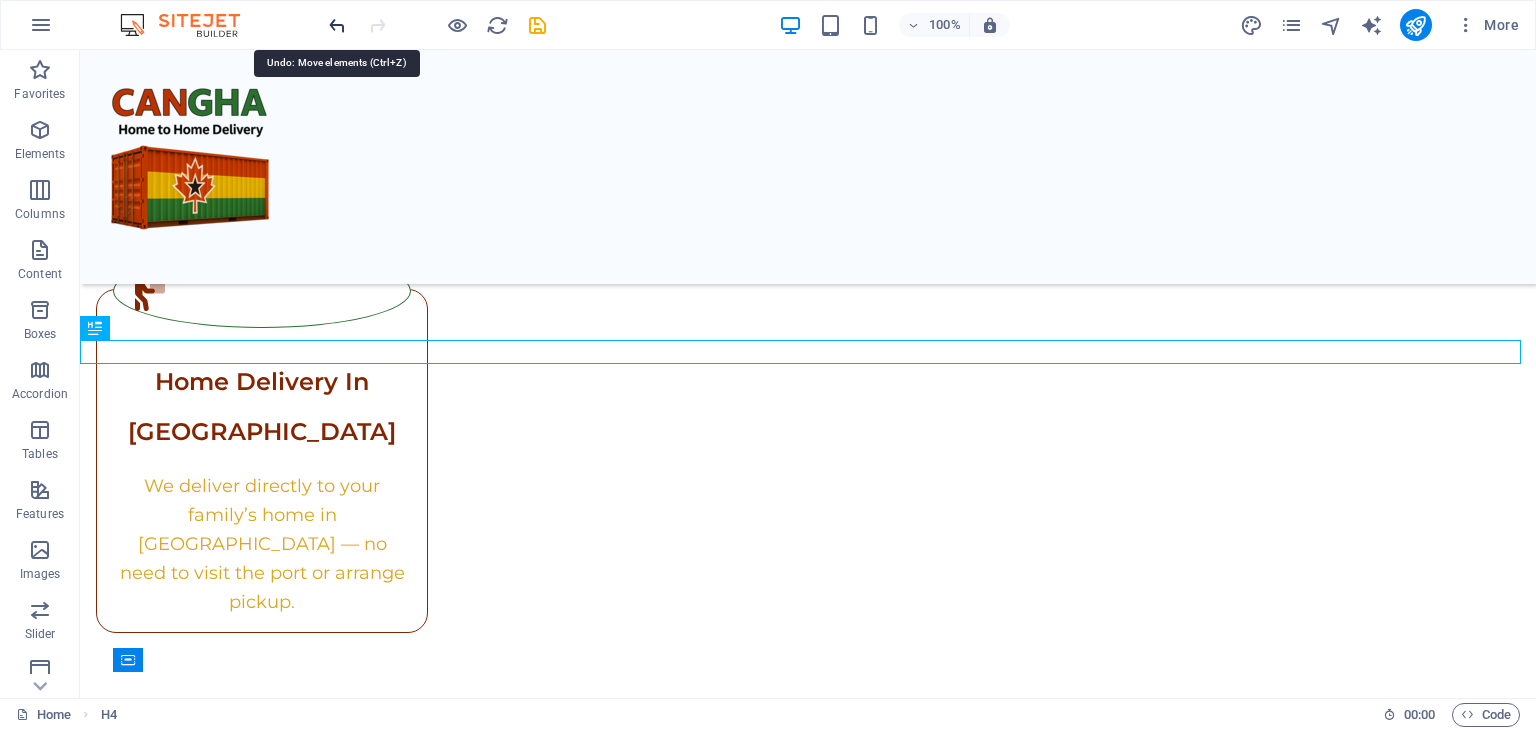 click at bounding box center [337, 25] 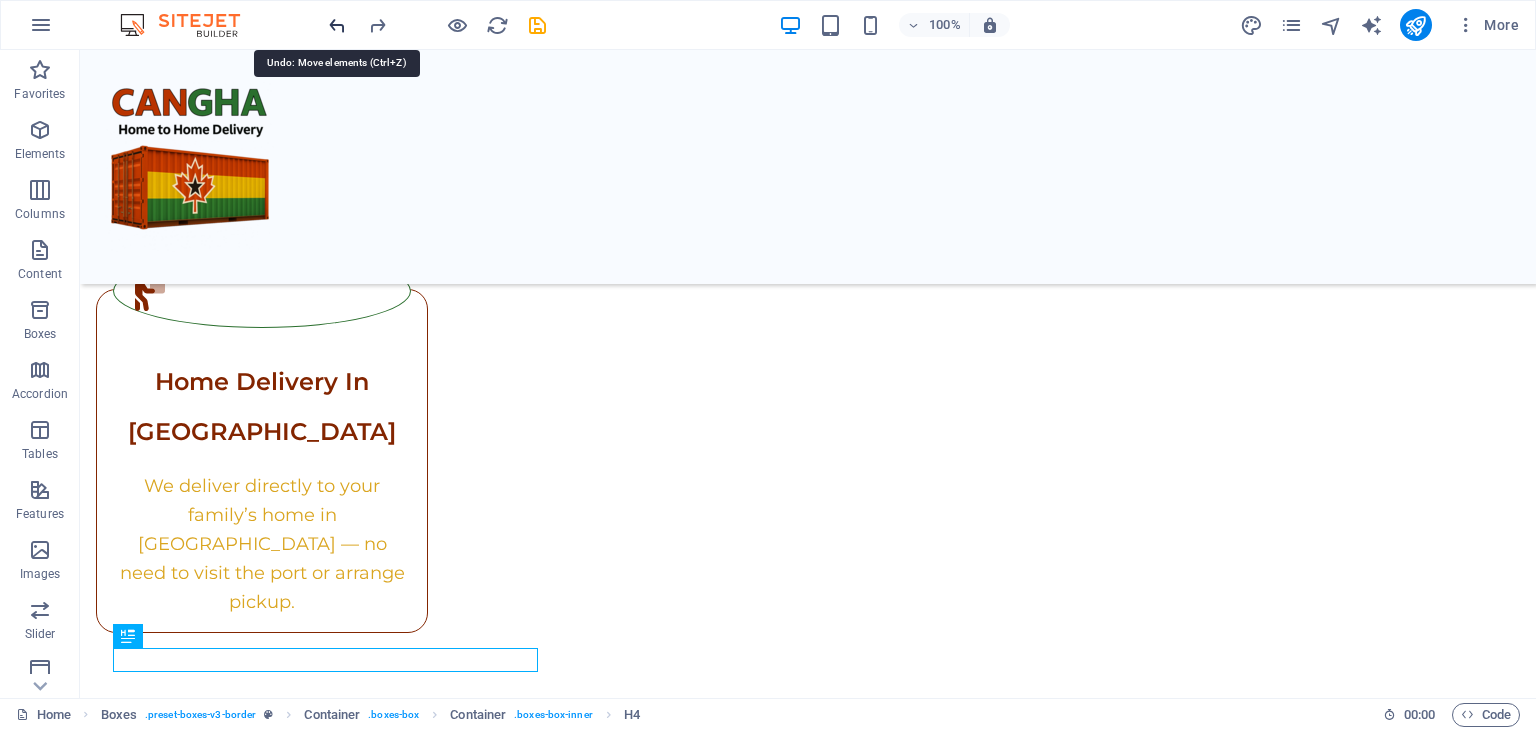 click at bounding box center (337, 25) 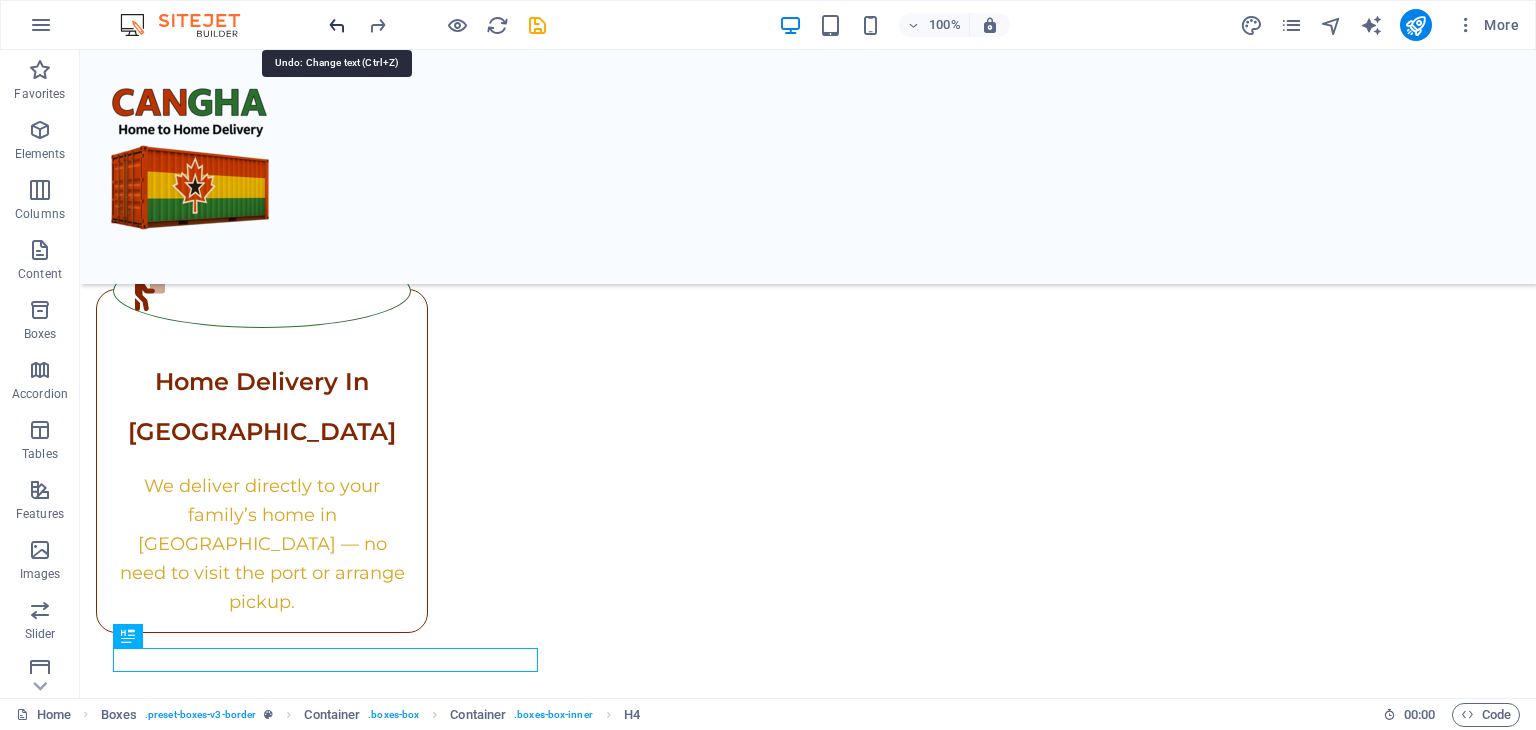 click at bounding box center (337, 25) 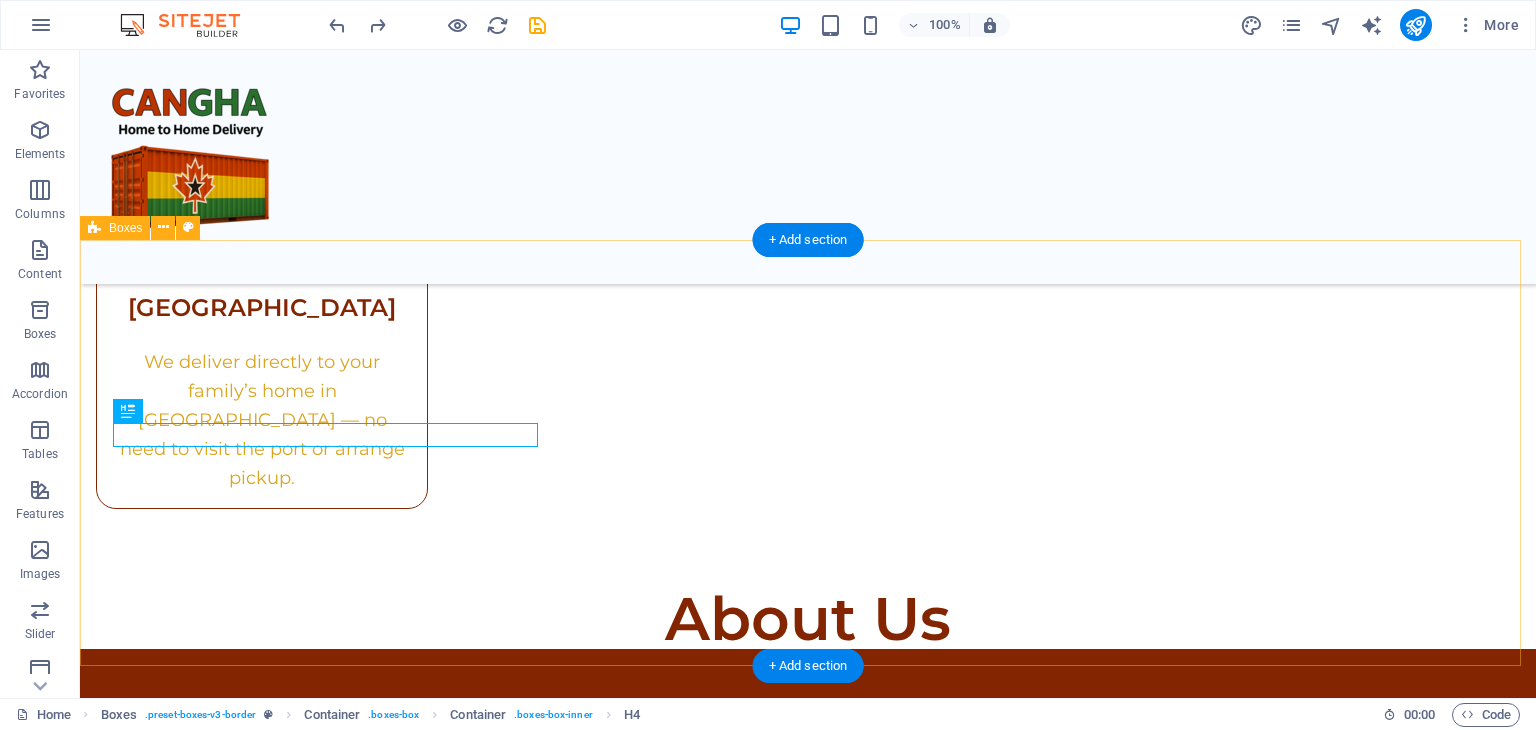 scroll, scrollTop: 3015, scrollLeft: 0, axis: vertical 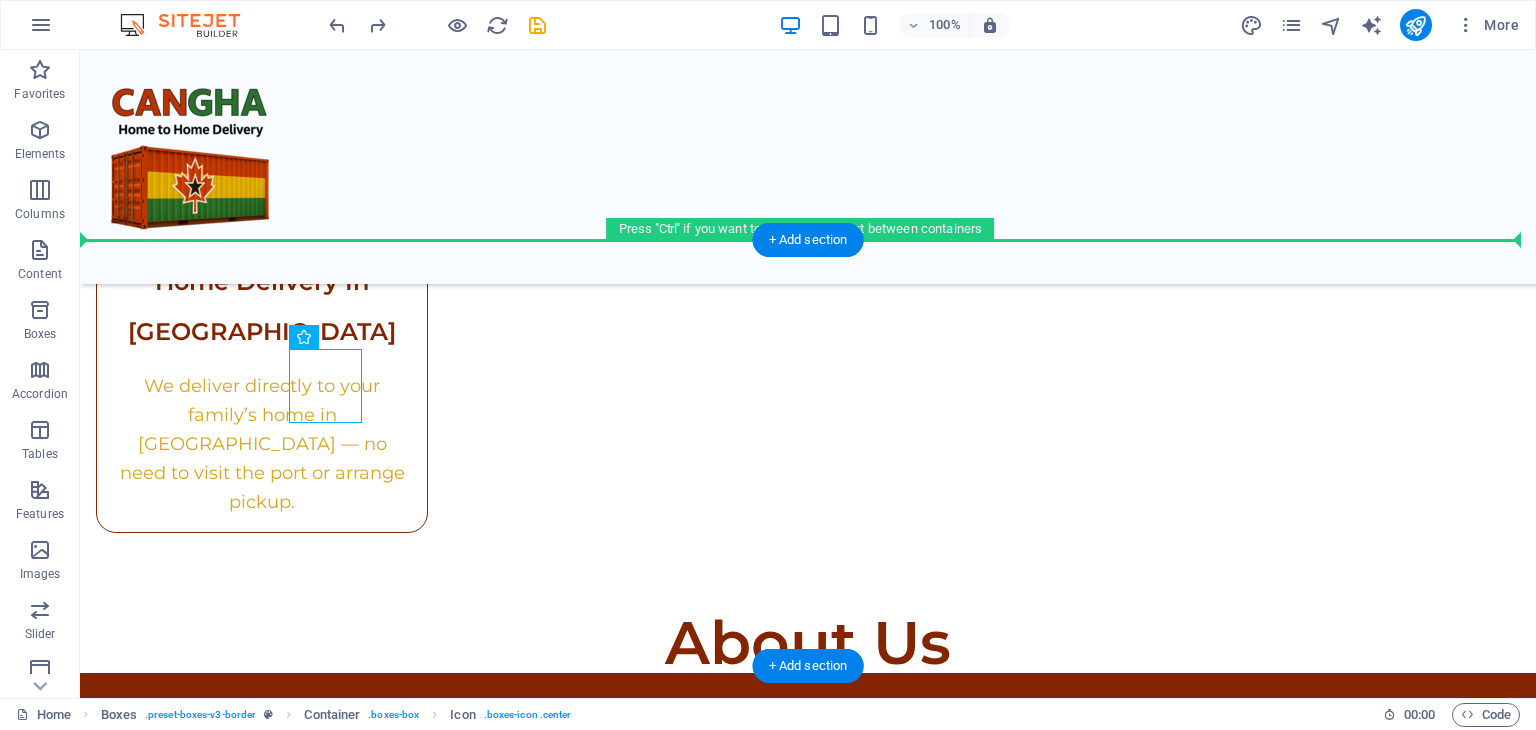 drag, startPoint x: 333, startPoint y: 374, endPoint x: 332, endPoint y: 345, distance: 29.017237 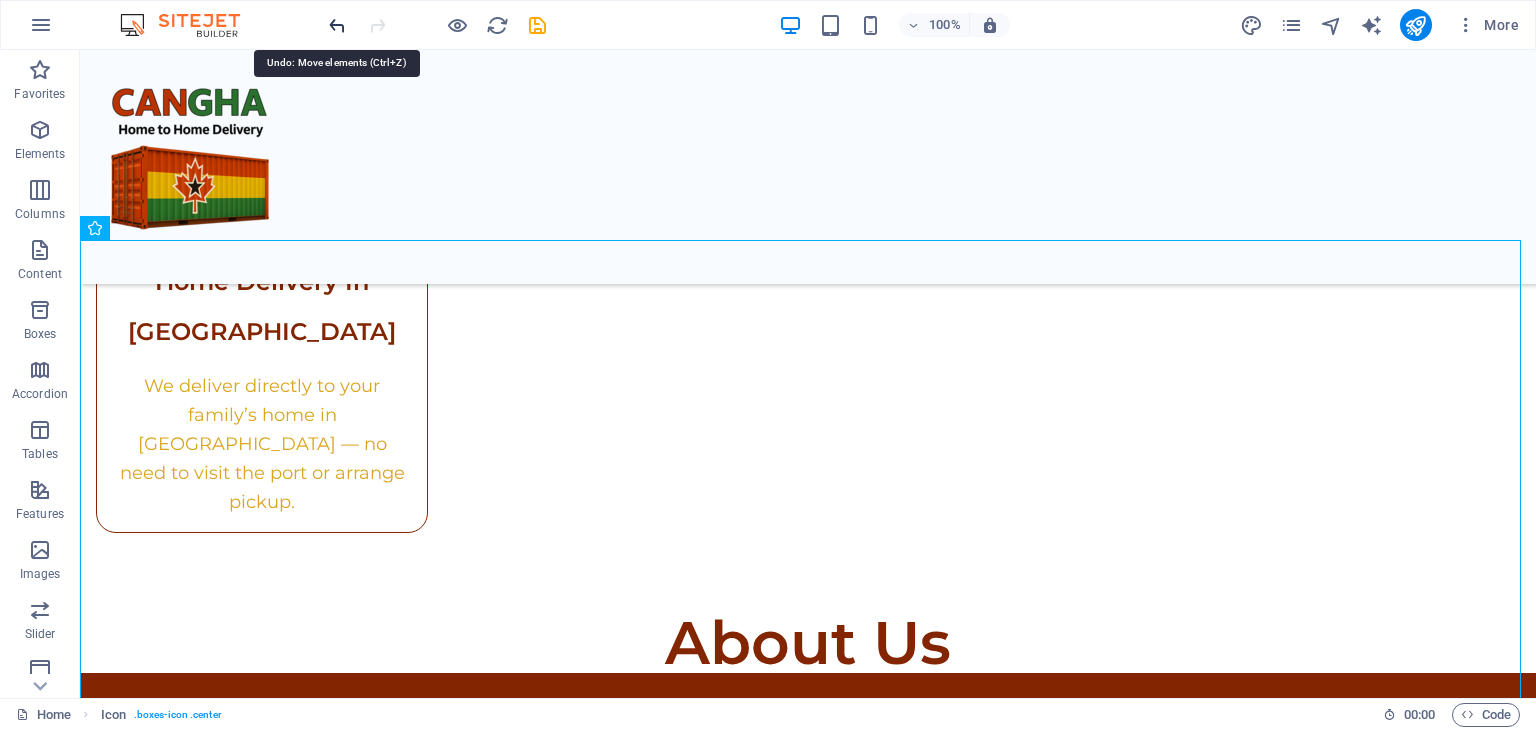 click at bounding box center [337, 25] 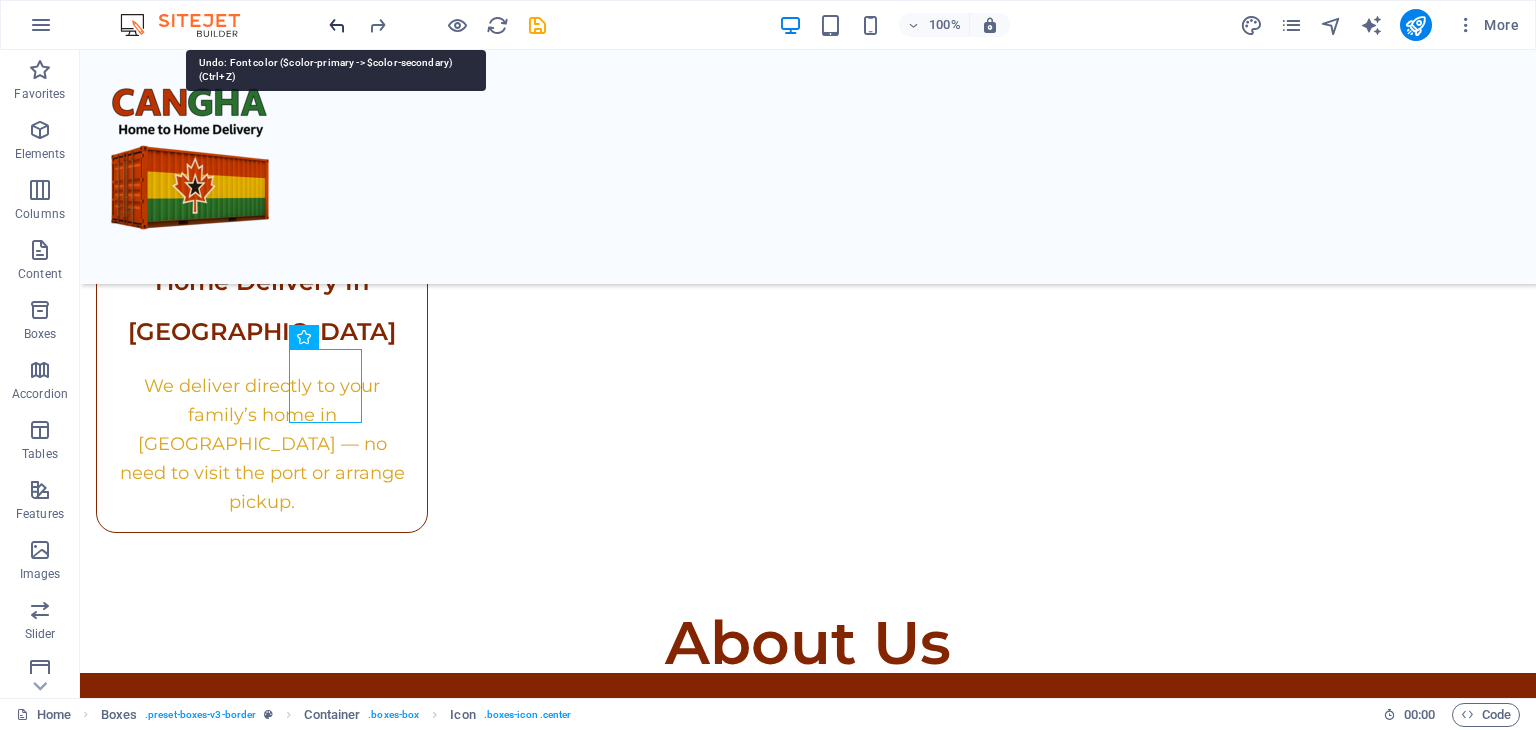 click at bounding box center (337, 25) 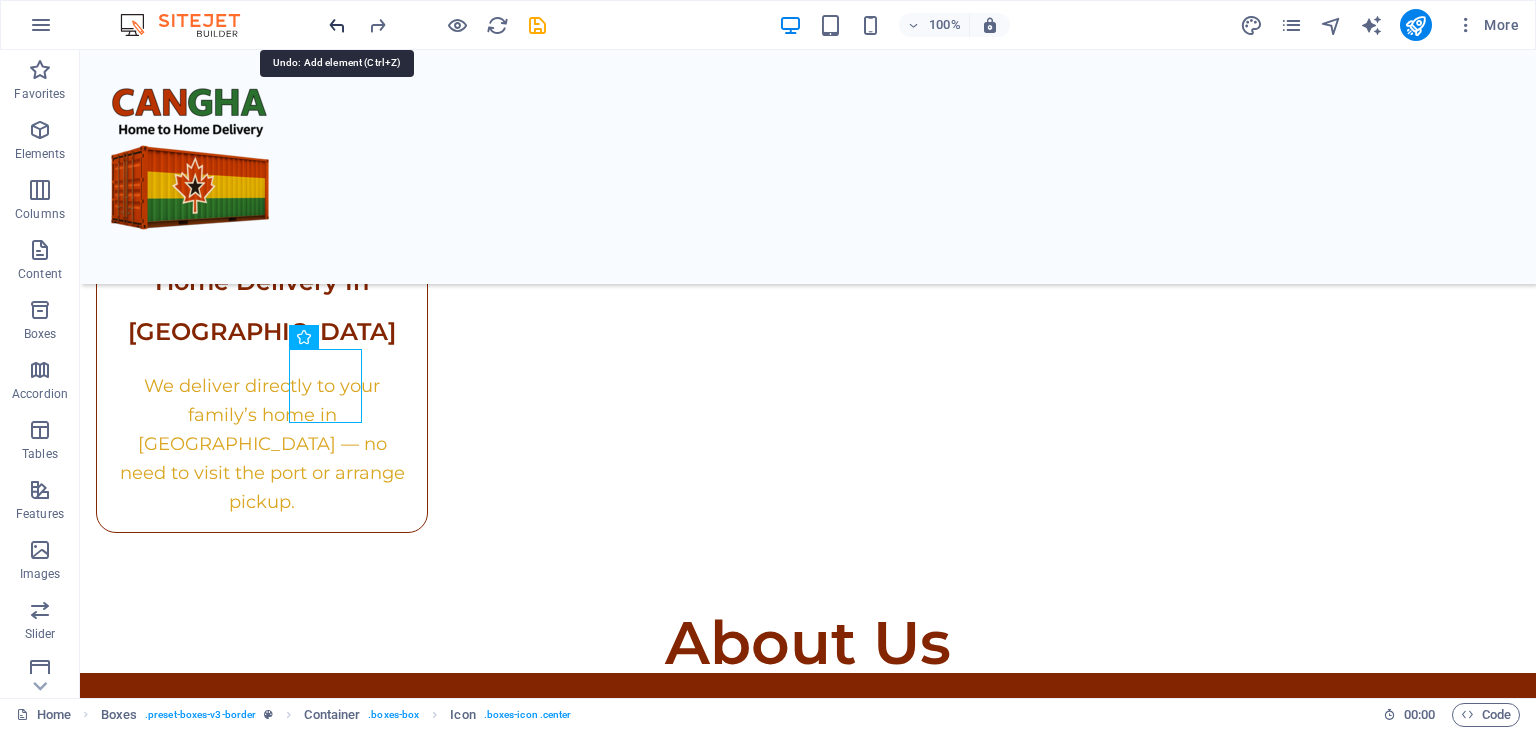 click at bounding box center (337, 25) 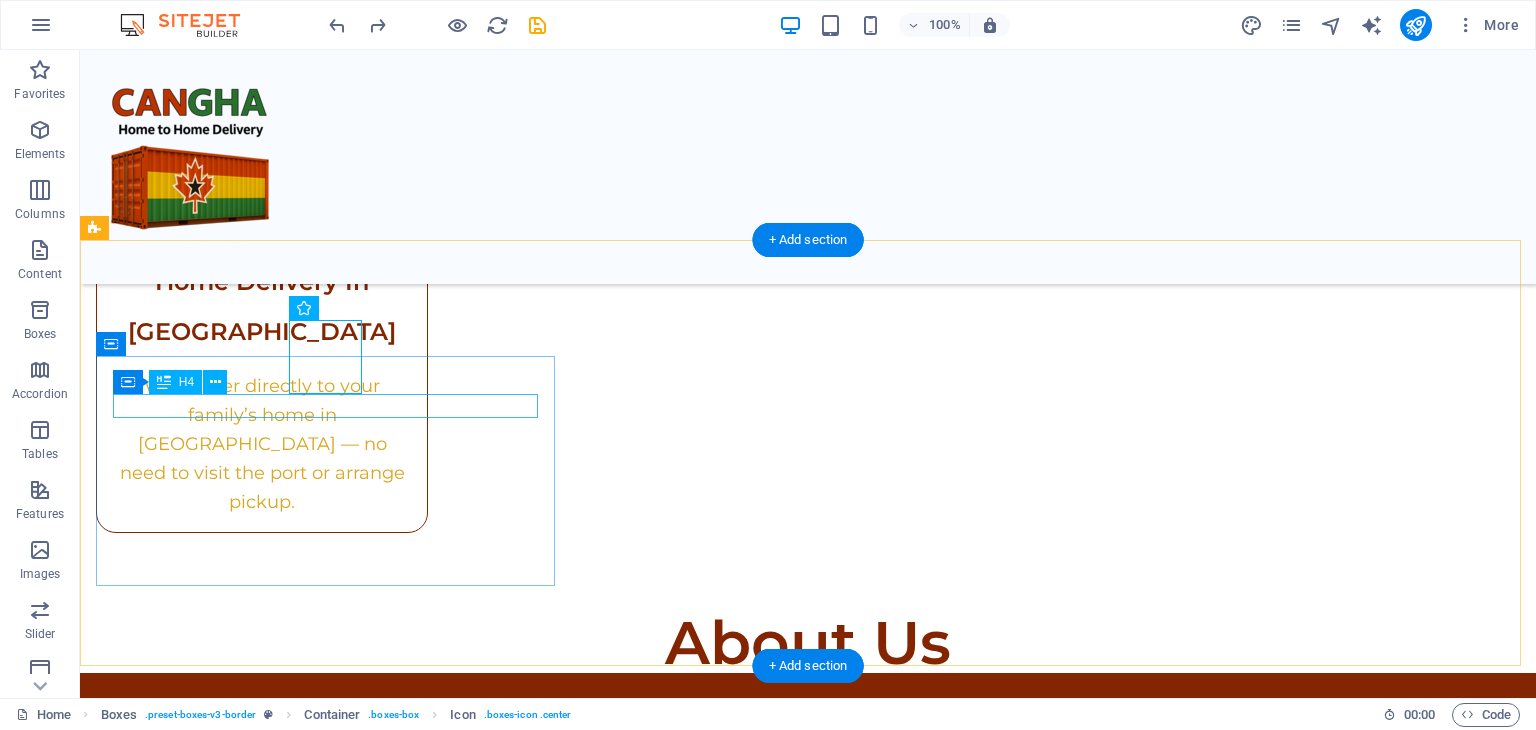 click on "Boxes/Totes" at bounding box center [808, 1700] 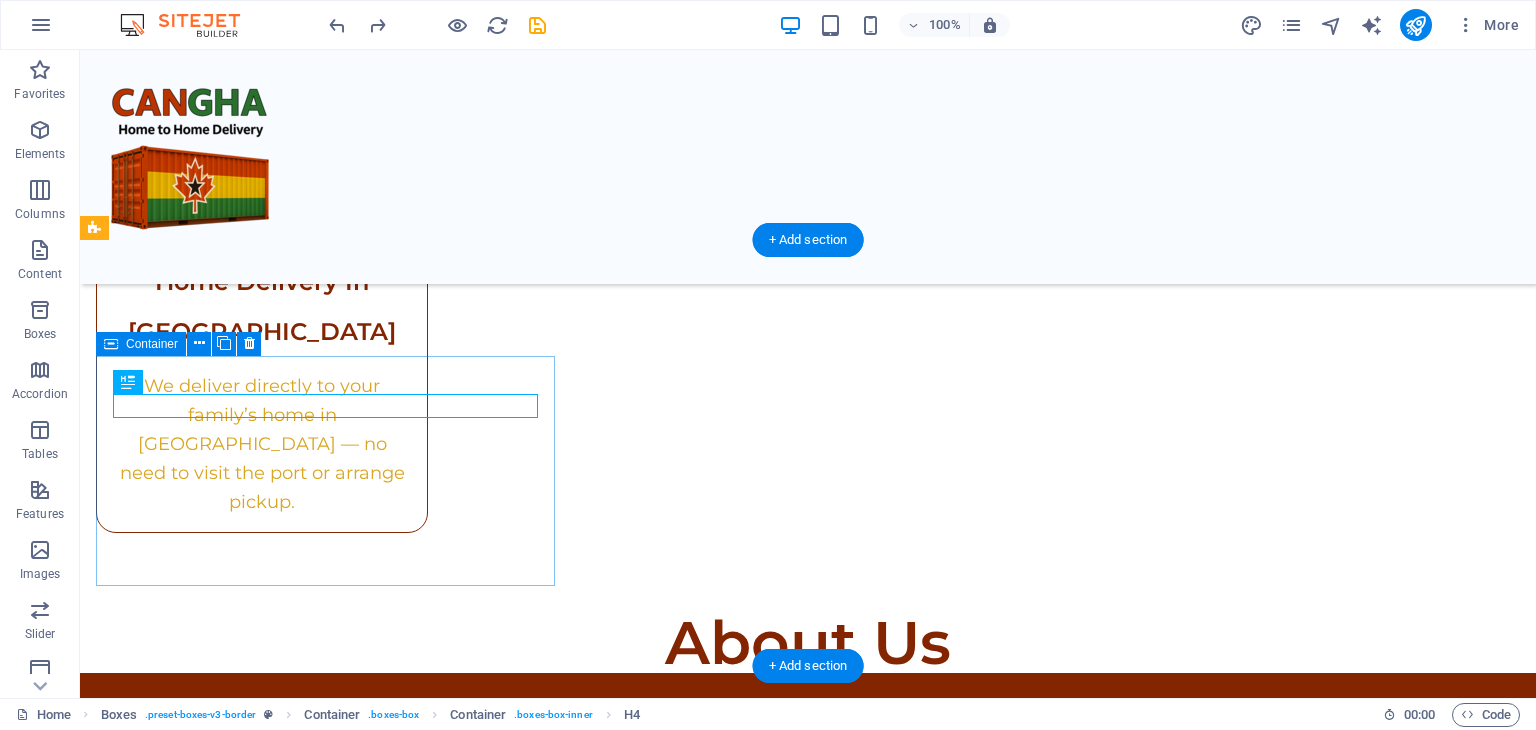 click on "Boxes/Totes" at bounding box center (808, 1689) 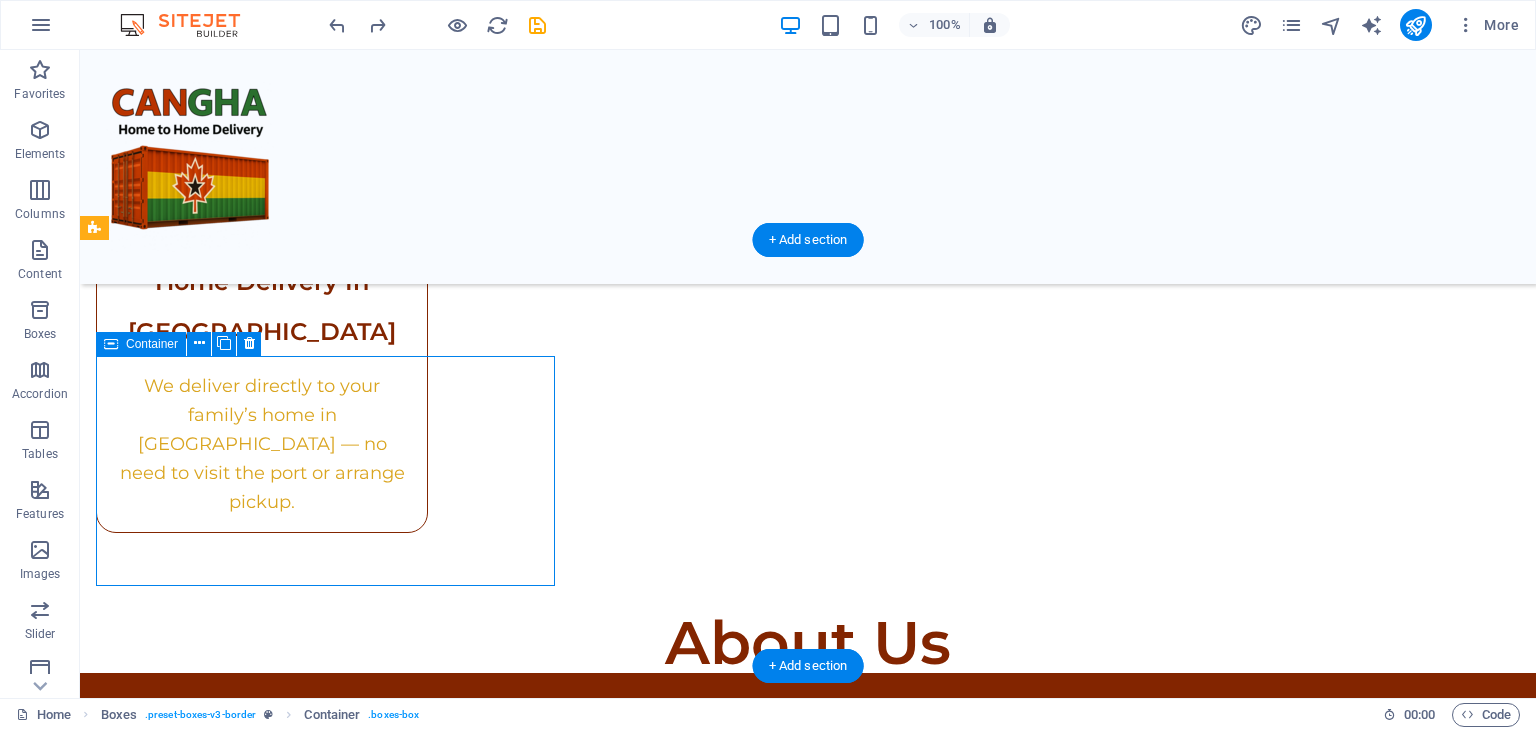 click on "Boxes/Totes" at bounding box center (808, 1689) 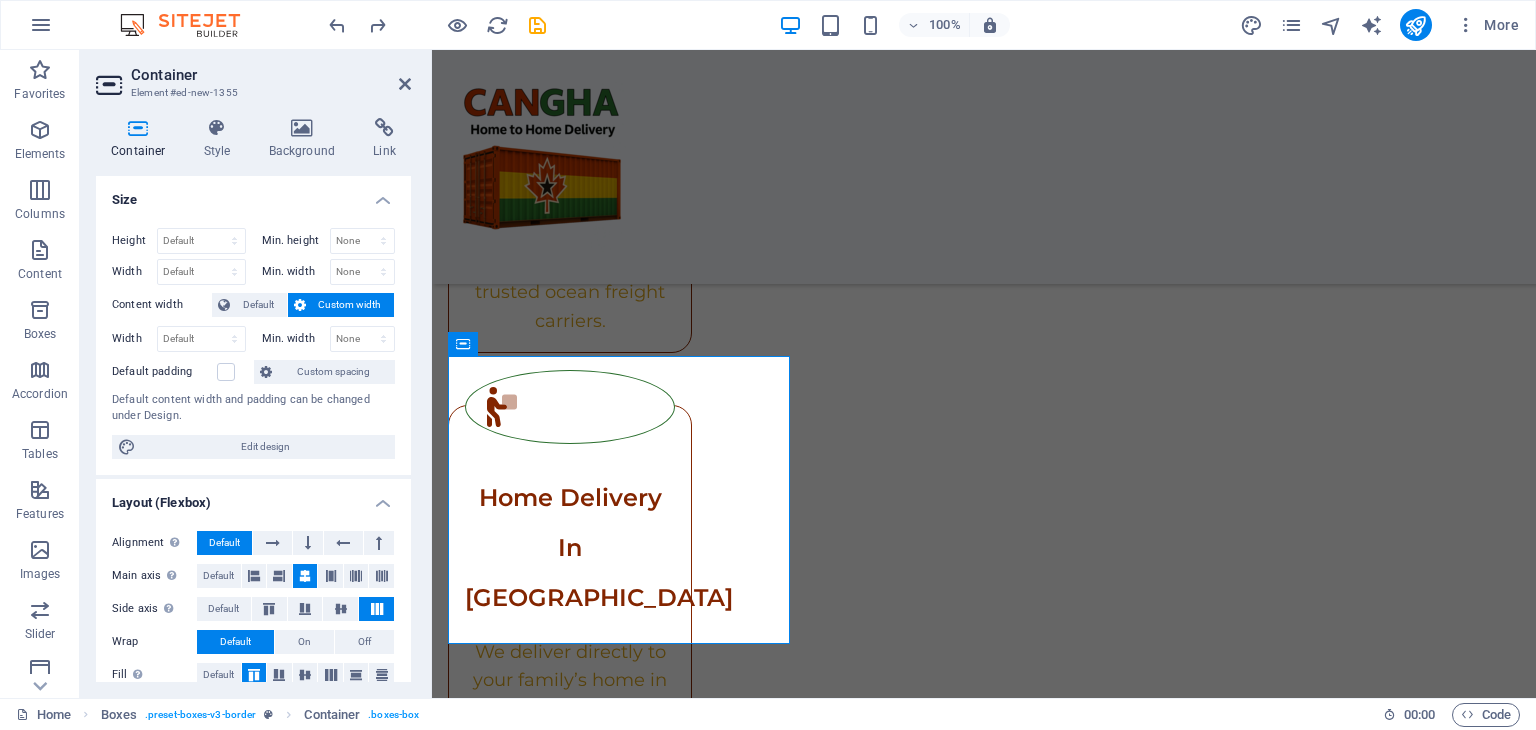 scroll, scrollTop: 3245, scrollLeft: 0, axis: vertical 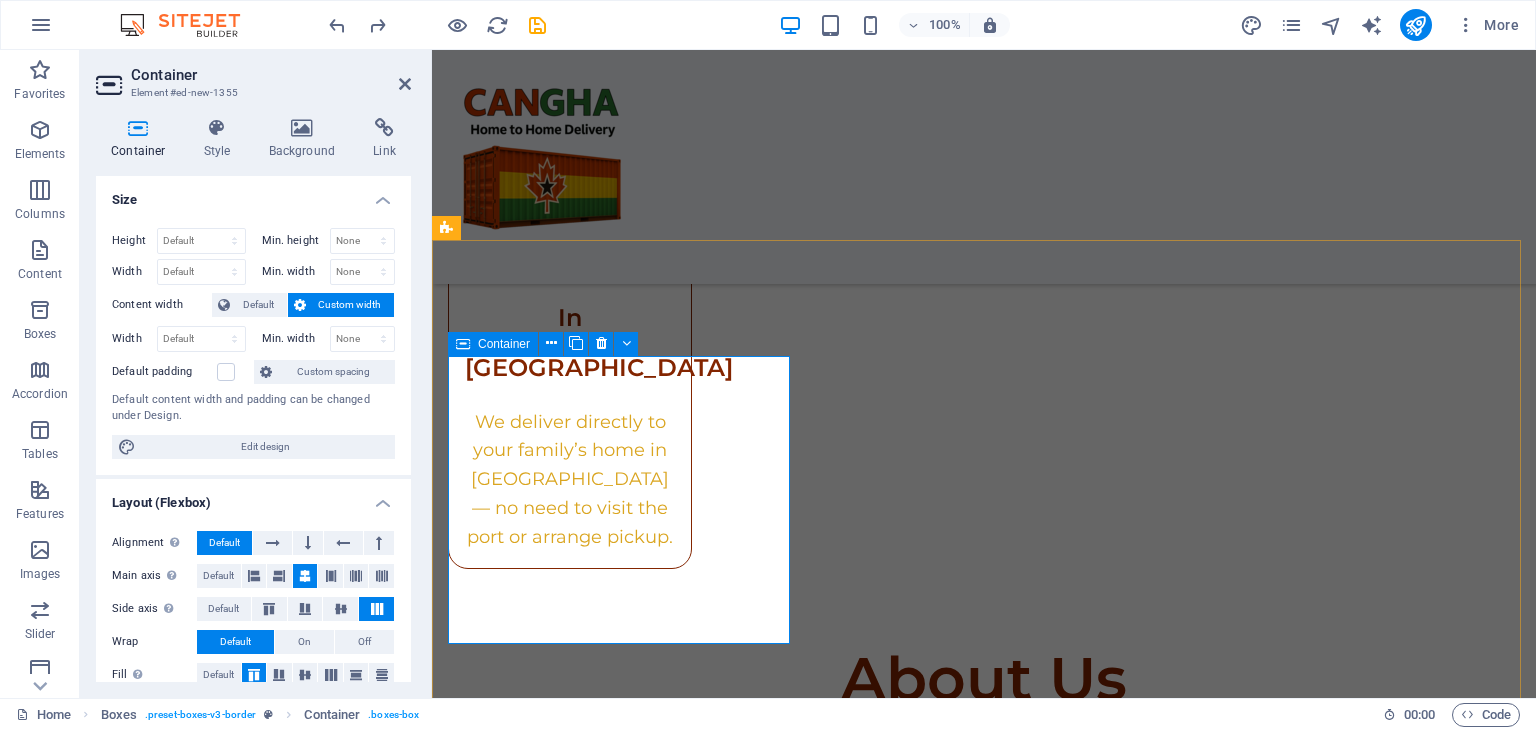 click on "Boxes/Totes" at bounding box center [984, 1727] 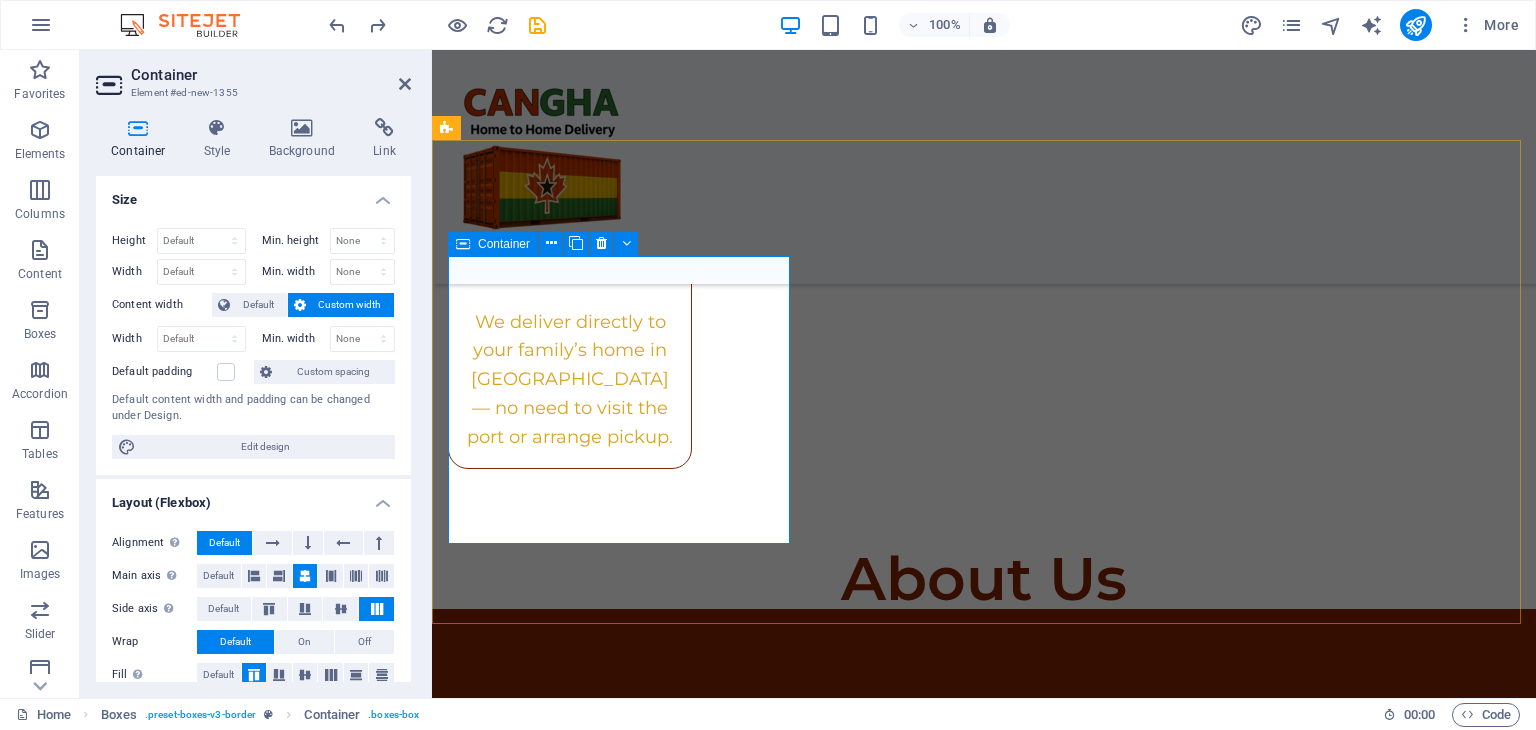 scroll, scrollTop: 3245, scrollLeft: 0, axis: vertical 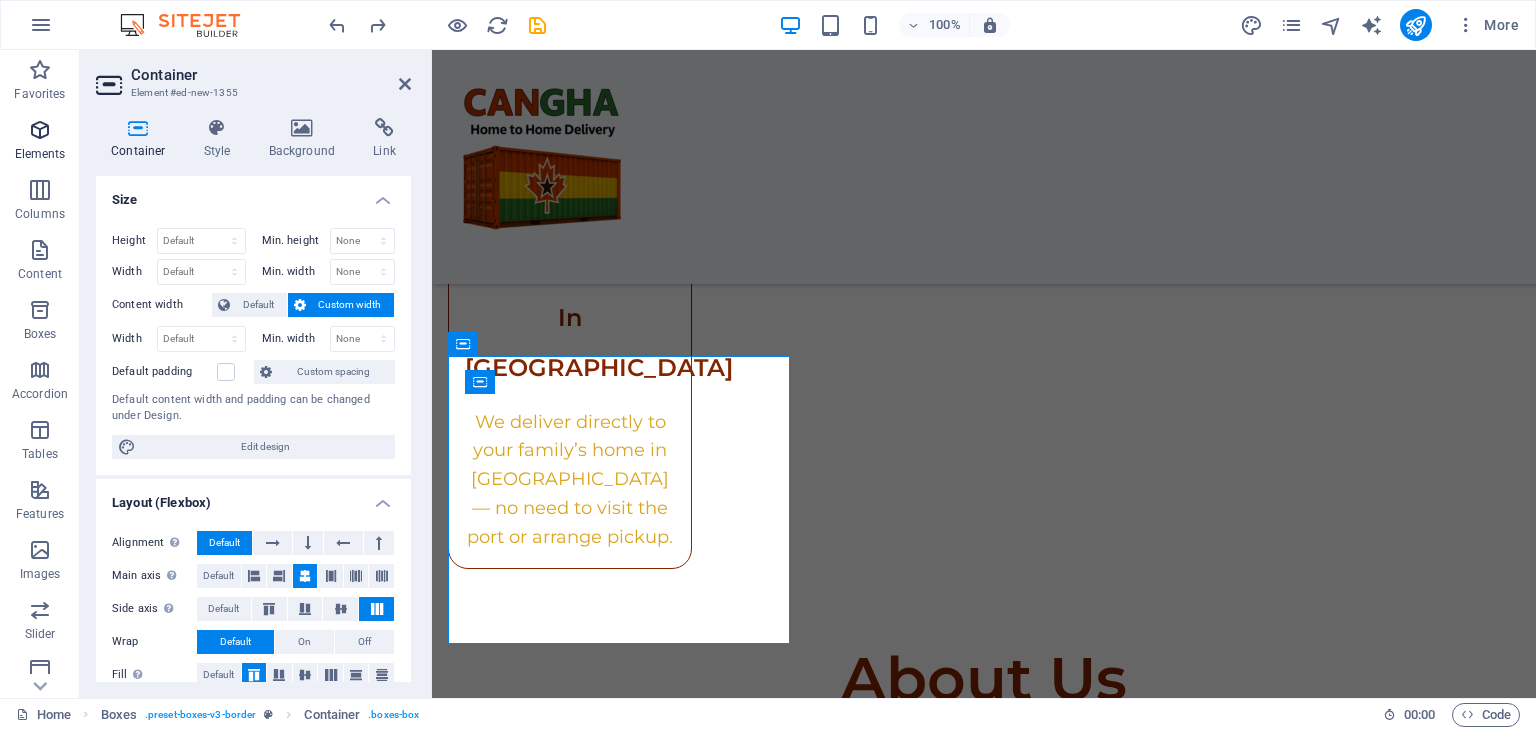 click at bounding box center (40, 130) 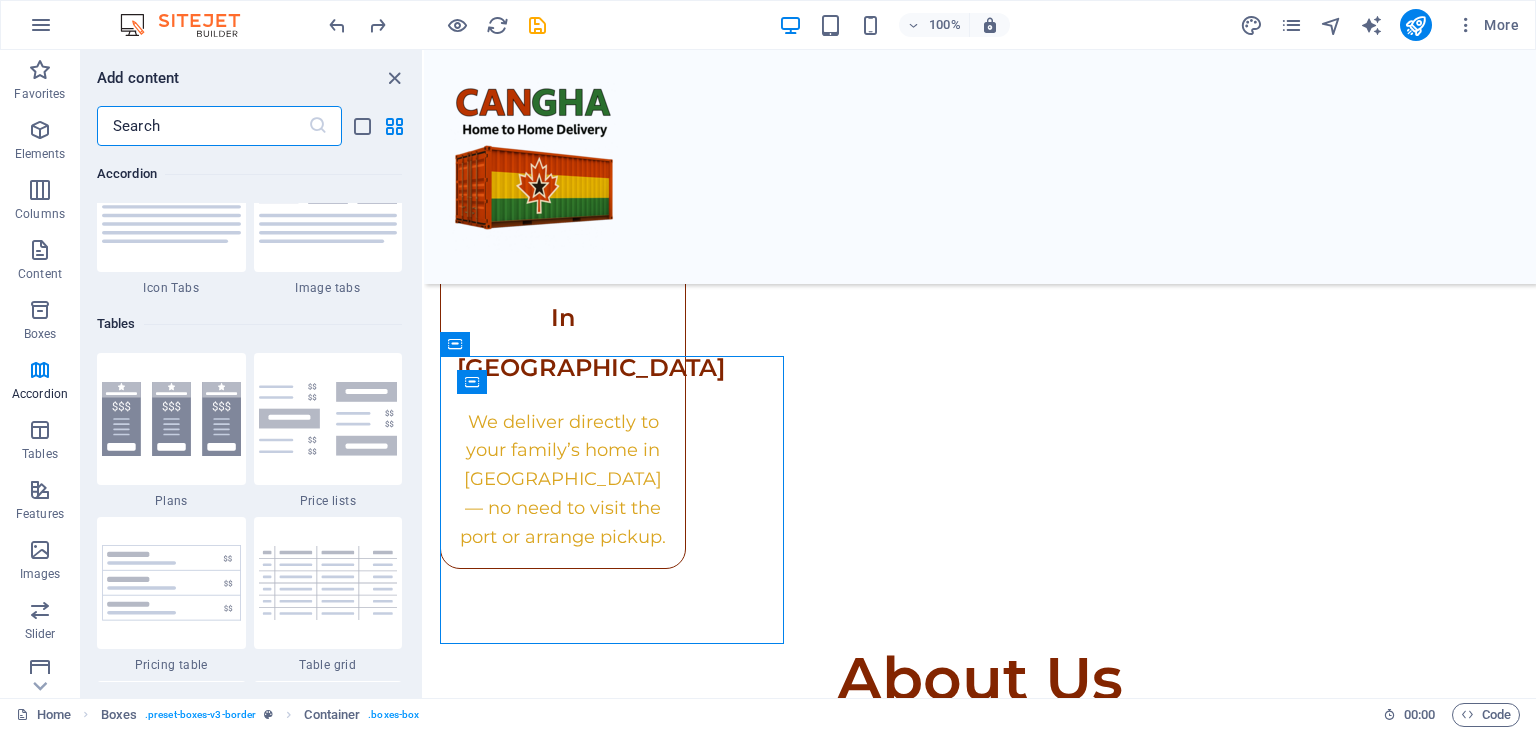 scroll, scrollTop: 6712, scrollLeft: 0, axis: vertical 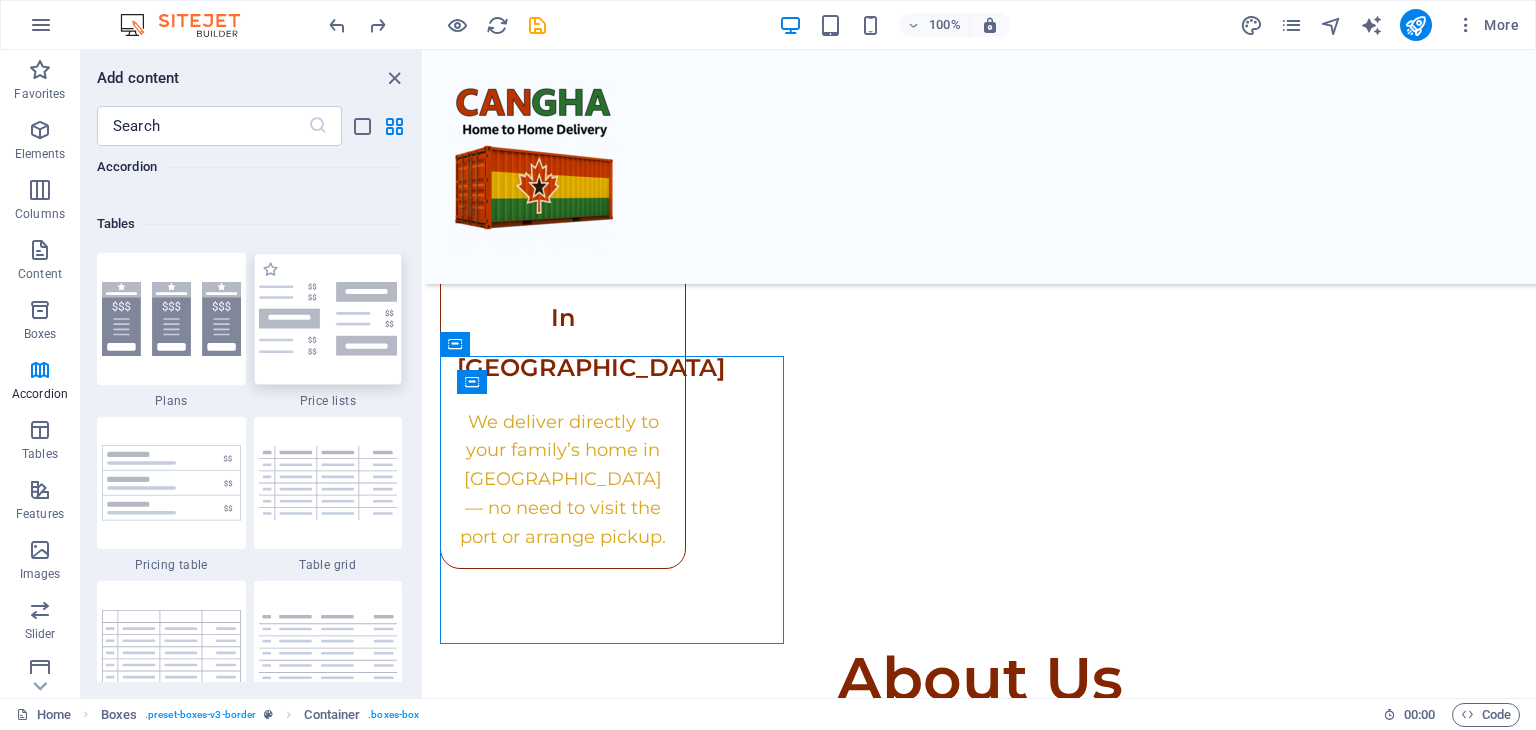 click at bounding box center (328, 319) 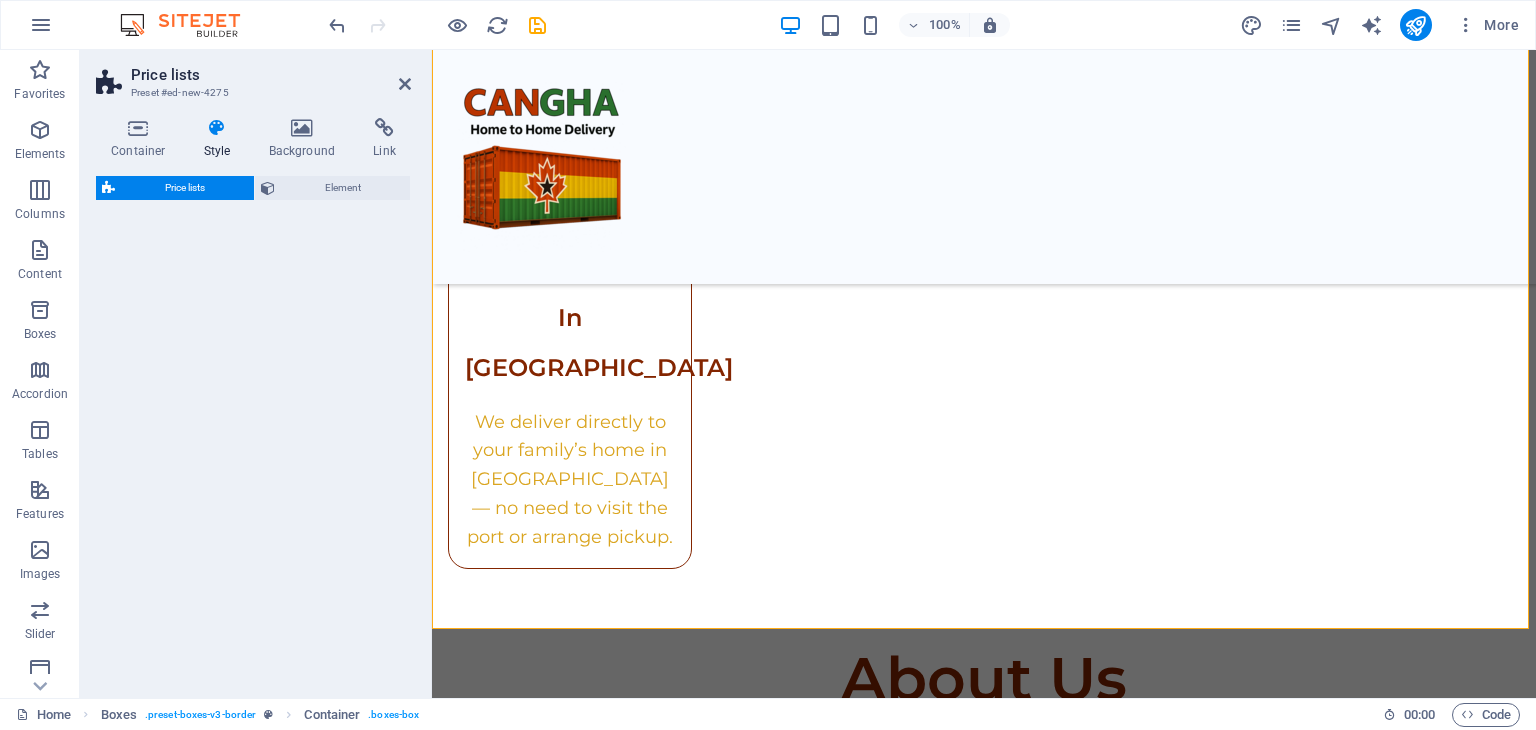 select on "rem" 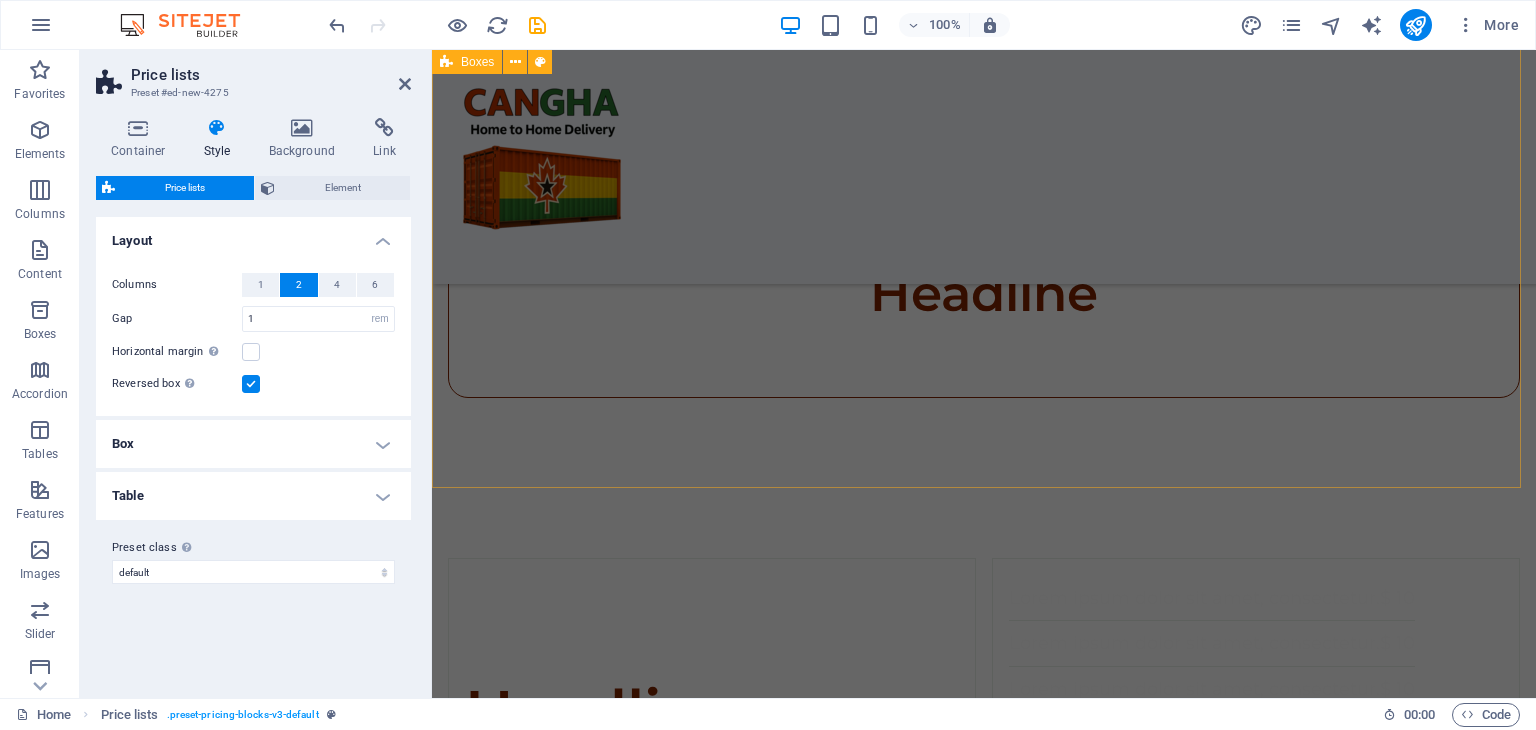 scroll, scrollTop: 5449, scrollLeft: 0, axis: vertical 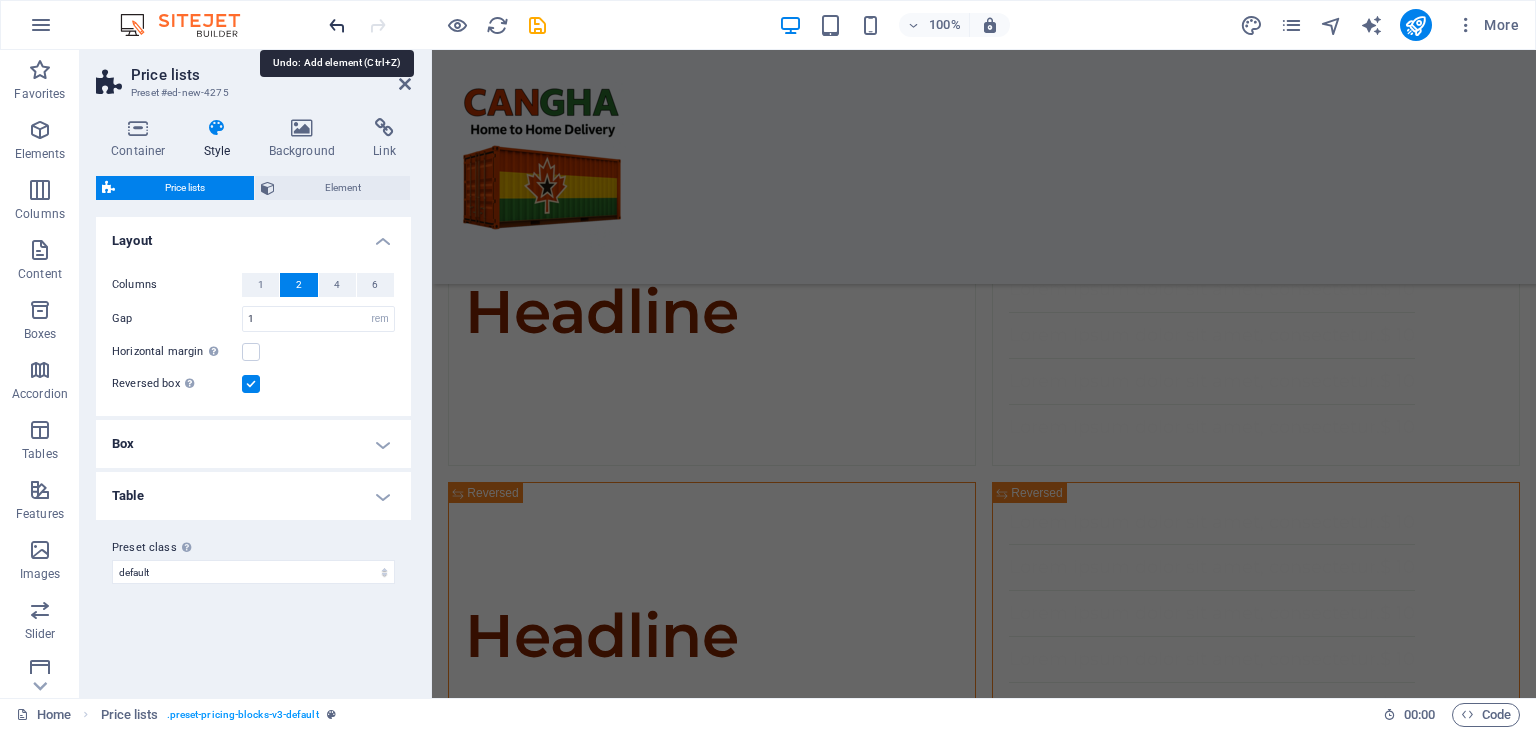 click at bounding box center [337, 25] 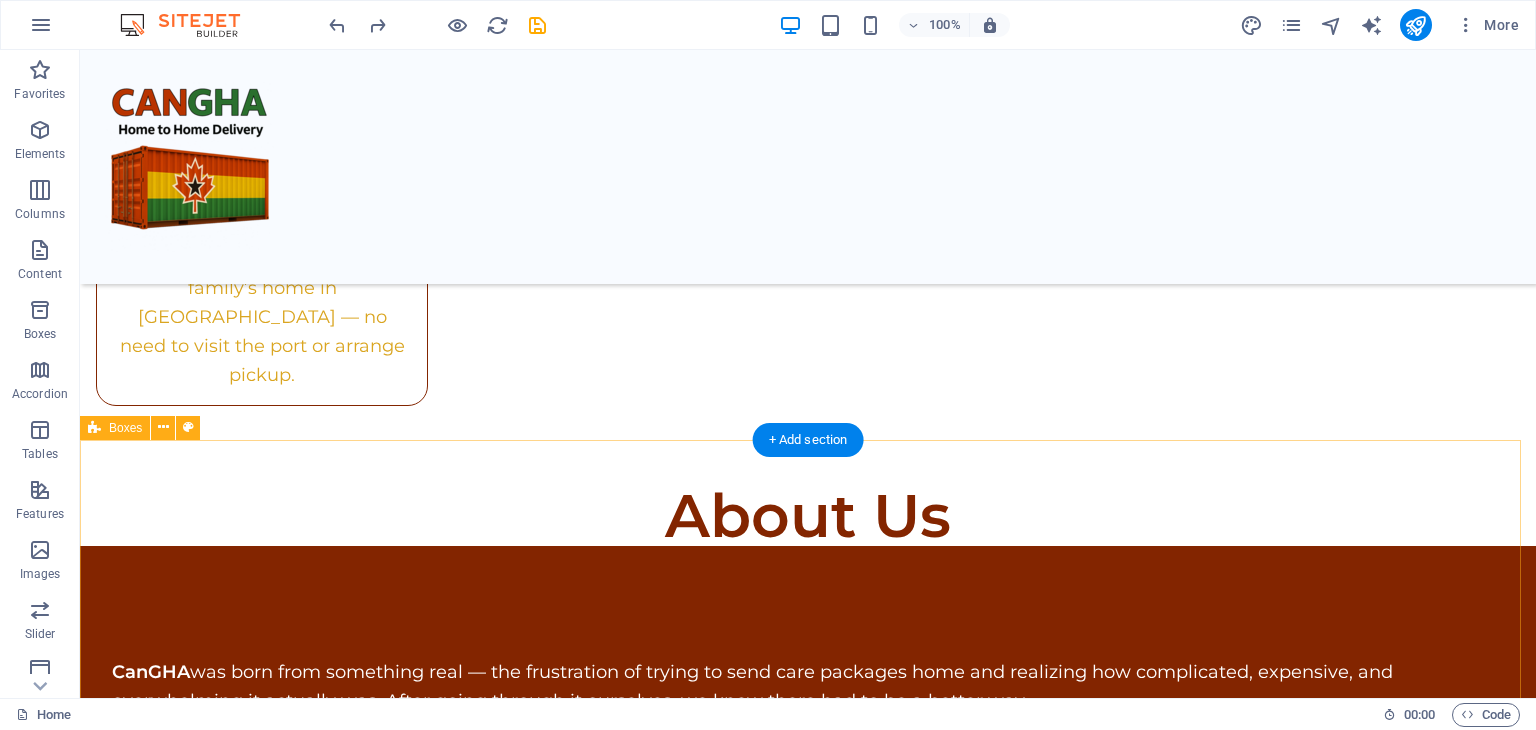 scroll, scrollTop: 3058, scrollLeft: 0, axis: vertical 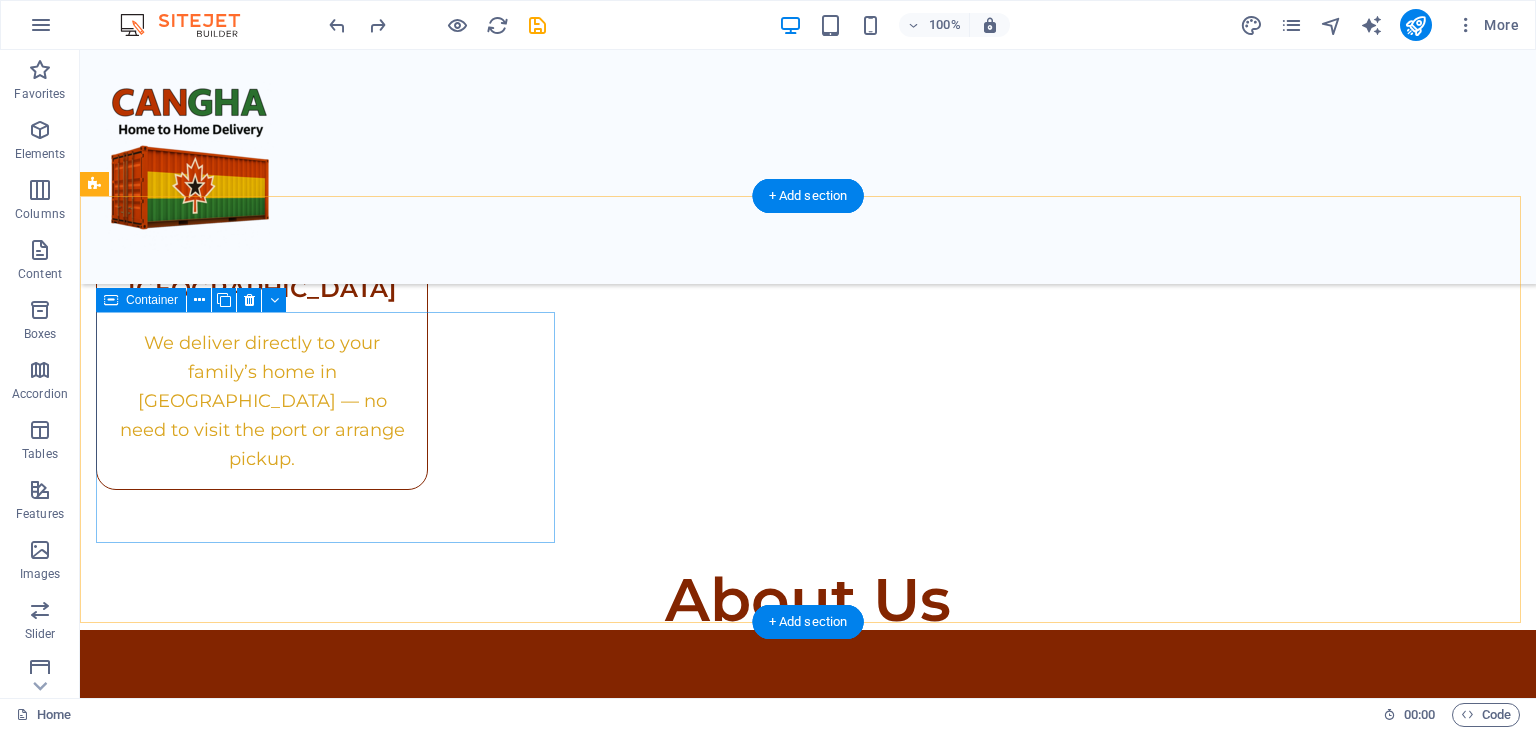 click on "Boxes/Totes" at bounding box center [808, 1646] 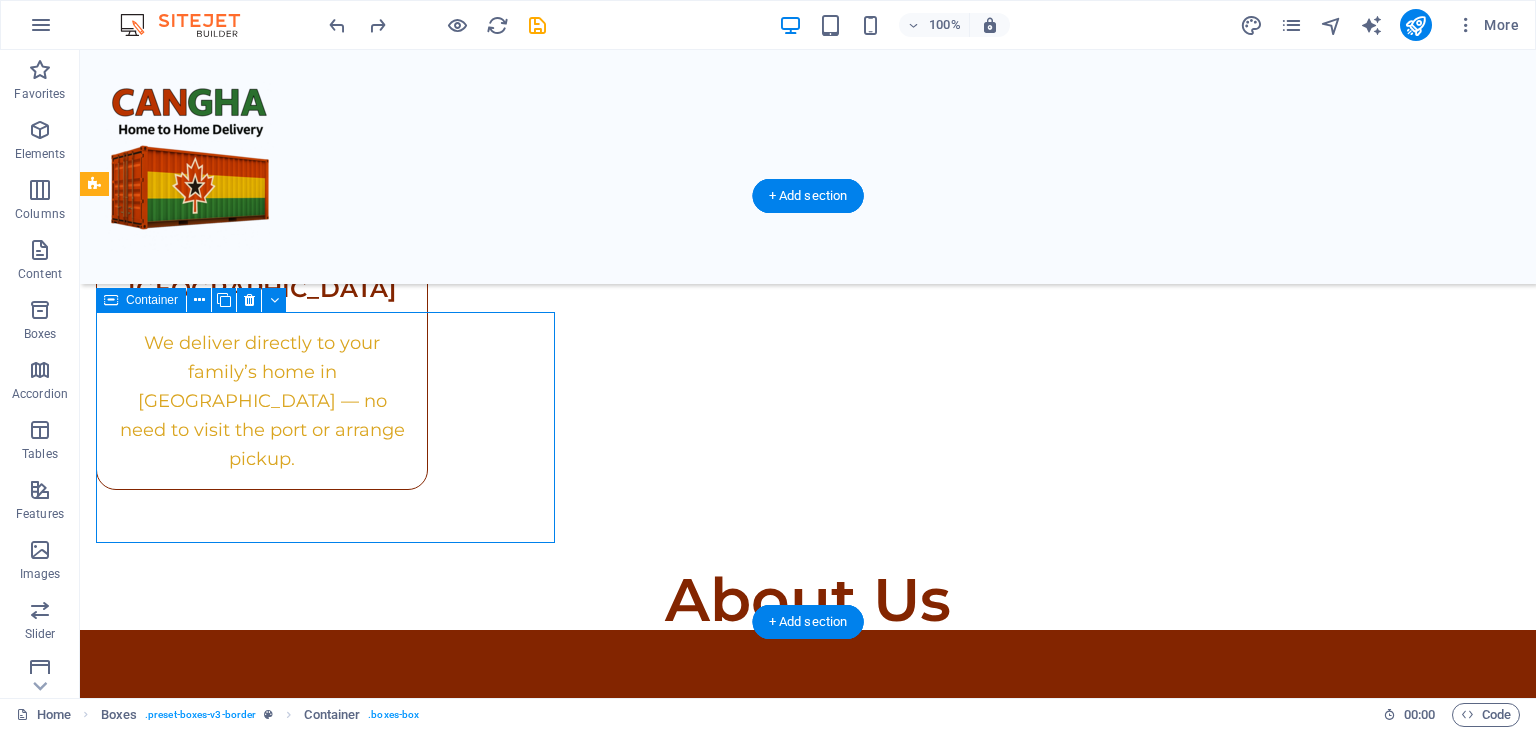 click on "Boxes/Totes" at bounding box center (808, 1646) 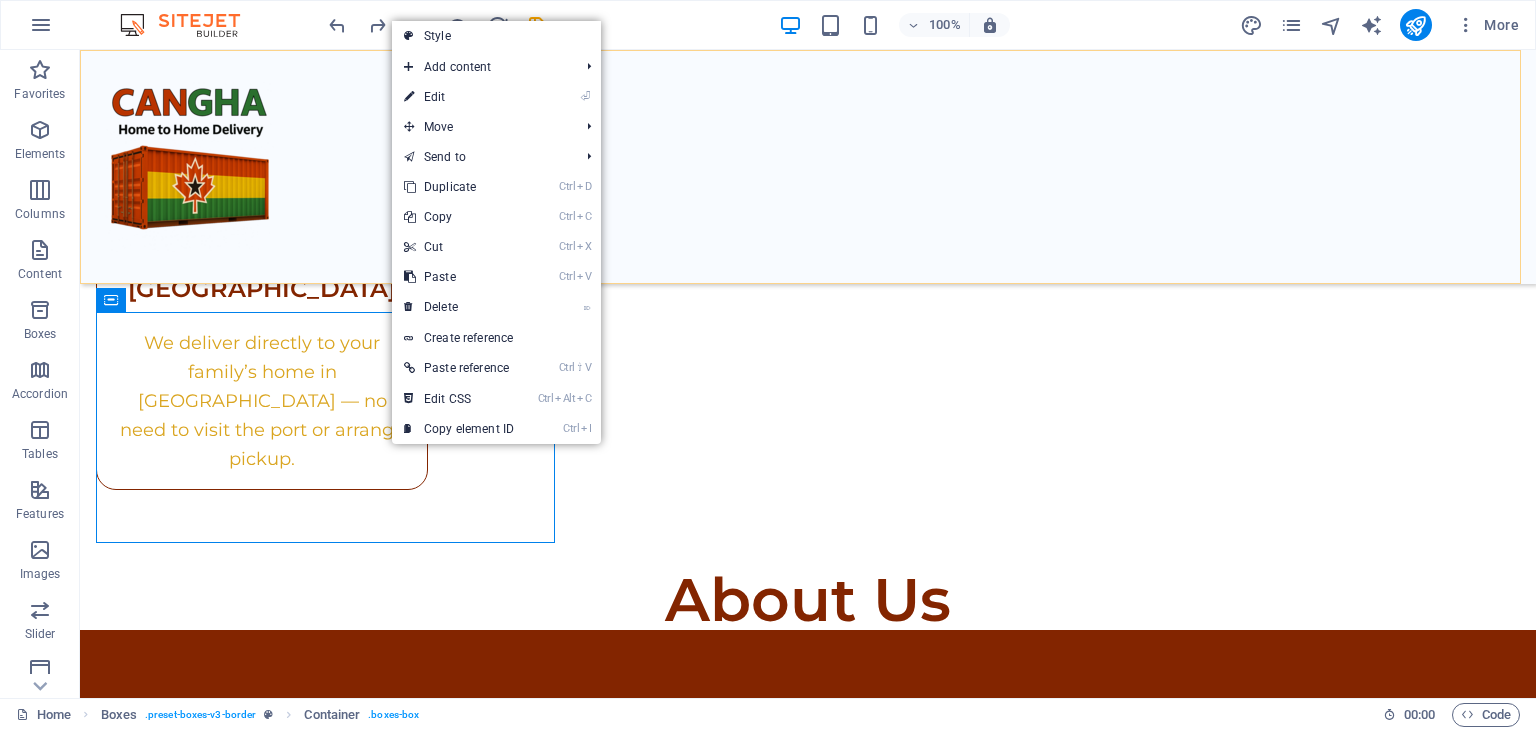 click at bounding box center [808, 167] 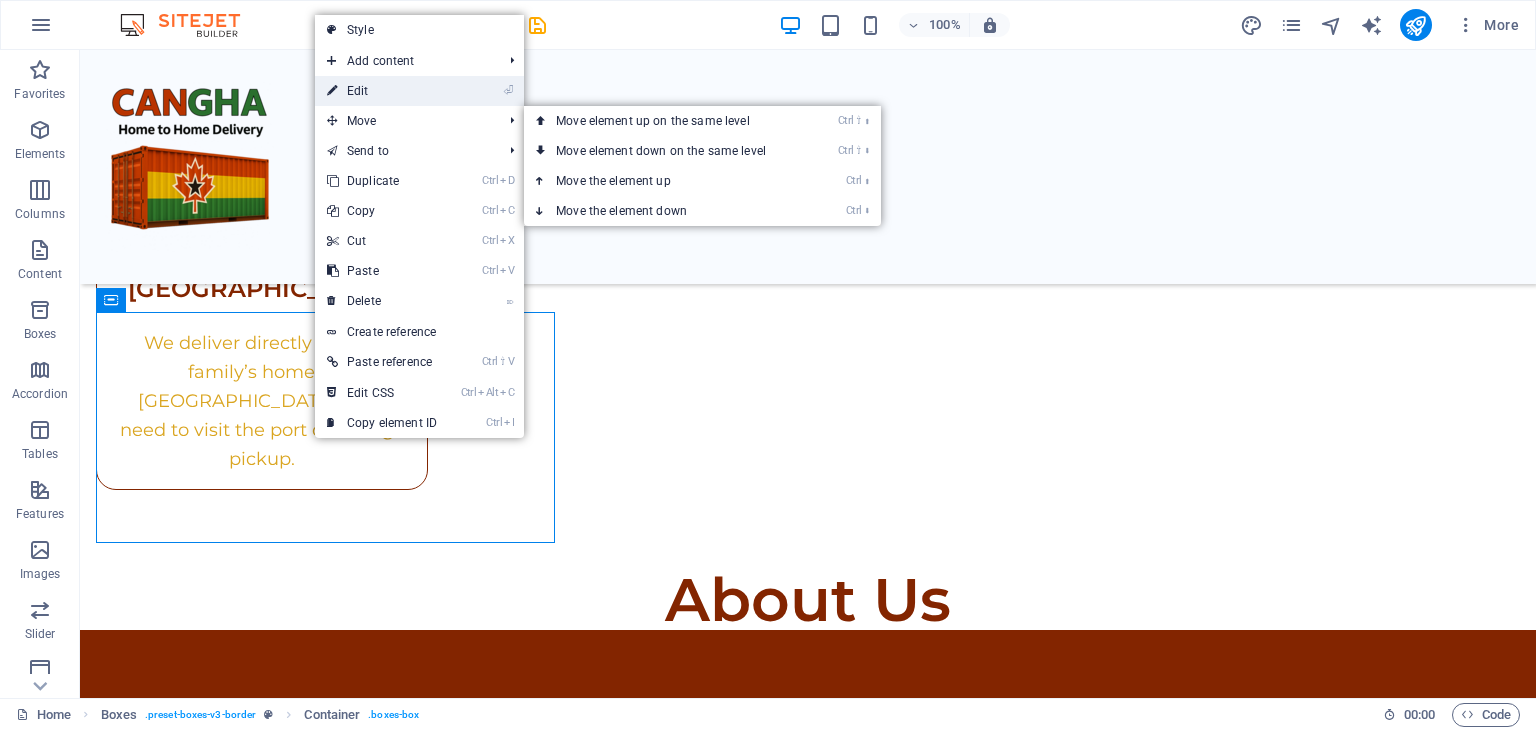 click on "⏎  Edit" at bounding box center (382, 91) 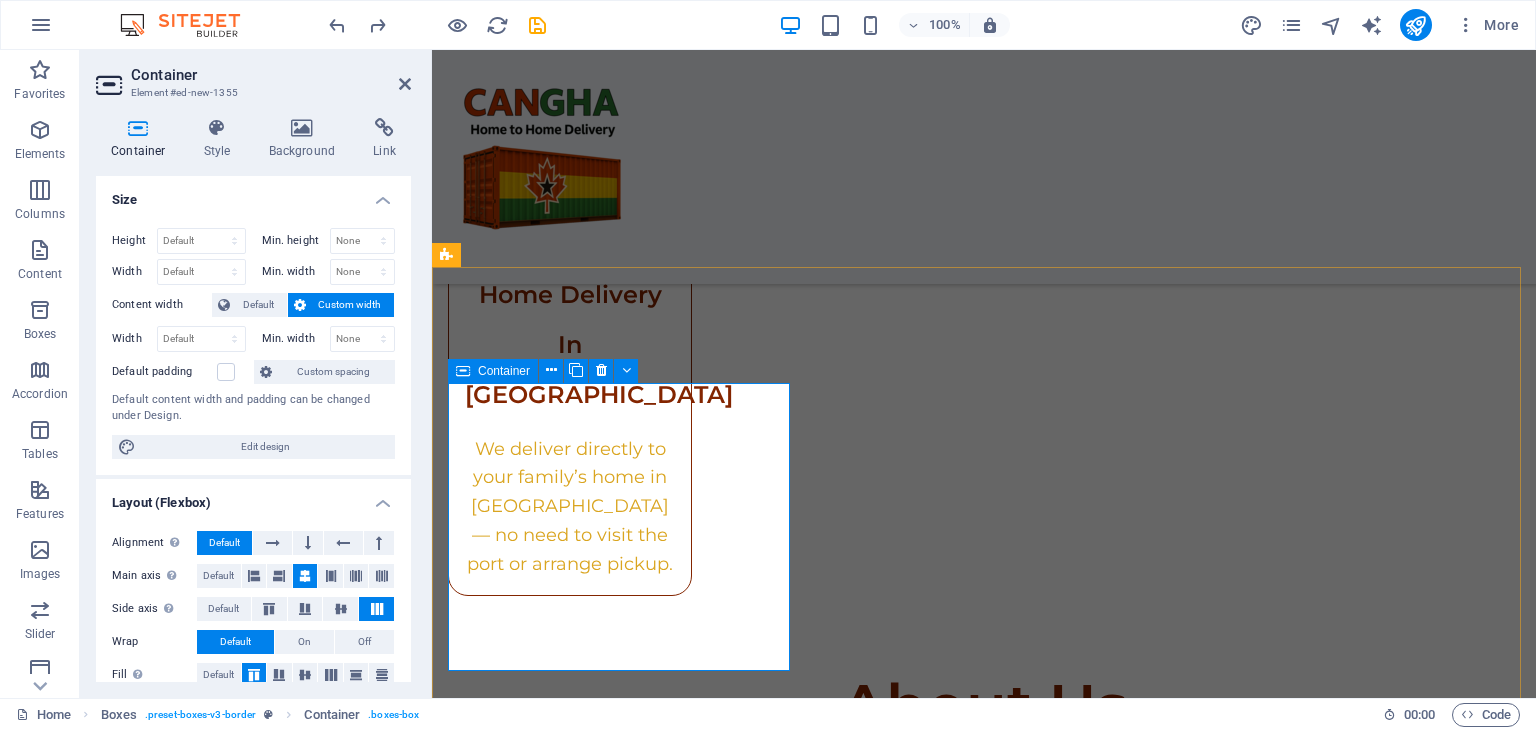 scroll, scrollTop: 3216, scrollLeft: 0, axis: vertical 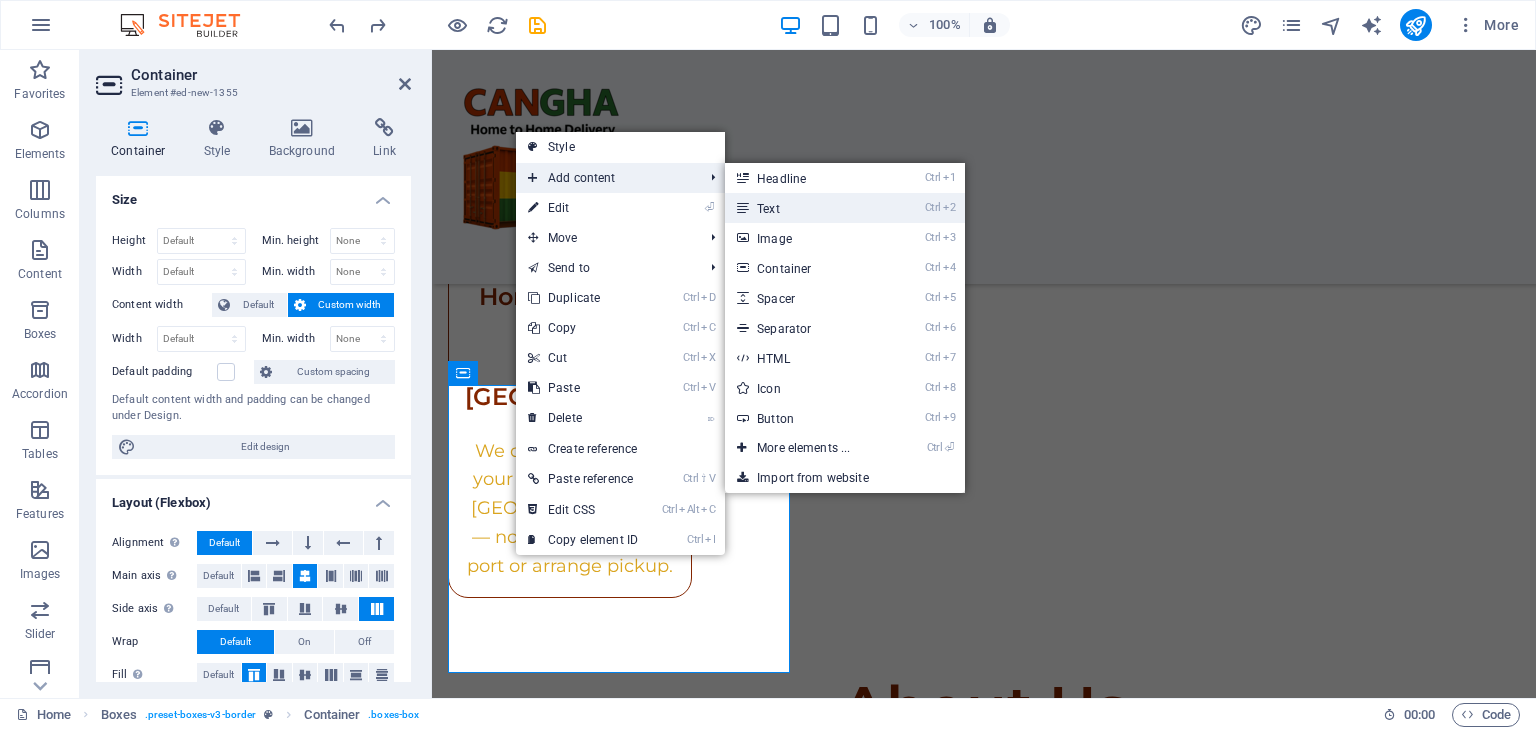 click on "Ctrl 2  Text" at bounding box center (807, 208) 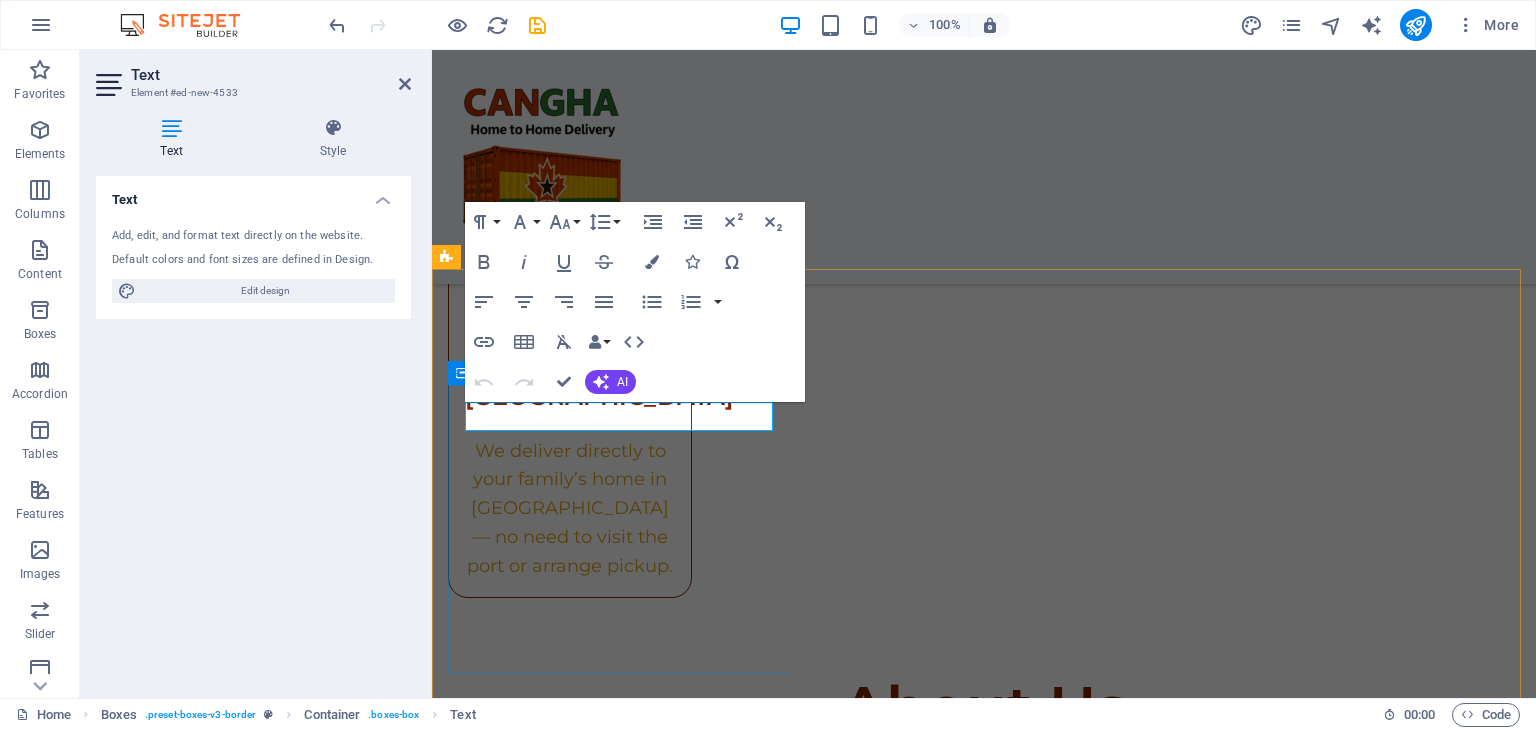 drag, startPoint x: 1126, startPoint y: 410, endPoint x: 646, endPoint y: 578, distance: 508.55087 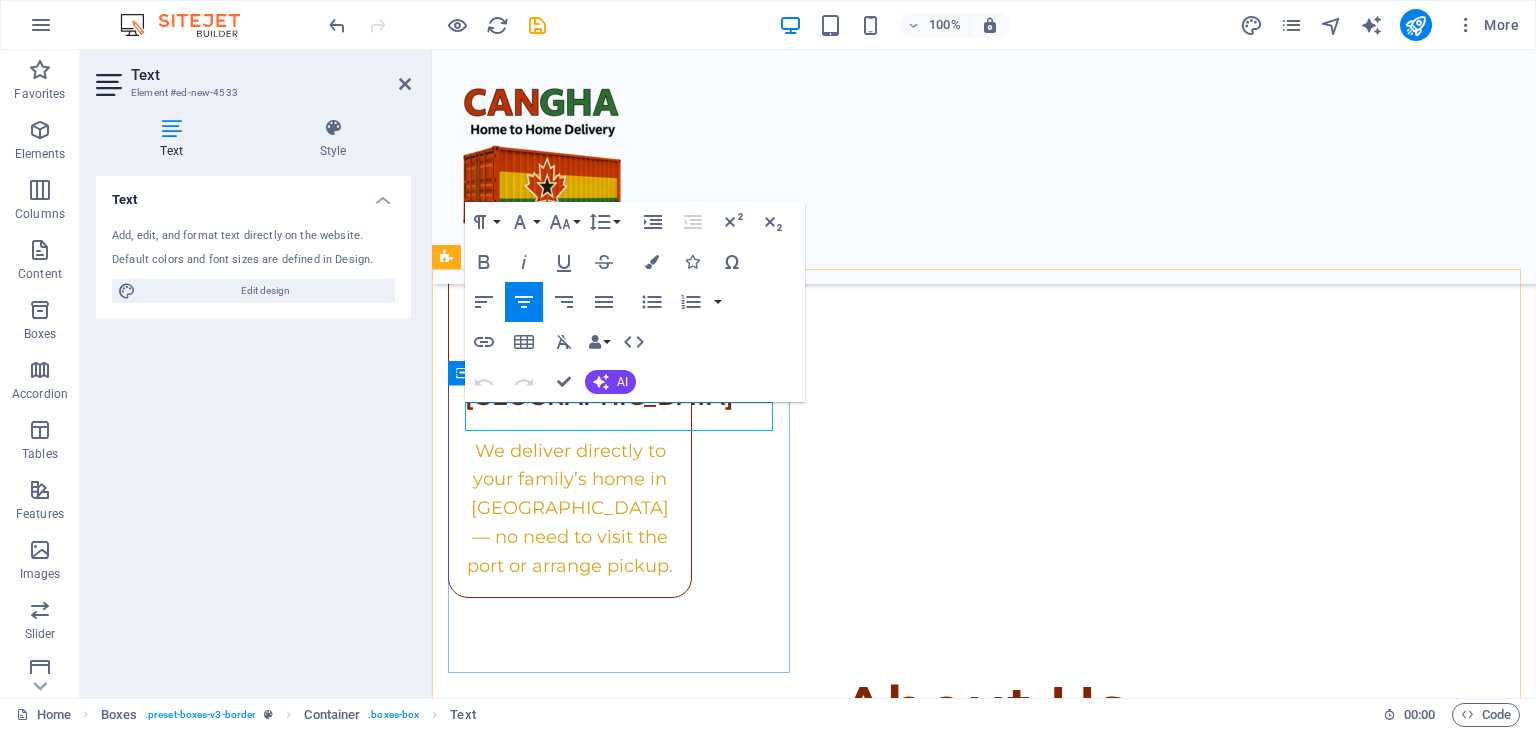 type 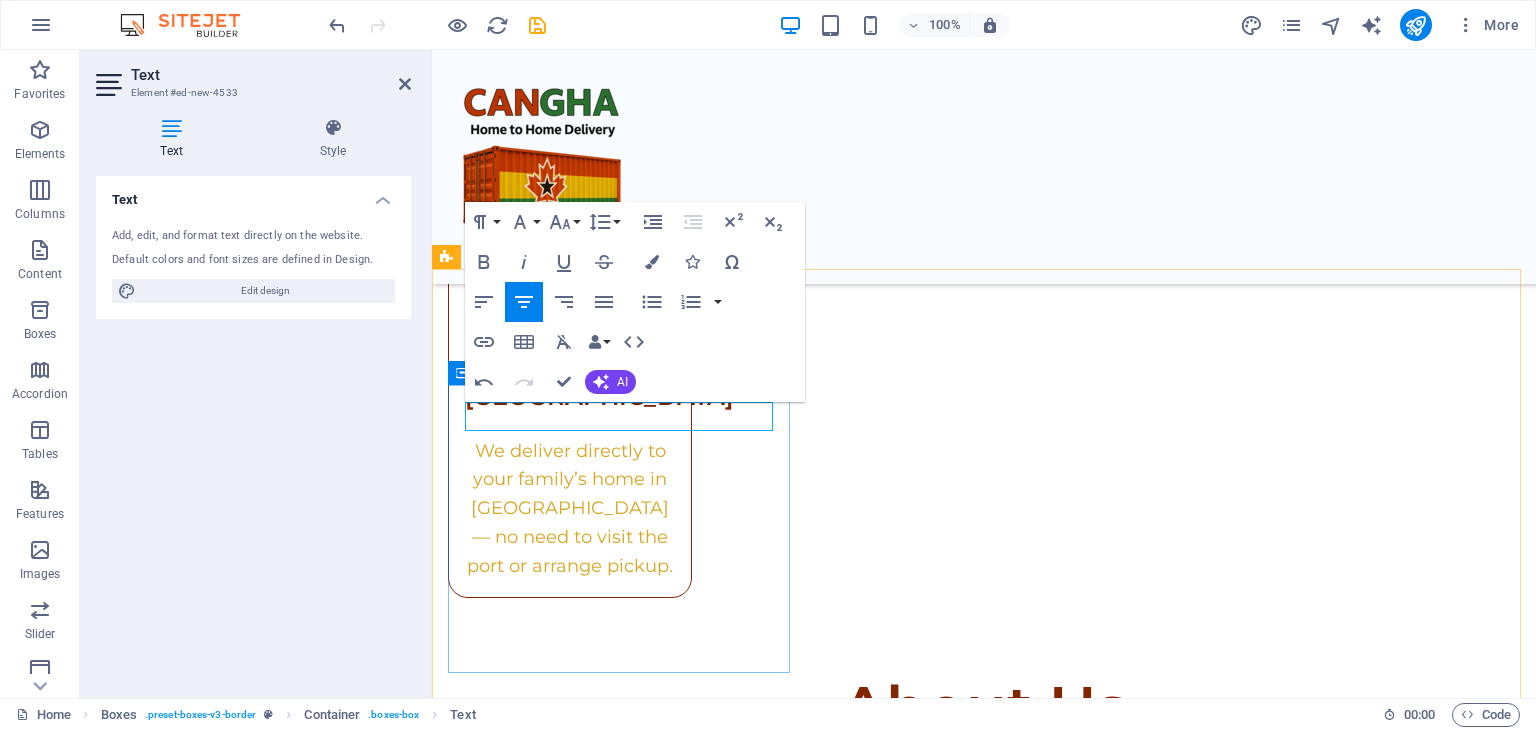 click on "Small Box  Boxes/Totes" at bounding box center (984, 1770) 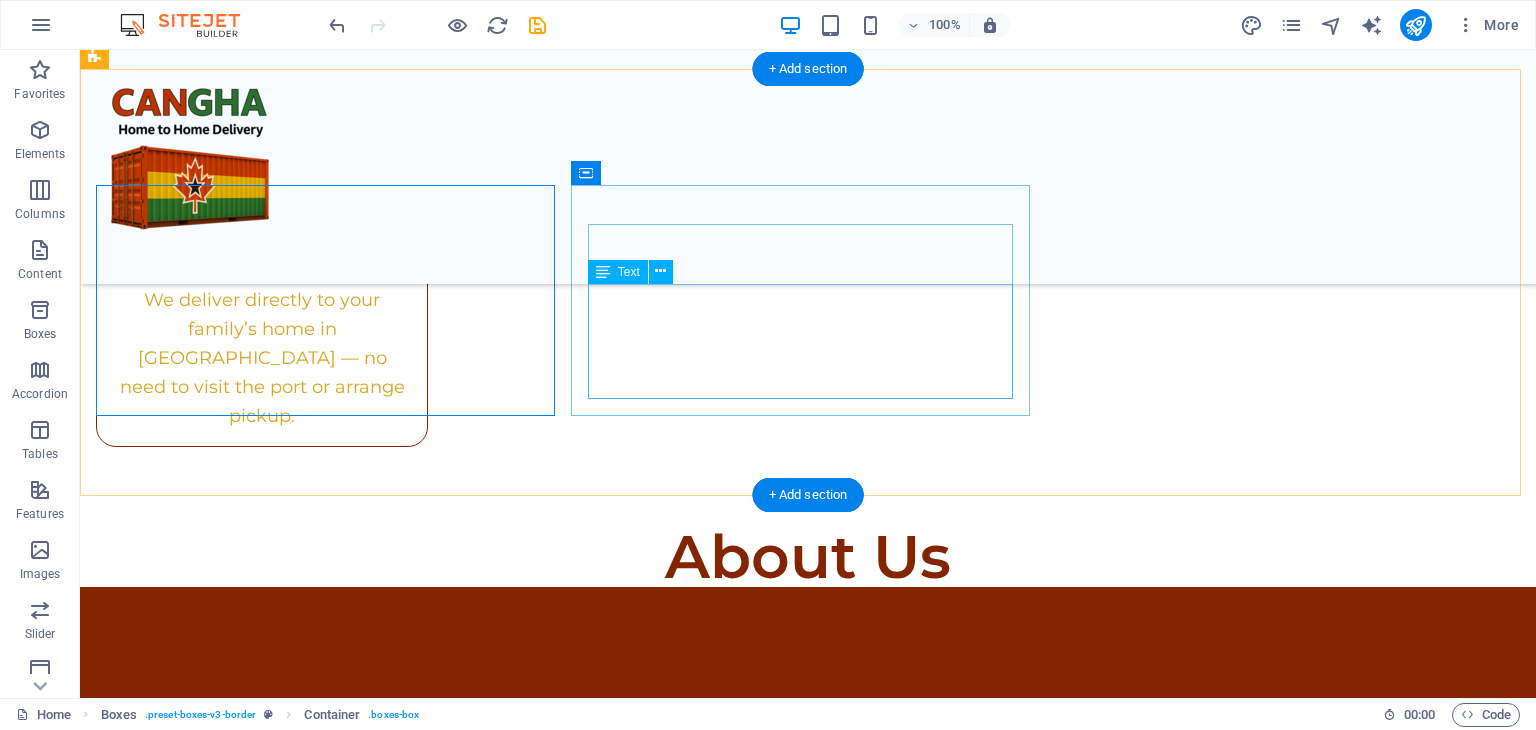 scroll, scrollTop: 3185, scrollLeft: 0, axis: vertical 